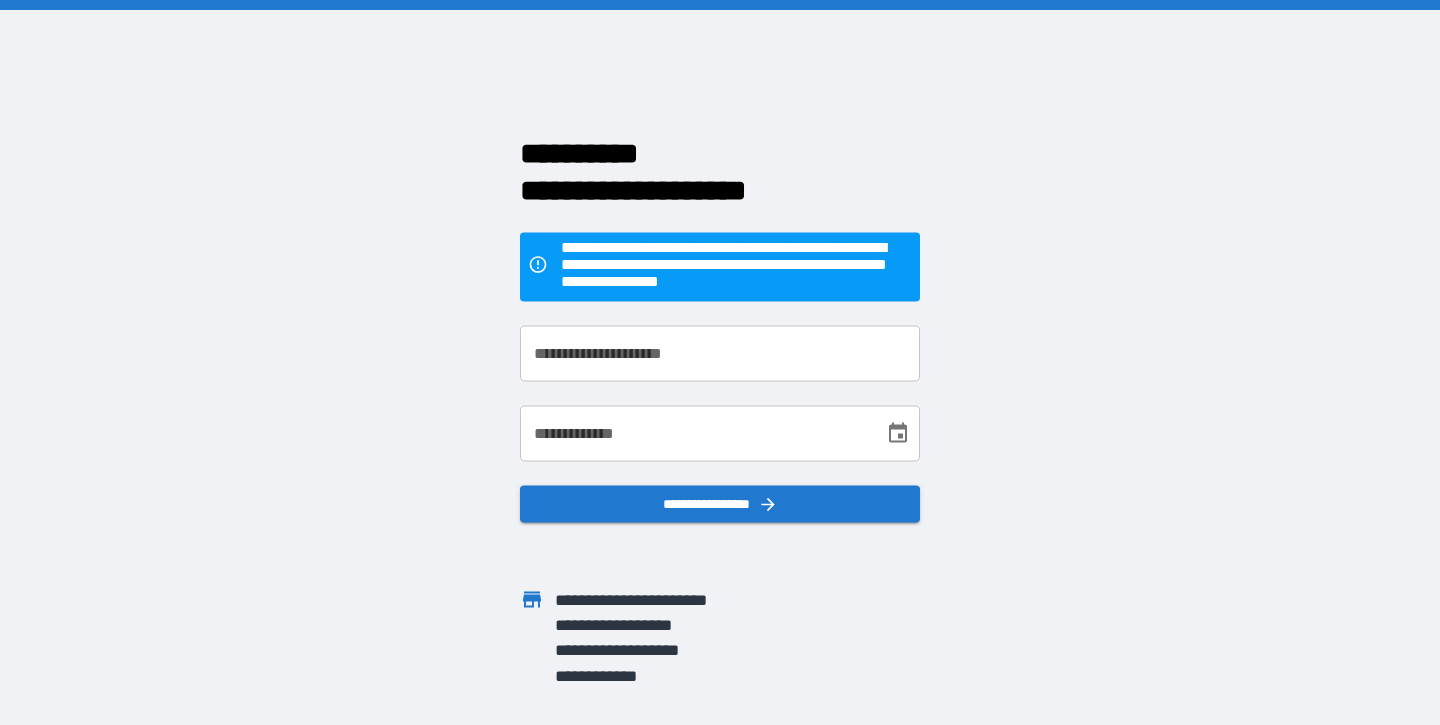 scroll, scrollTop: 0, scrollLeft: 0, axis: both 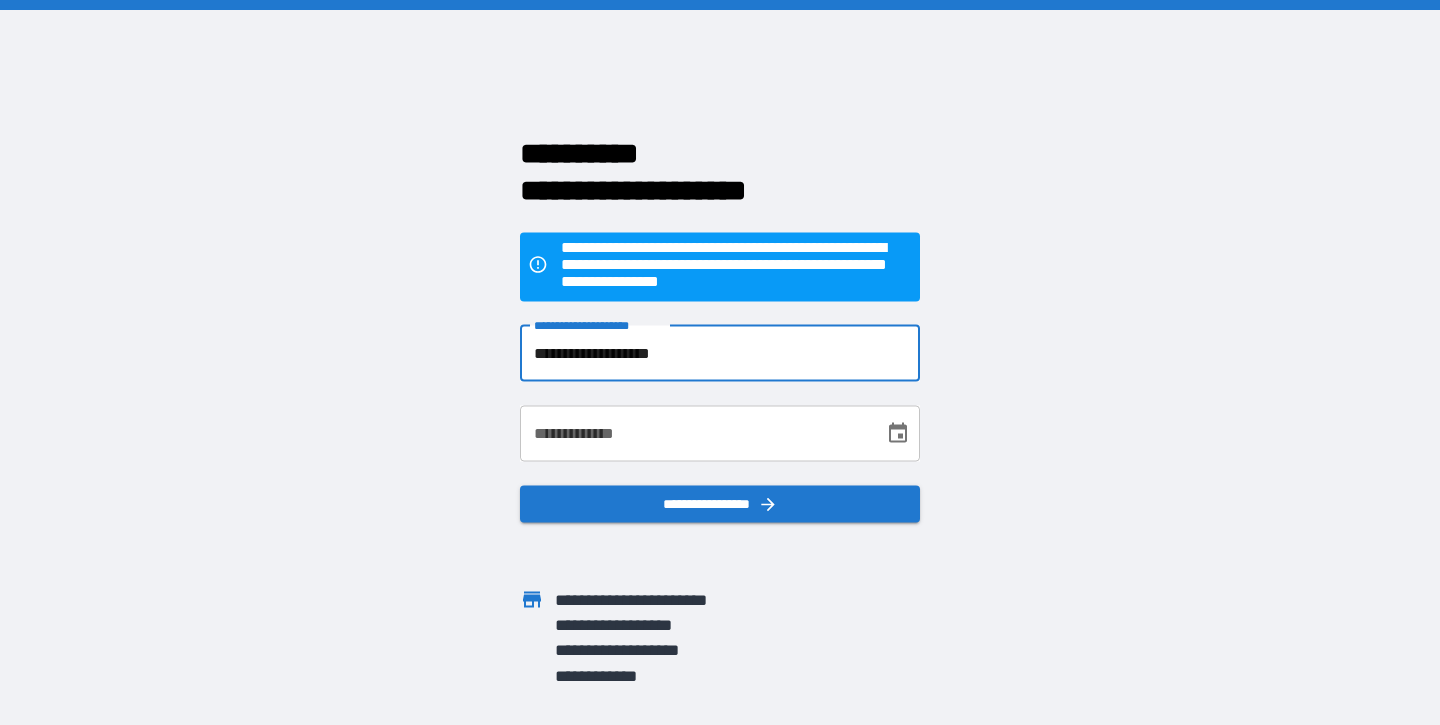 type on "**********" 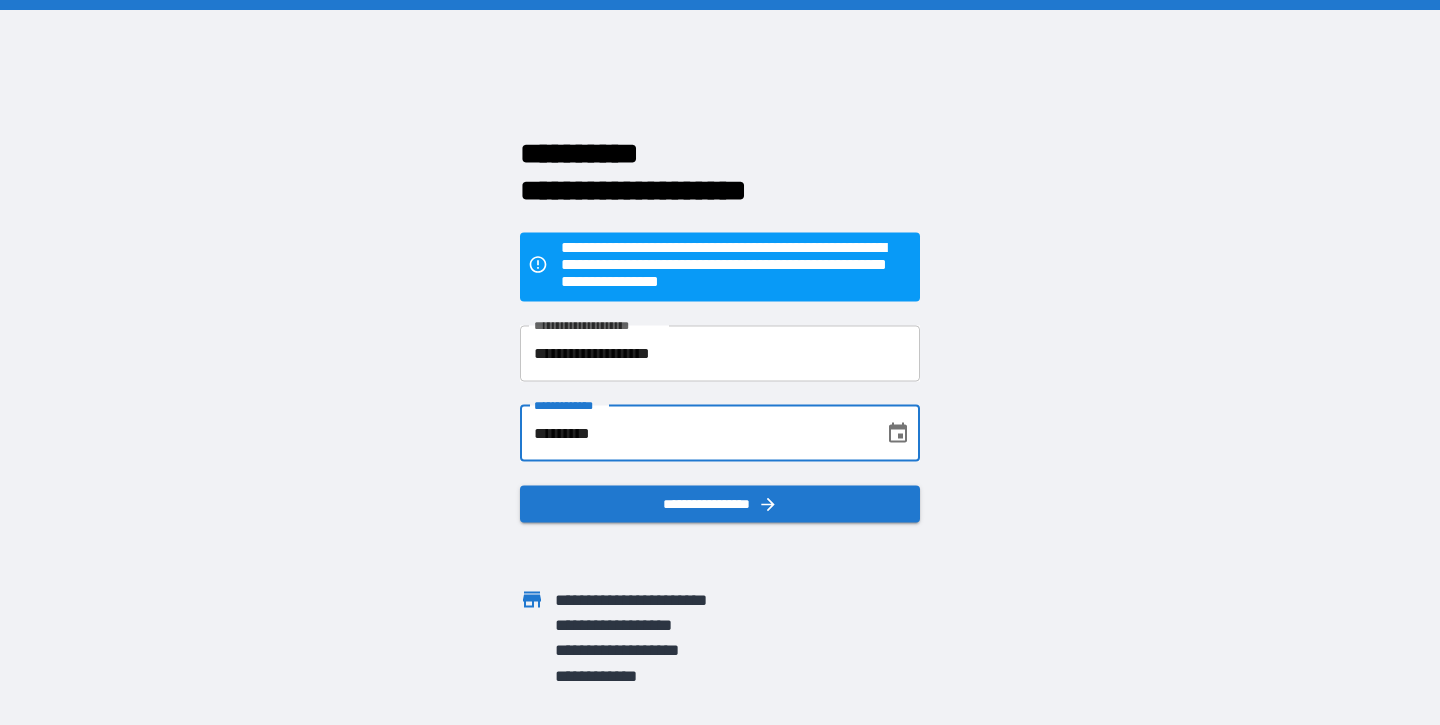 type on "**********" 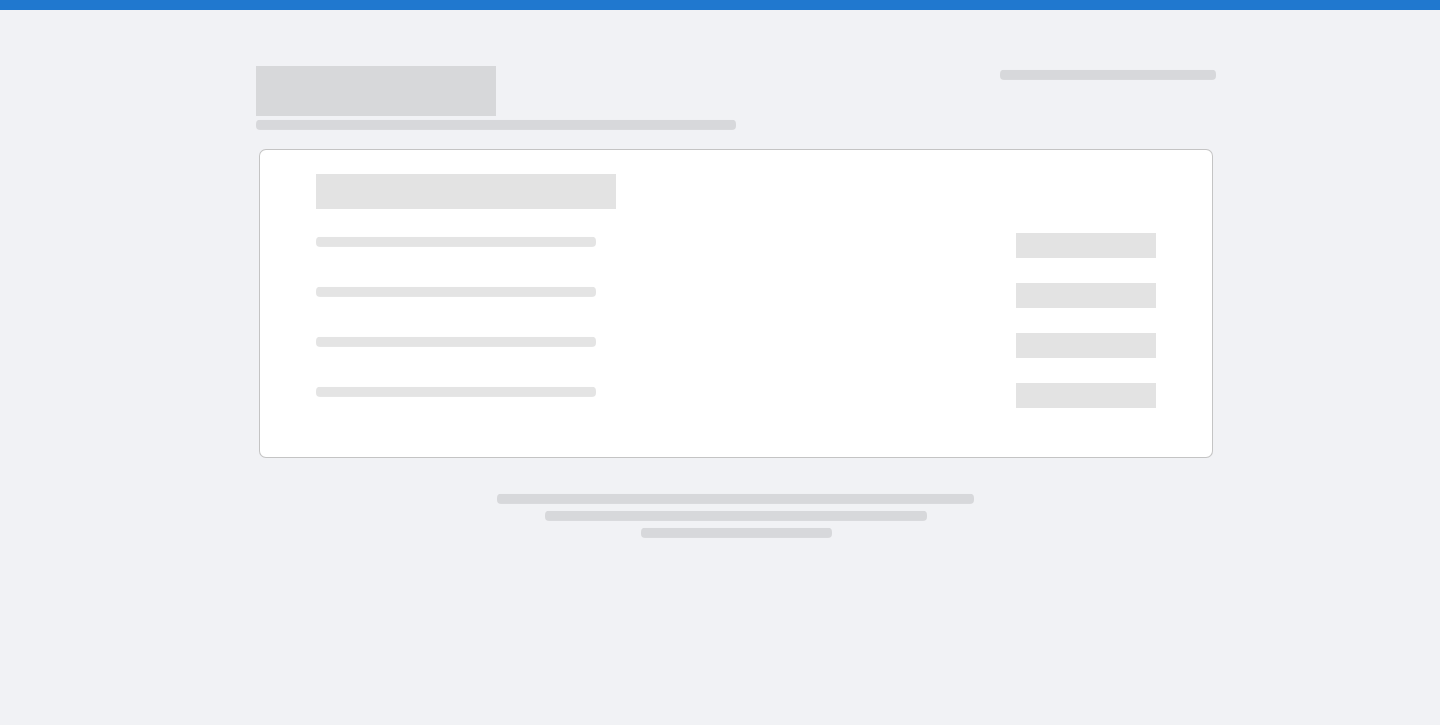 scroll, scrollTop: 0, scrollLeft: 0, axis: both 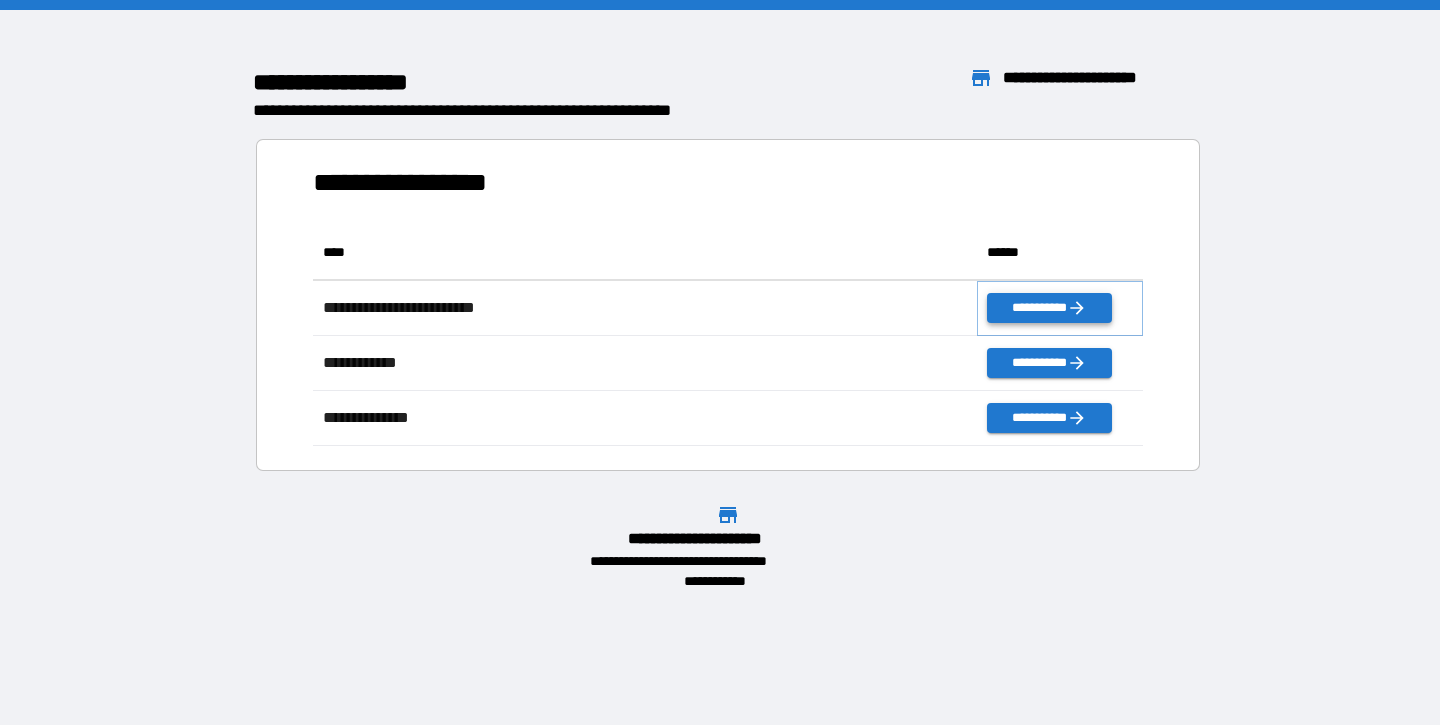 click on "**********" at bounding box center [1049, 308] 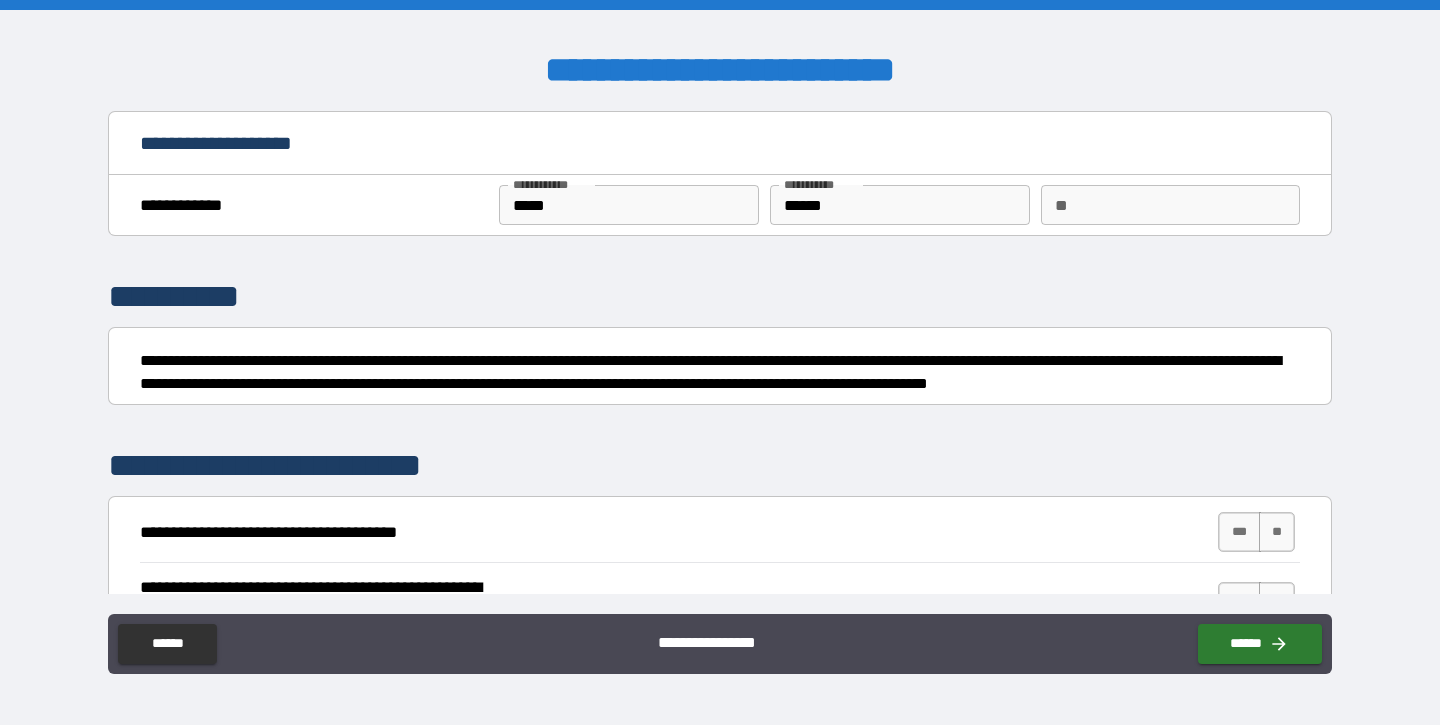 click on "**********" at bounding box center [720, 296] 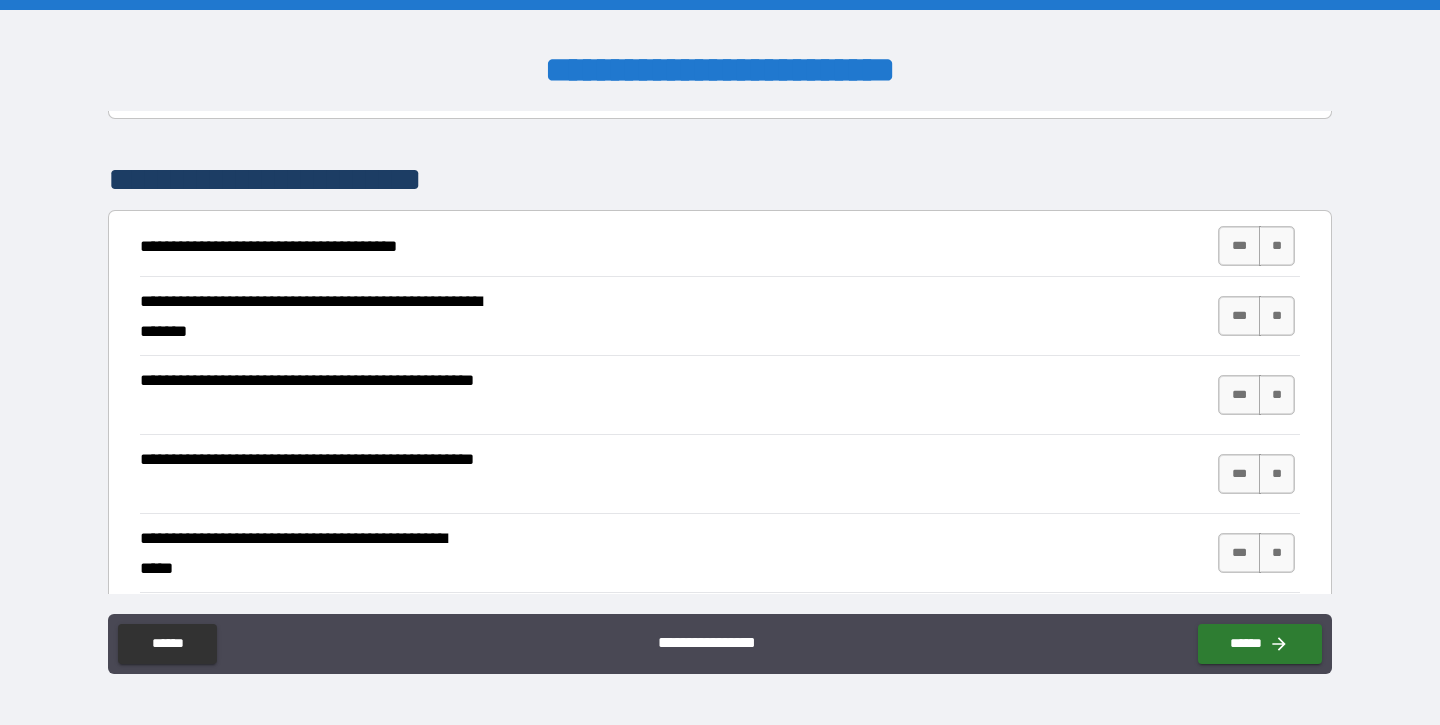 scroll, scrollTop: 309, scrollLeft: 0, axis: vertical 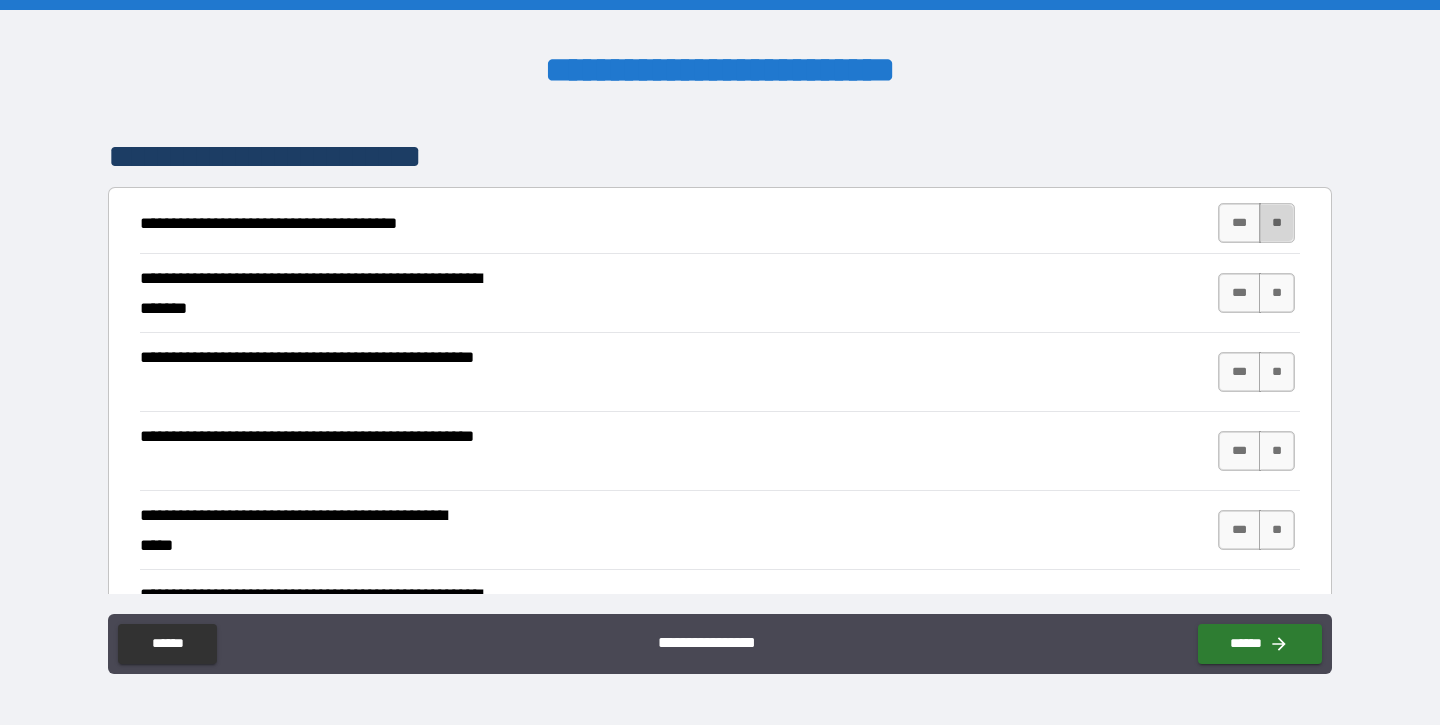 click on "**" at bounding box center (1277, 223) 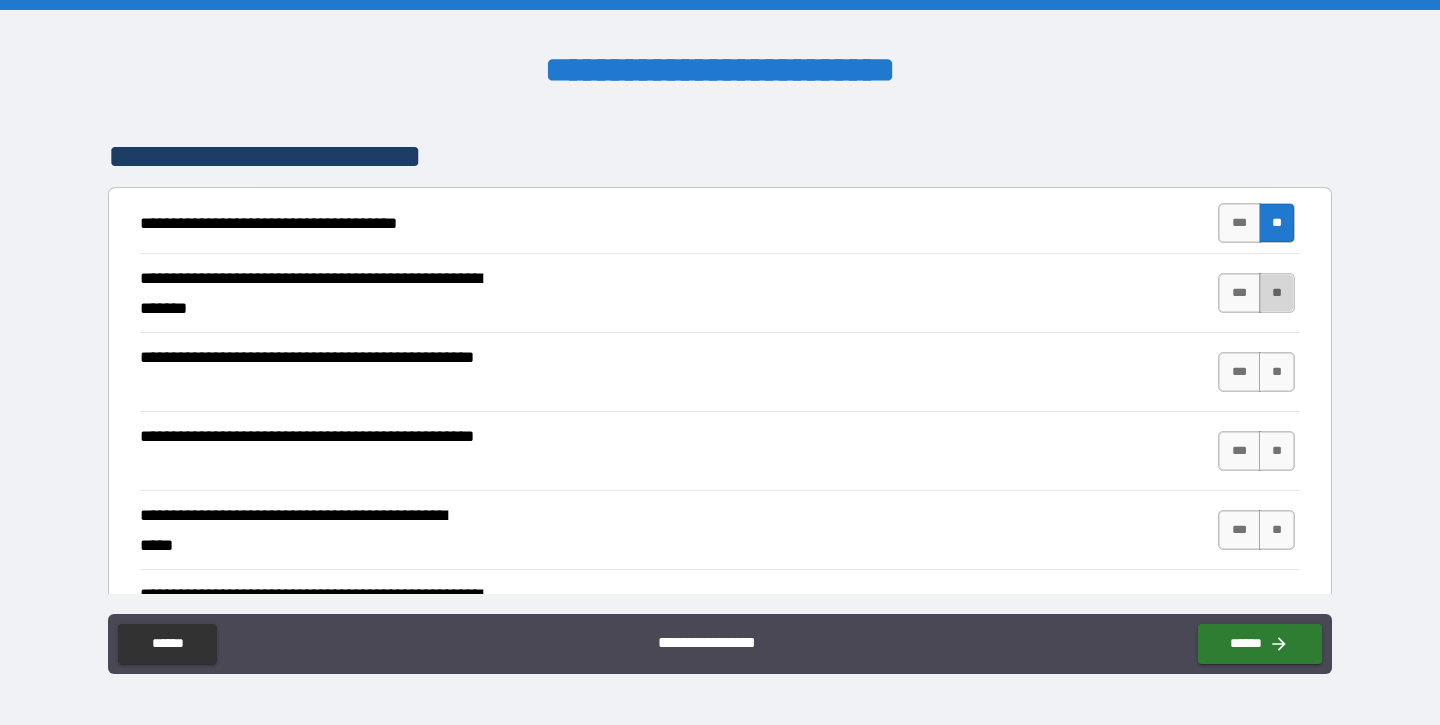 click on "**" at bounding box center [1277, 293] 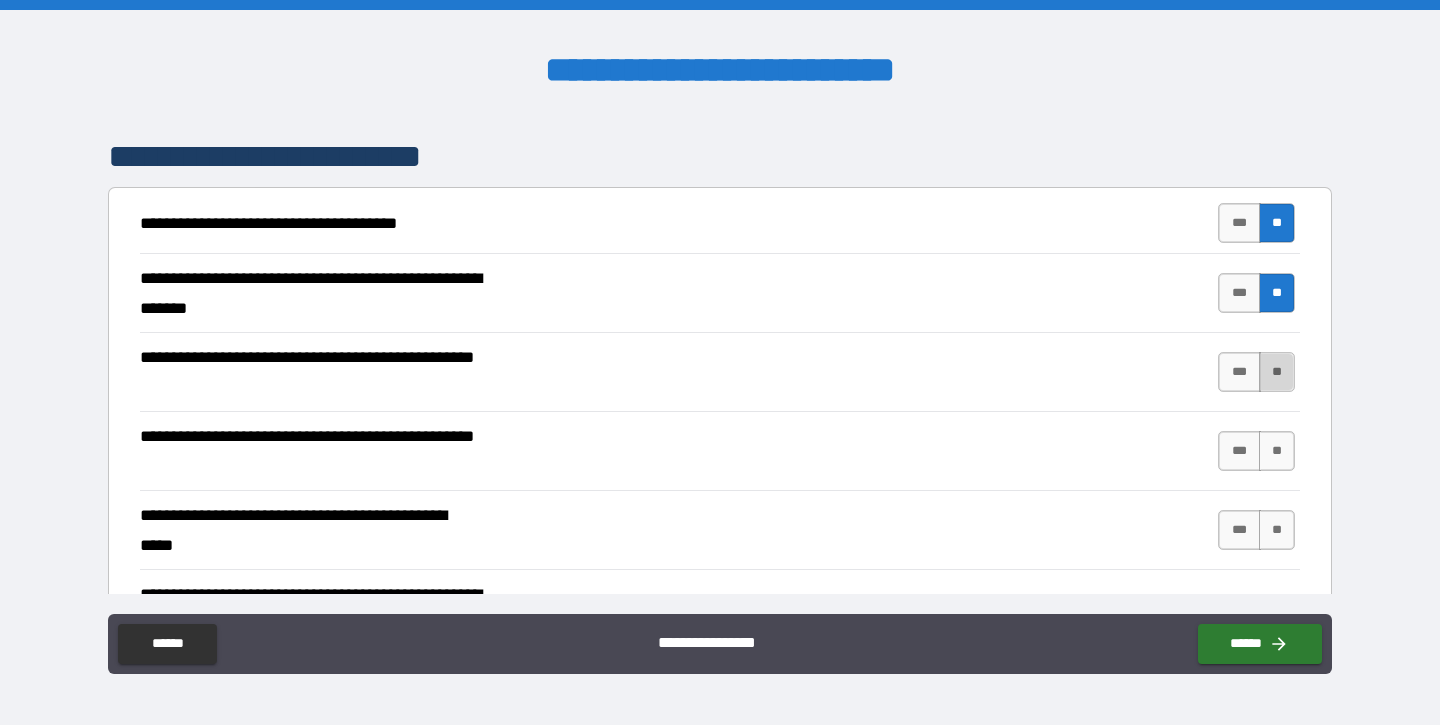 click on "**" at bounding box center (1277, 372) 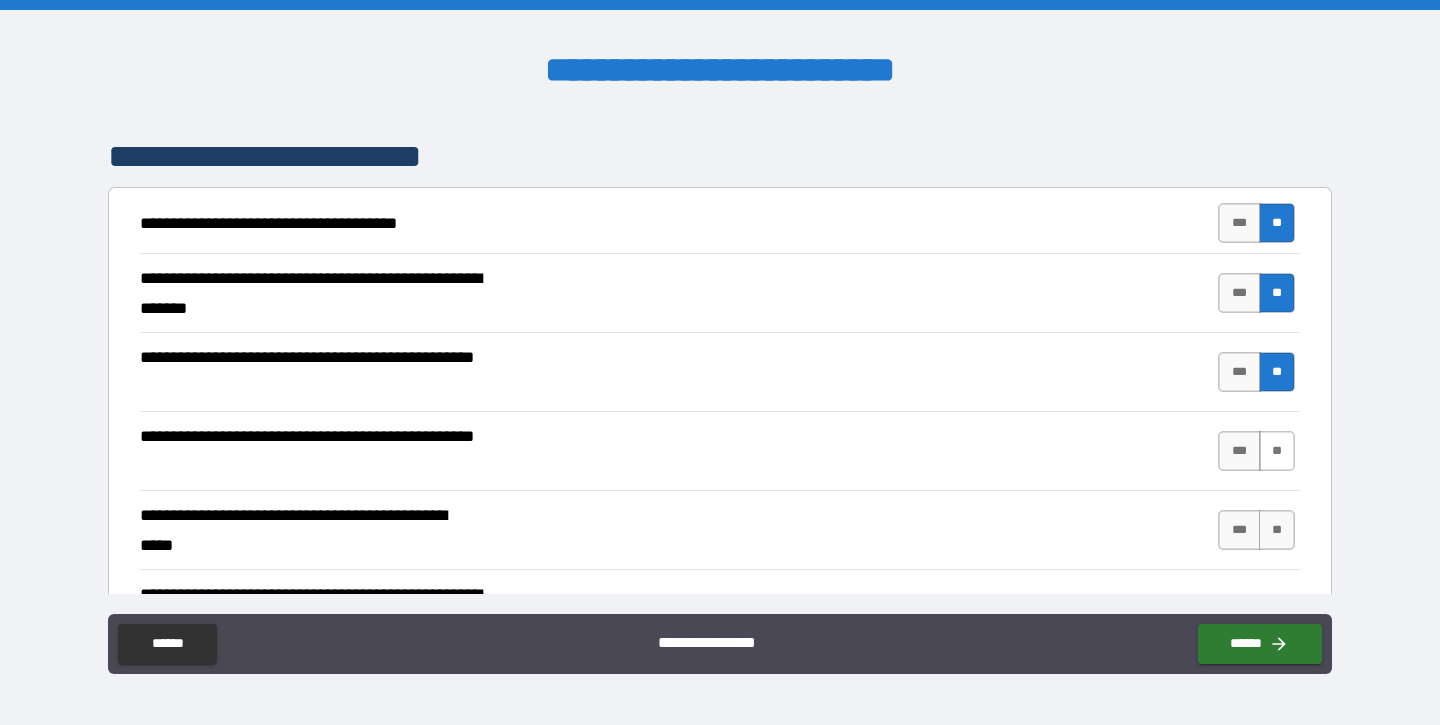 click on "**" at bounding box center [1277, 451] 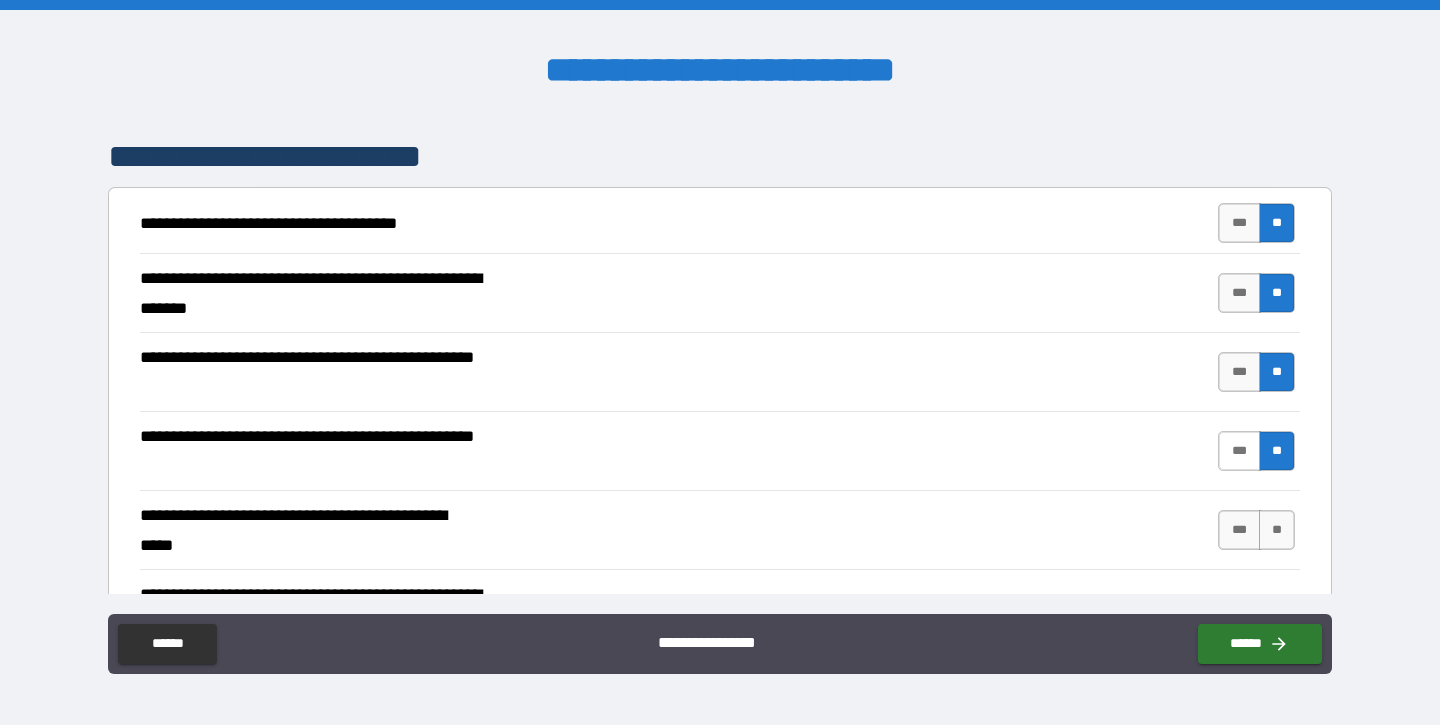 click on "***" at bounding box center (1239, 451) 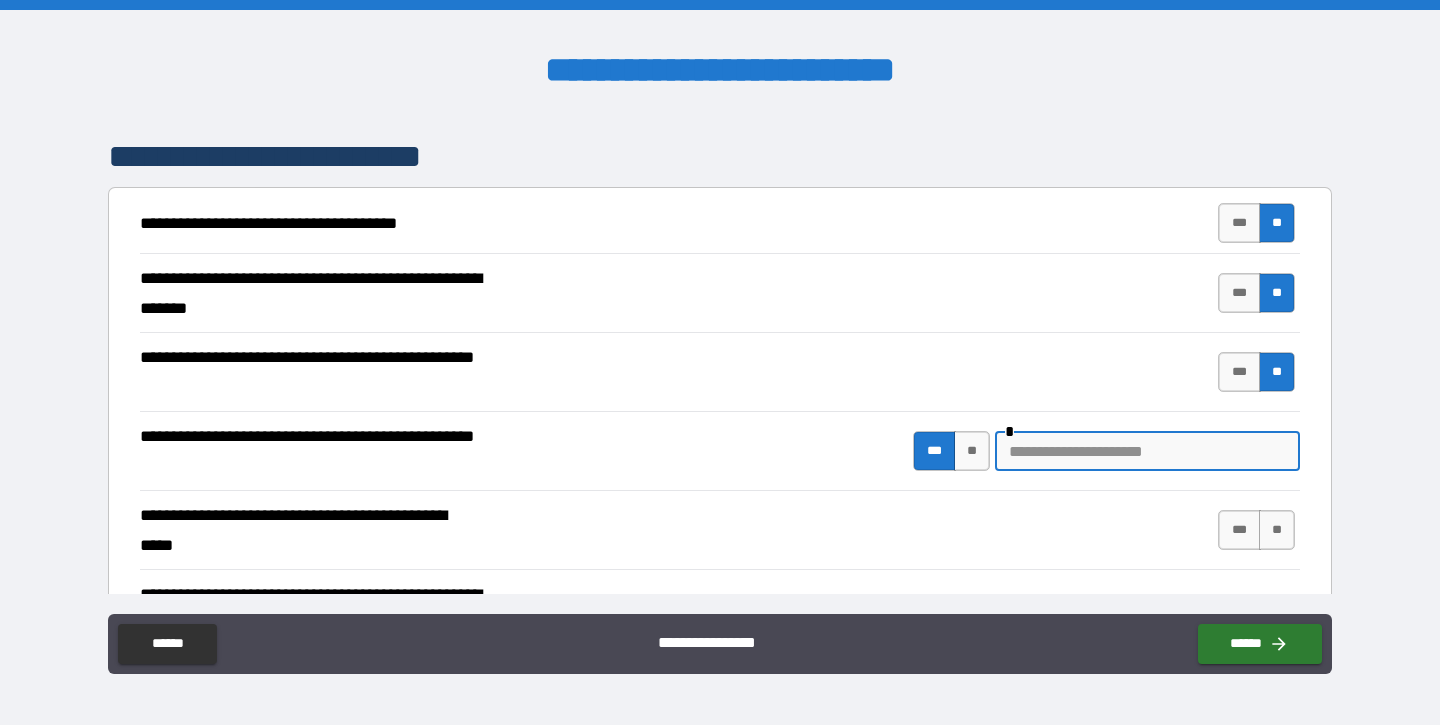 click at bounding box center (1147, 451) 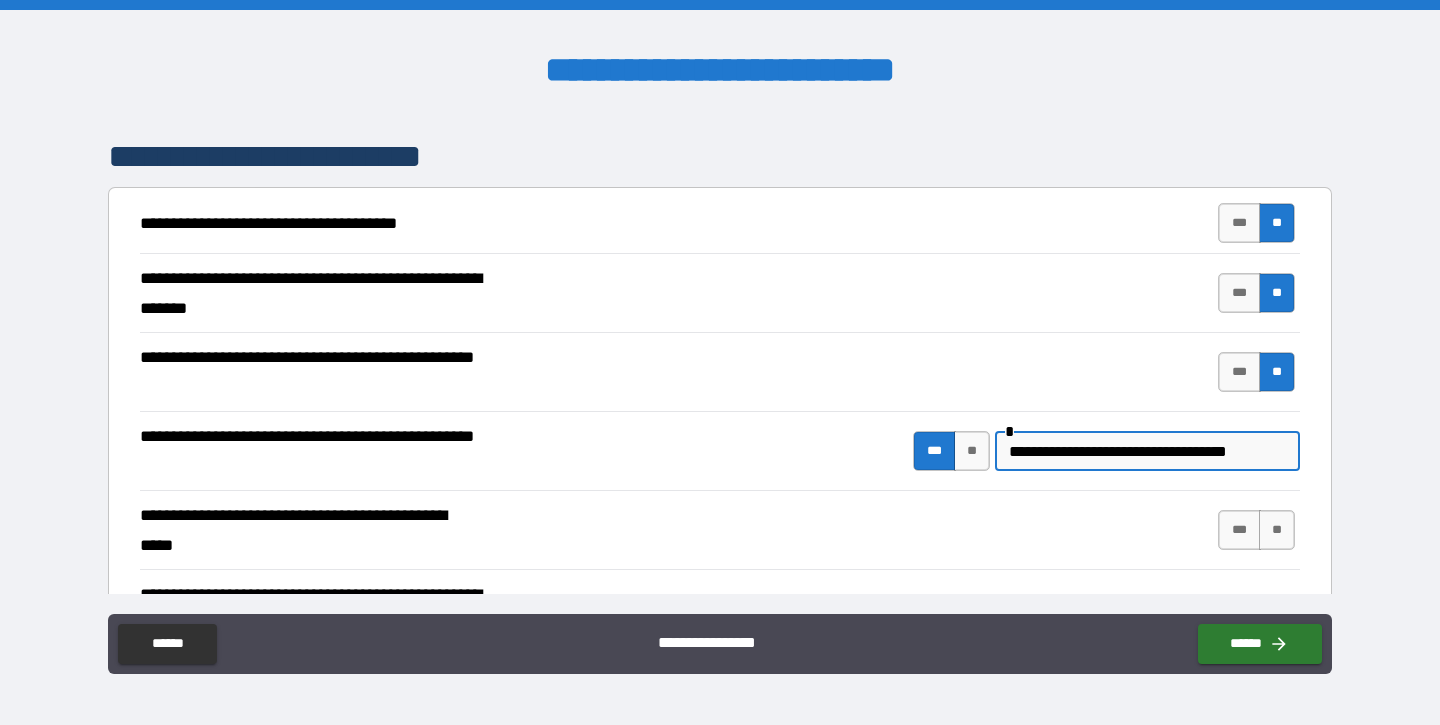 click on "**********" at bounding box center (720, 529) 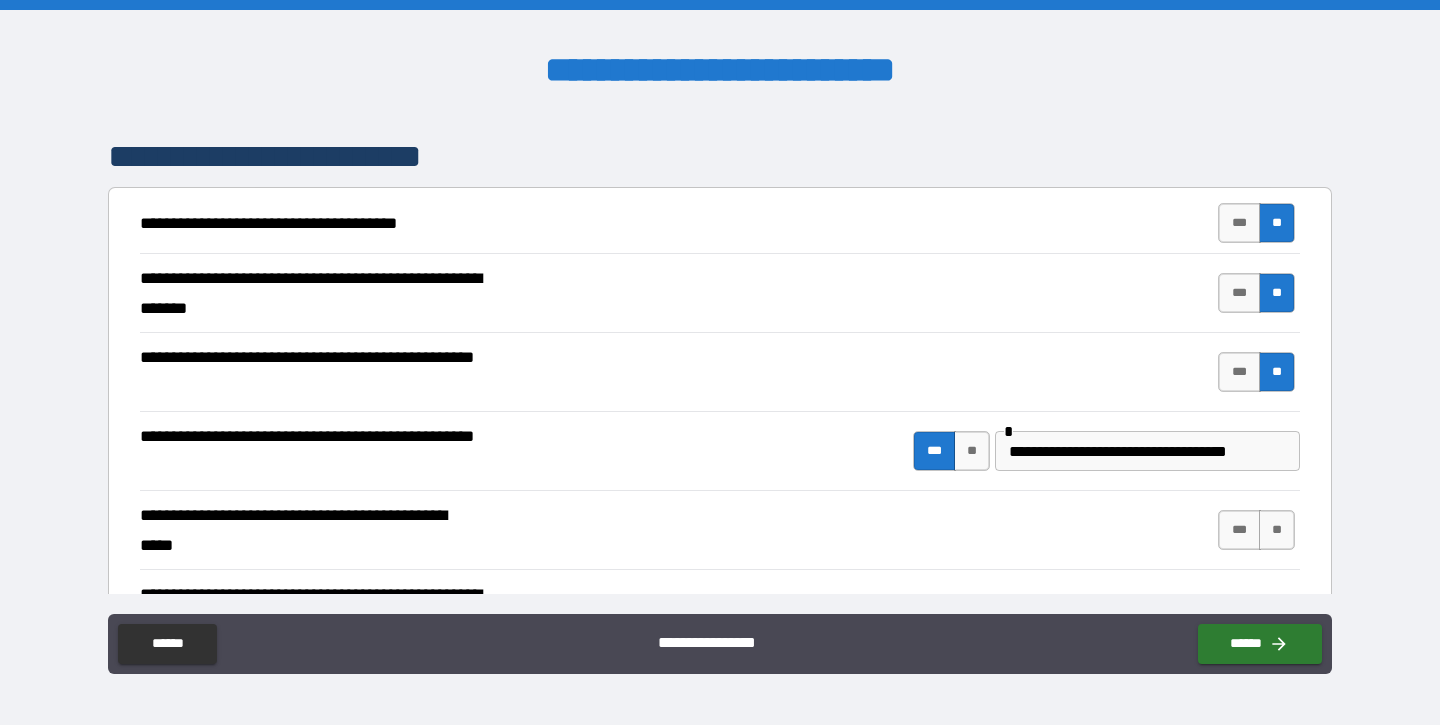 click on "**********" at bounding box center [1147, 451] 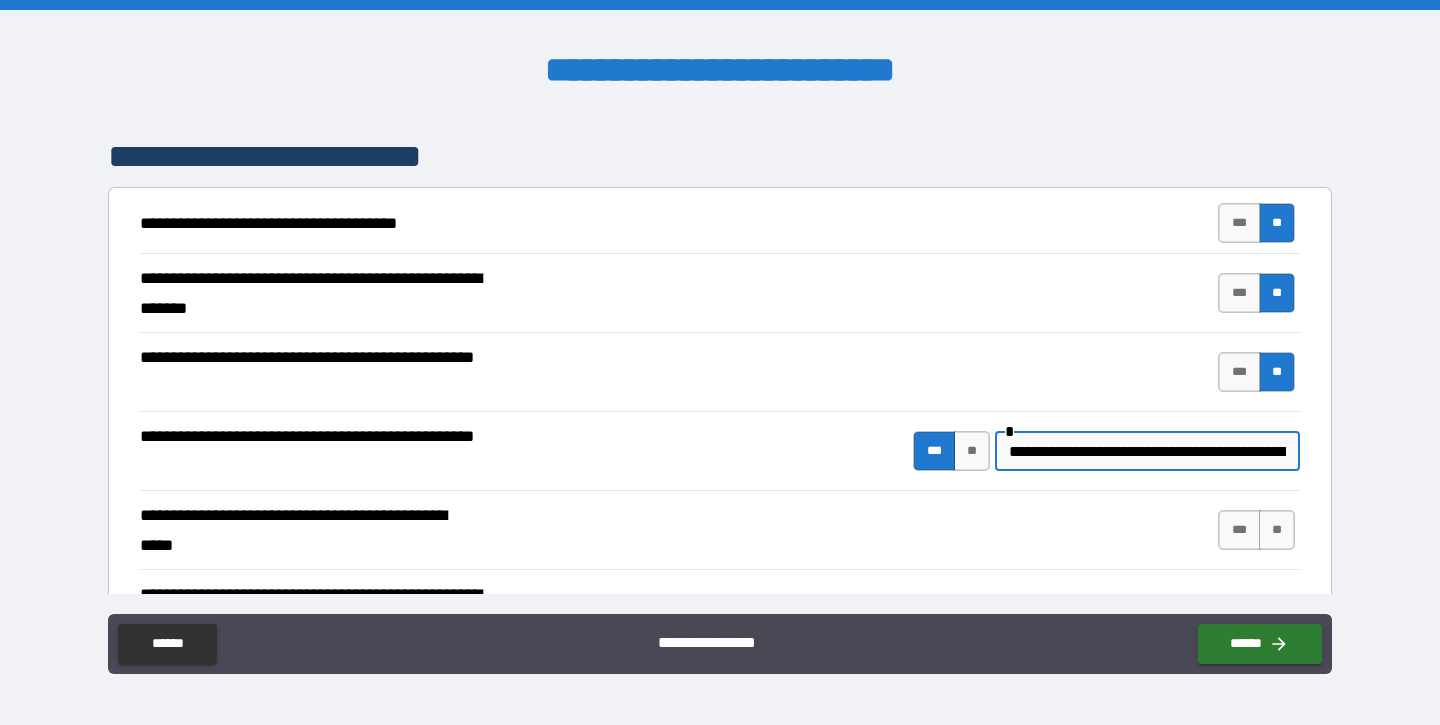 type on "**********" 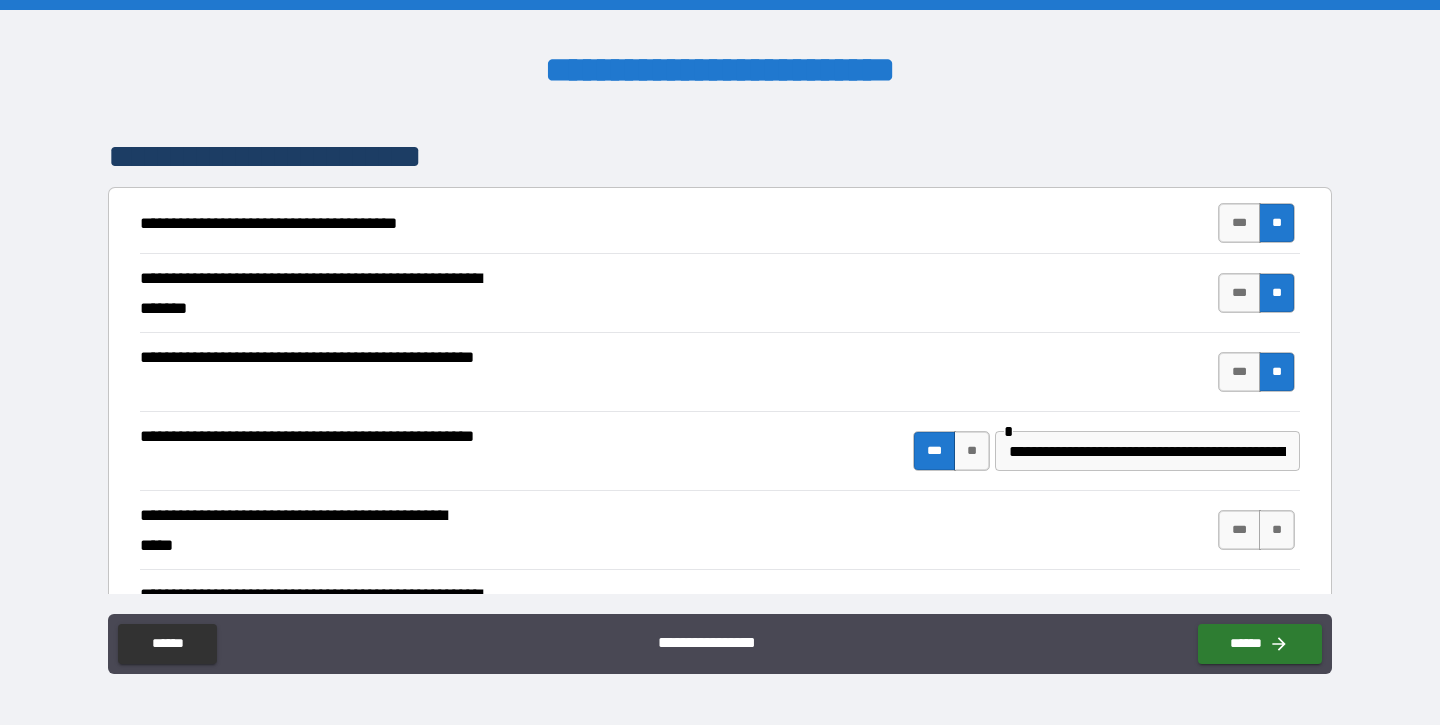 click on "**********" at bounding box center (720, 529) 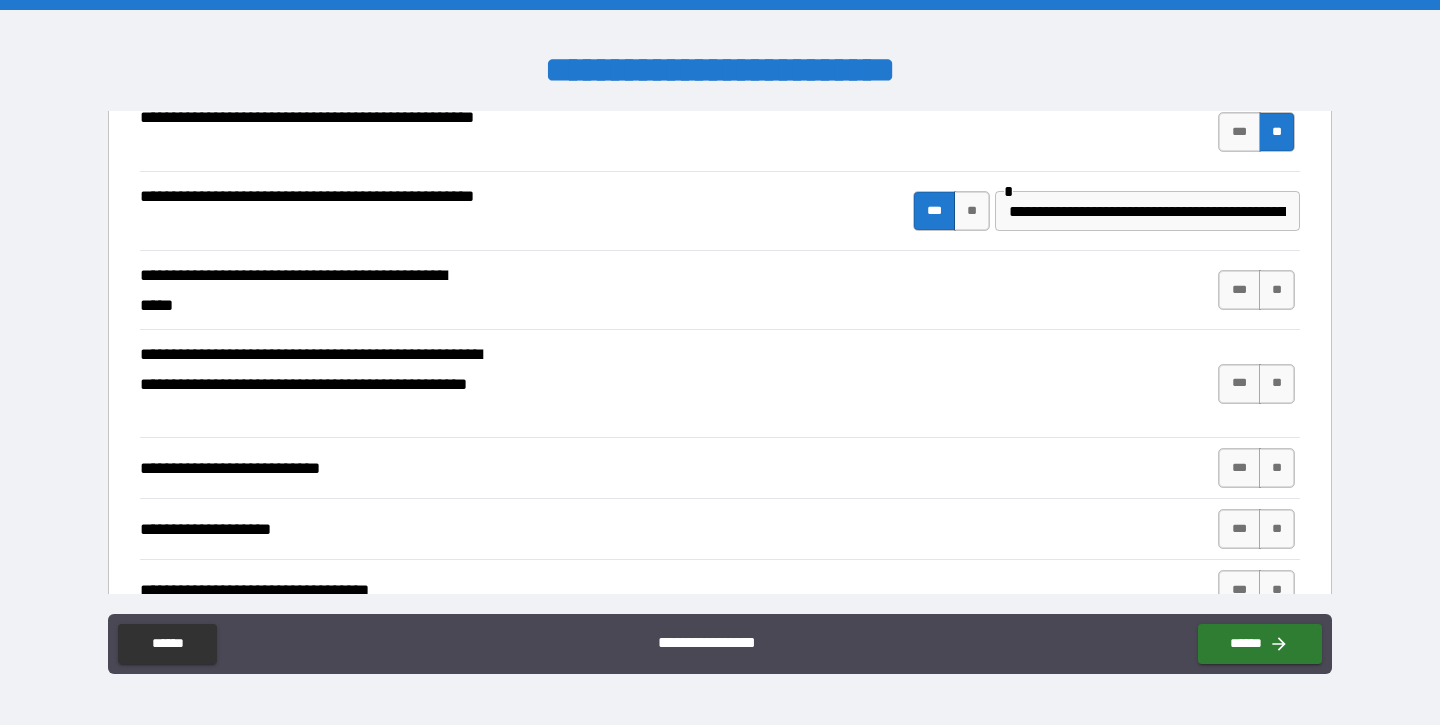 scroll, scrollTop: 552, scrollLeft: 0, axis: vertical 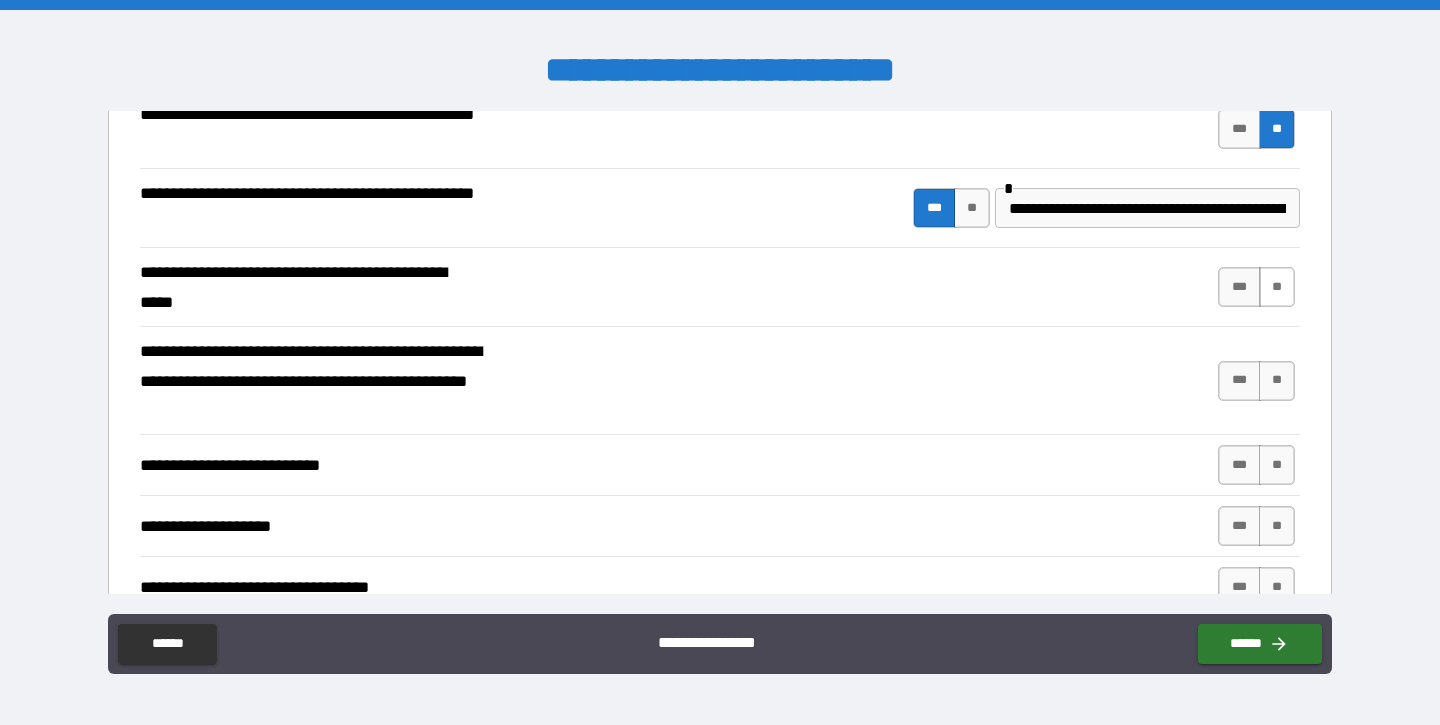 click on "**" at bounding box center [1277, 287] 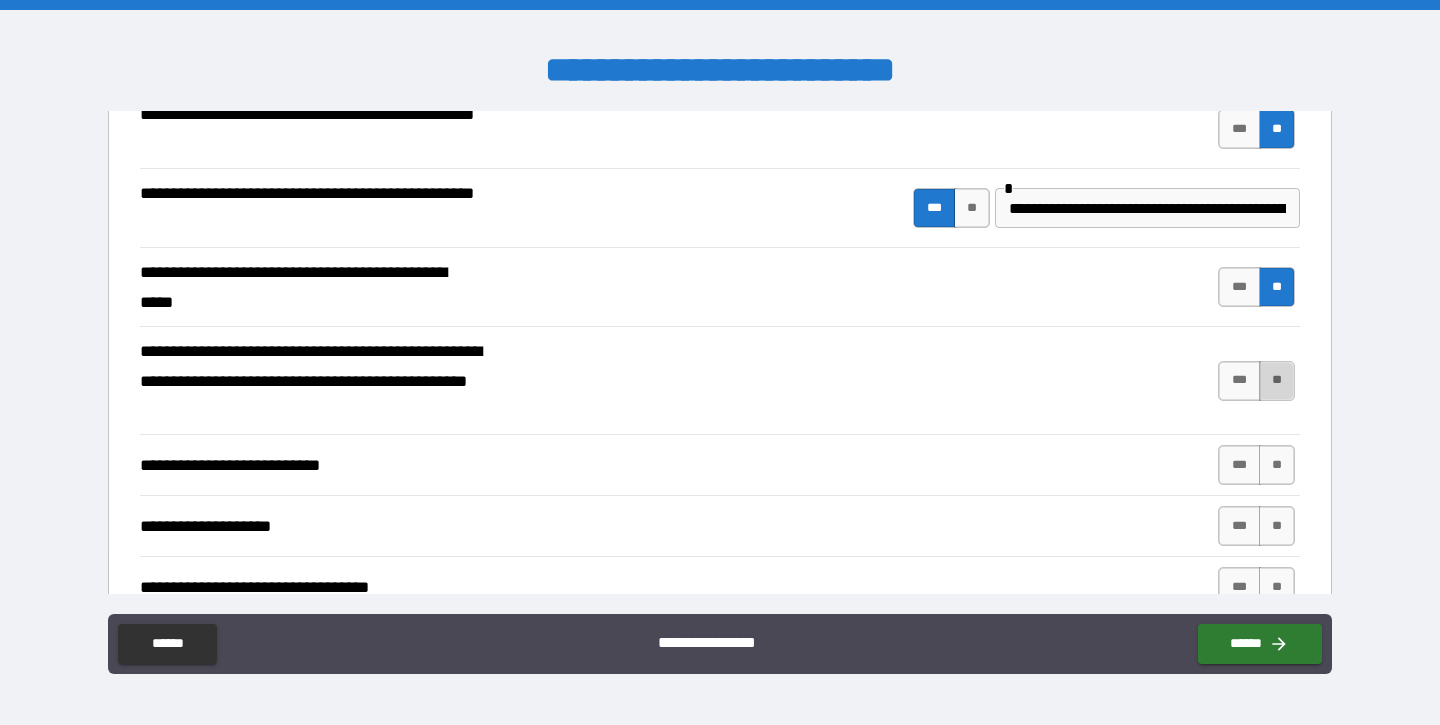 click on "**" at bounding box center [1277, 381] 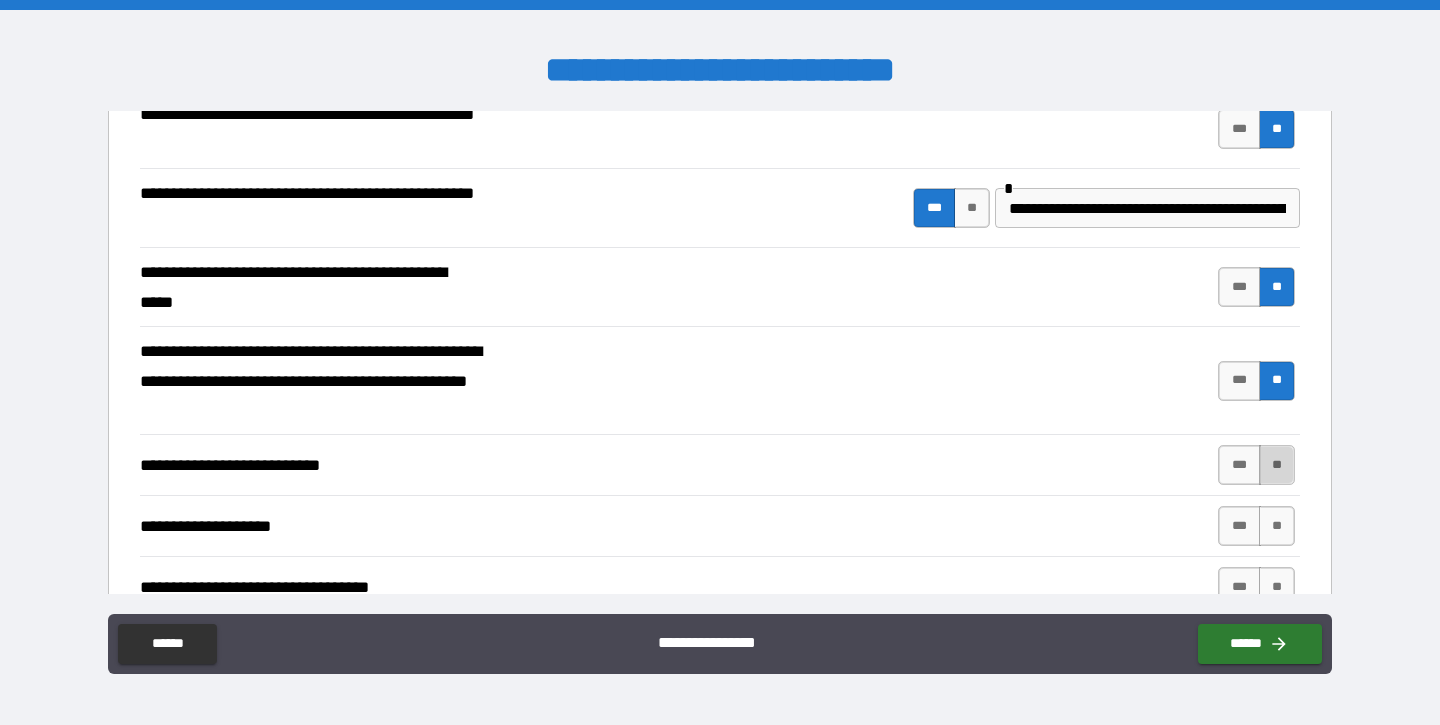 click on "**" at bounding box center (1277, 465) 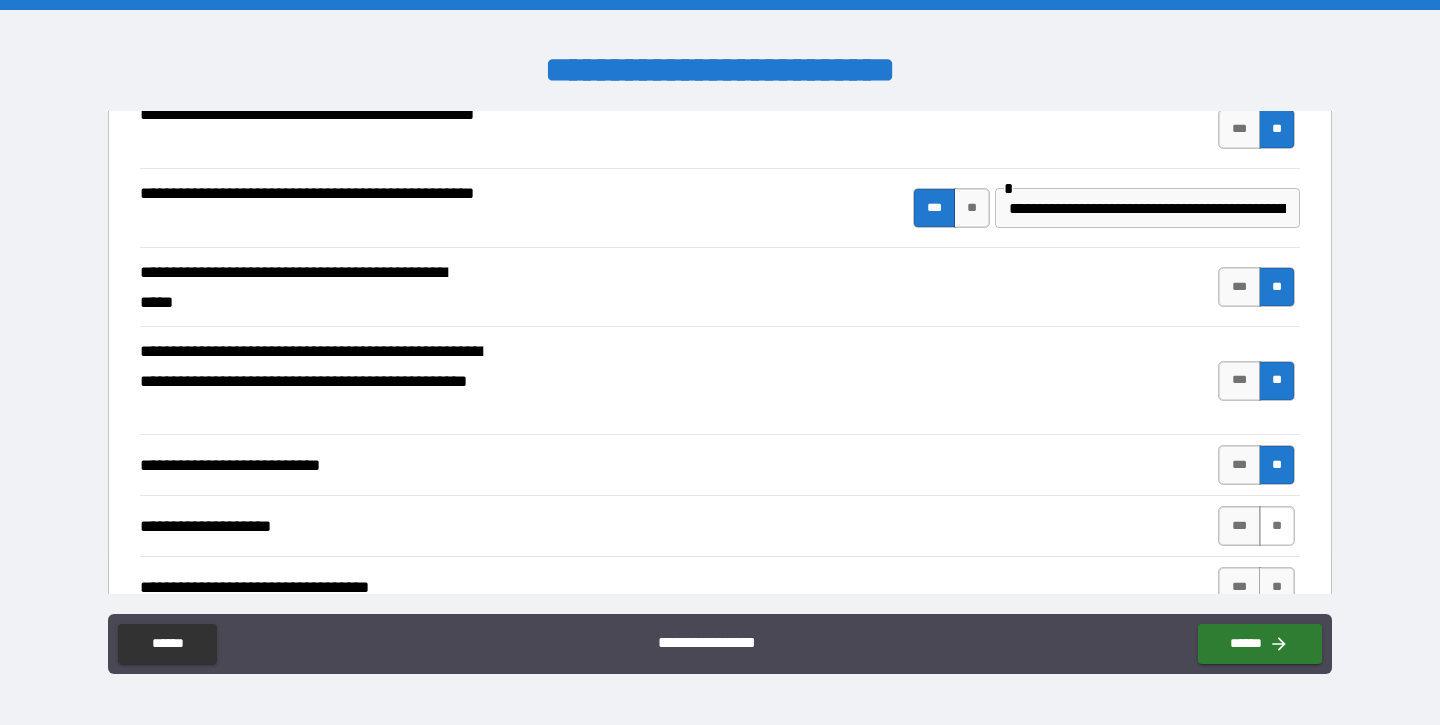 click on "**" at bounding box center (1277, 526) 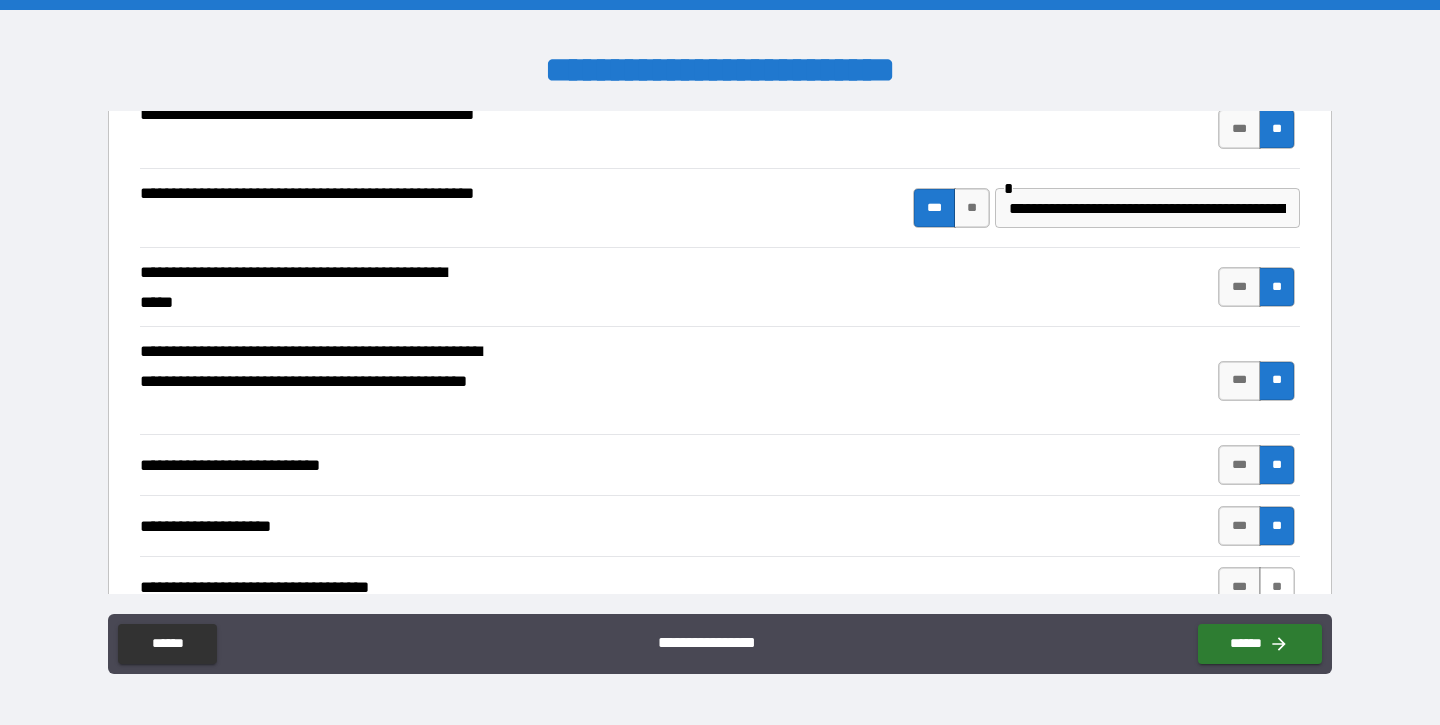click on "**" at bounding box center (1277, 587) 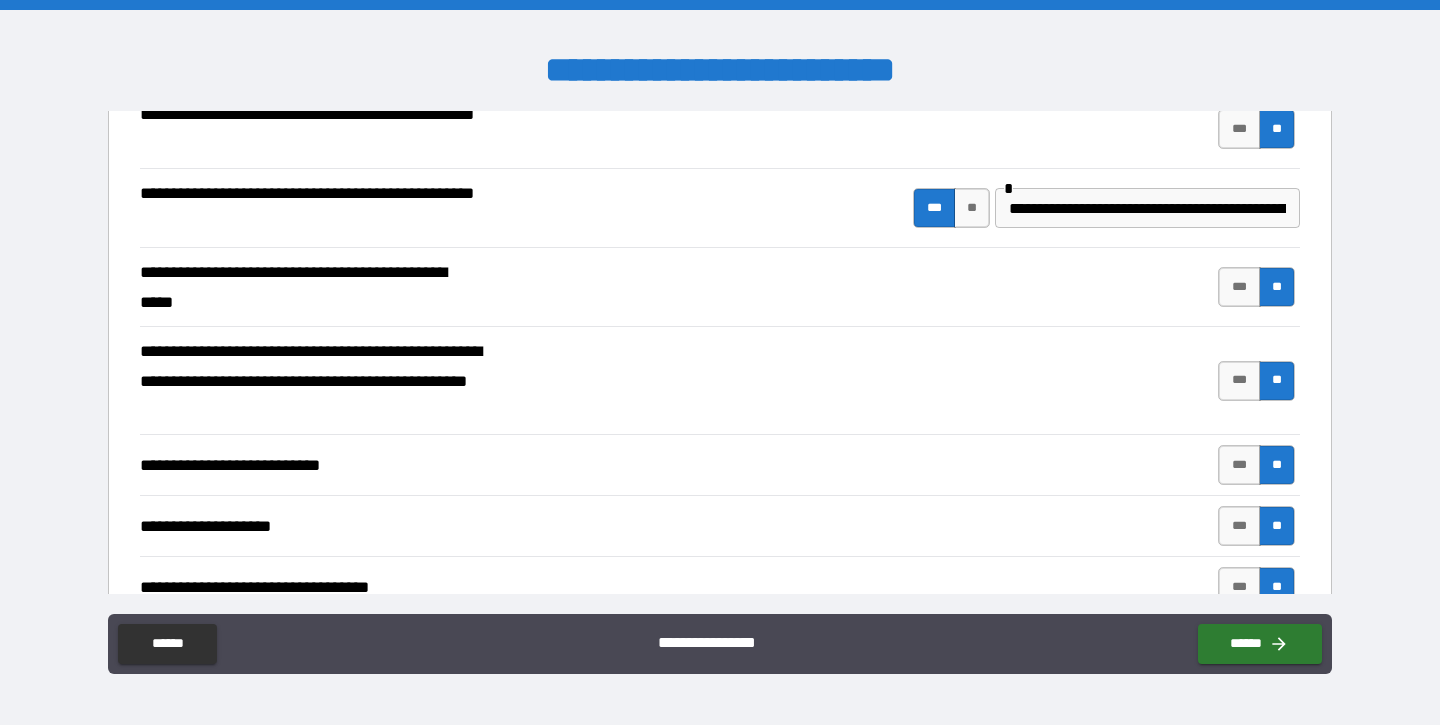 click on "**********" at bounding box center (720, 587) 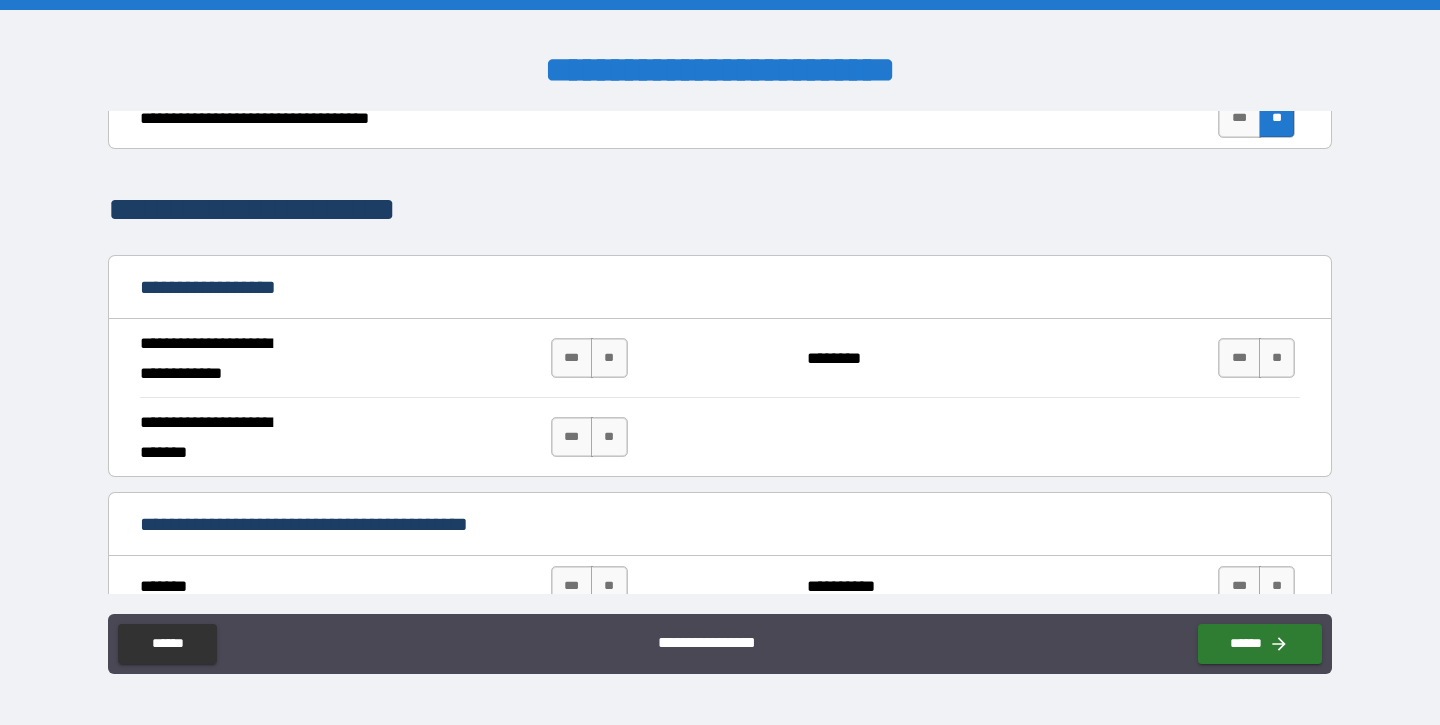 scroll, scrollTop: 998, scrollLeft: 0, axis: vertical 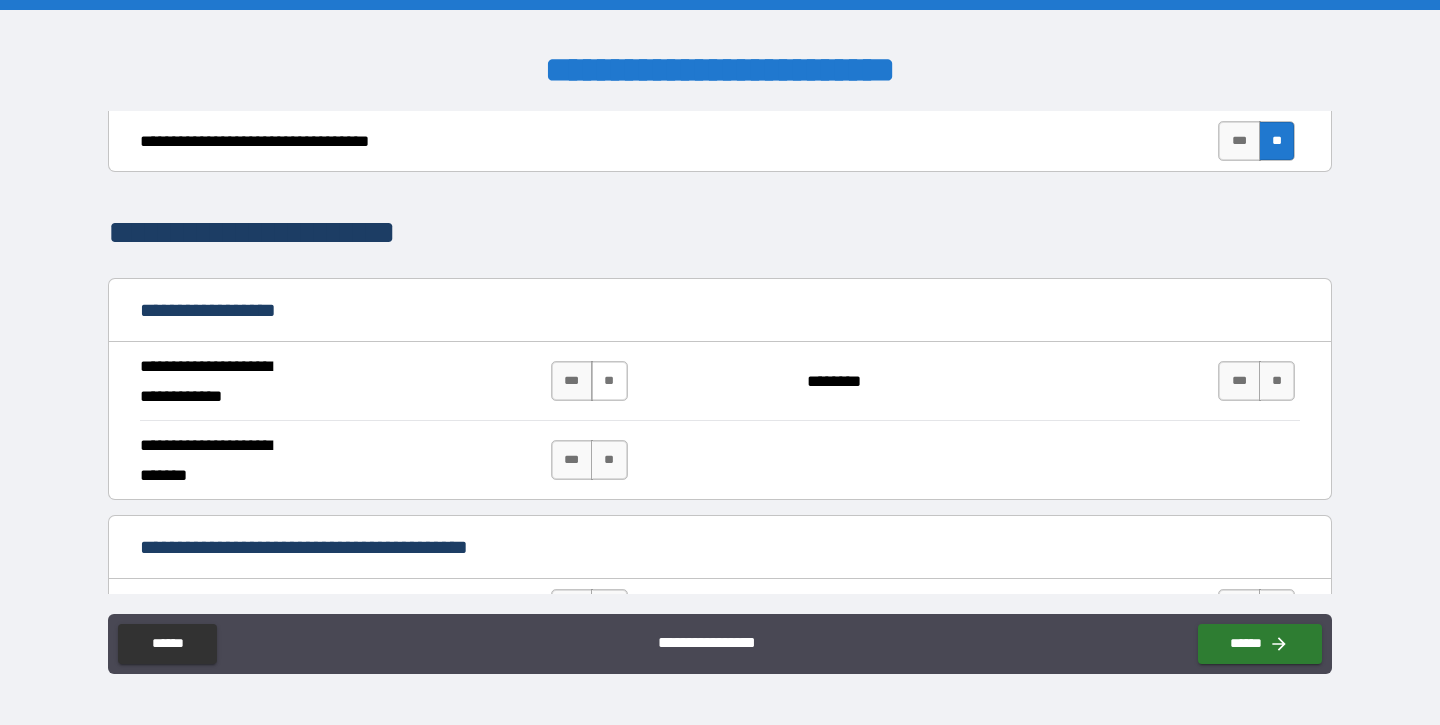 click on "**" at bounding box center (609, 381) 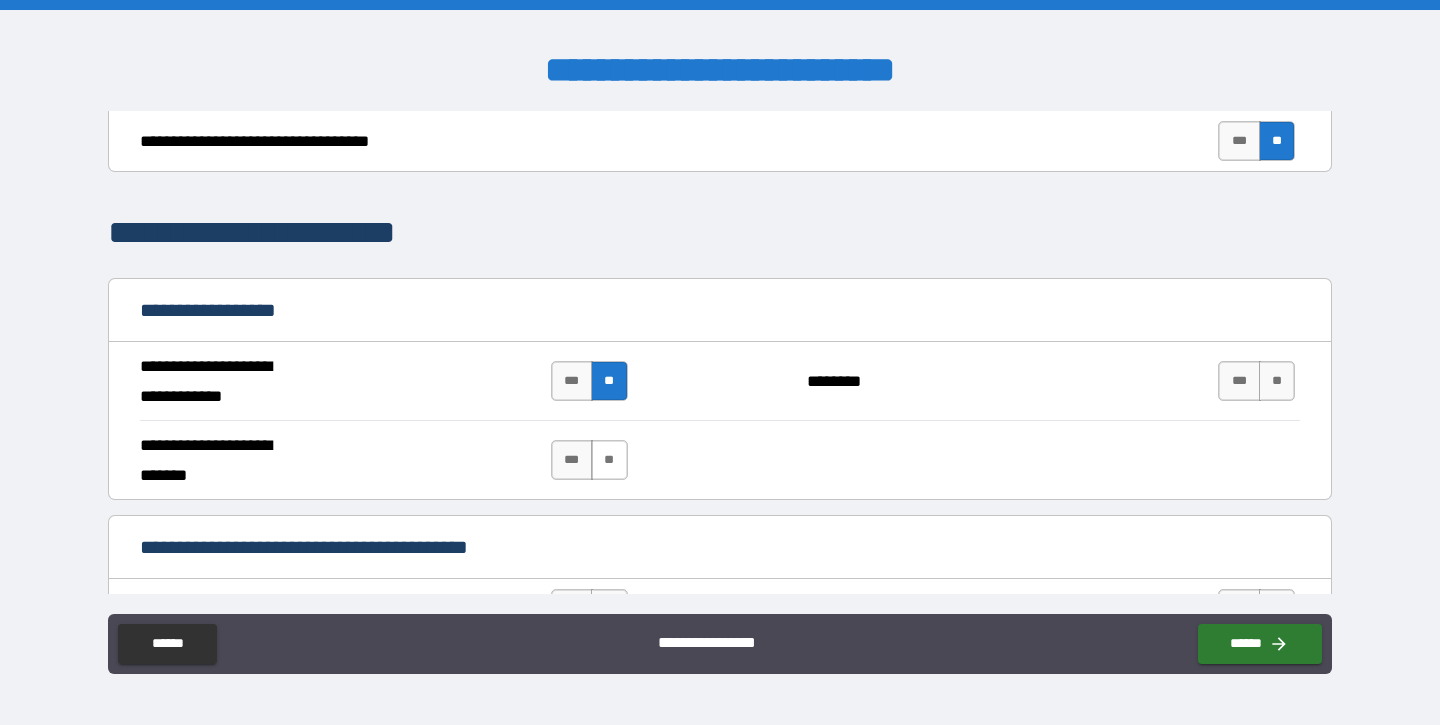 click on "**" at bounding box center [609, 460] 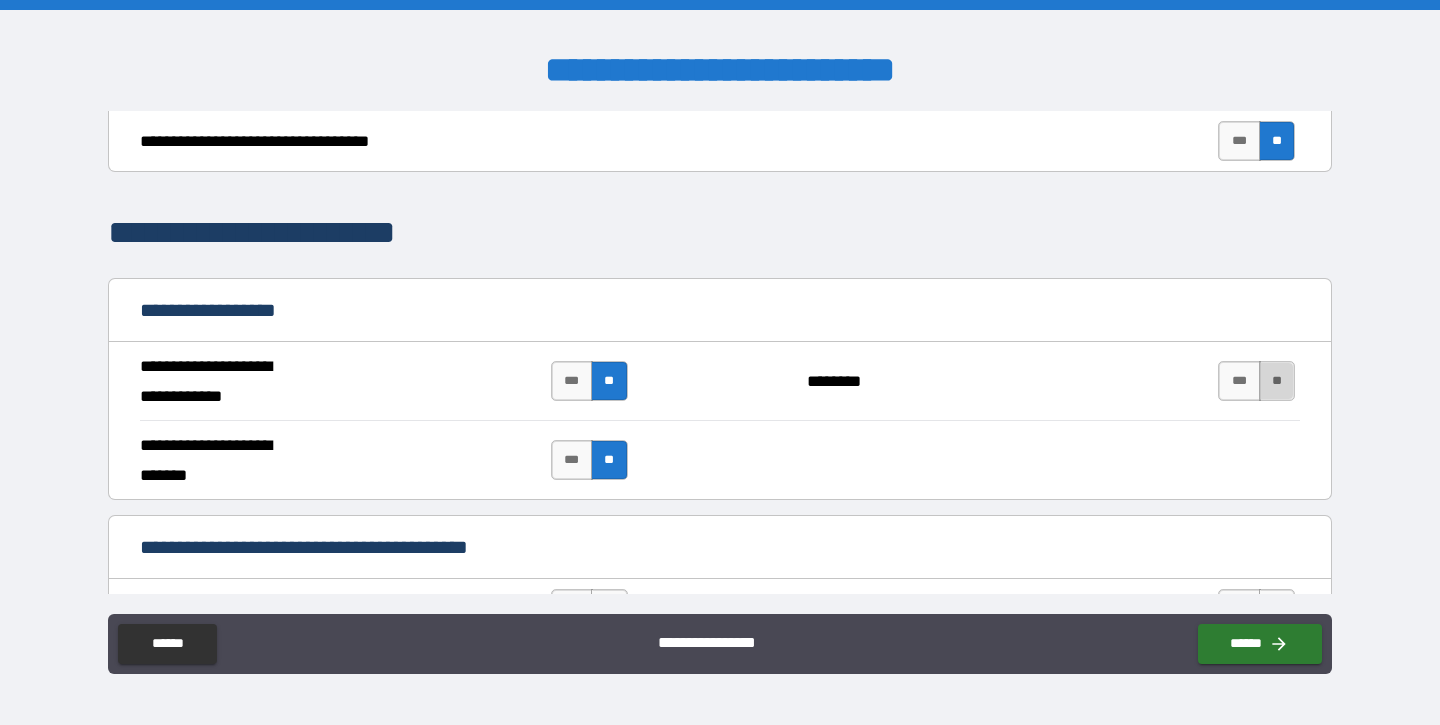 click on "**" at bounding box center (1277, 381) 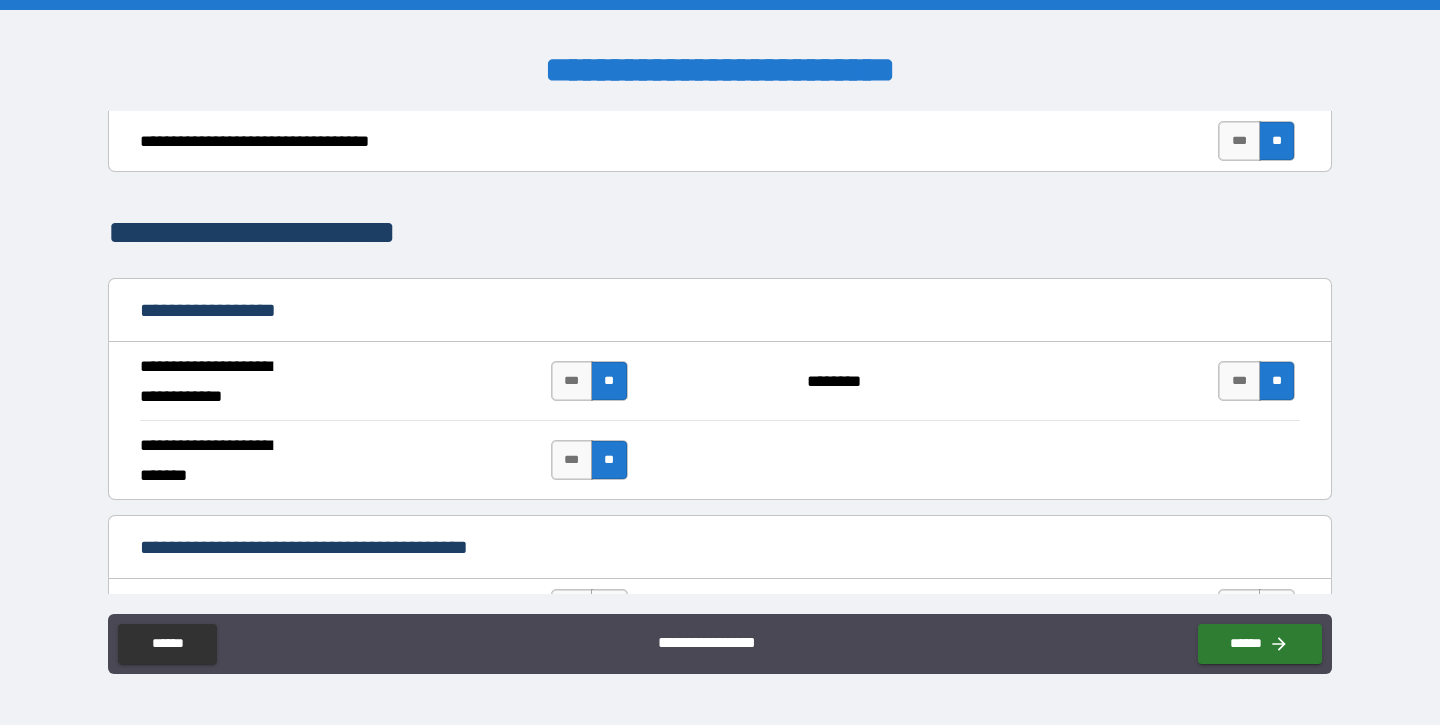 click on "**********" at bounding box center [720, 459] 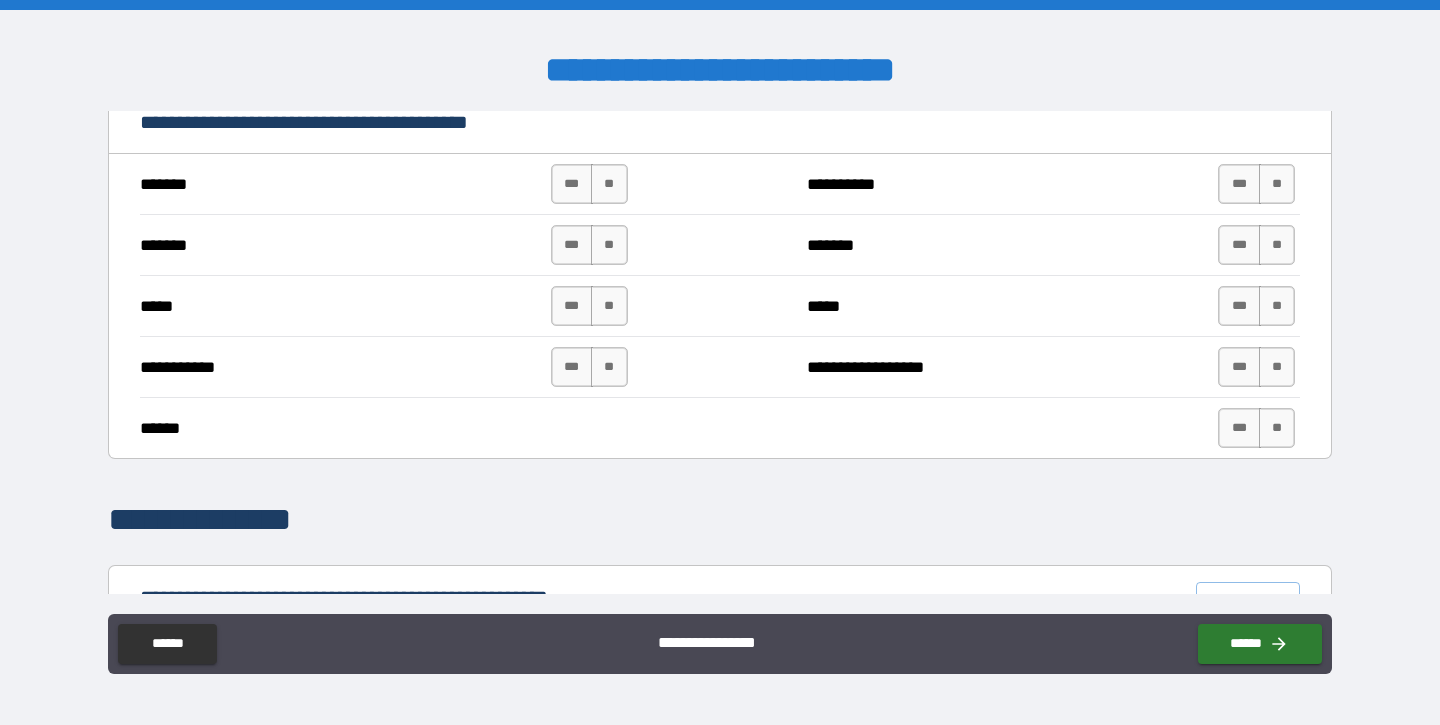 scroll, scrollTop: 1428, scrollLeft: 0, axis: vertical 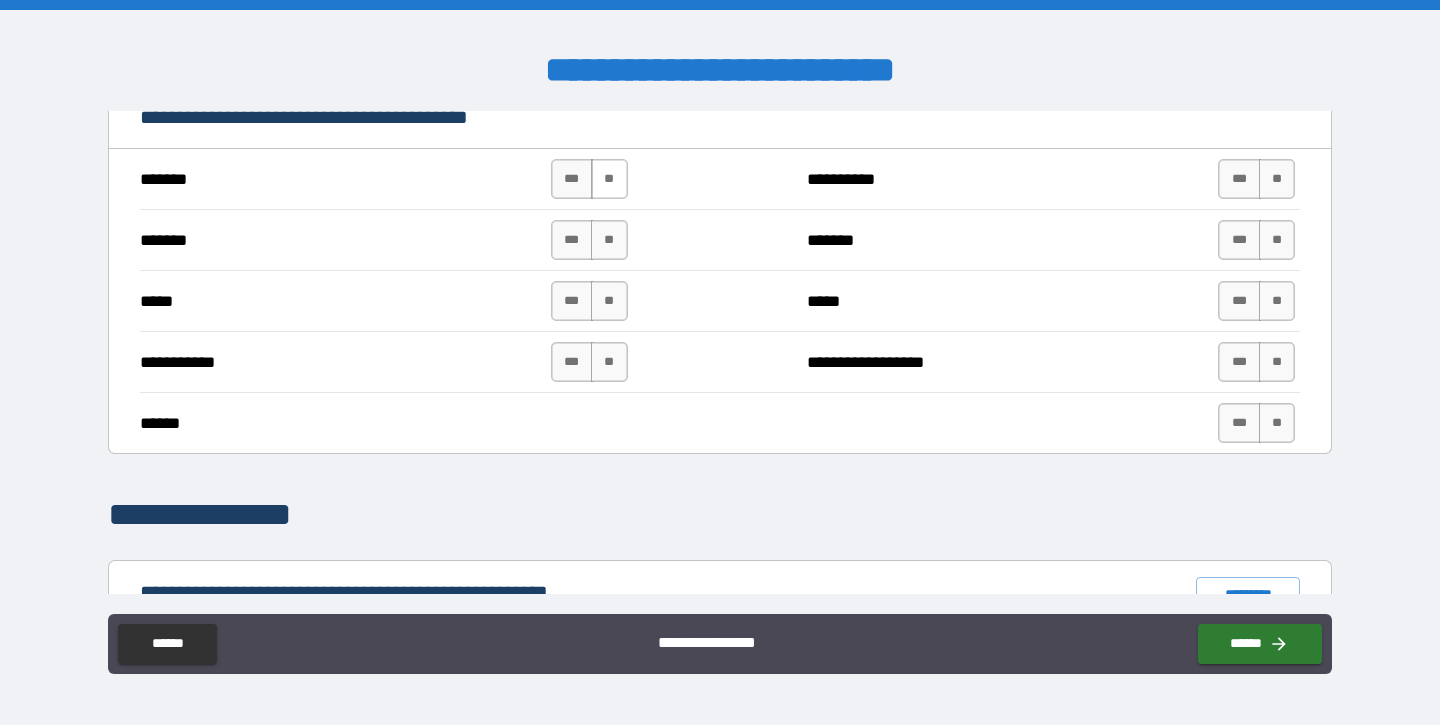 click on "**" at bounding box center (609, 179) 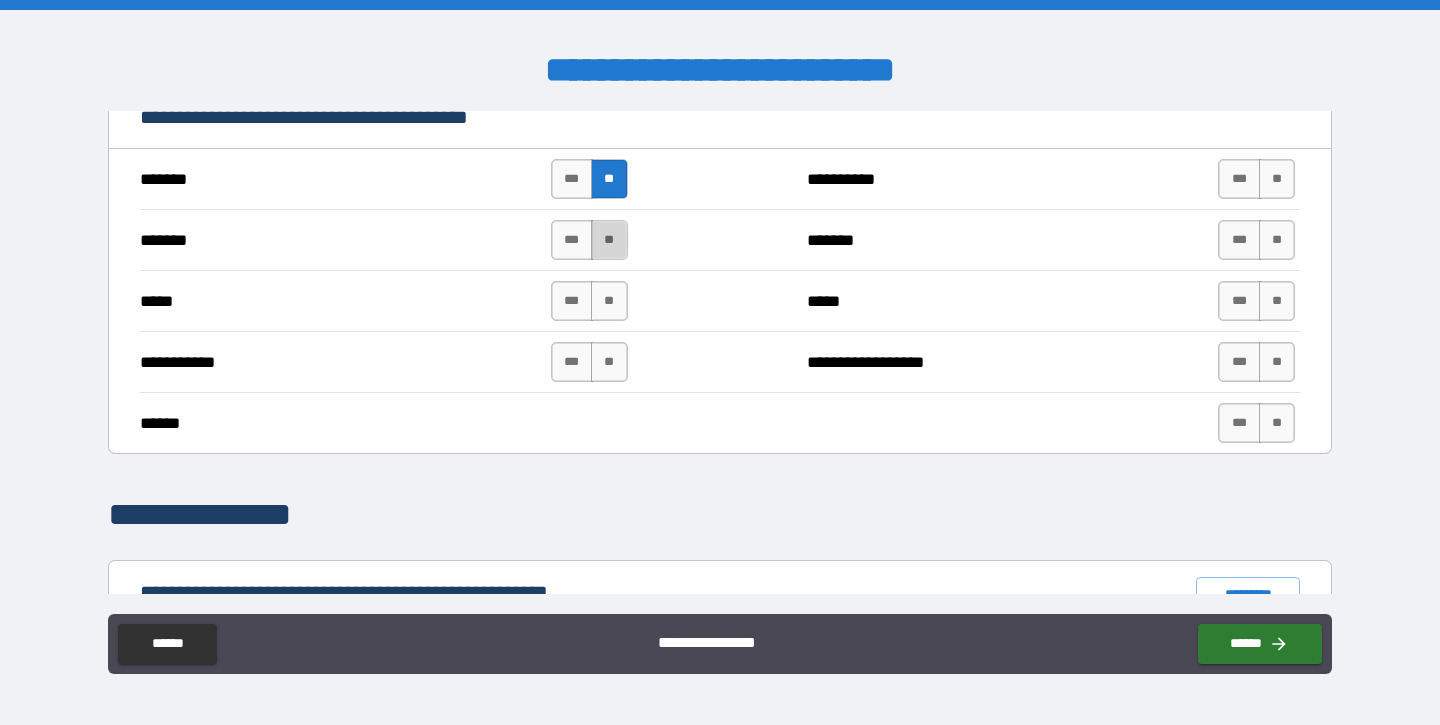 click on "**" at bounding box center (609, 240) 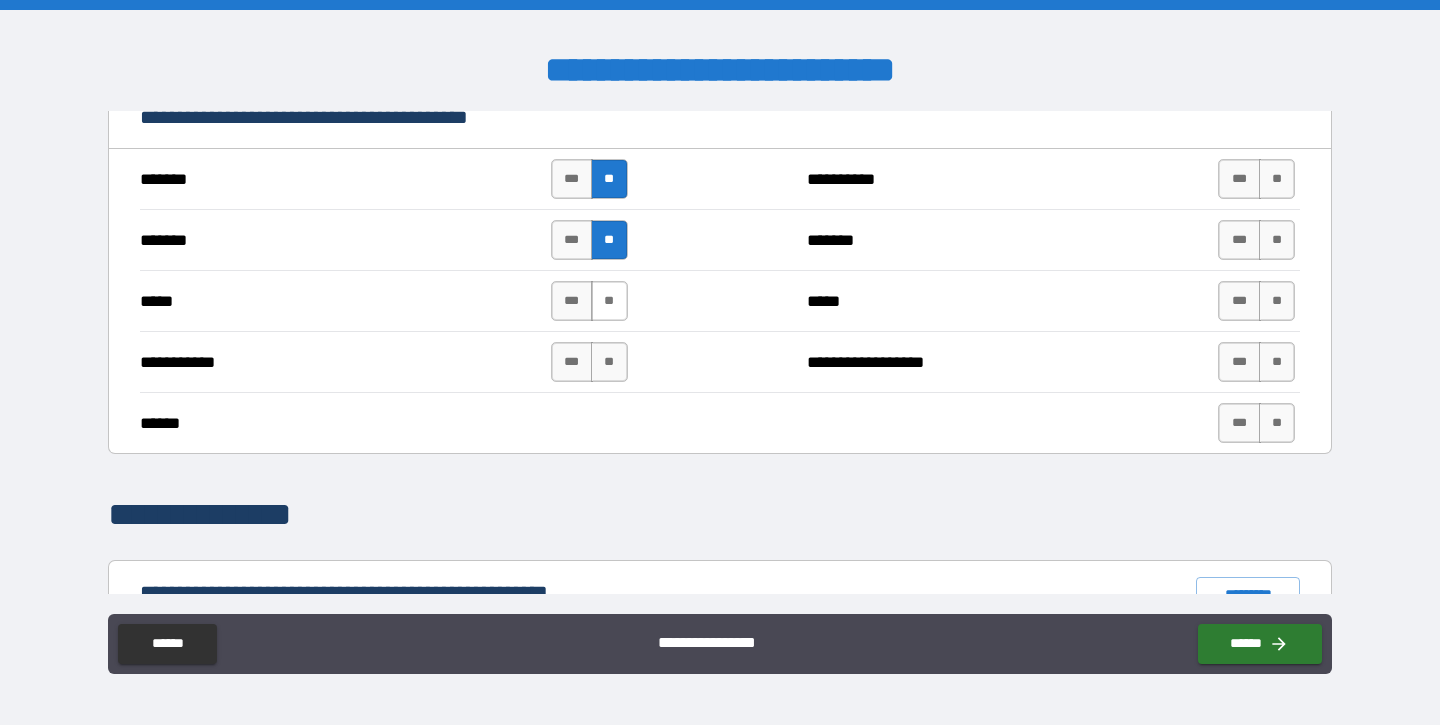 click on "**" at bounding box center (609, 301) 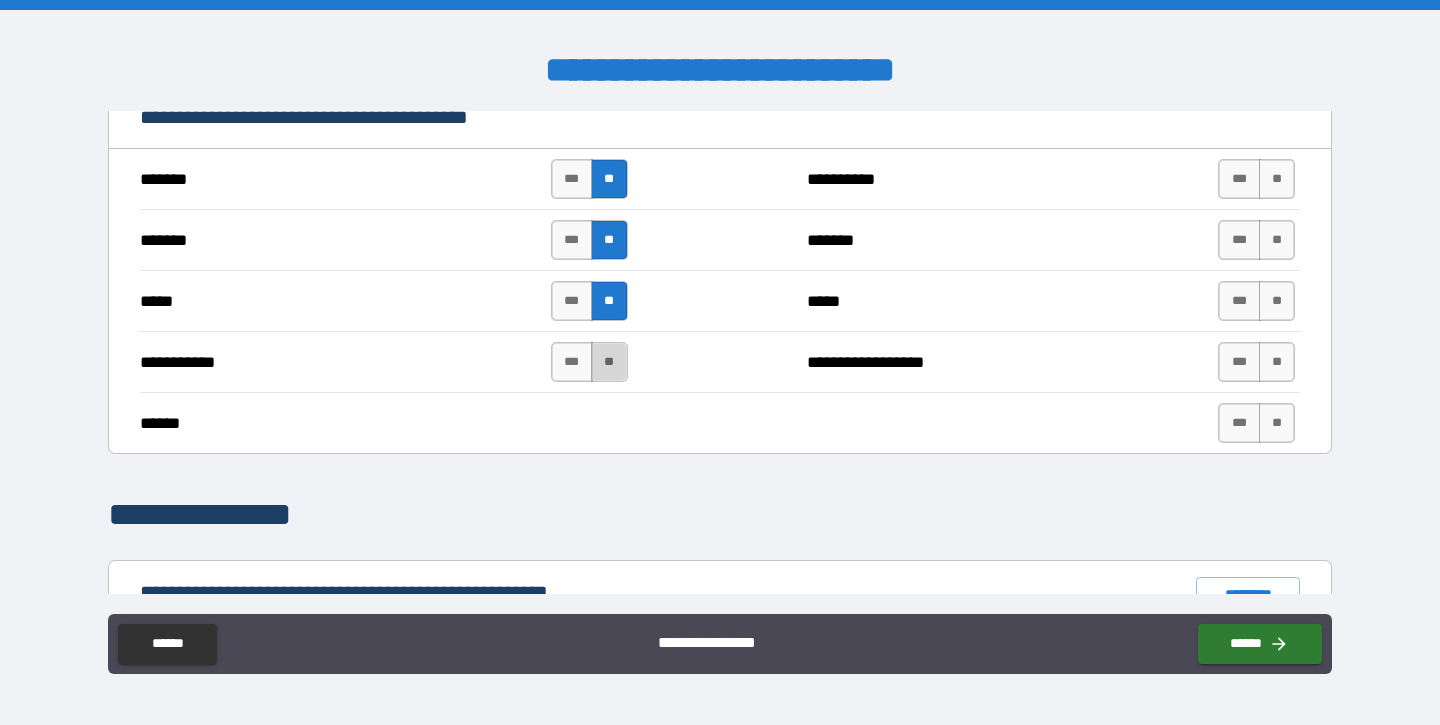 click on "**" at bounding box center (609, 362) 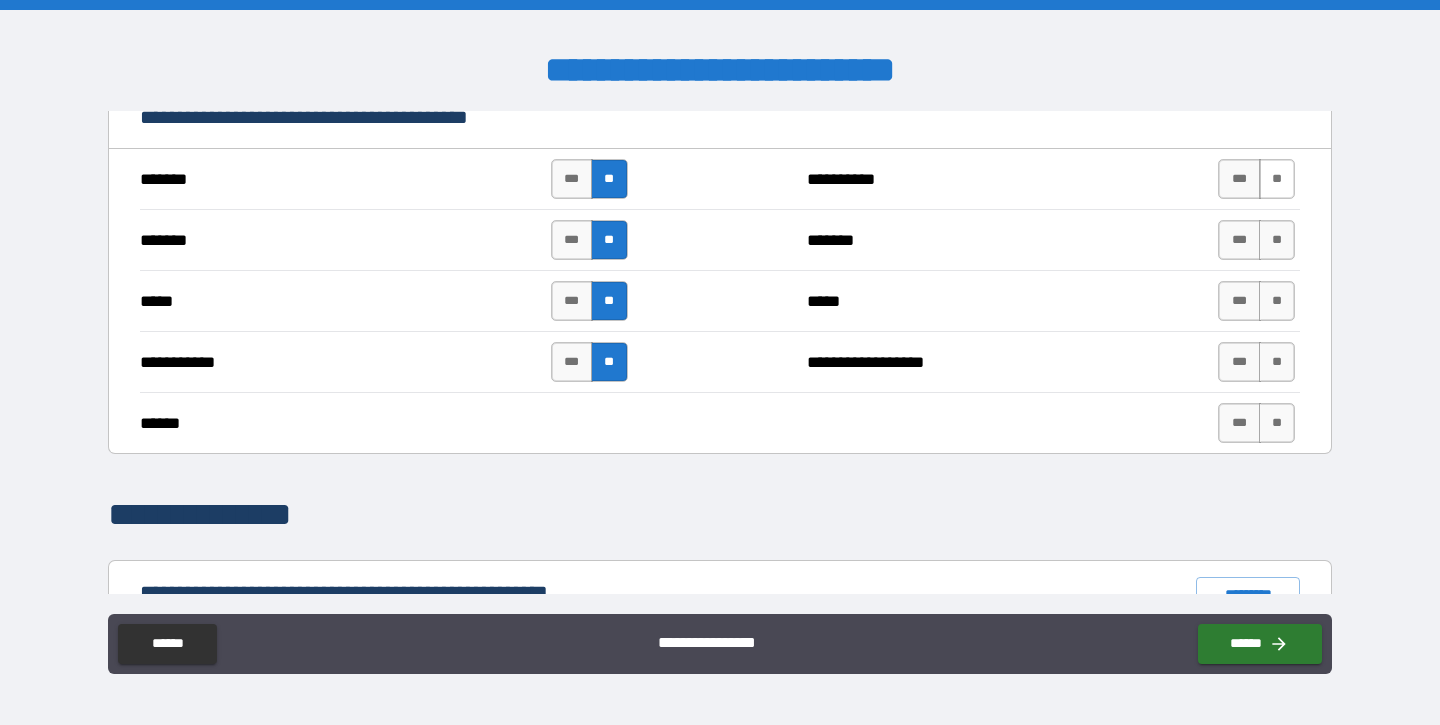 click on "**" at bounding box center (1277, 179) 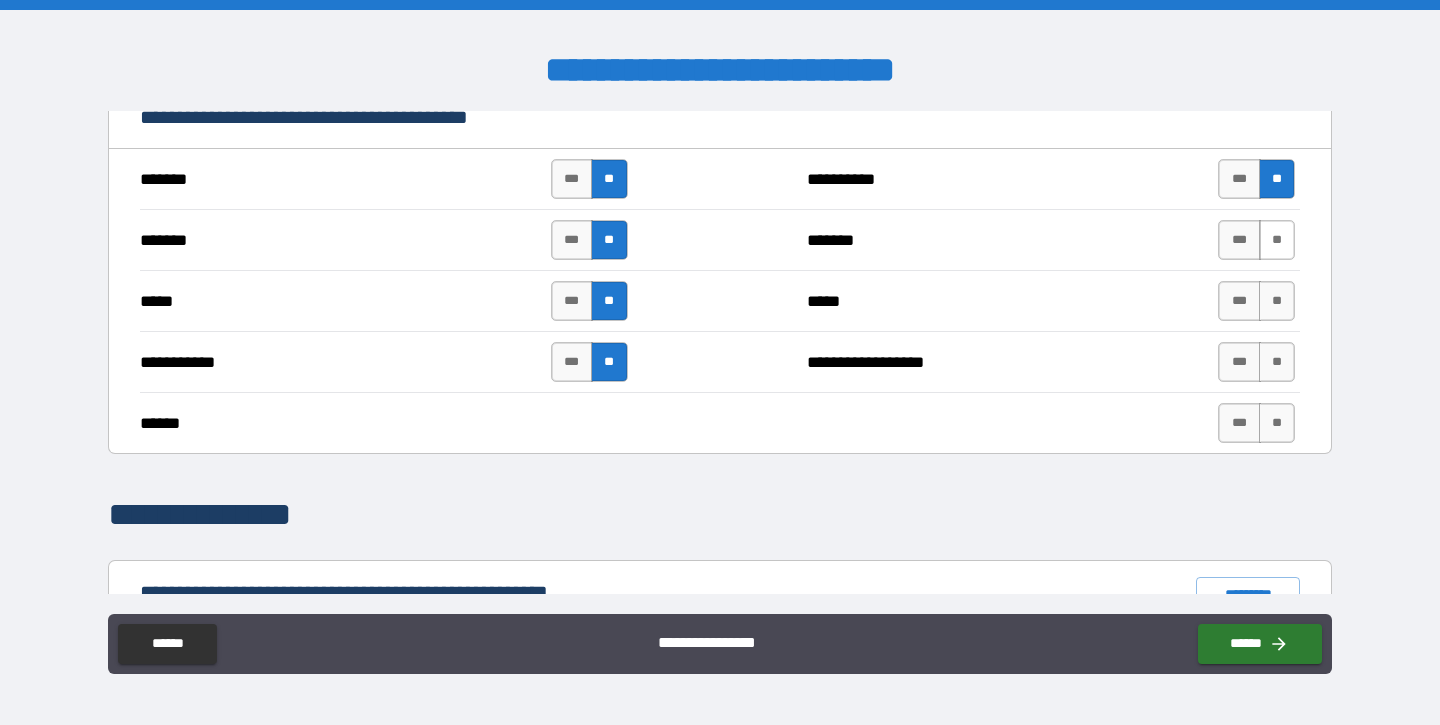 click on "**" at bounding box center (1277, 240) 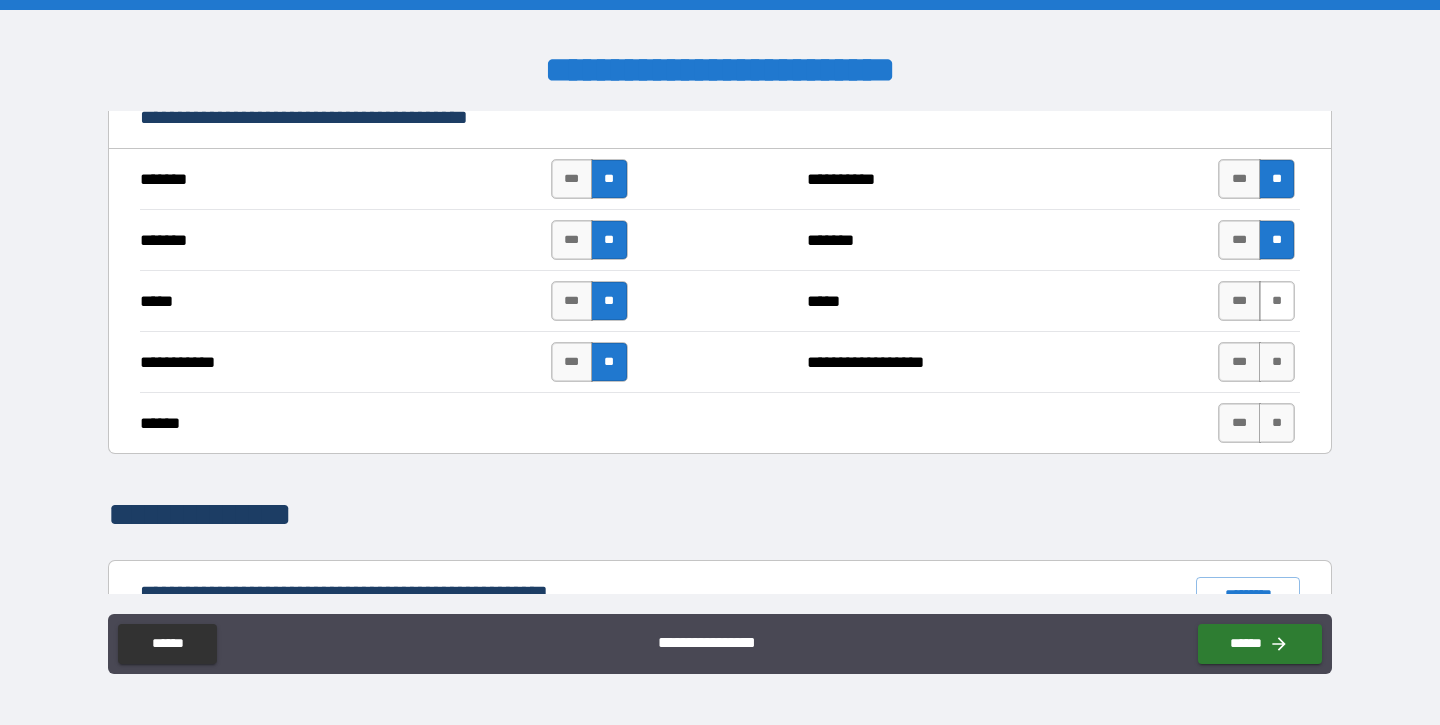 click on "**" at bounding box center [1277, 301] 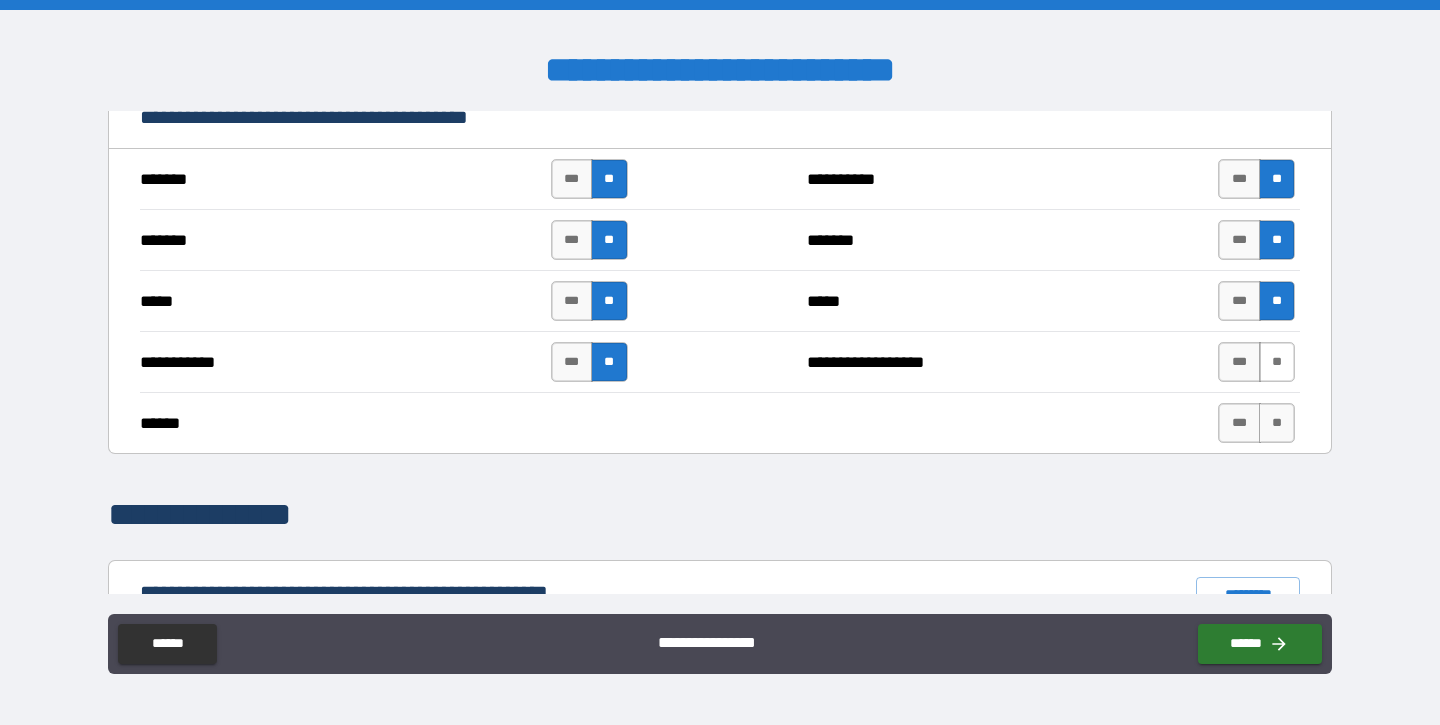 click on "**" at bounding box center [1277, 362] 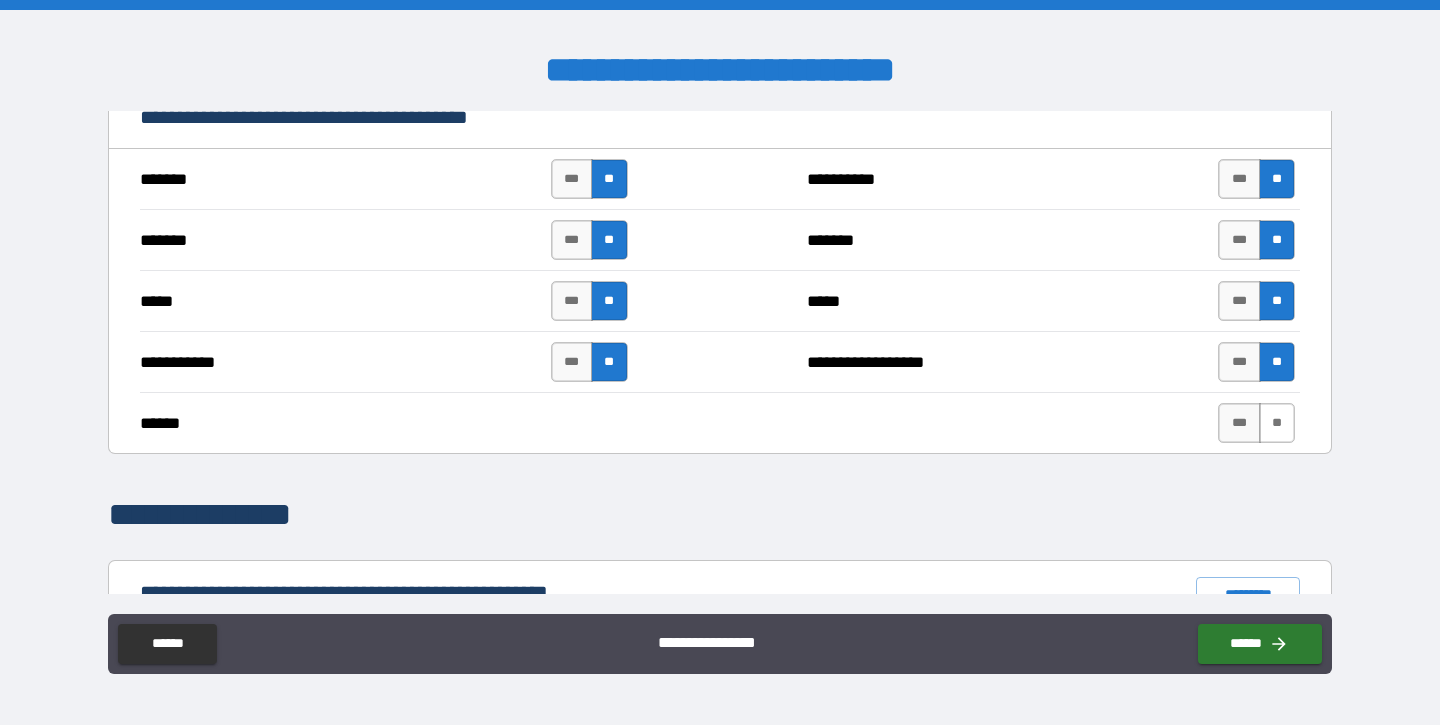click on "**" at bounding box center [1277, 423] 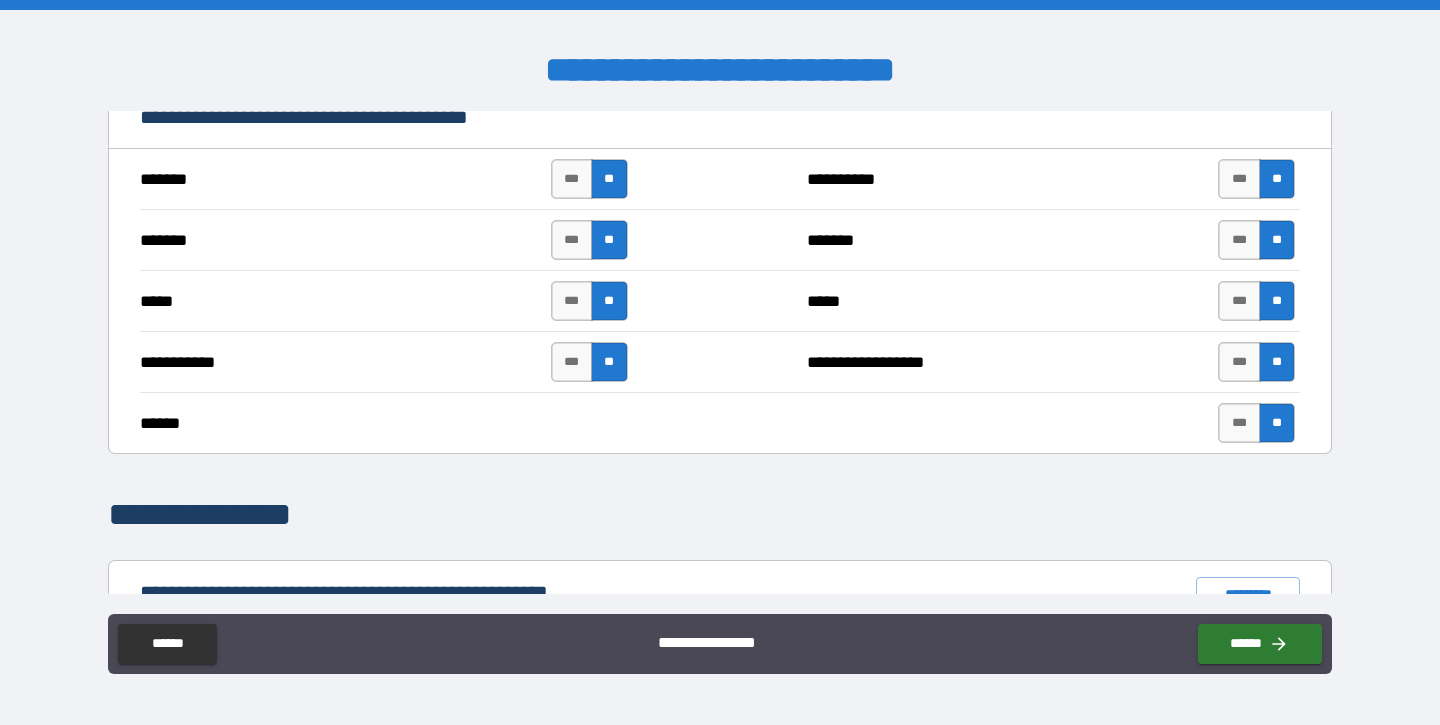 click on "**********" at bounding box center (720, 352) 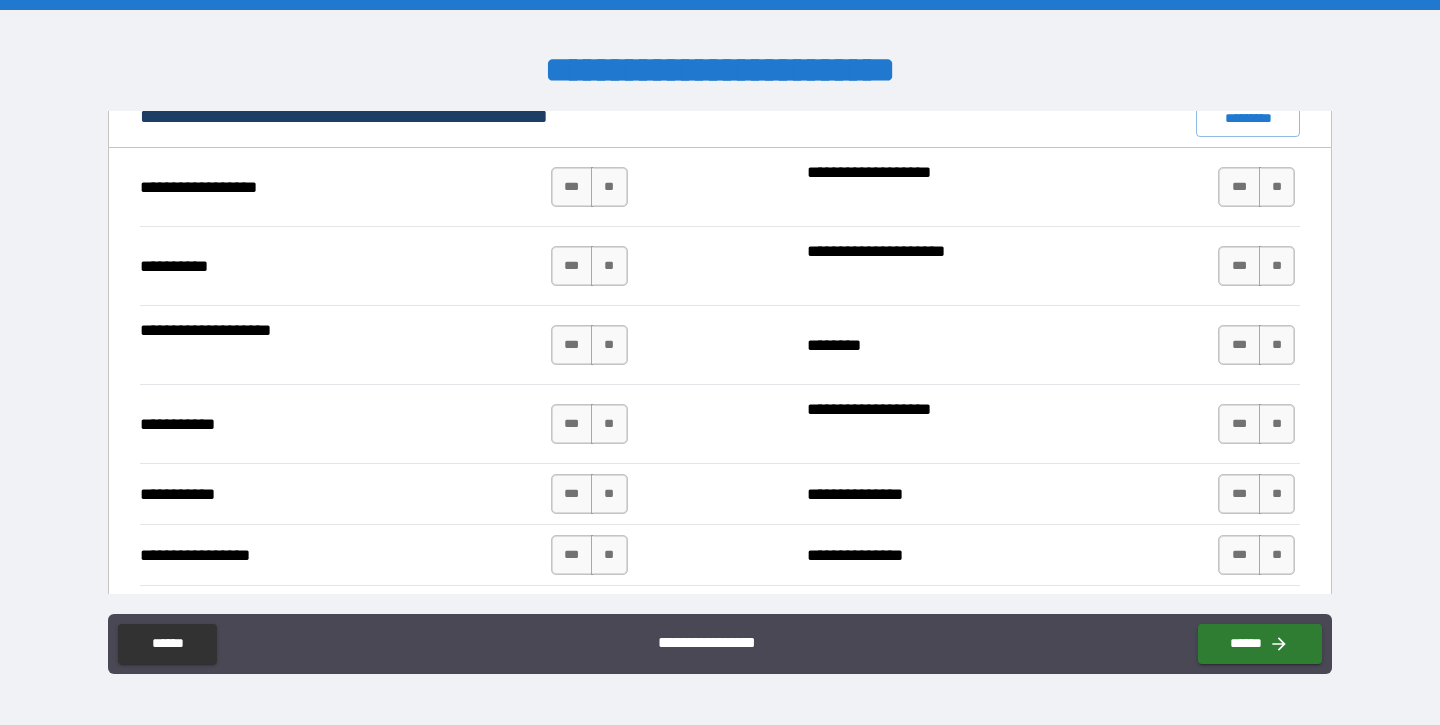 scroll, scrollTop: 1923, scrollLeft: 0, axis: vertical 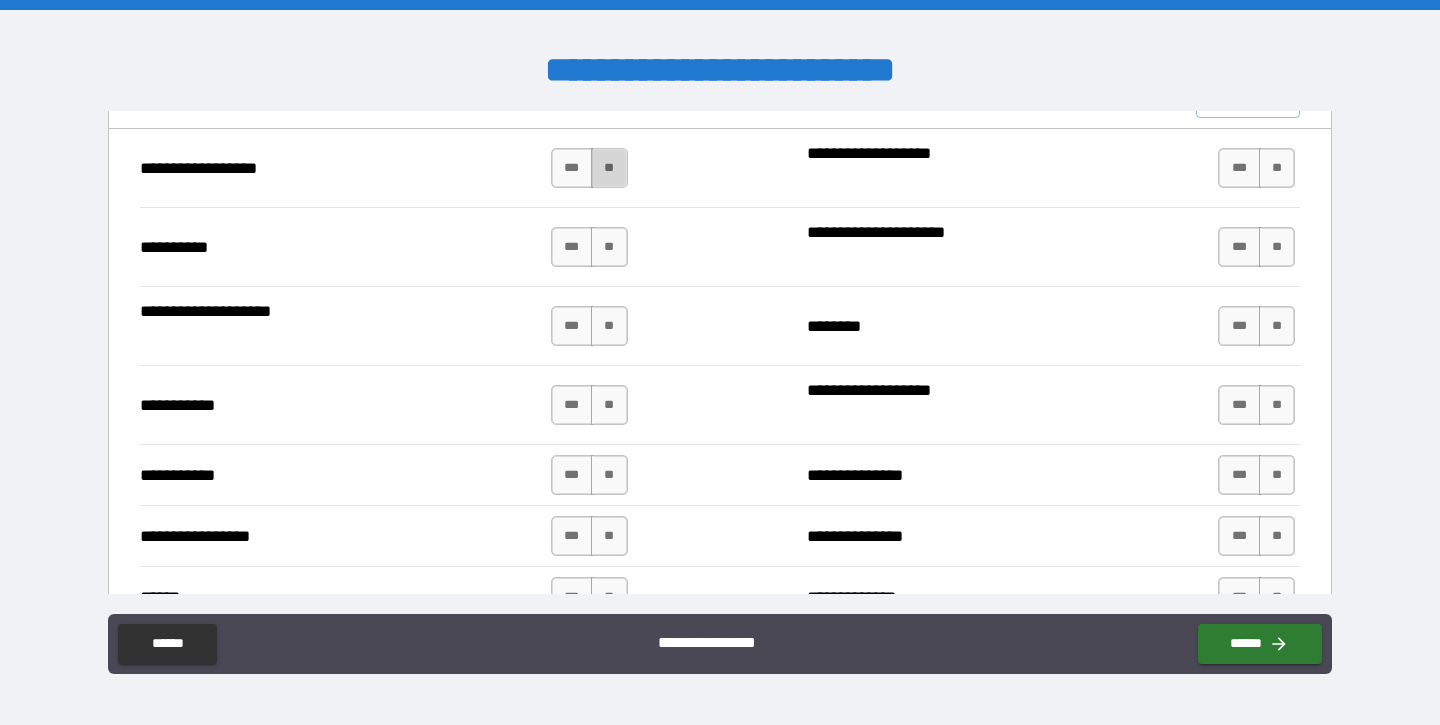 click on "**" at bounding box center (609, 168) 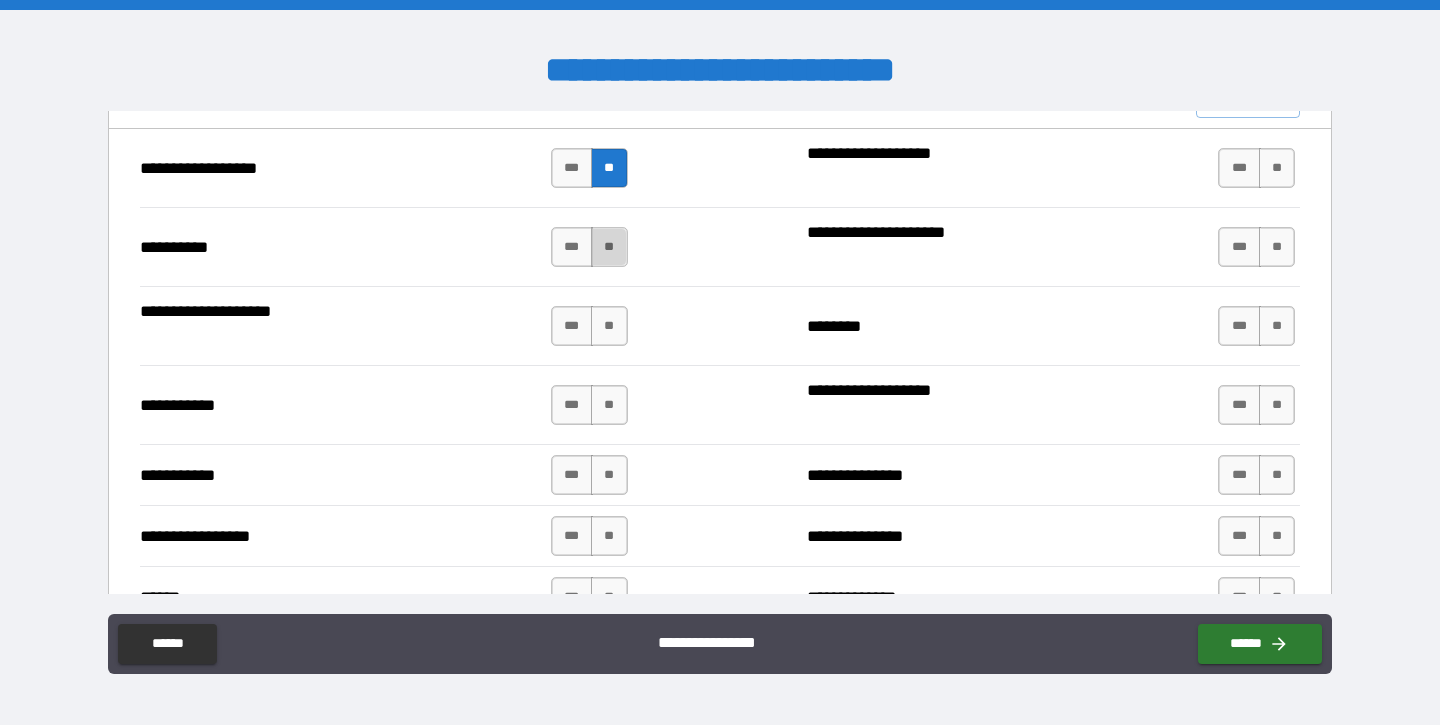 click on "**" at bounding box center [609, 247] 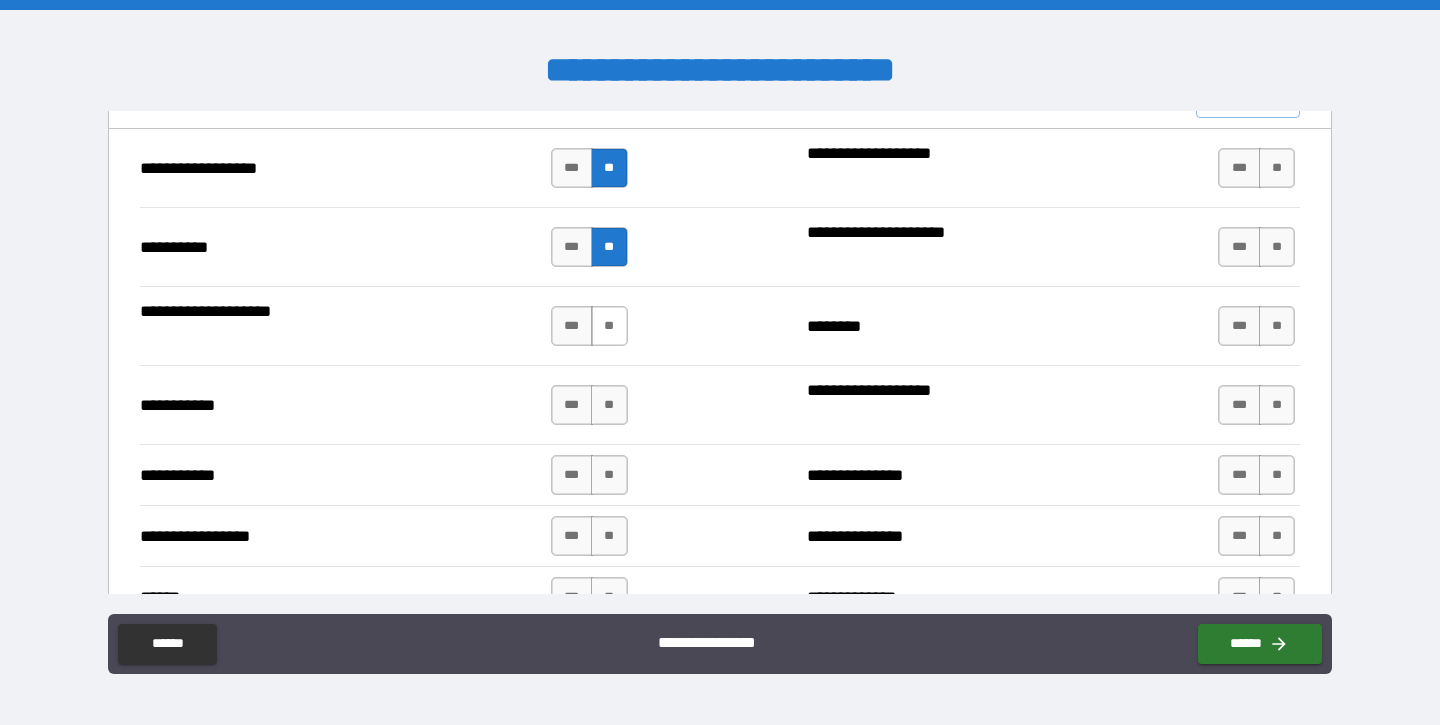 click on "**" at bounding box center (609, 326) 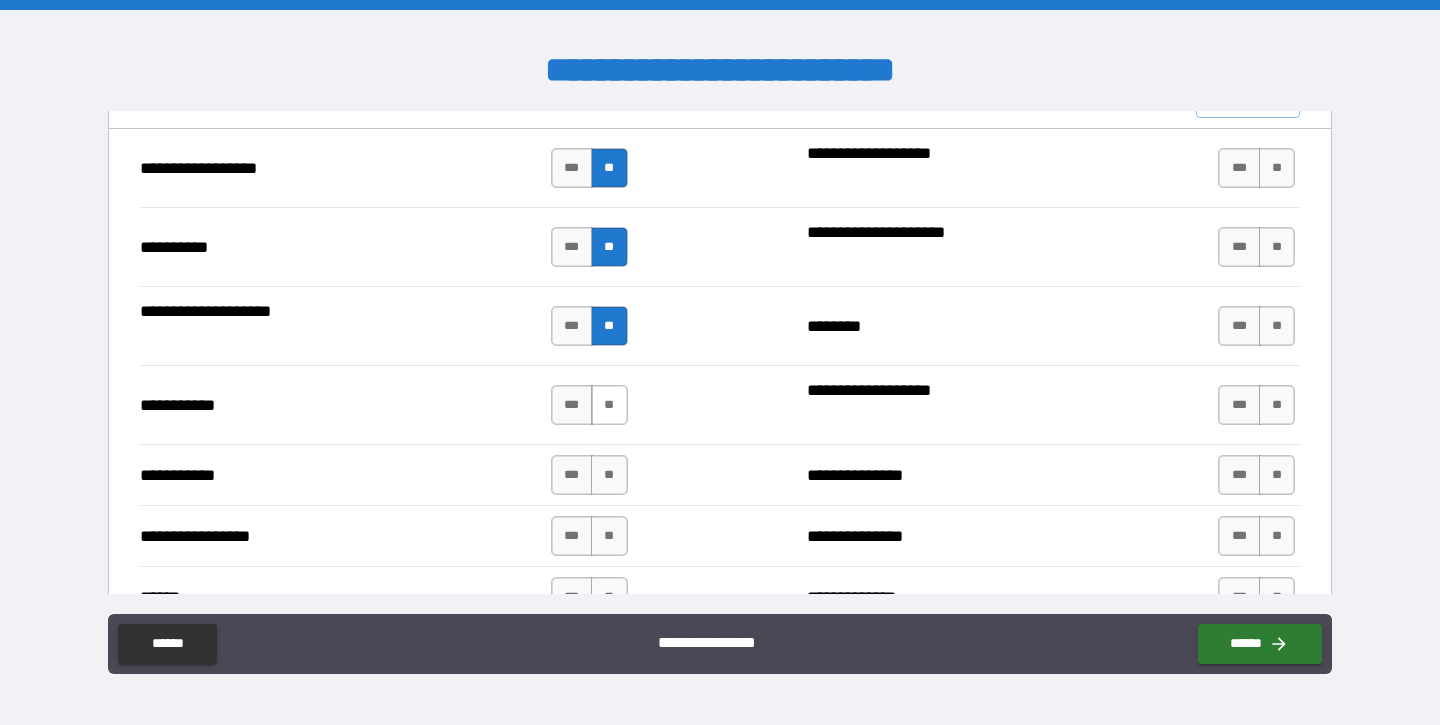 click on "**" at bounding box center [609, 405] 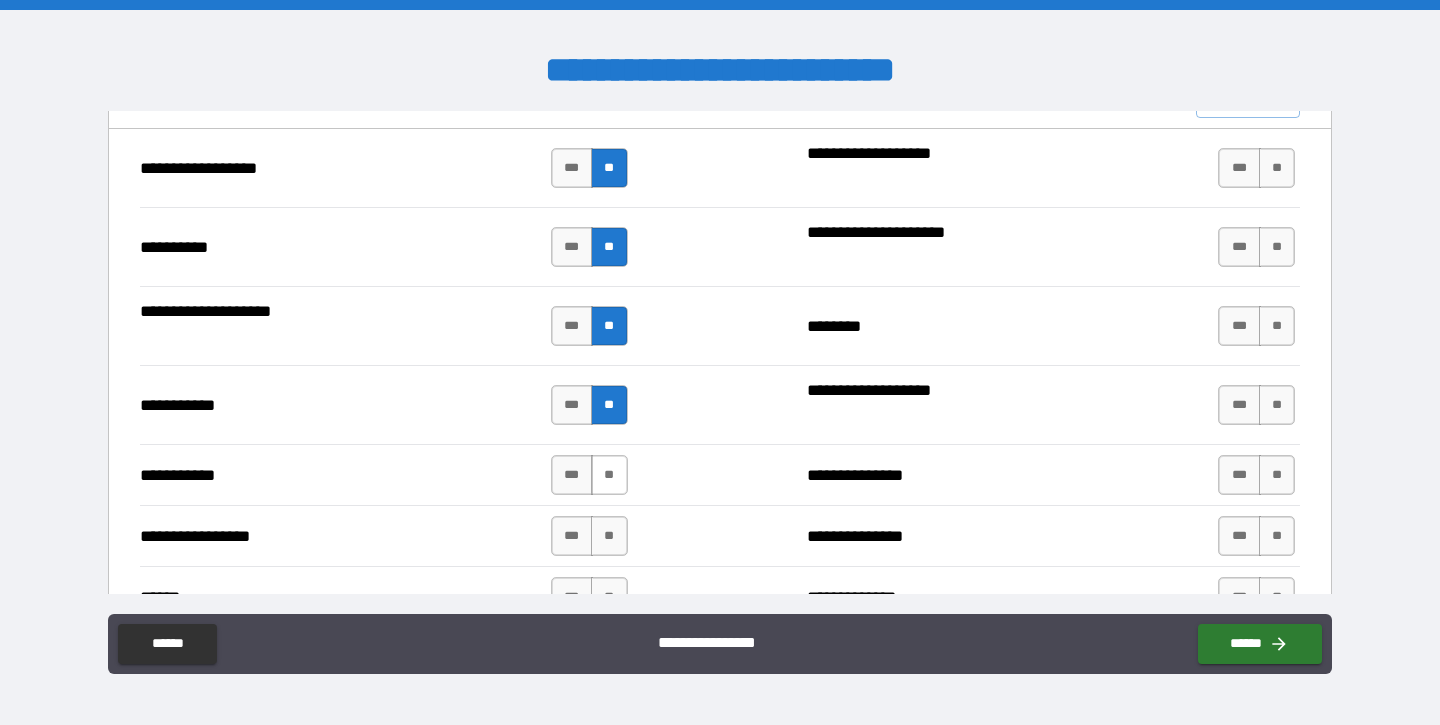 click on "**" at bounding box center [609, 475] 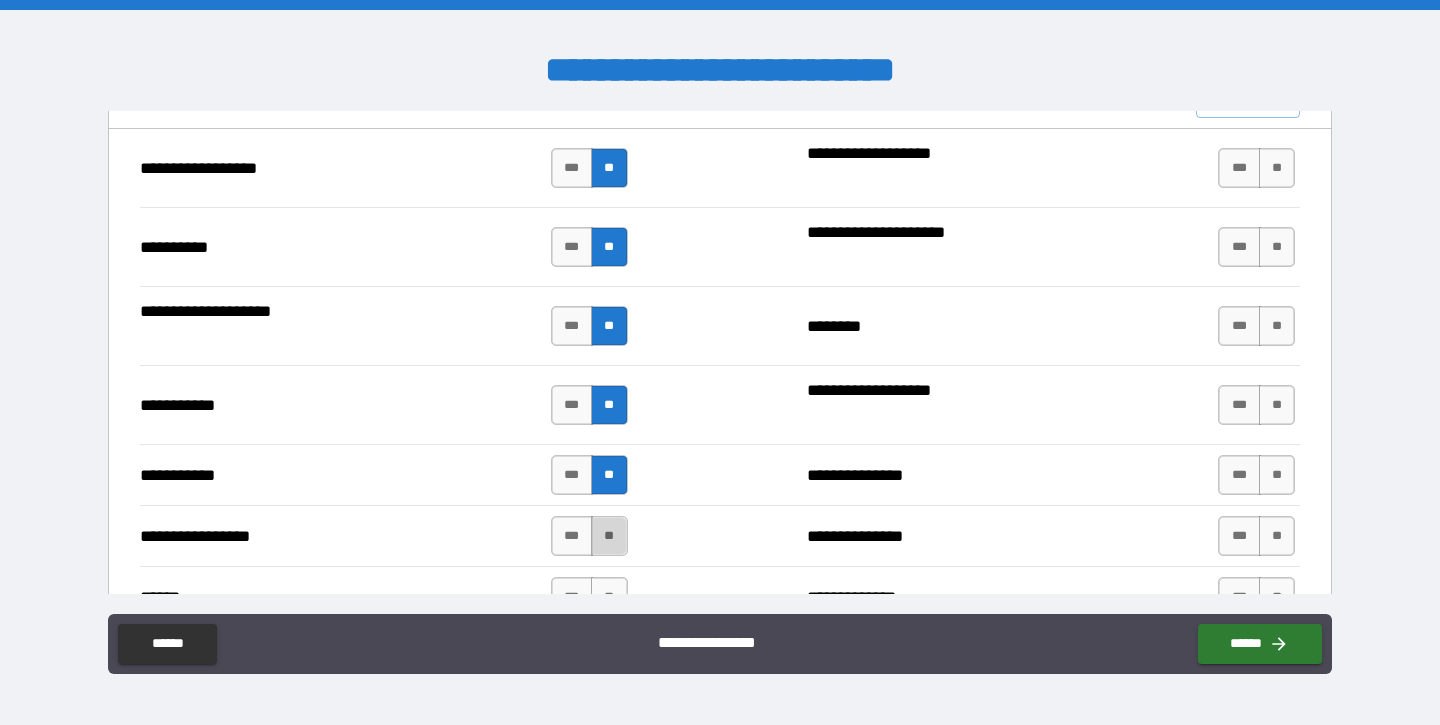 click on "**" at bounding box center [609, 536] 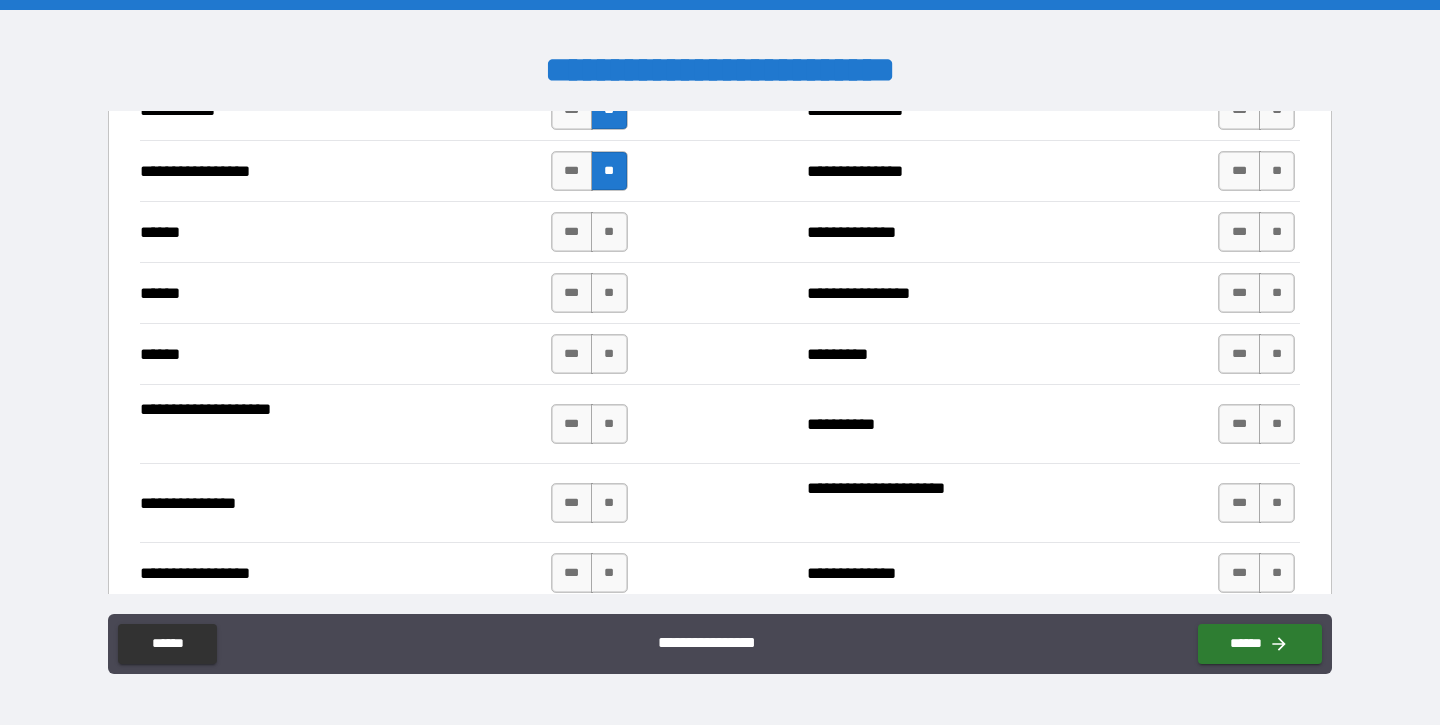 scroll, scrollTop: 2298, scrollLeft: 0, axis: vertical 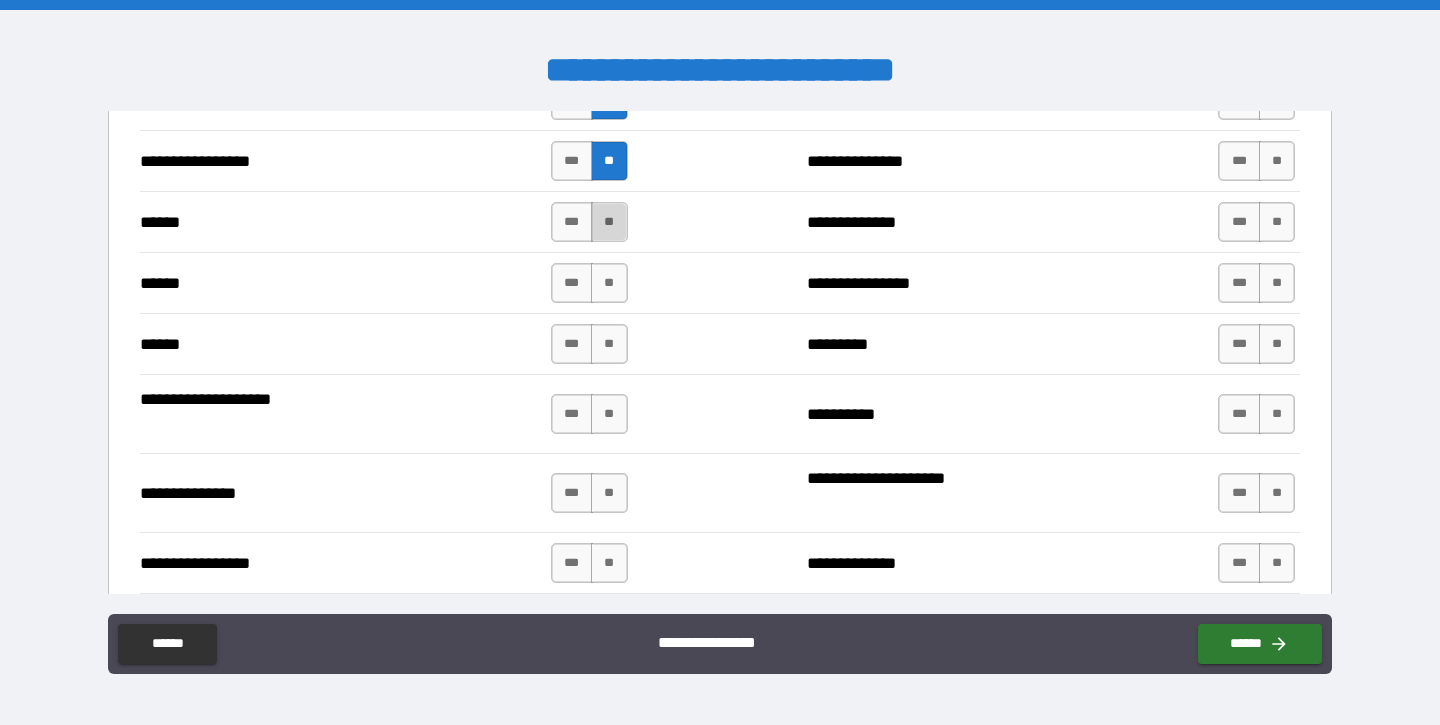 click on "**" at bounding box center (609, 222) 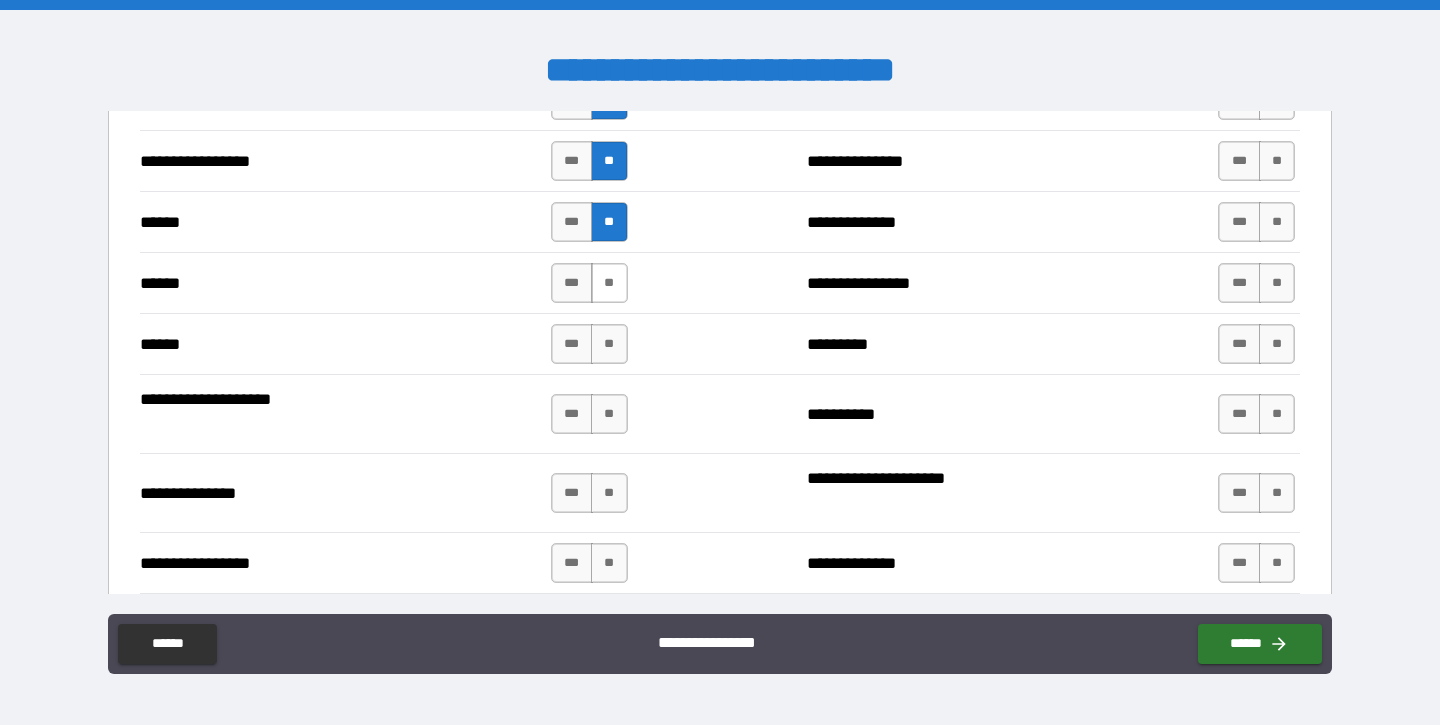 click on "**" at bounding box center [609, 283] 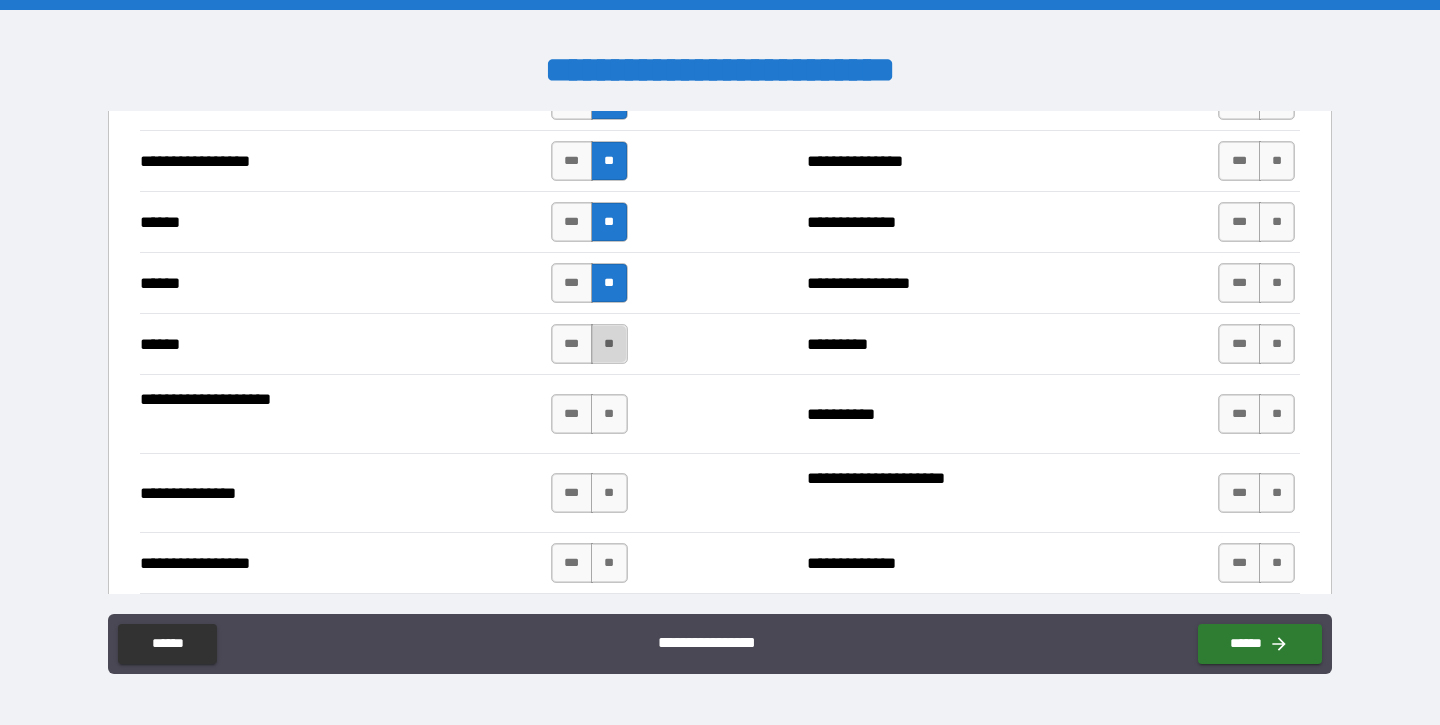 click on "**" at bounding box center (609, 344) 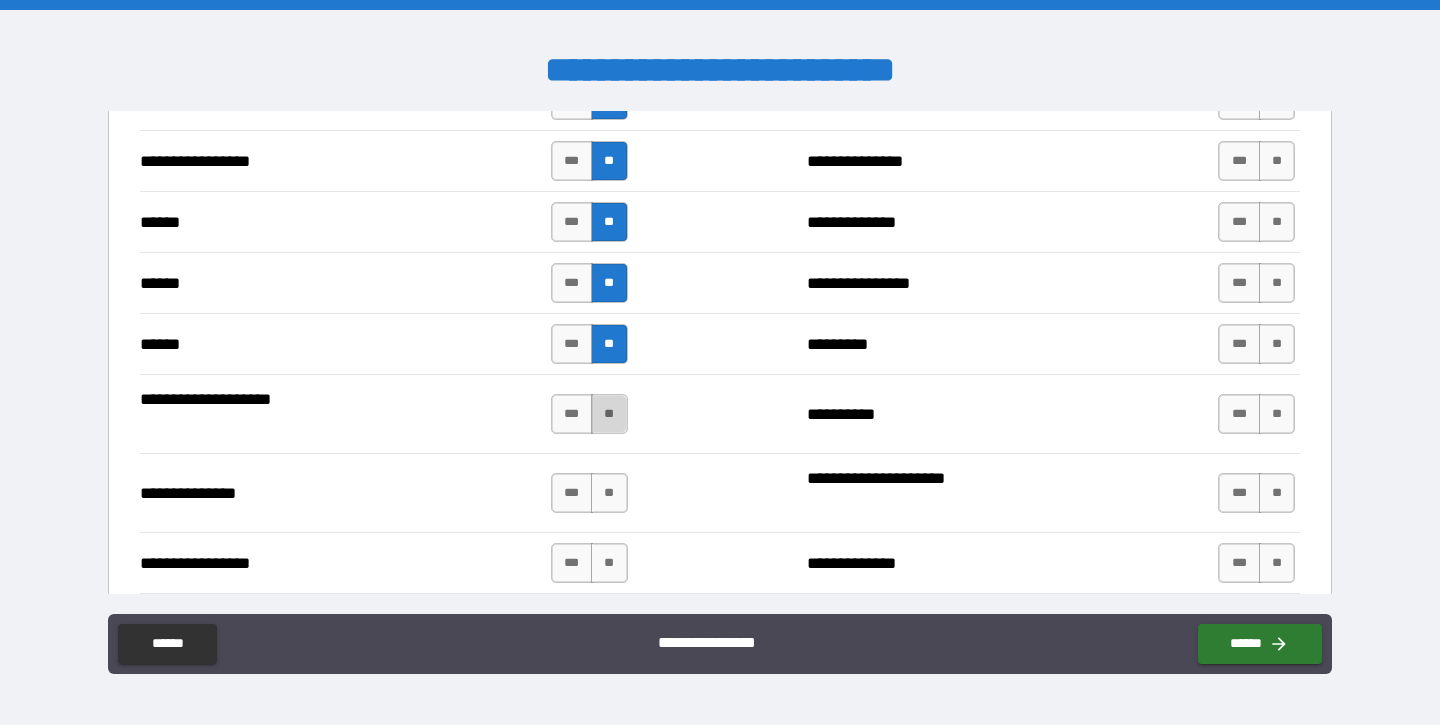 click on "**" at bounding box center (609, 414) 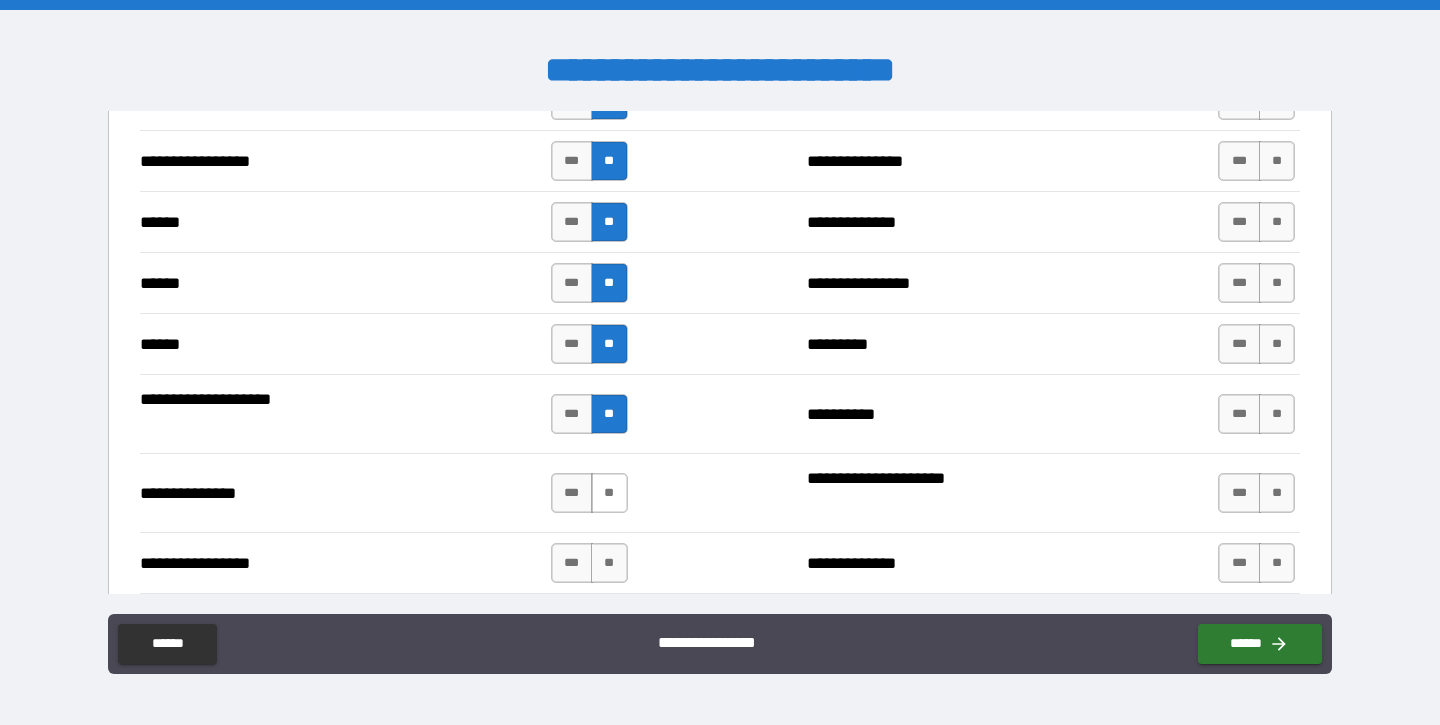 click on "**" at bounding box center [609, 493] 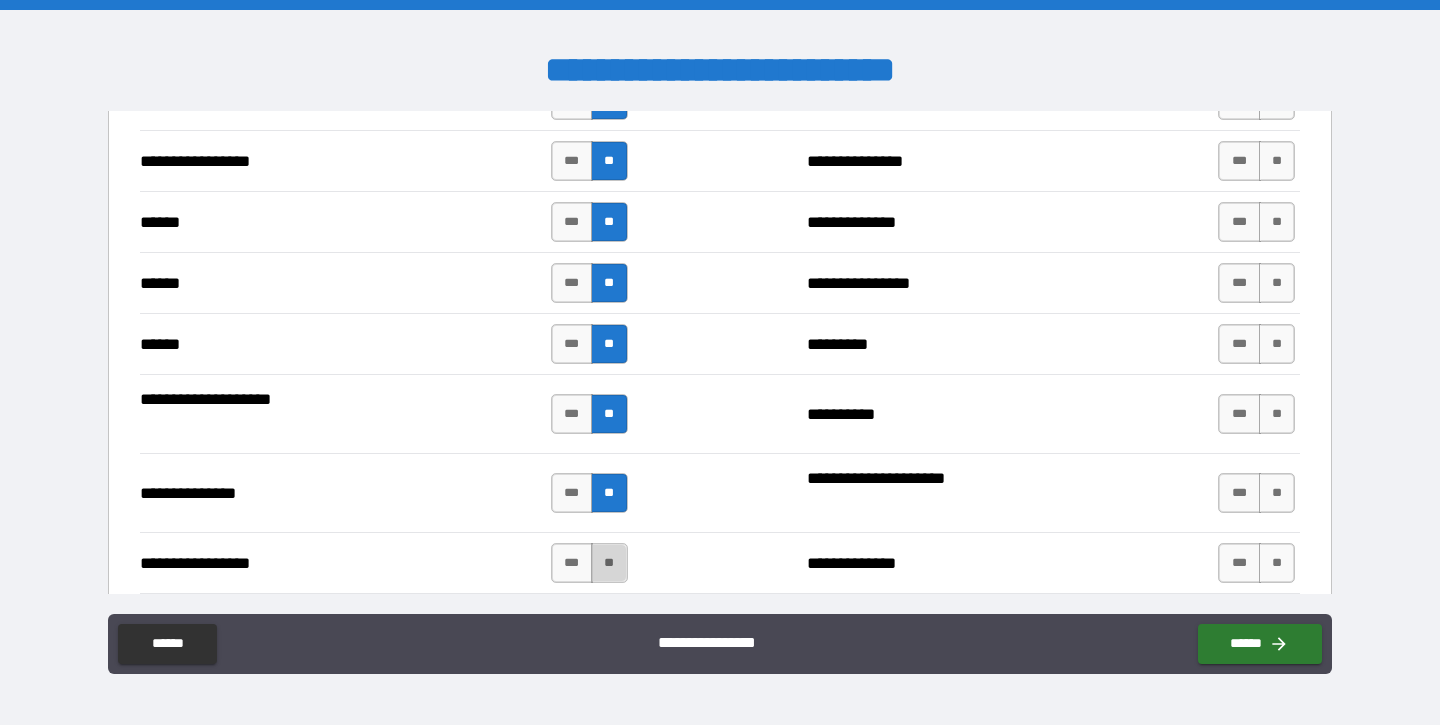 click on "**" at bounding box center (609, 563) 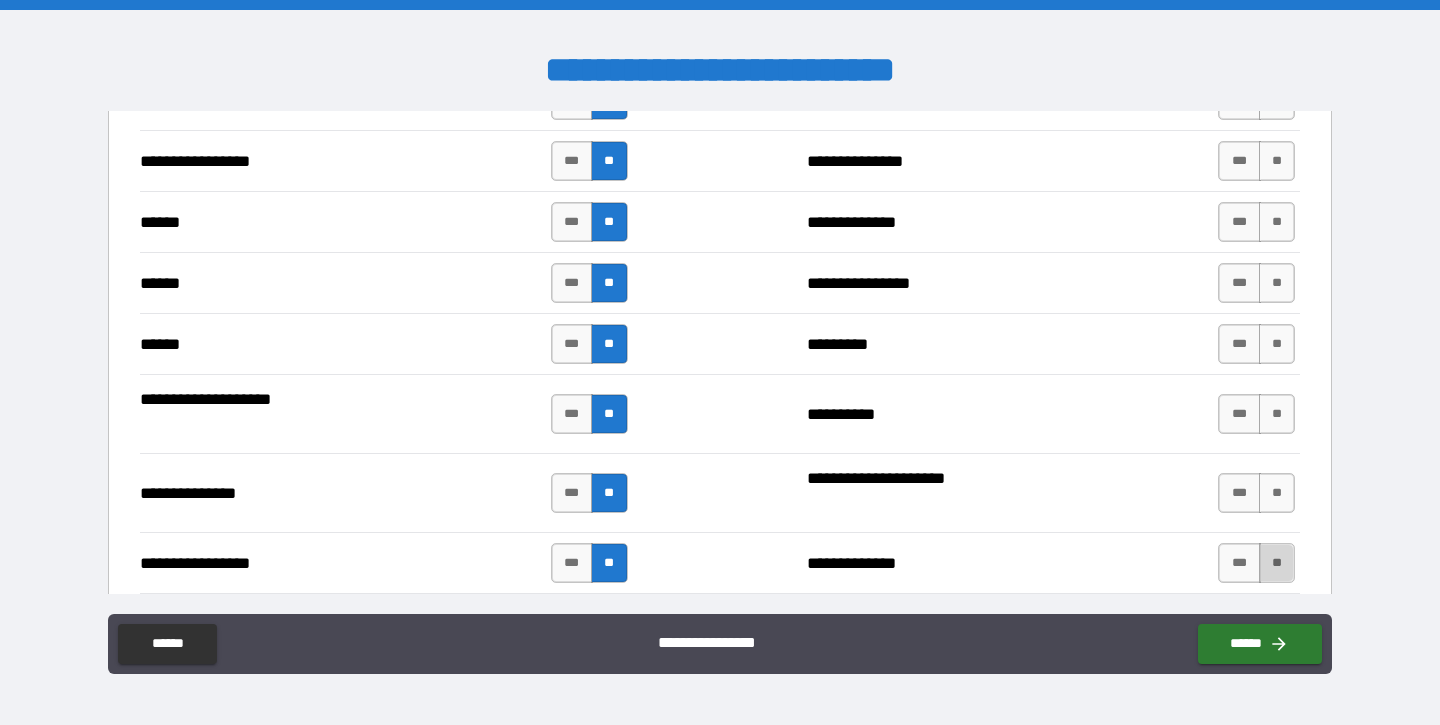 click on "**" at bounding box center (1277, 563) 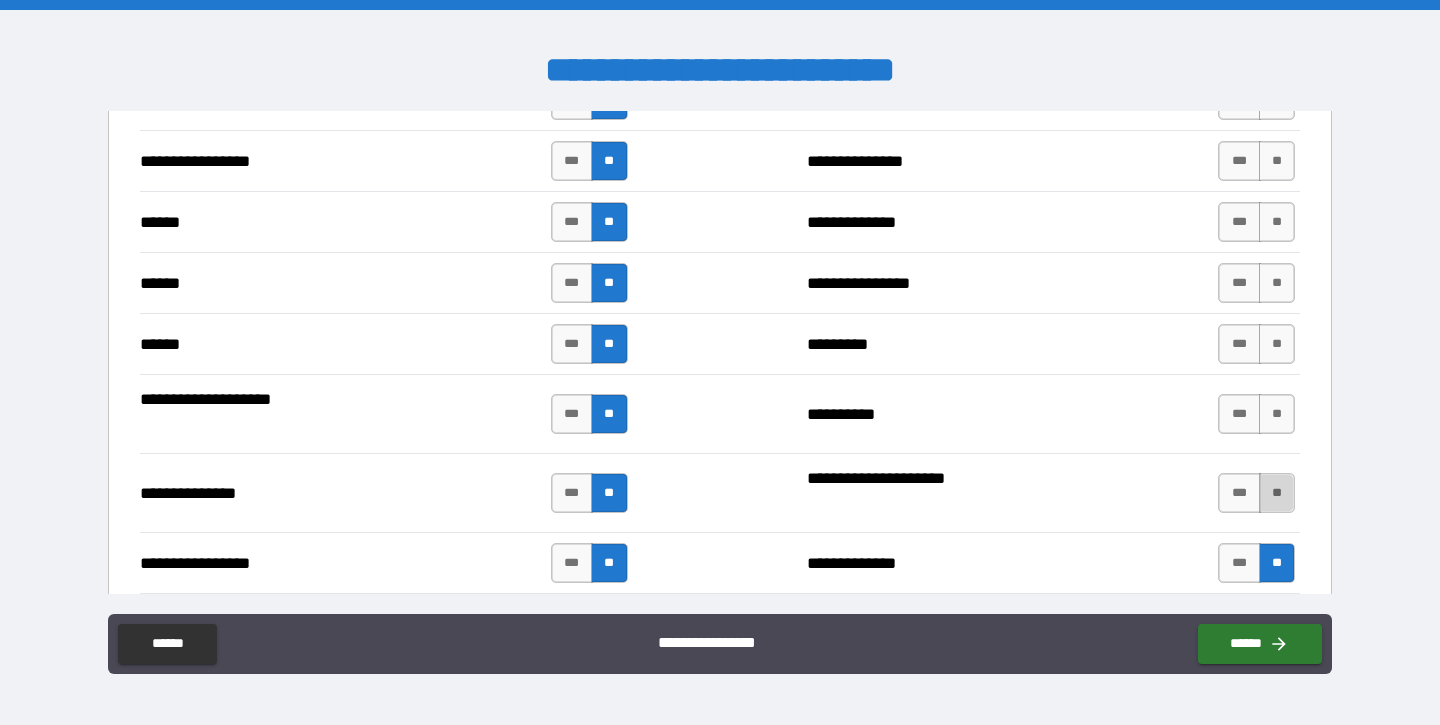 click on "**" at bounding box center (1277, 493) 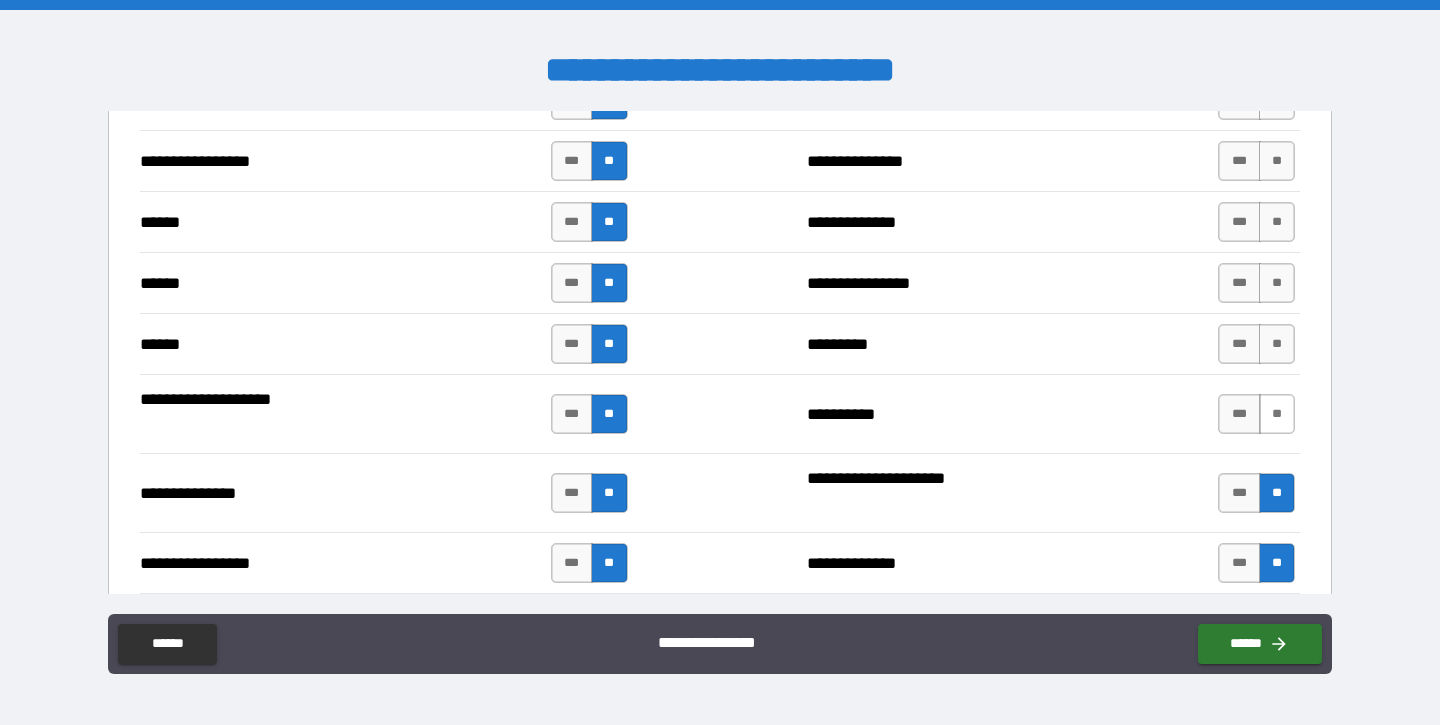 click on "**" at bounding box center (1277, 414) 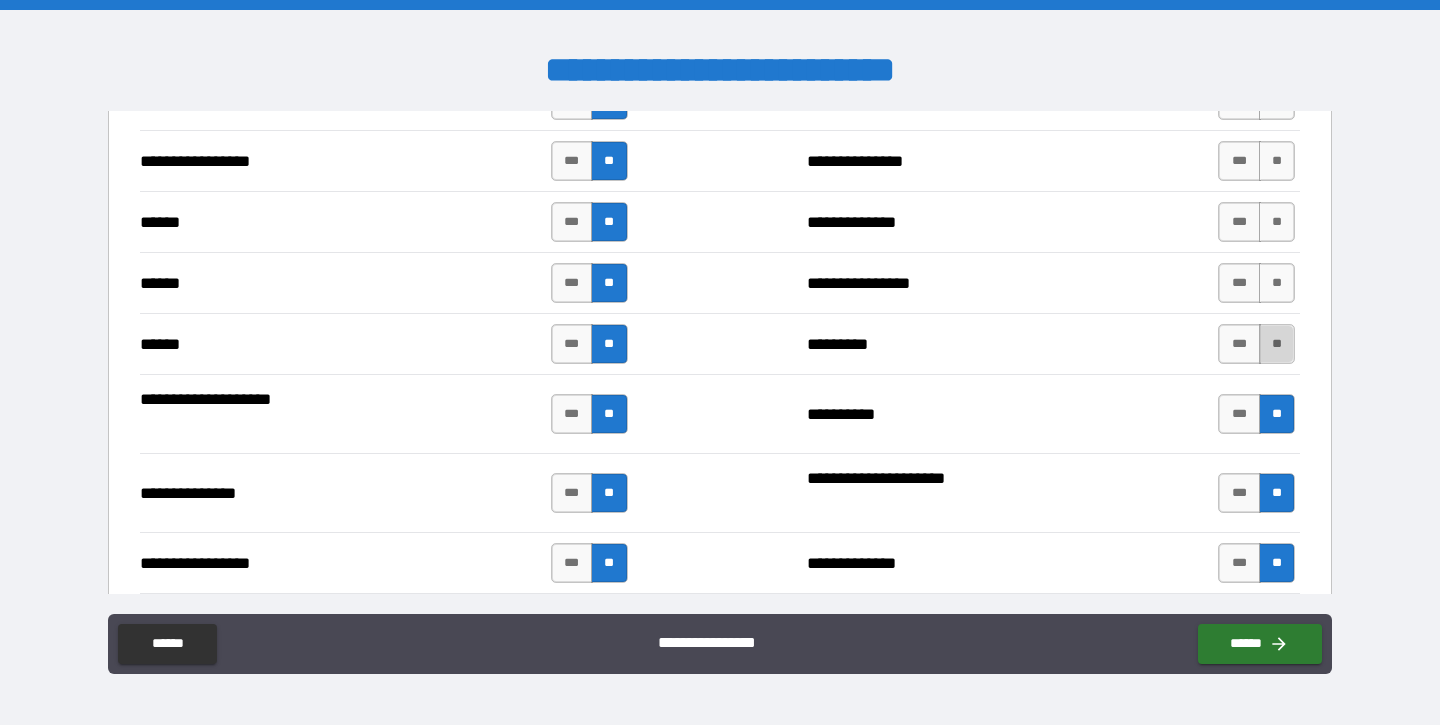 click on "**" at bounding box center [1277, 344] 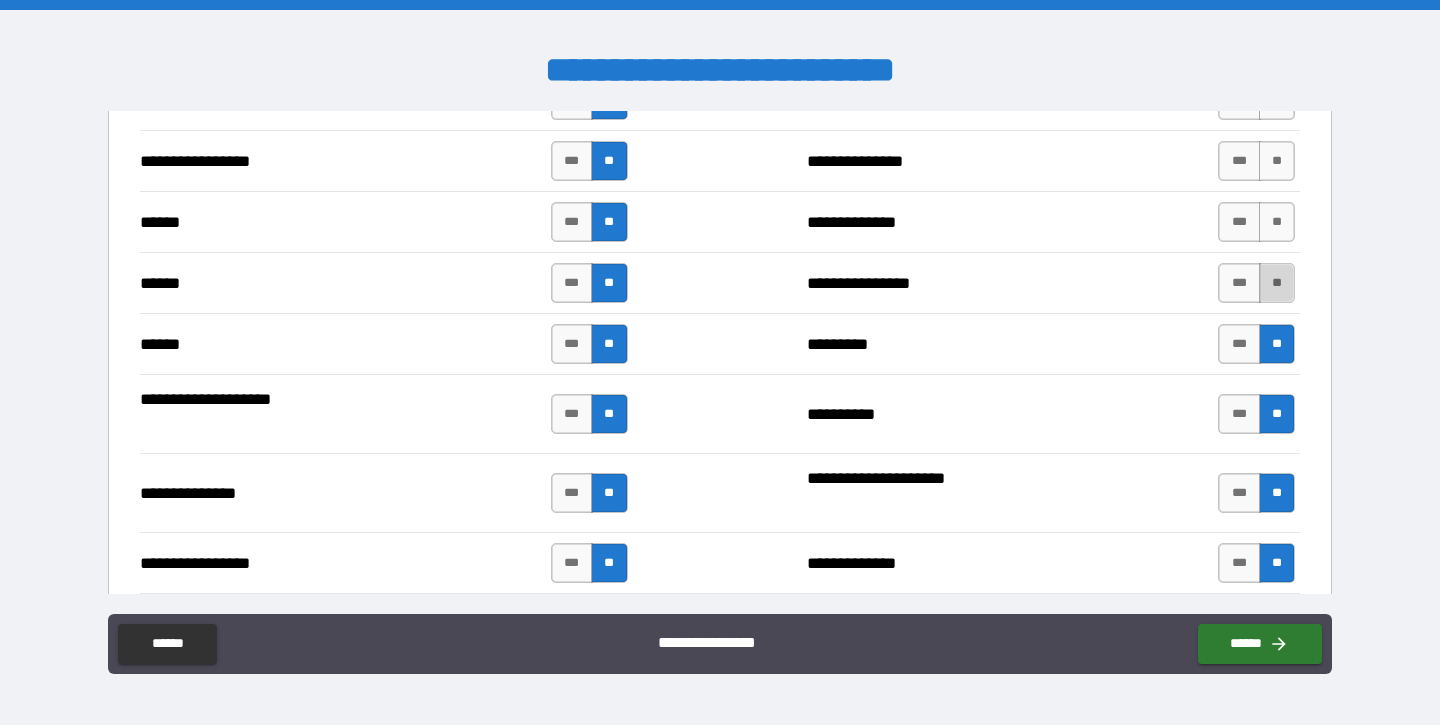 click on "**" at bounding box center [1277, 283] 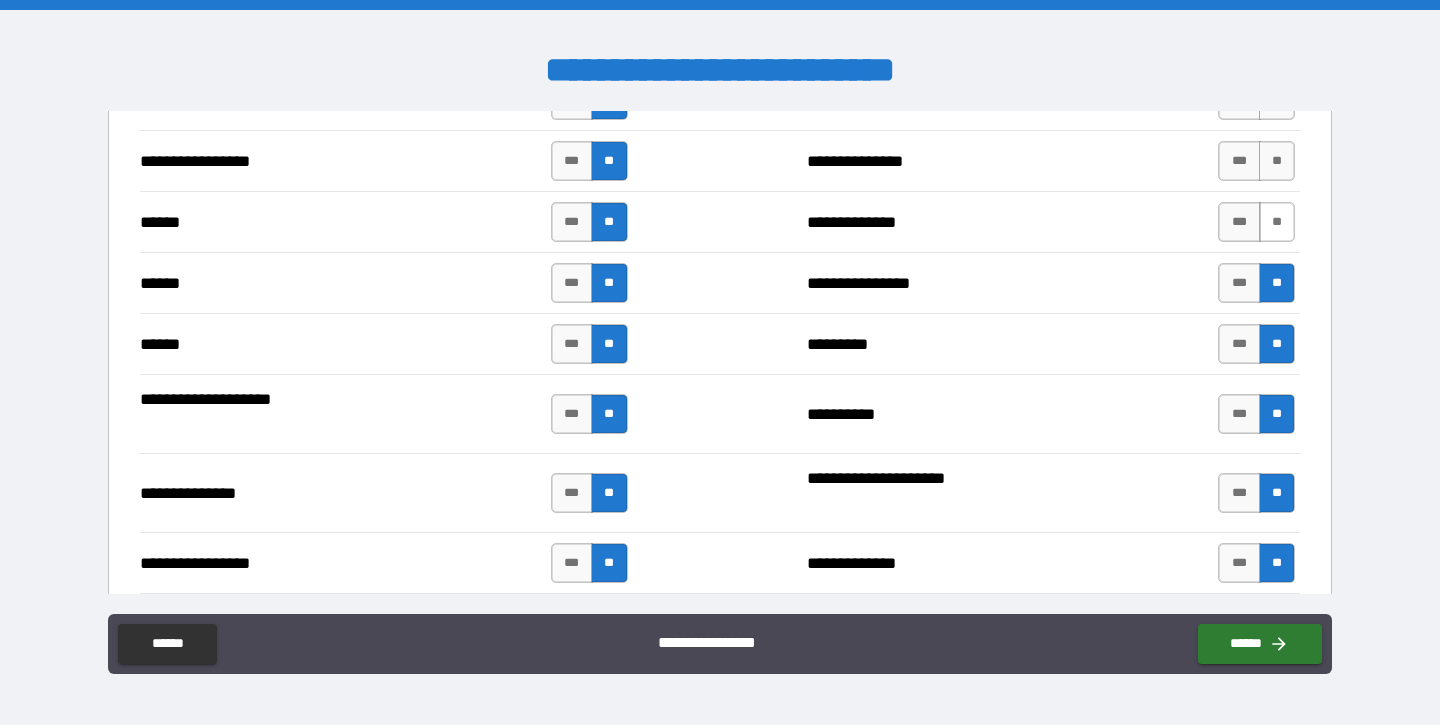 click on "**" at bounding box center [1277, 222] 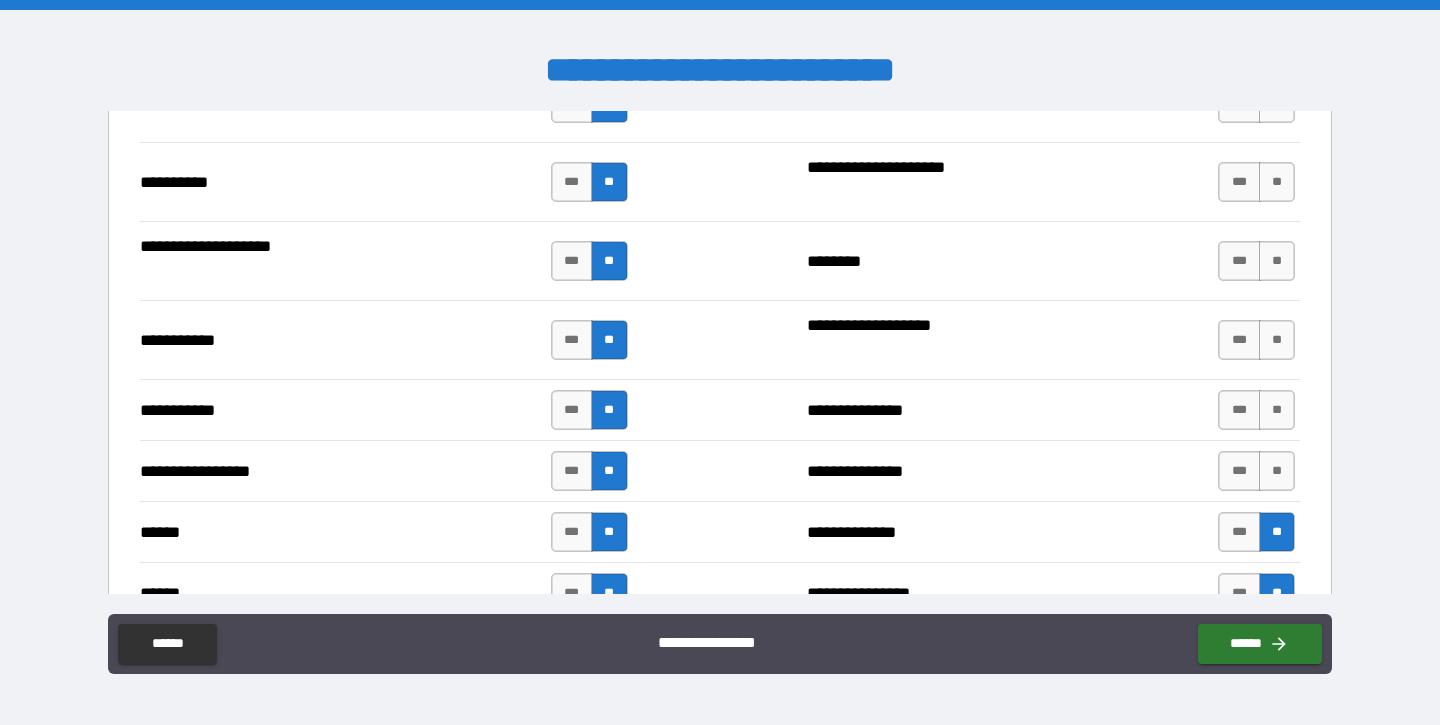 scroll, scrollTop: 1956, scrollLeft: 0, axis: vertical 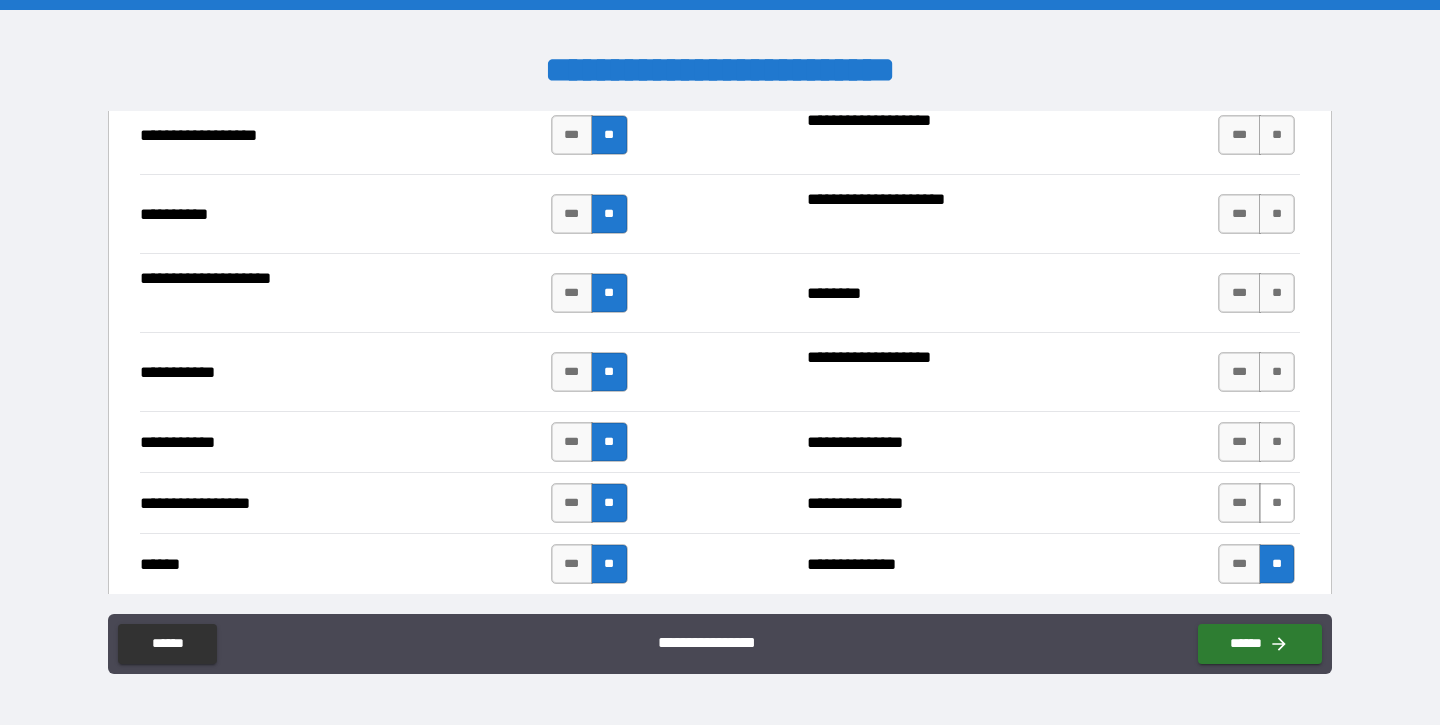 click on "**" at bounding box center [1277, 503] 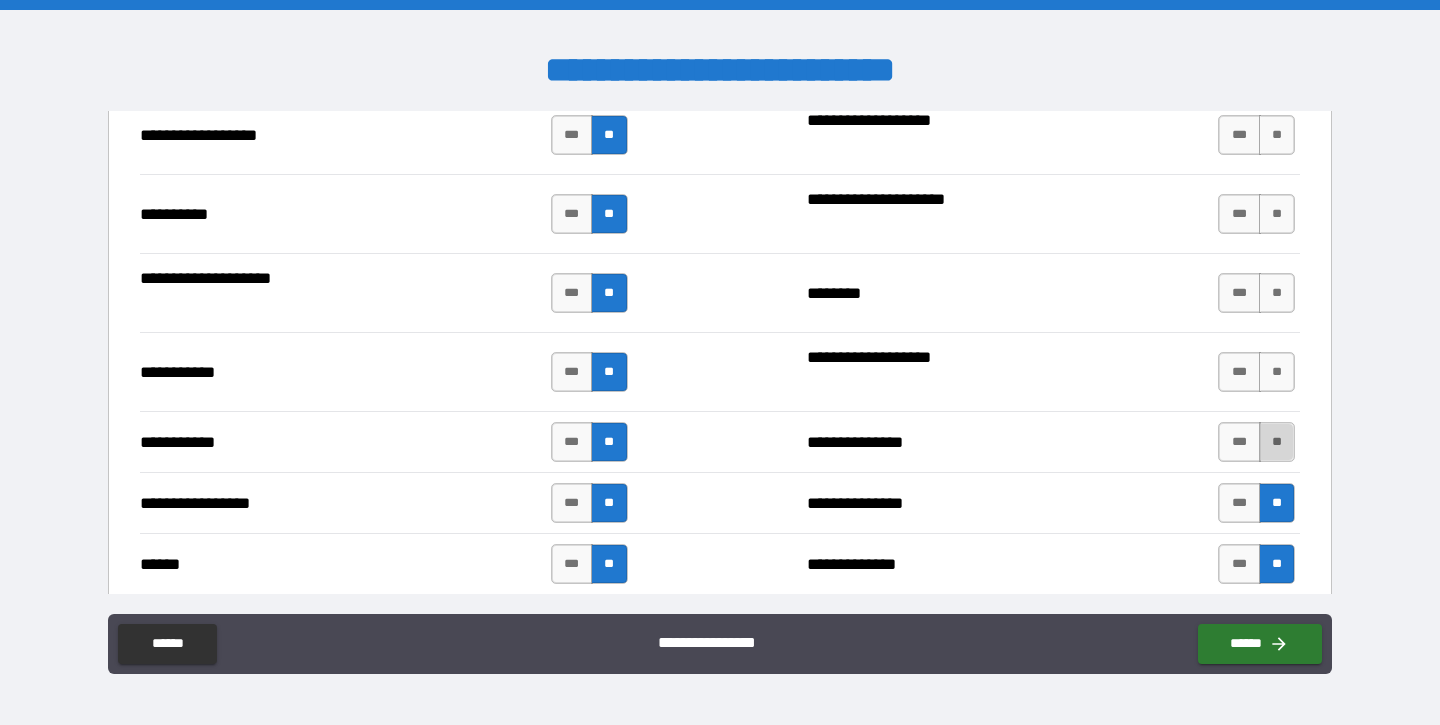click on "**" at bounding box center (1277, 442) 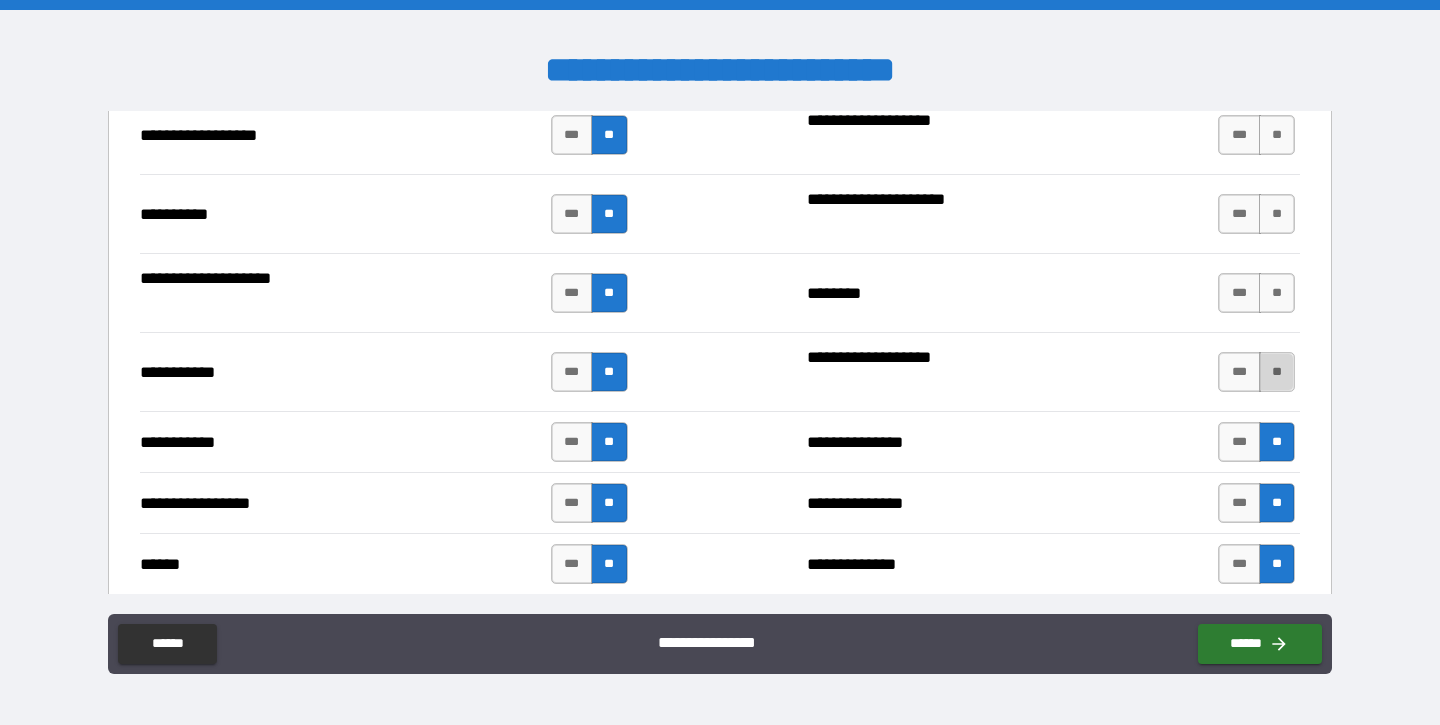 click on "**" at bounding box center (1277, 372) 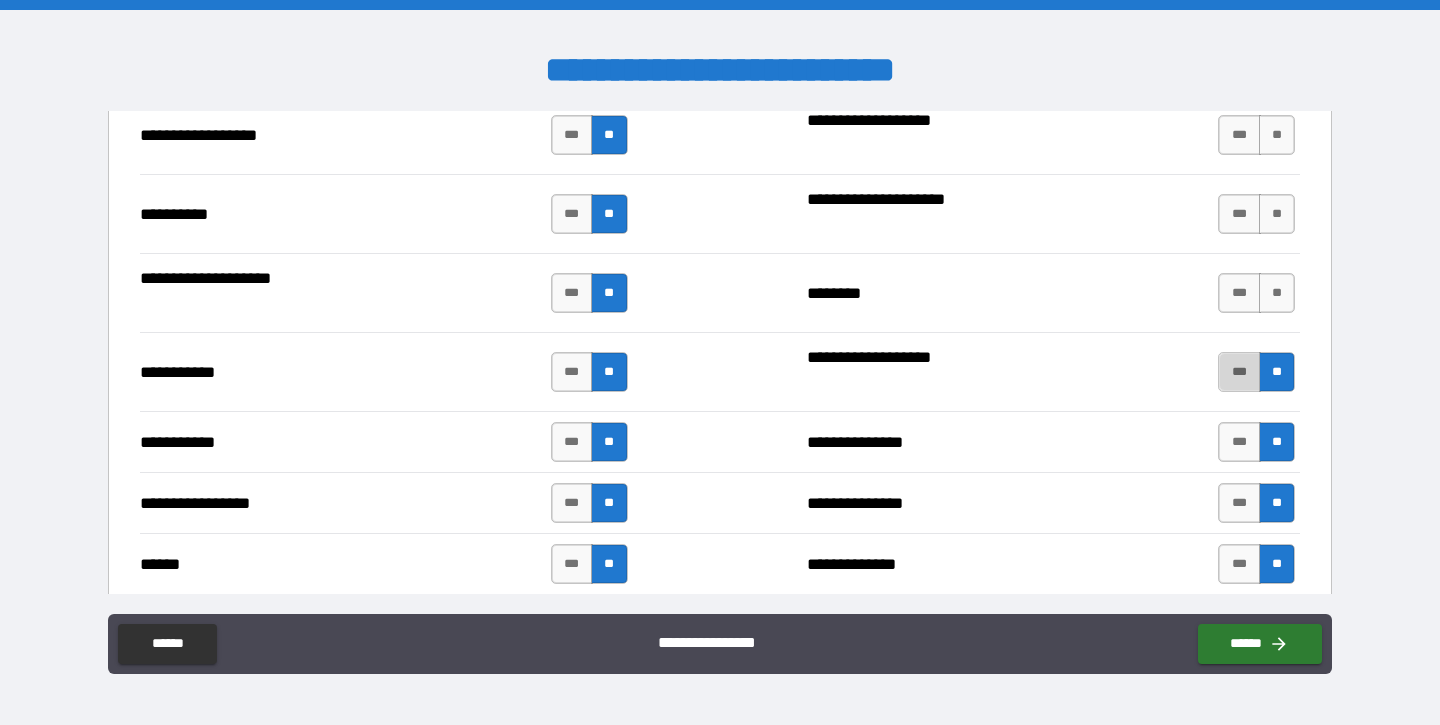 click on "***" at bounding box center (1239, 372) 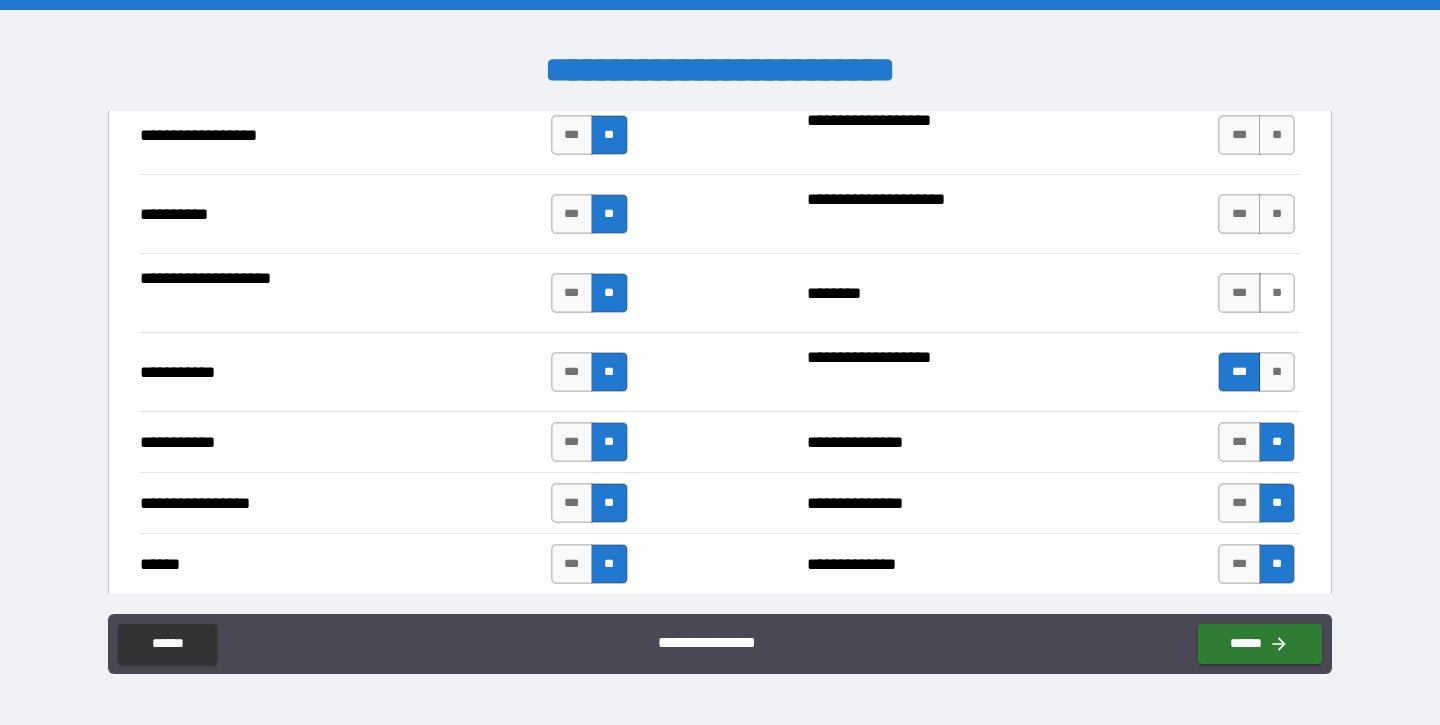 click on "**" at bounding box center (1277, 293) 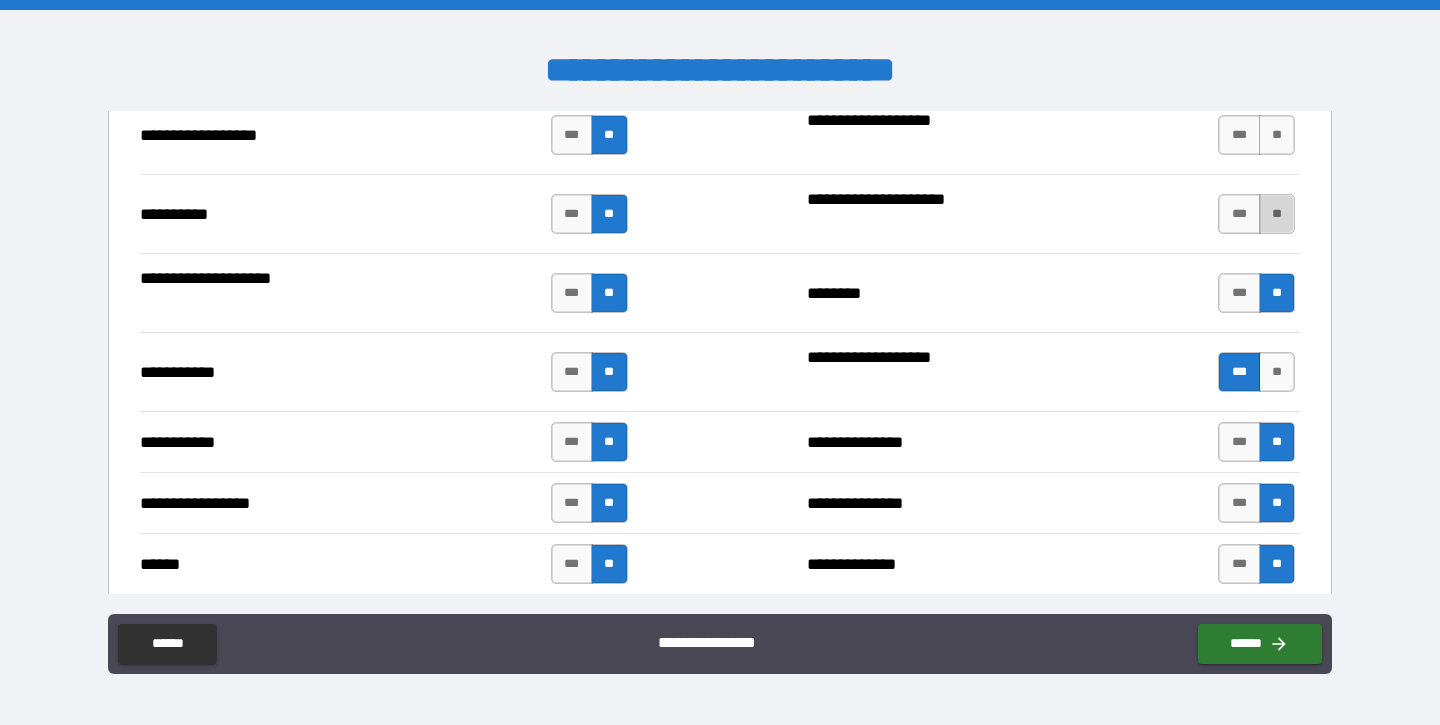 click on "**" at bounding box center [1277, 214] 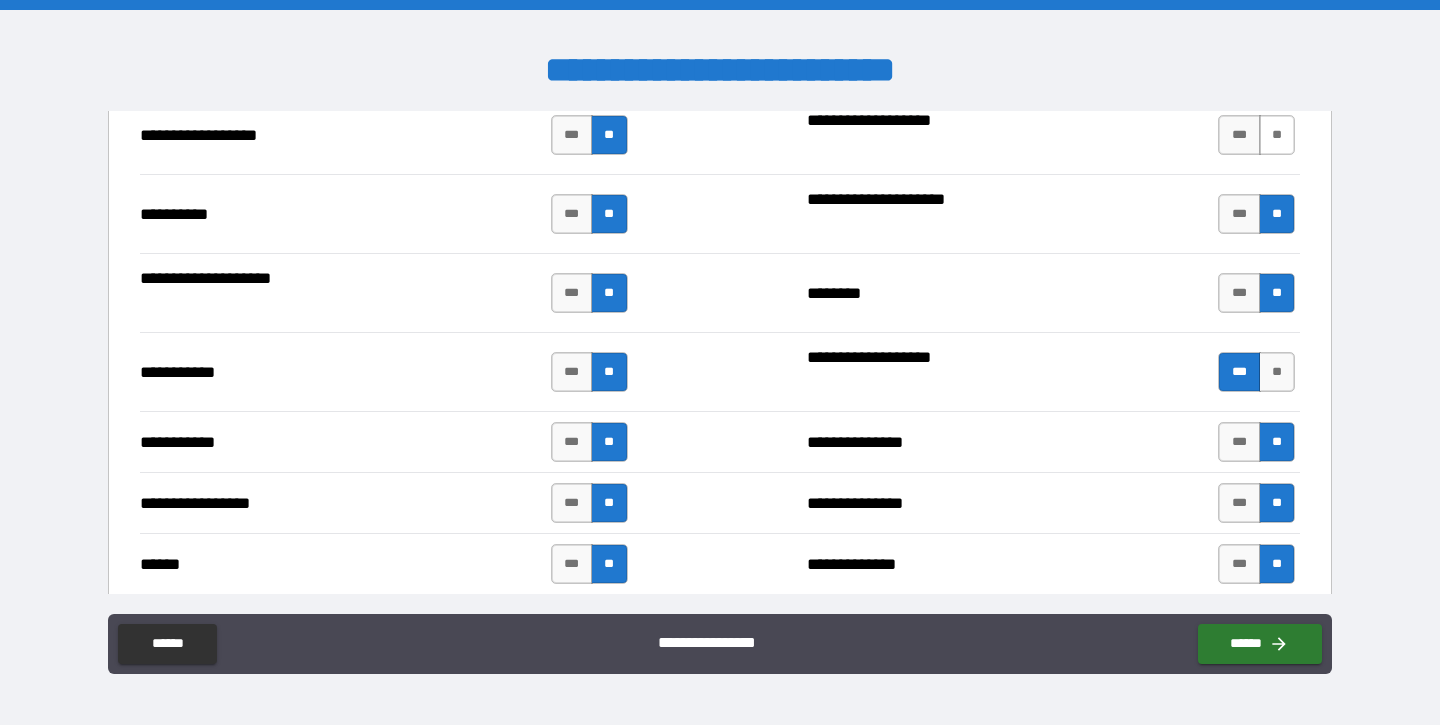 click on "**" at bounding box center [1277, 135] 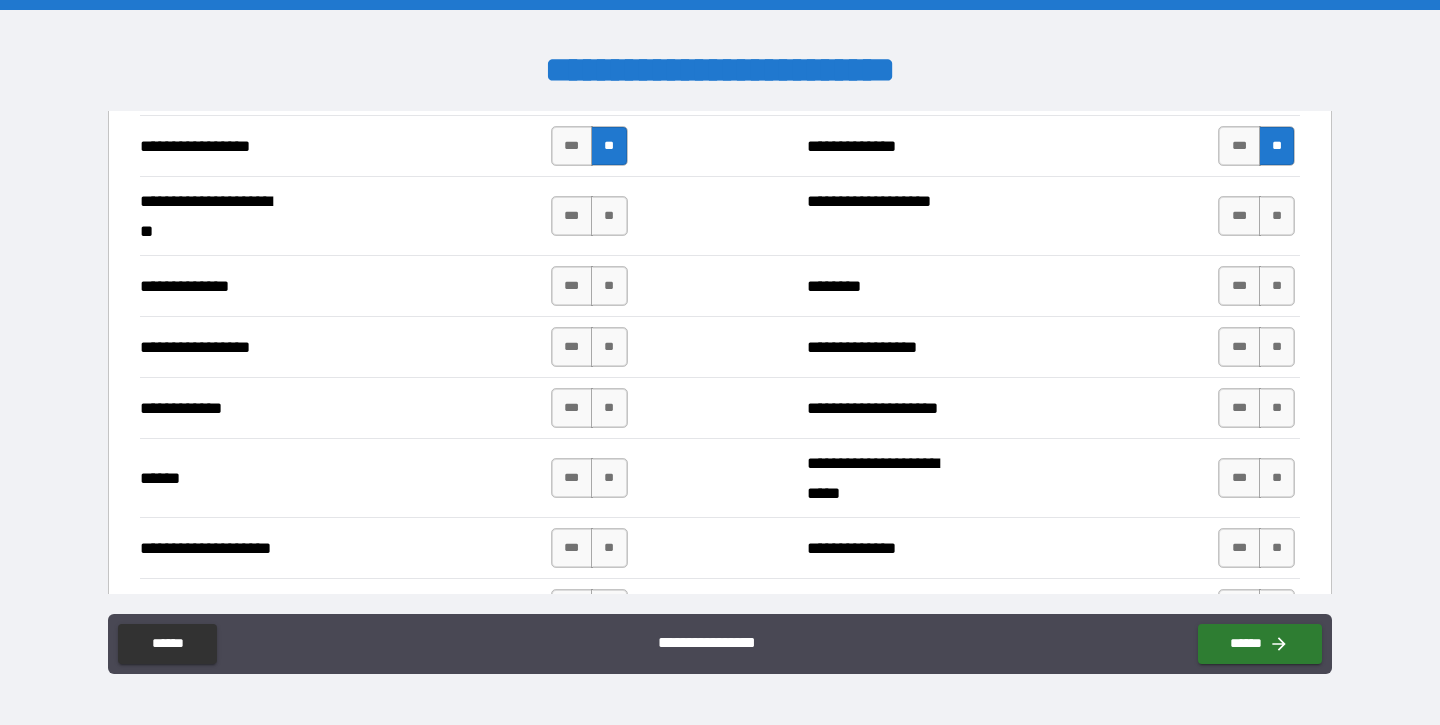 scroll, scrollTop: 2726, scrollLeft: 0, axis: vertical 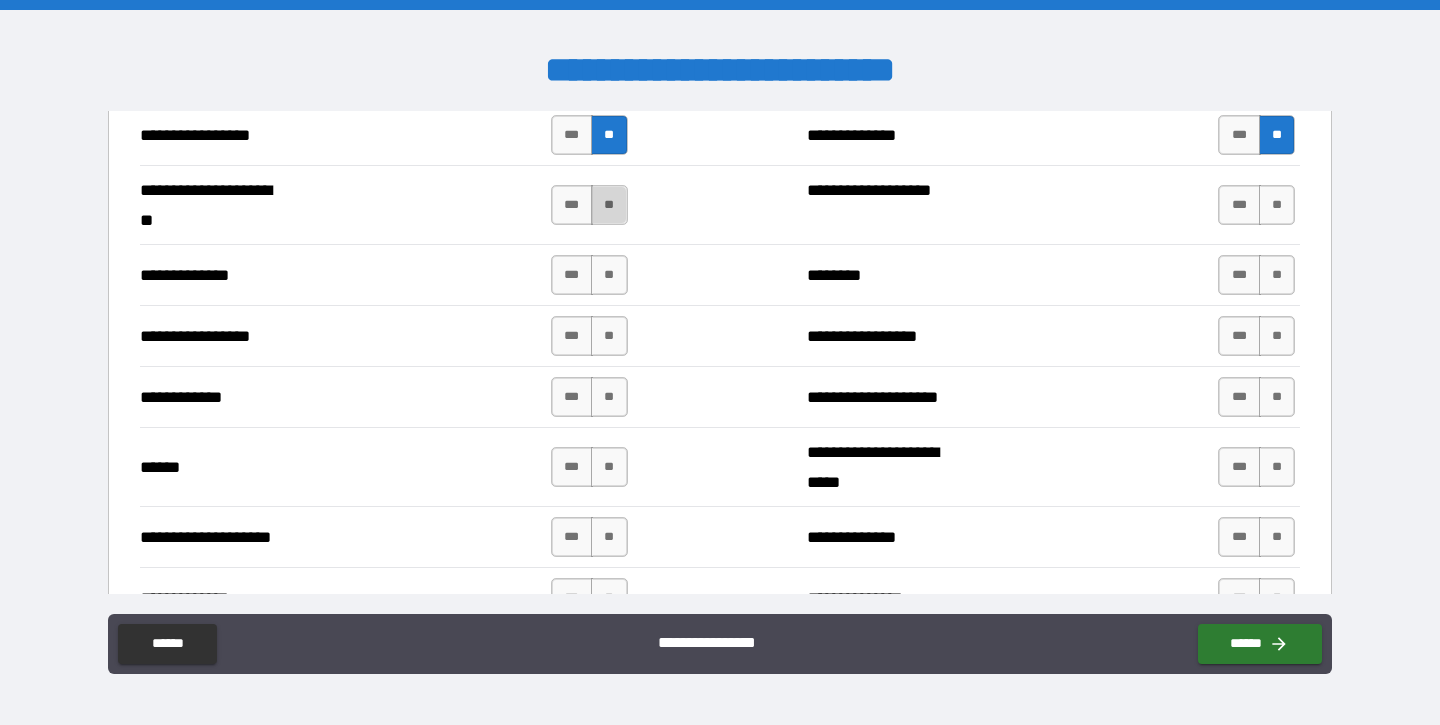 click on "**" at bounding box center (609, 205) 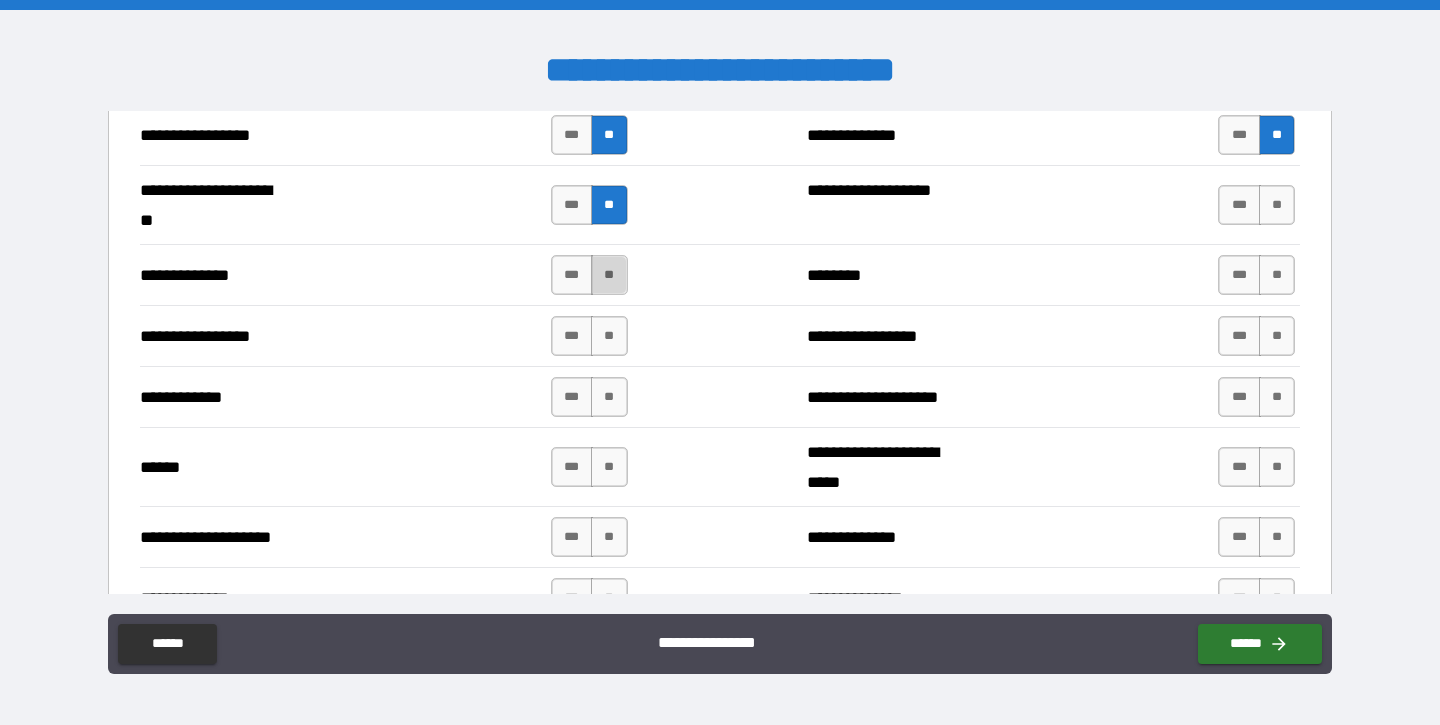 click on "**" at bounding box center [609, 275] 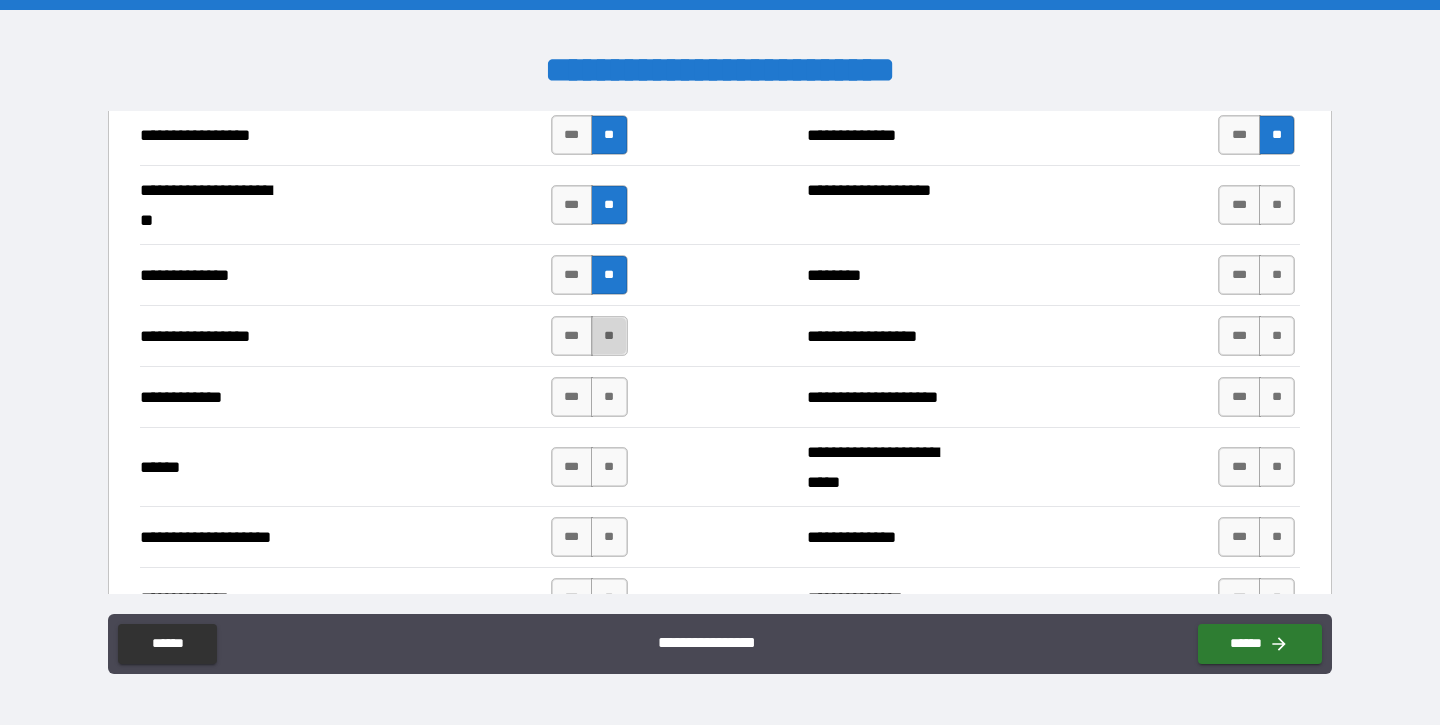 click on "**" at bounding box center (609, 336) 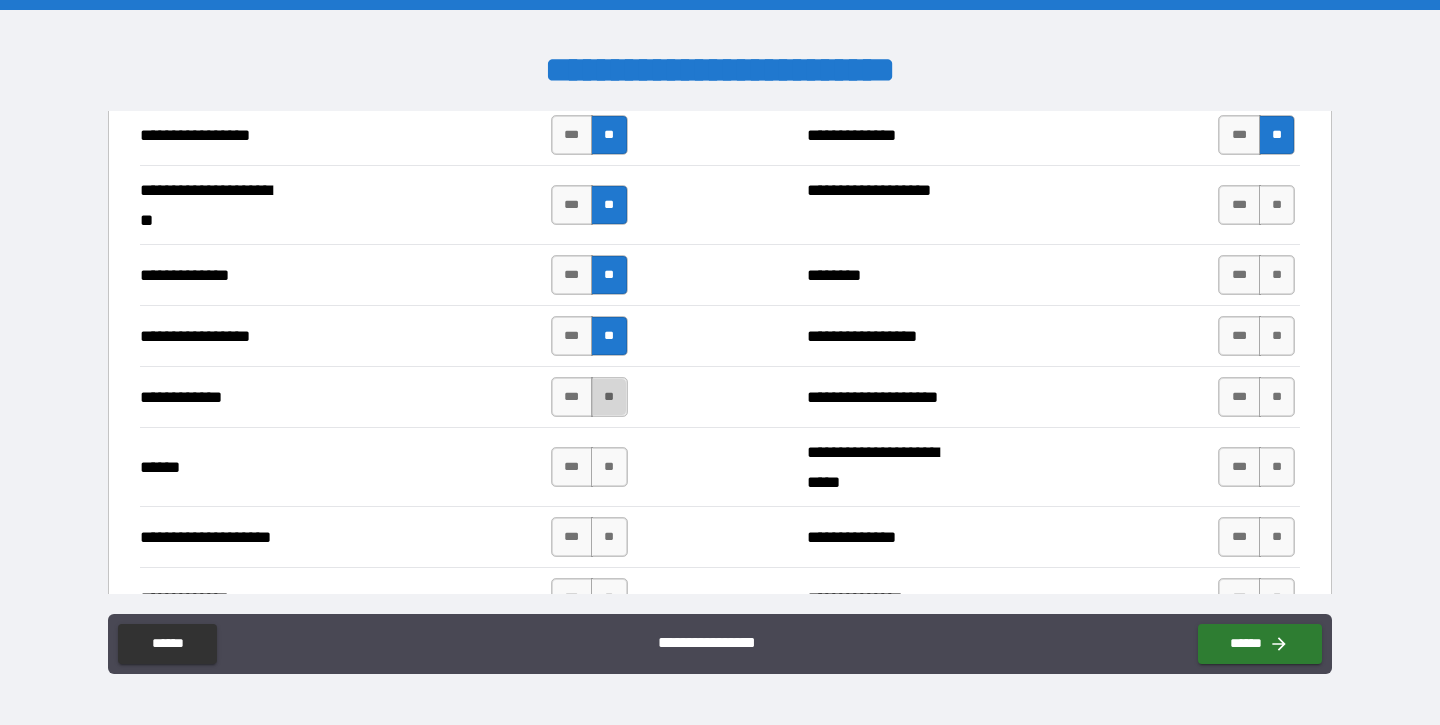 click on "**" at bounding box center (609, 397) 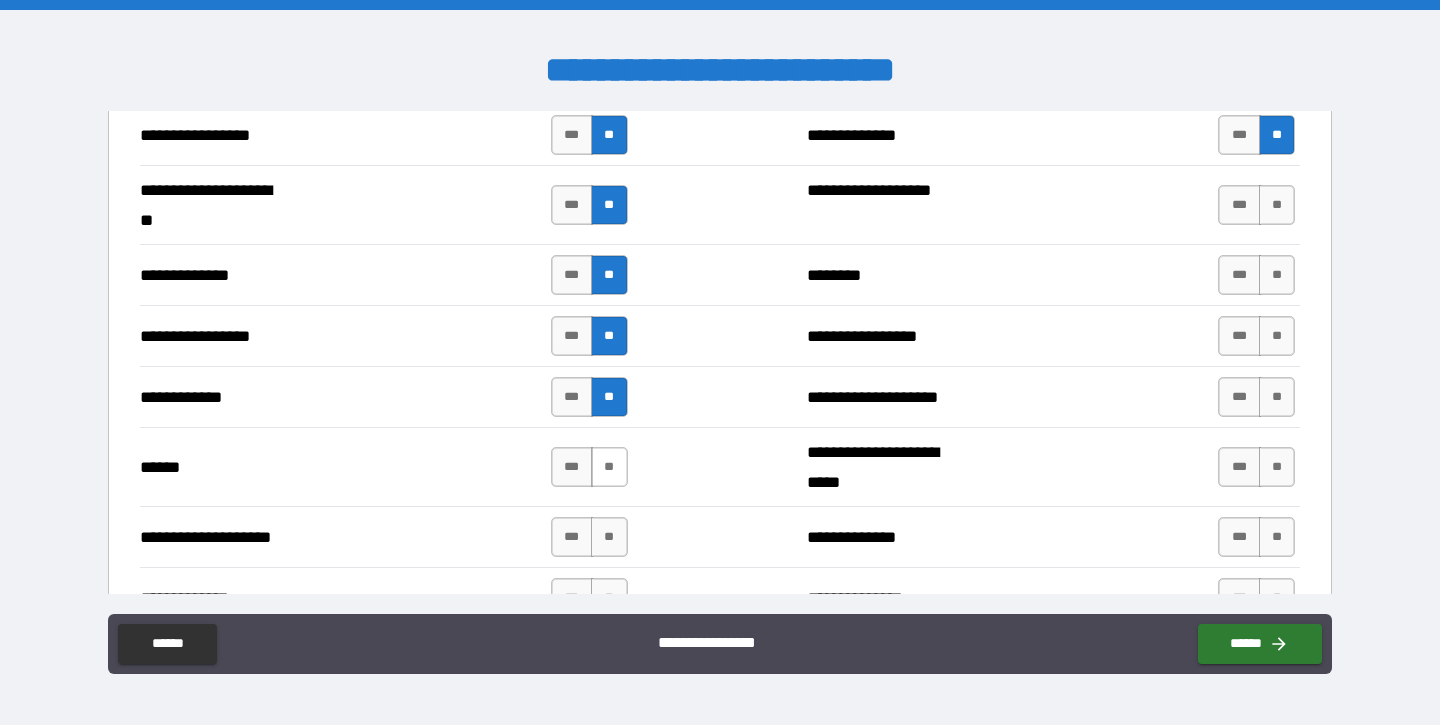 click on "**" at bounding box center [609, 467] 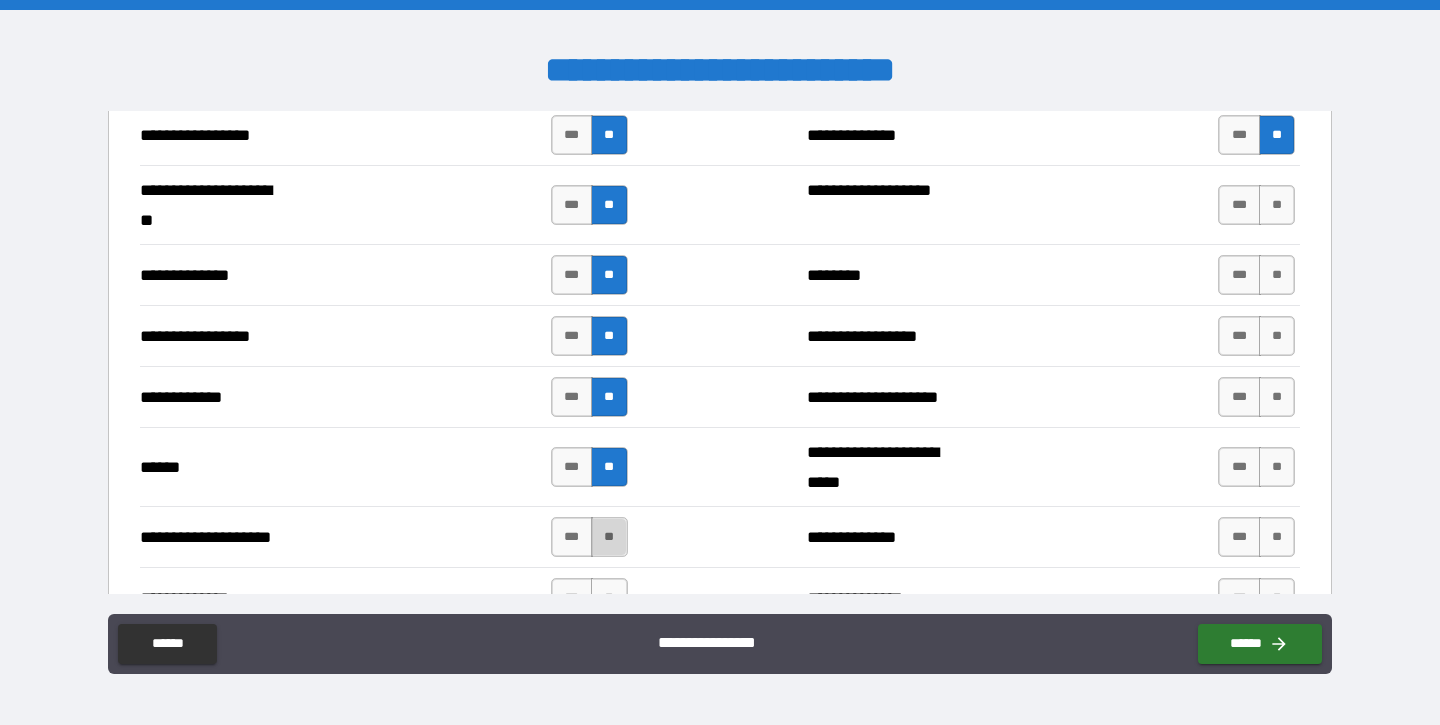 click on "**" at bounding box center (609, 537) 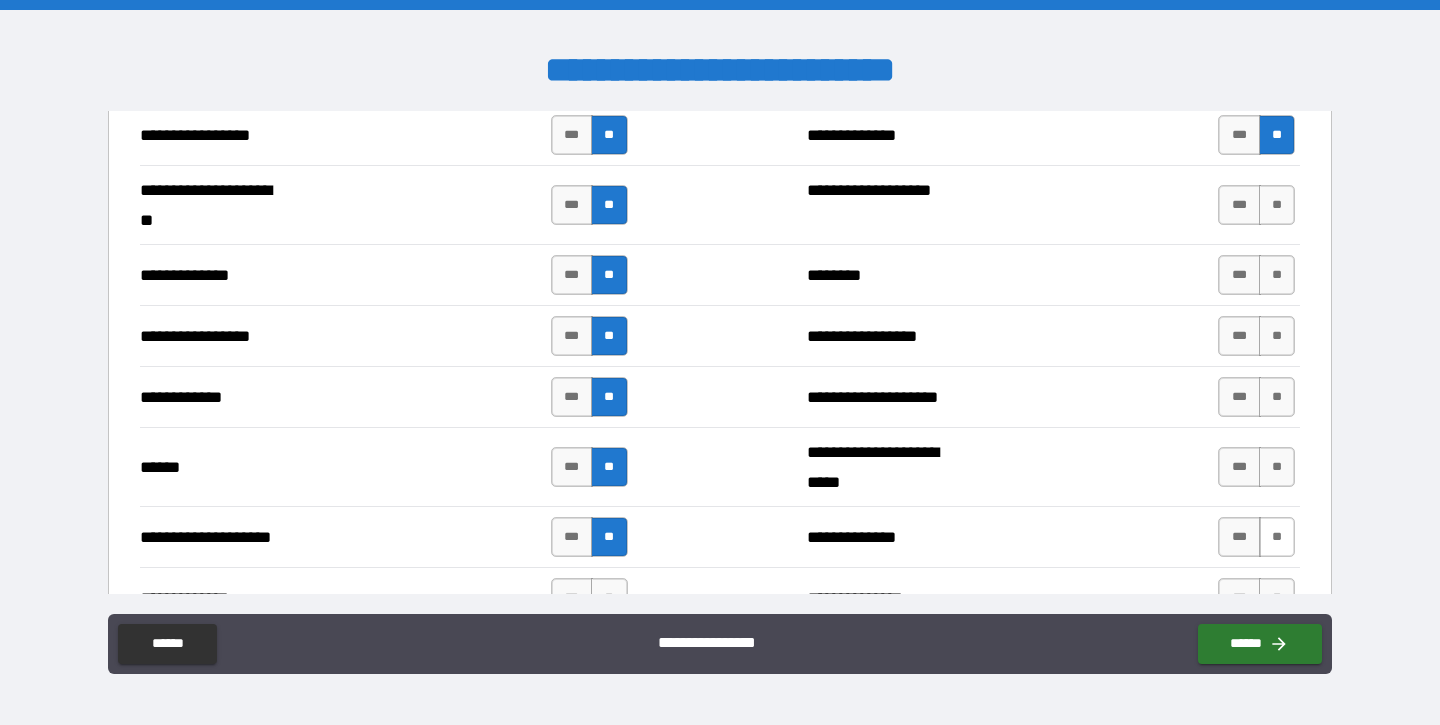 click on "**" at bounding box center (1277, 537) 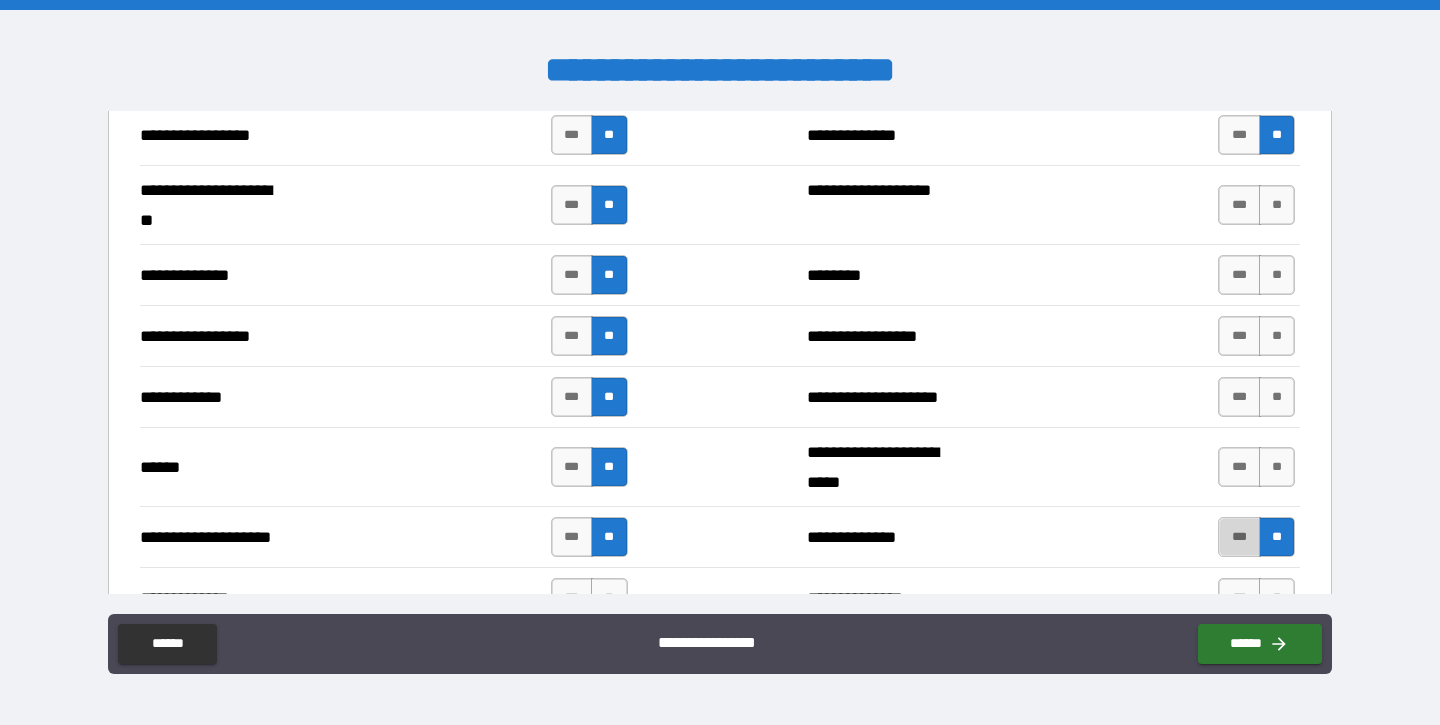 click on "***" at bounding box center (1239, 537) 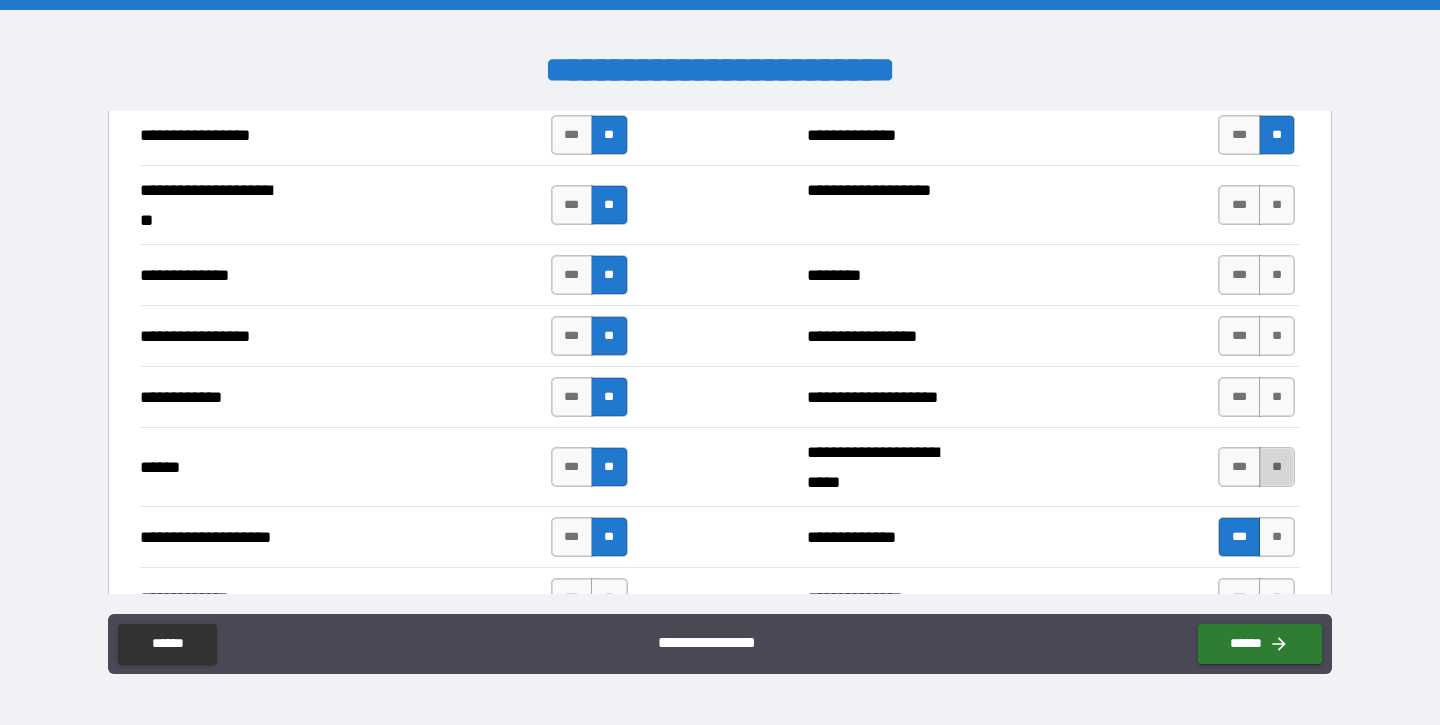 click on "**" at bounding box center (1277, 467) 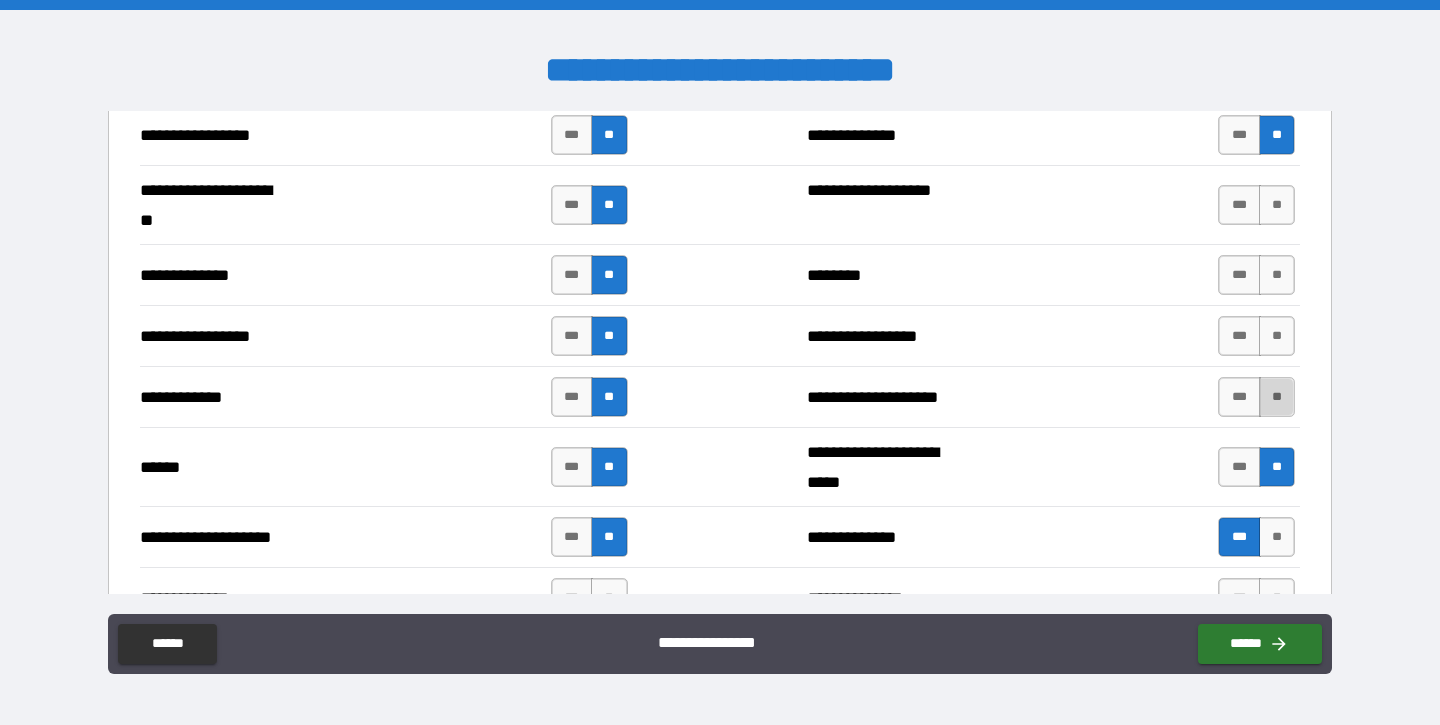click on "**" at bounding box center [1277, 397] 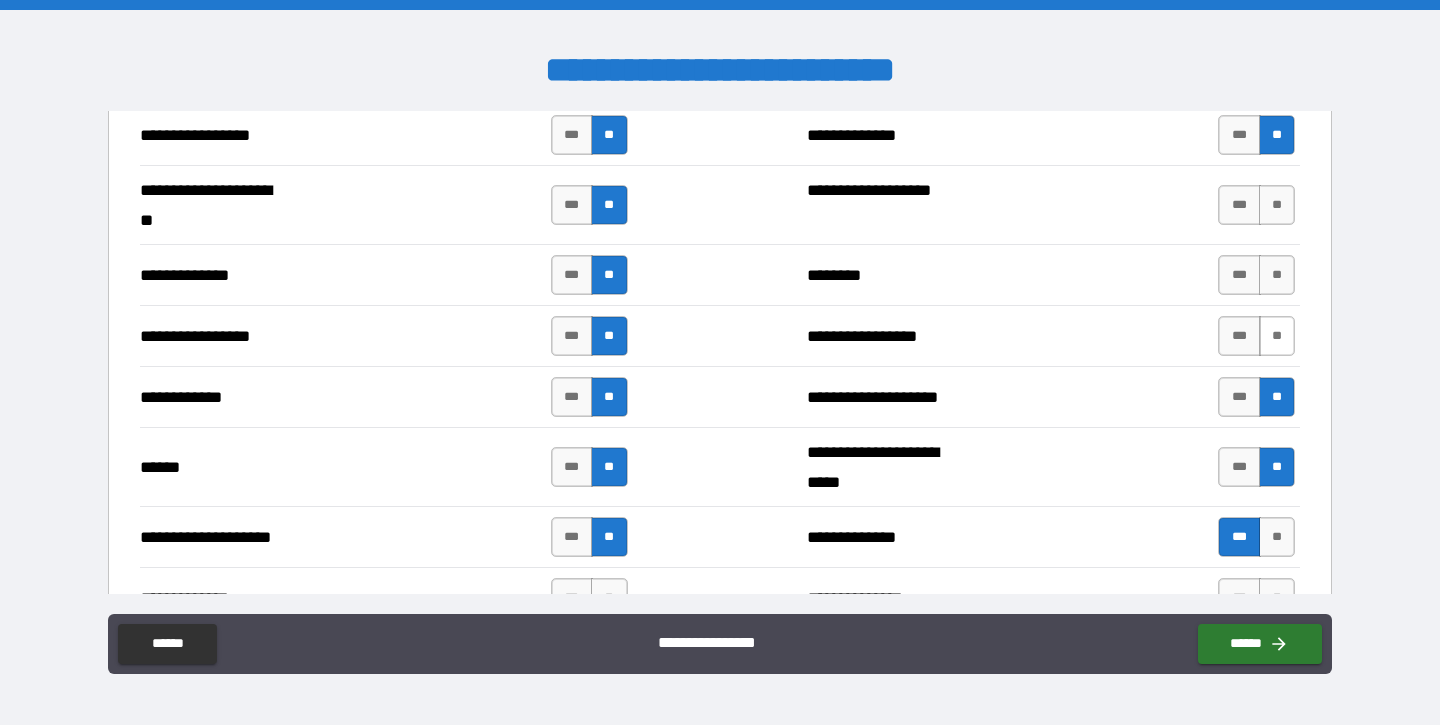 click on "**" at bounding box center [1277, 336] 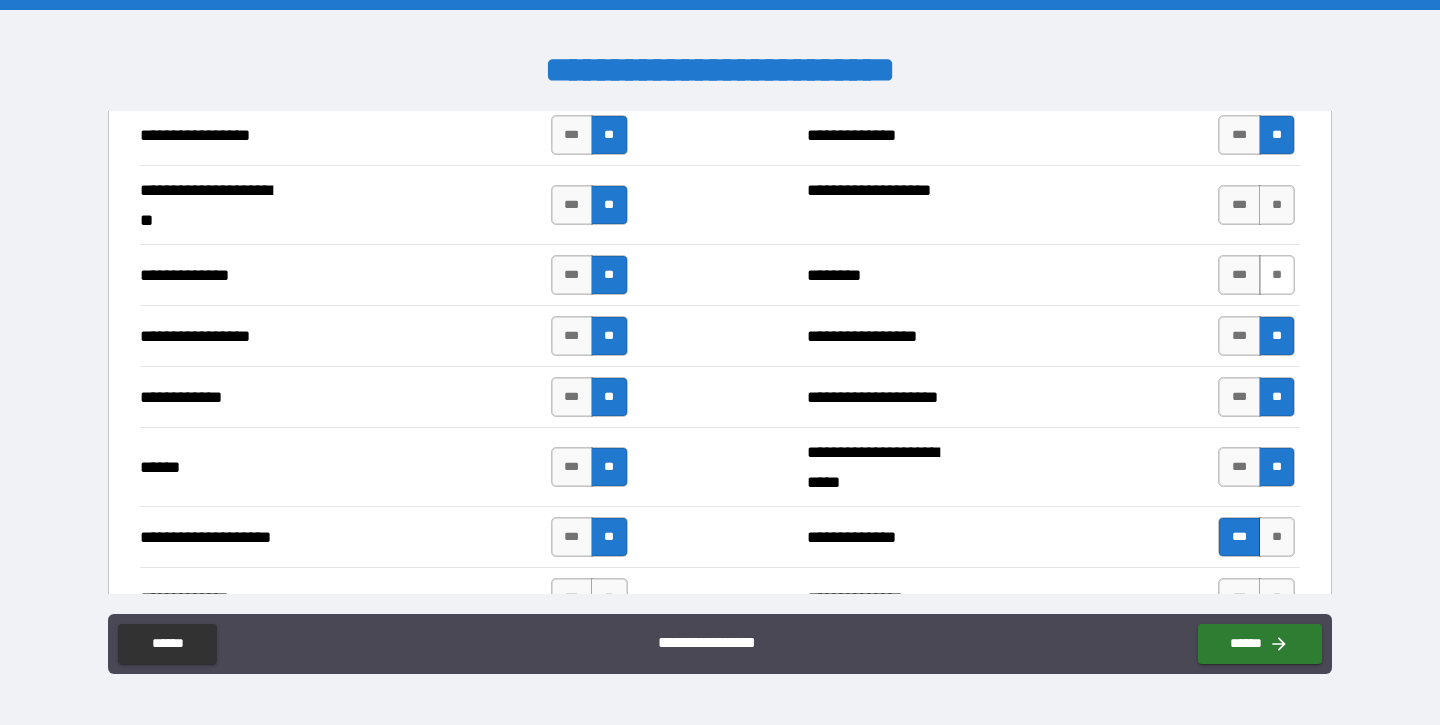 click on "**" at bounding box center (1277, 275) 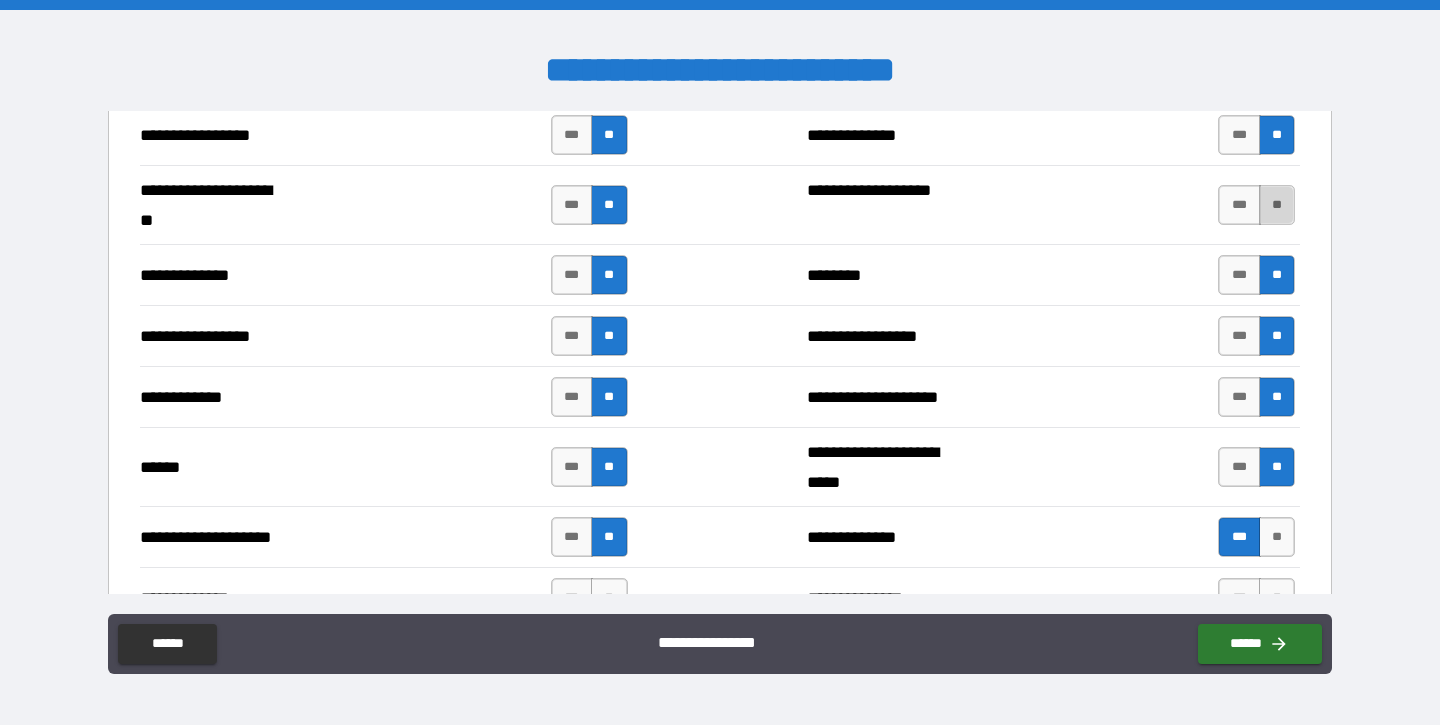click on "**" at bounding box center [1277, 205] 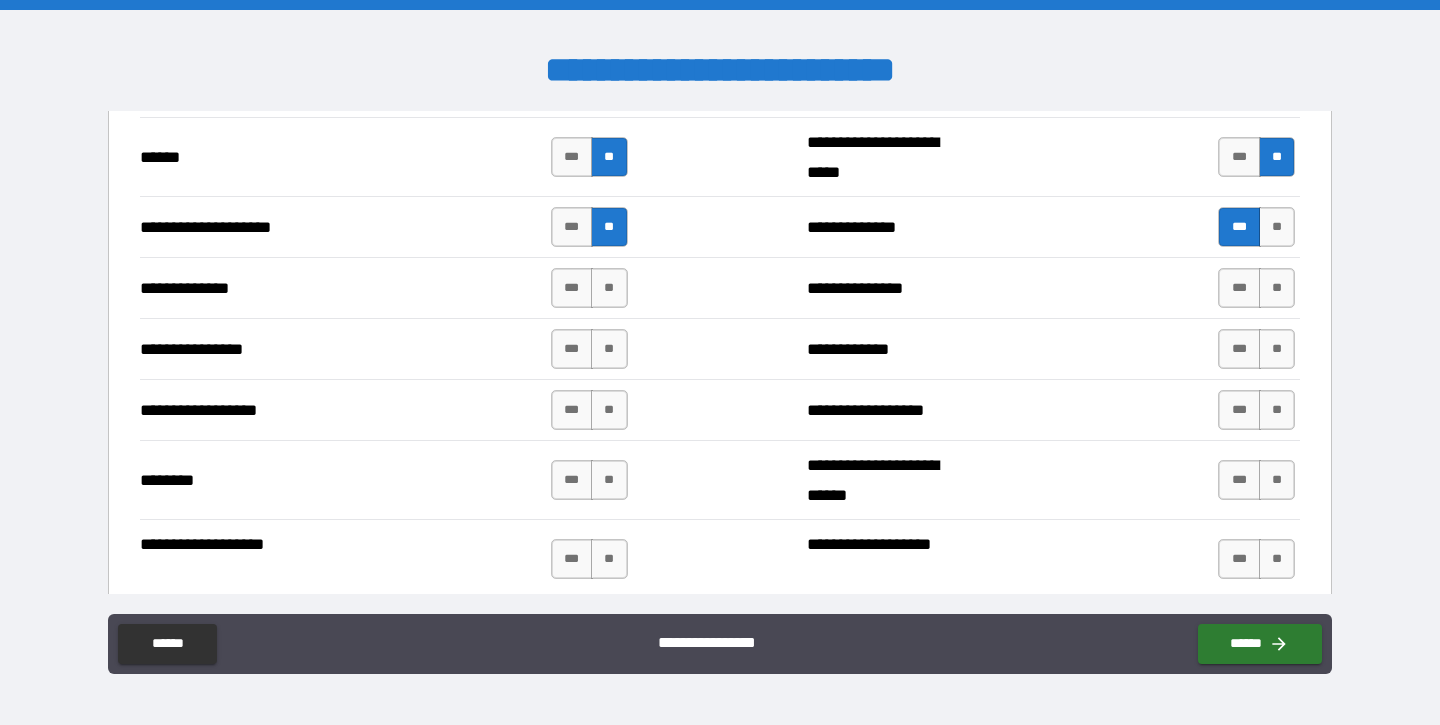 scroll, scrollTop: 3025, scrollLeft: 0, axis: vertical 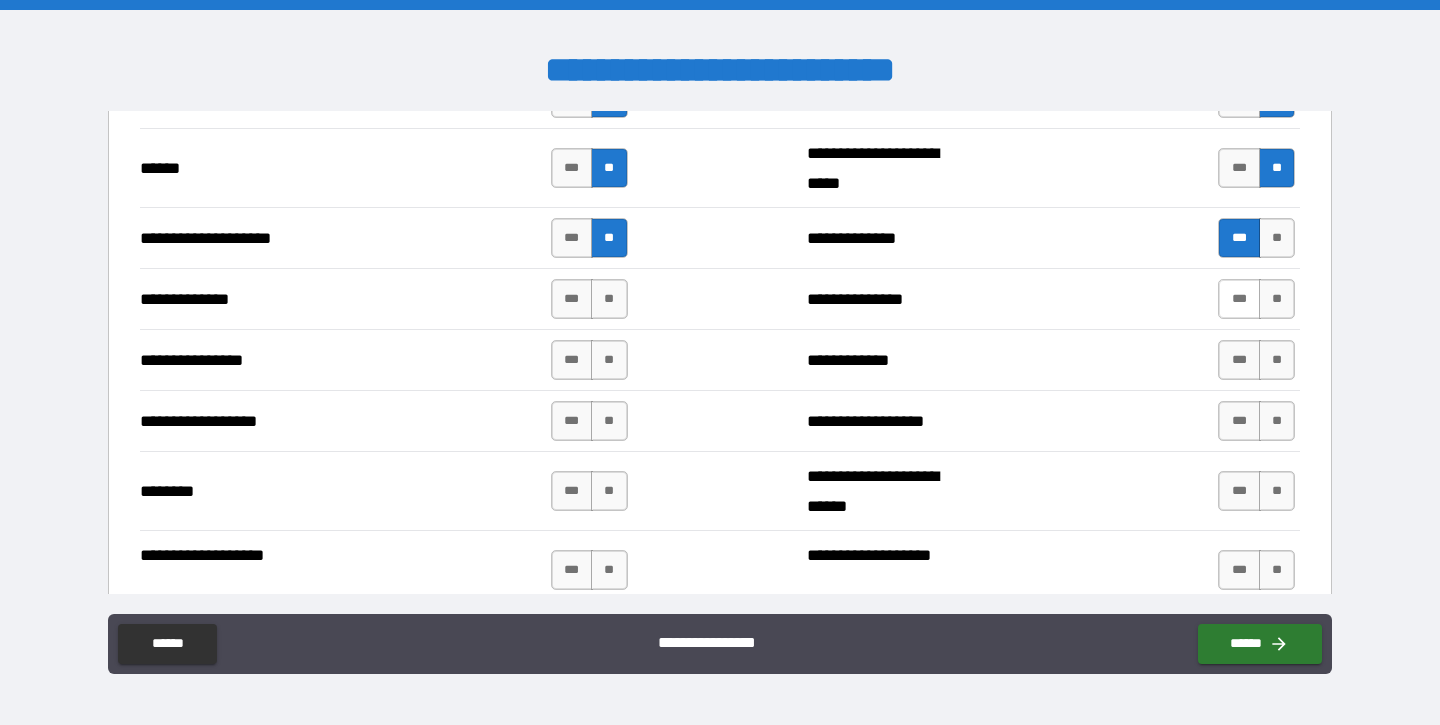 click on "***" at bounding box center (1239, 299) 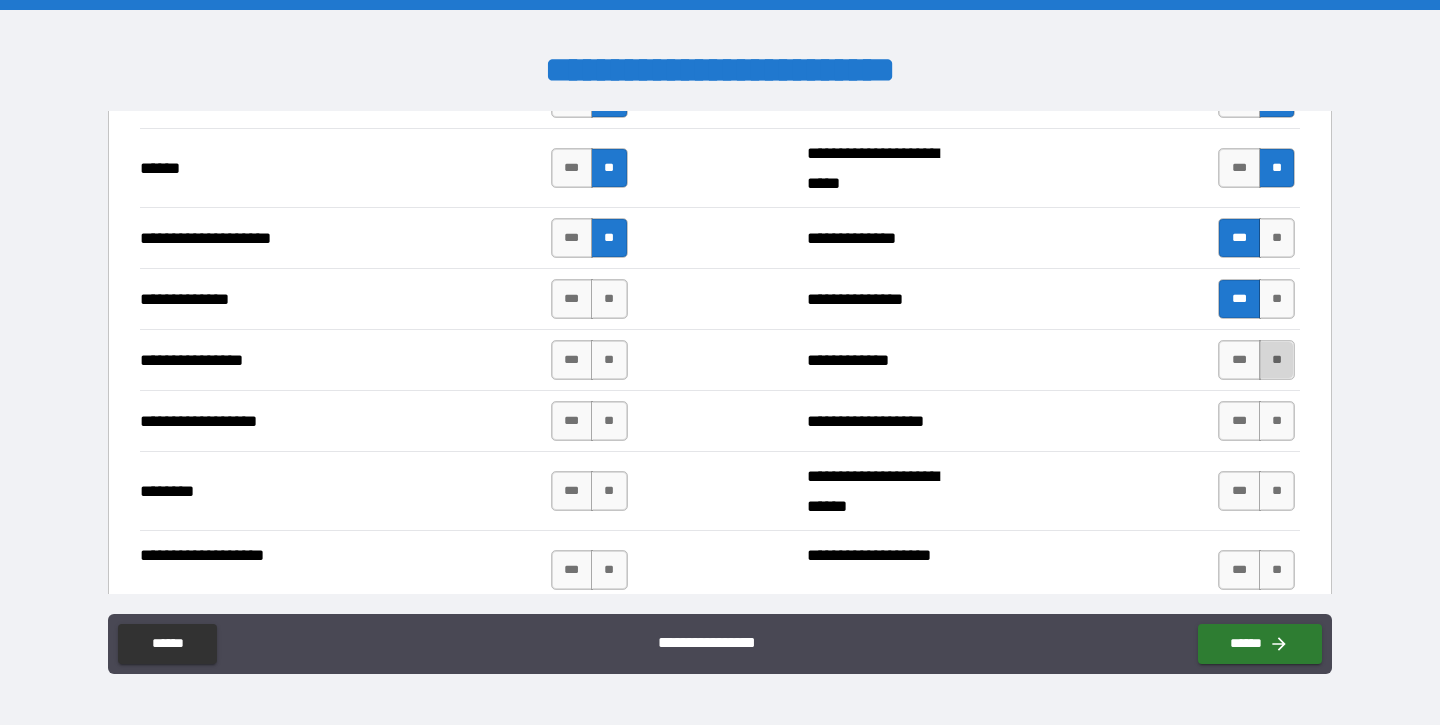 click on "**" at bounding box center (1277, 360) 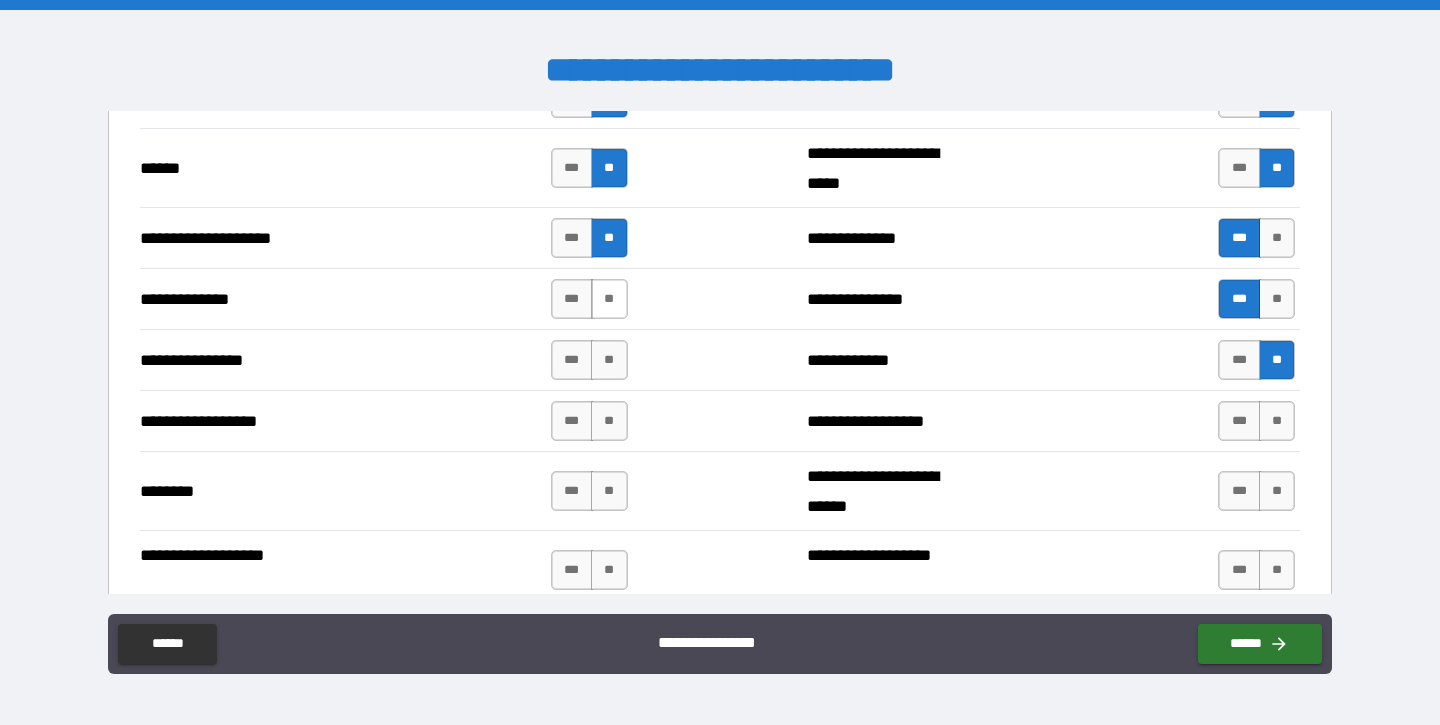 click on "**" at bounding box center (609, 299) 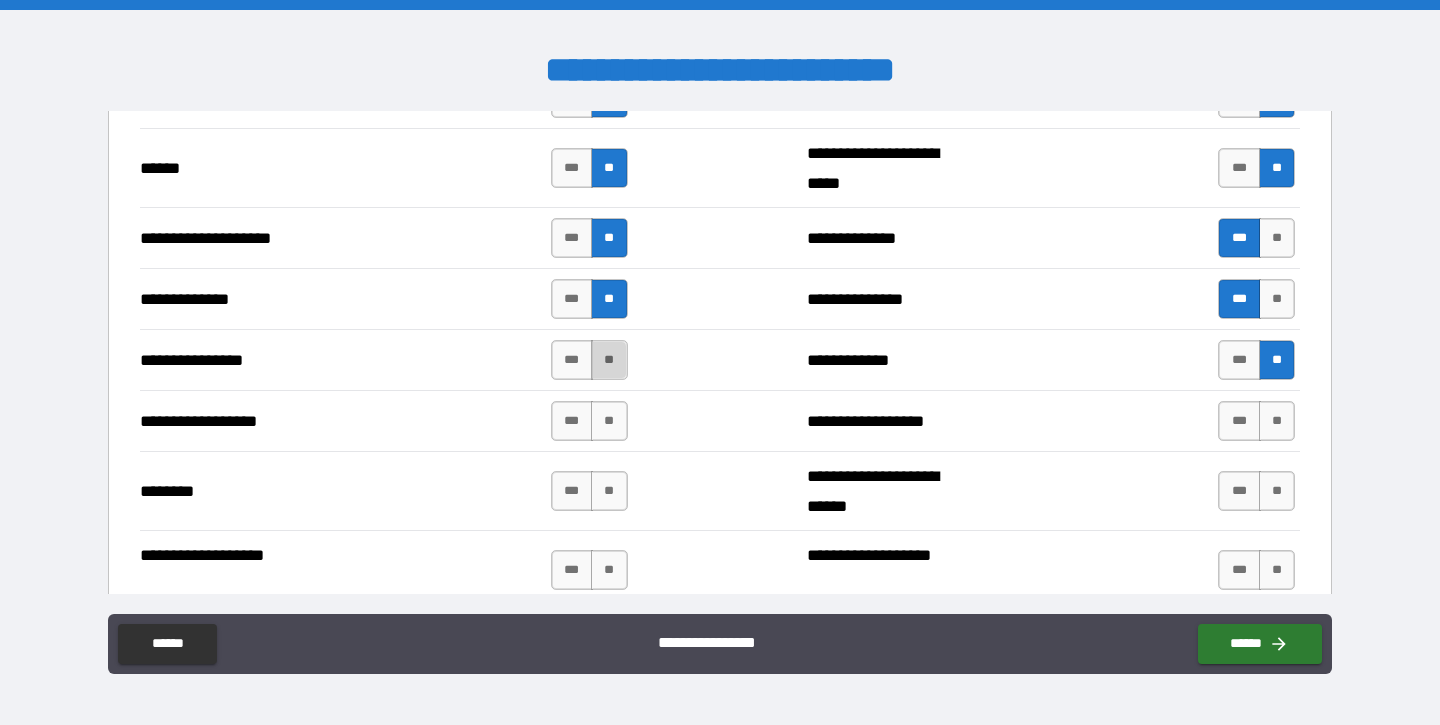 click on "**" at bounding box center [609, 360] 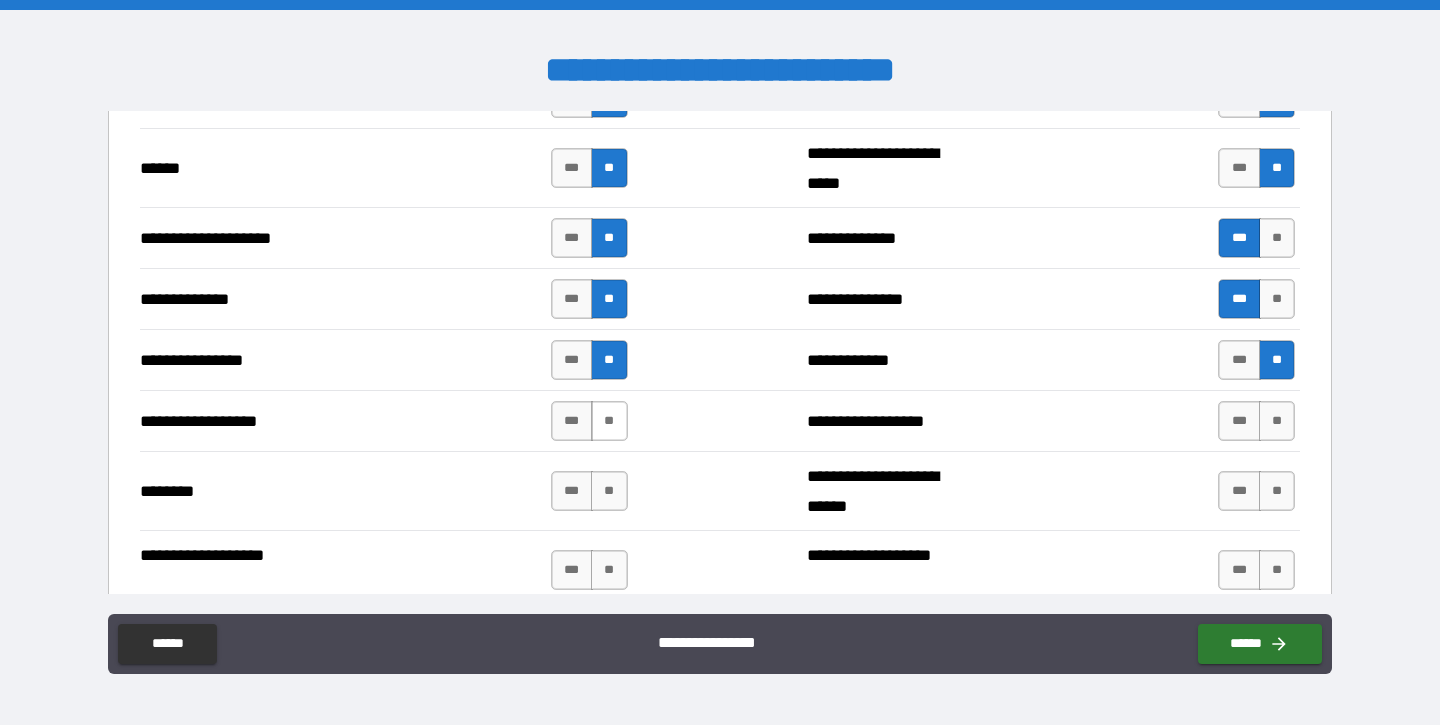click on "**" at bounding box center (609, 421) 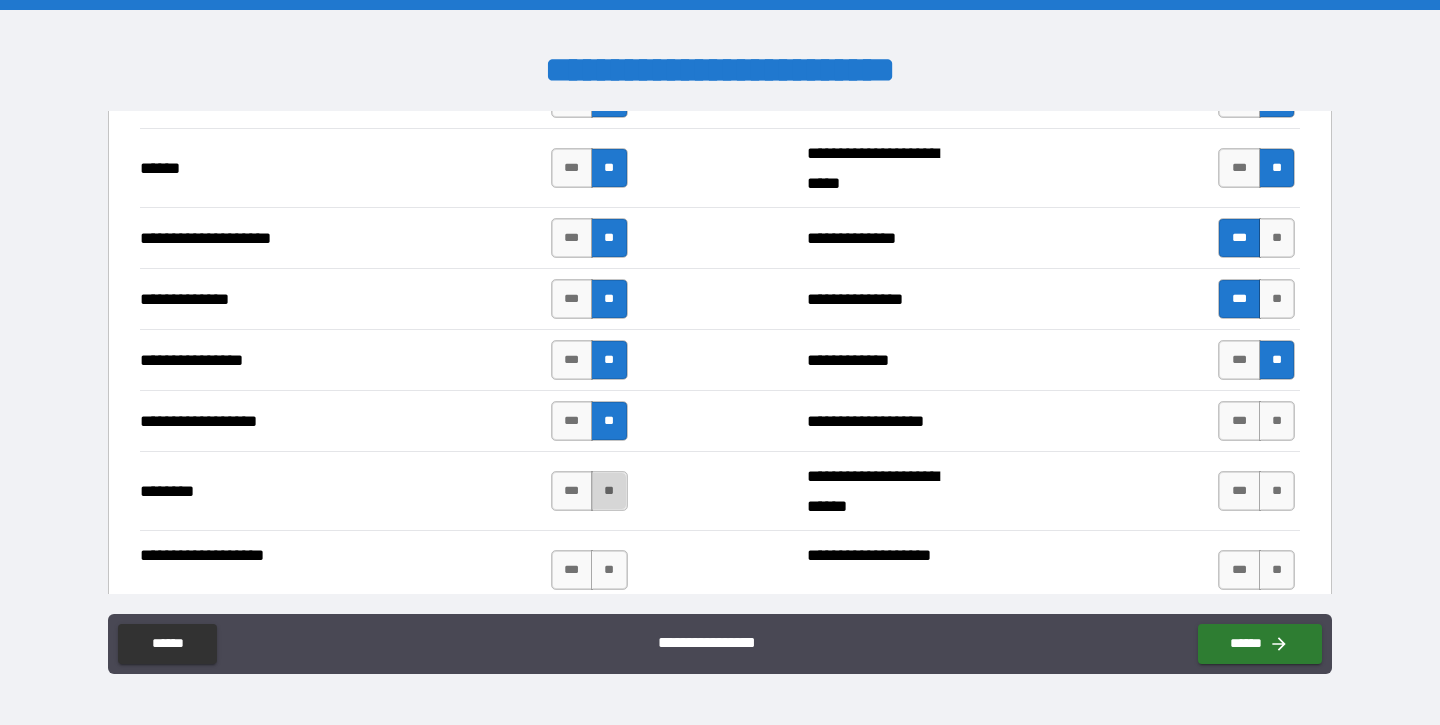 click on "**" at bounding box center [609, 491] 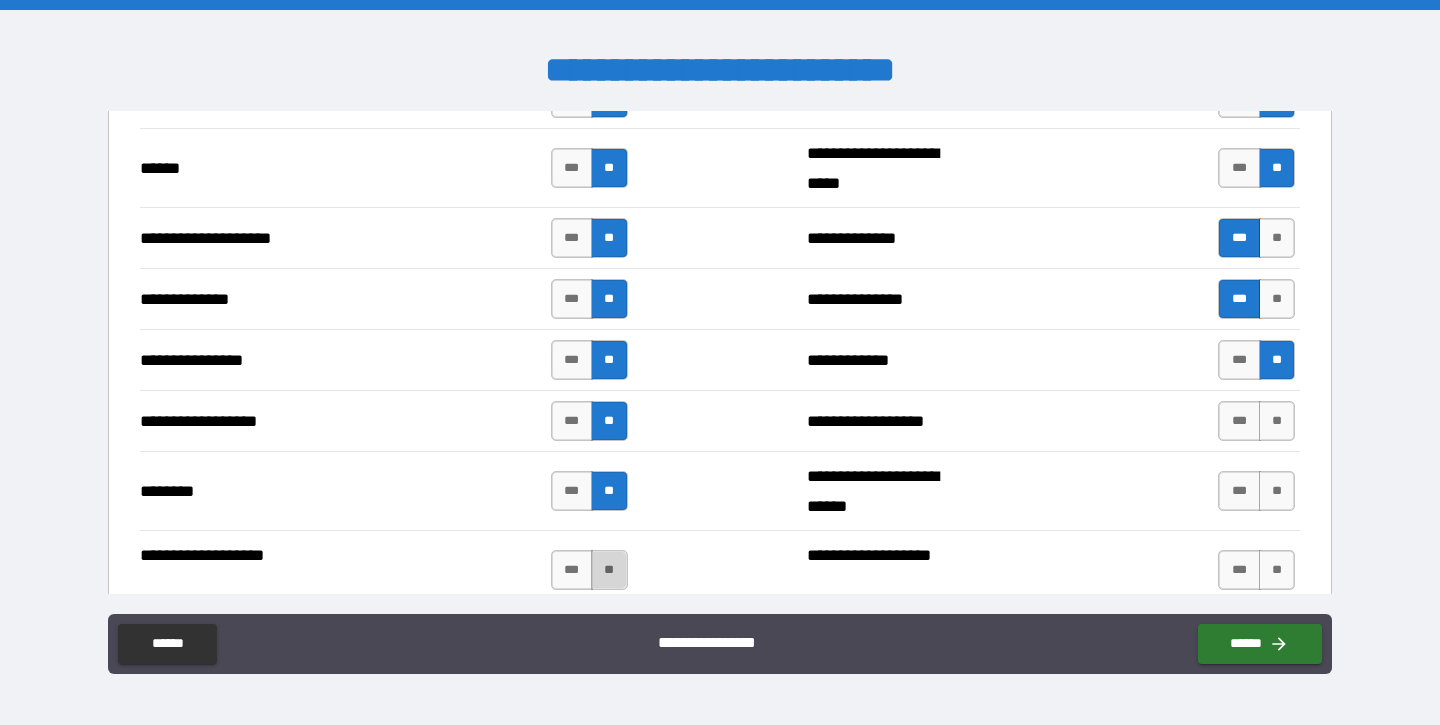 click on "**" at bounding box center [609, 570] 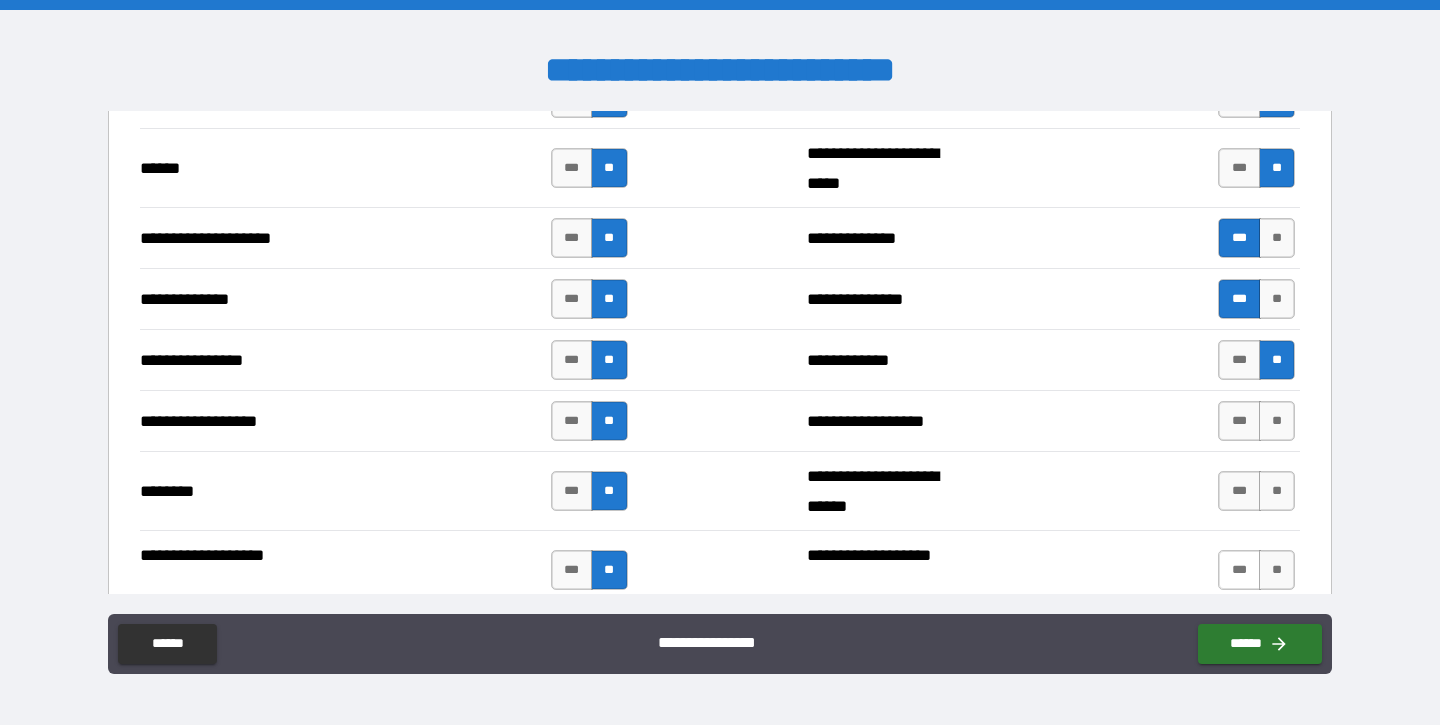 click on "***" at bounding box center (1239, 570) 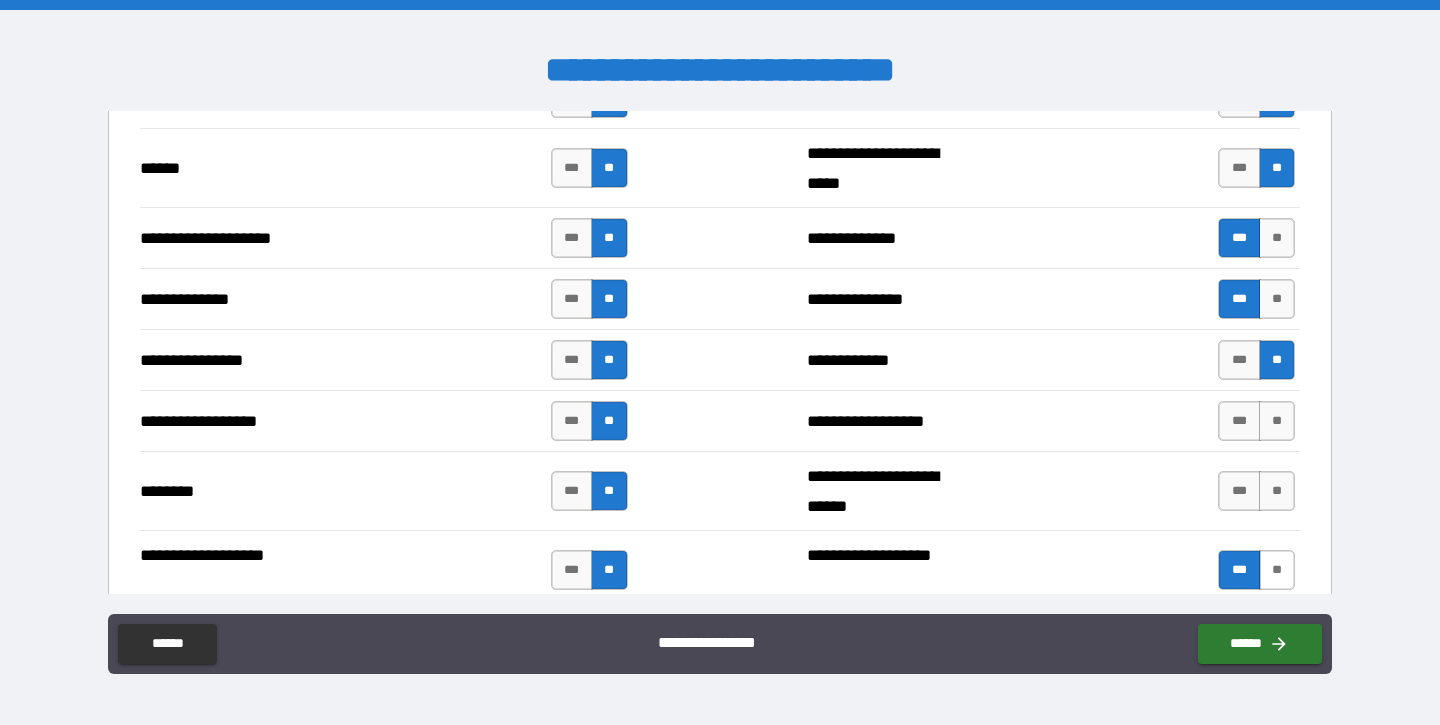 click on "**" at bounding box center [1277, 570] 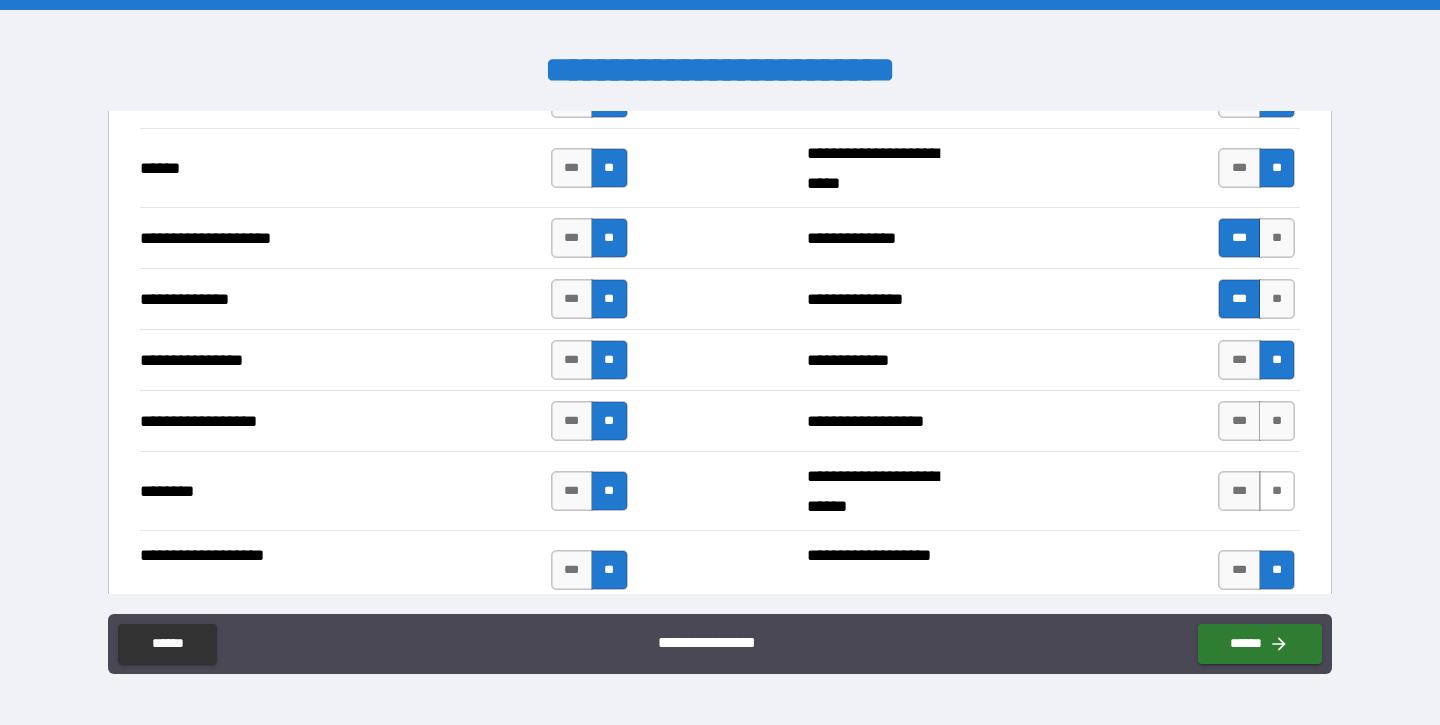 click on "**" at bounding box center [1277, 491] 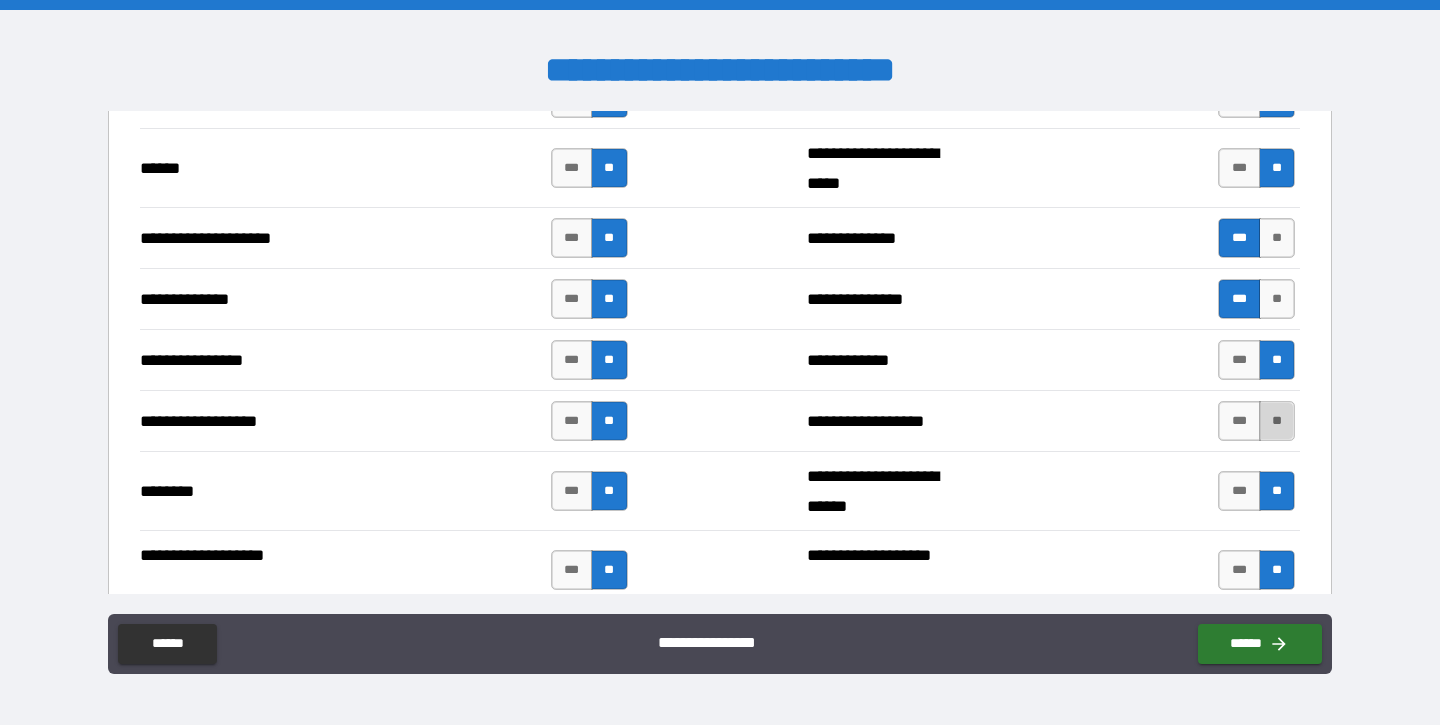 click on "**" at bounding box center (1277, 421) 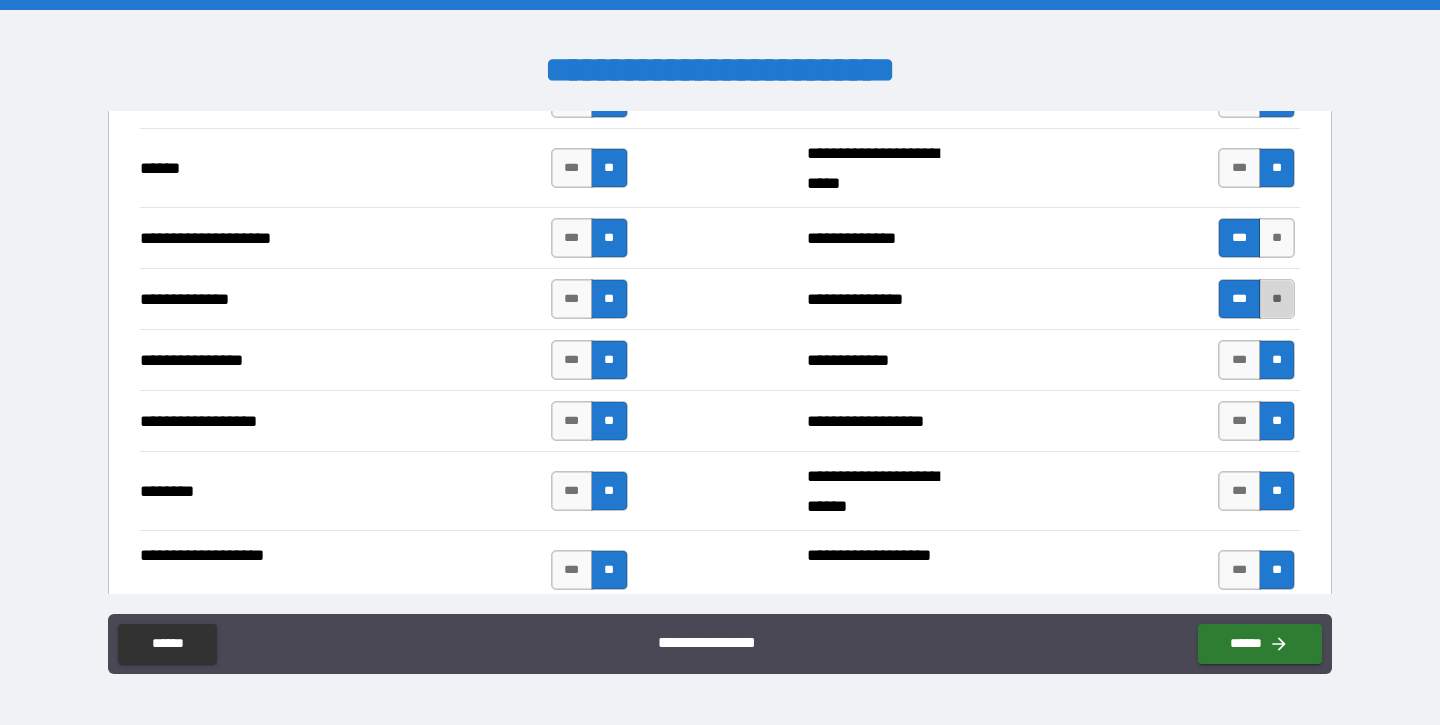 click on "**" at bounding box center [1277, 299] 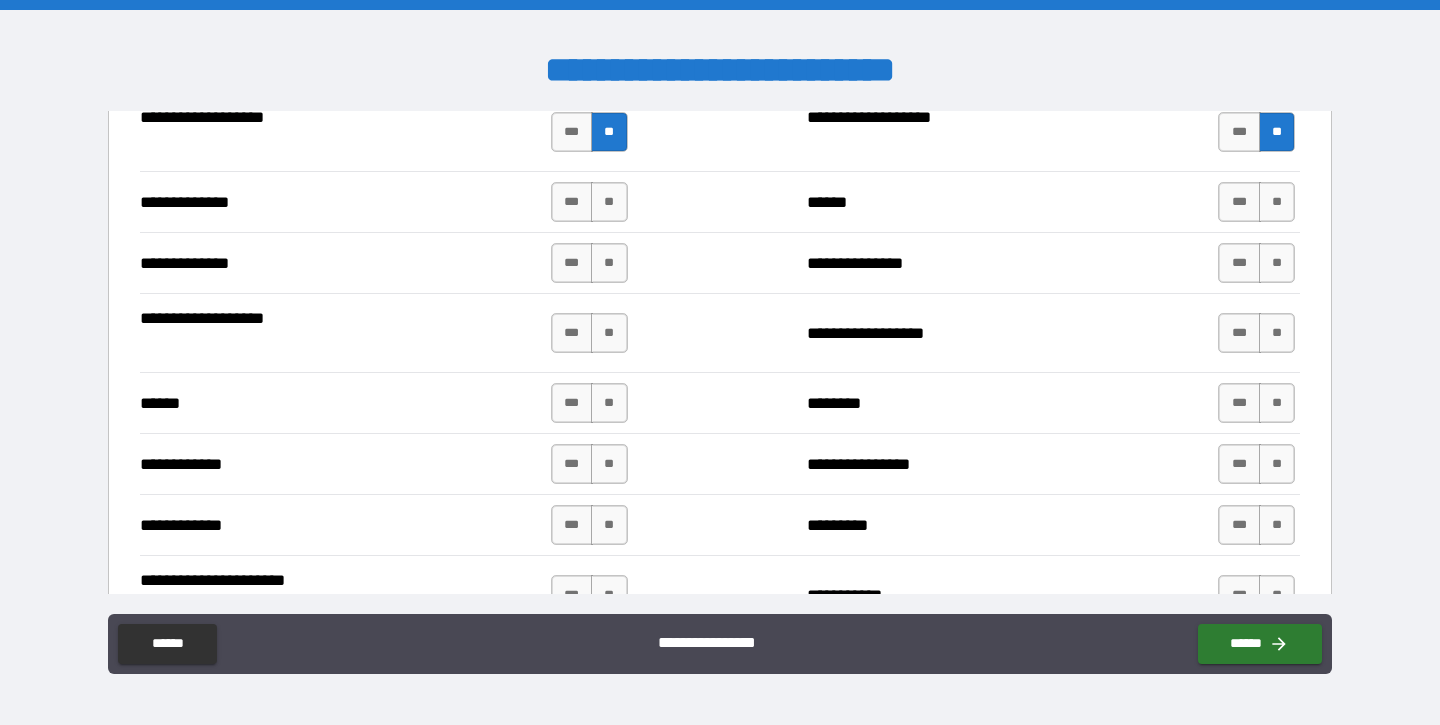 scroll, scrollTop: 3463, scrollLeft: 0, axis: vertical 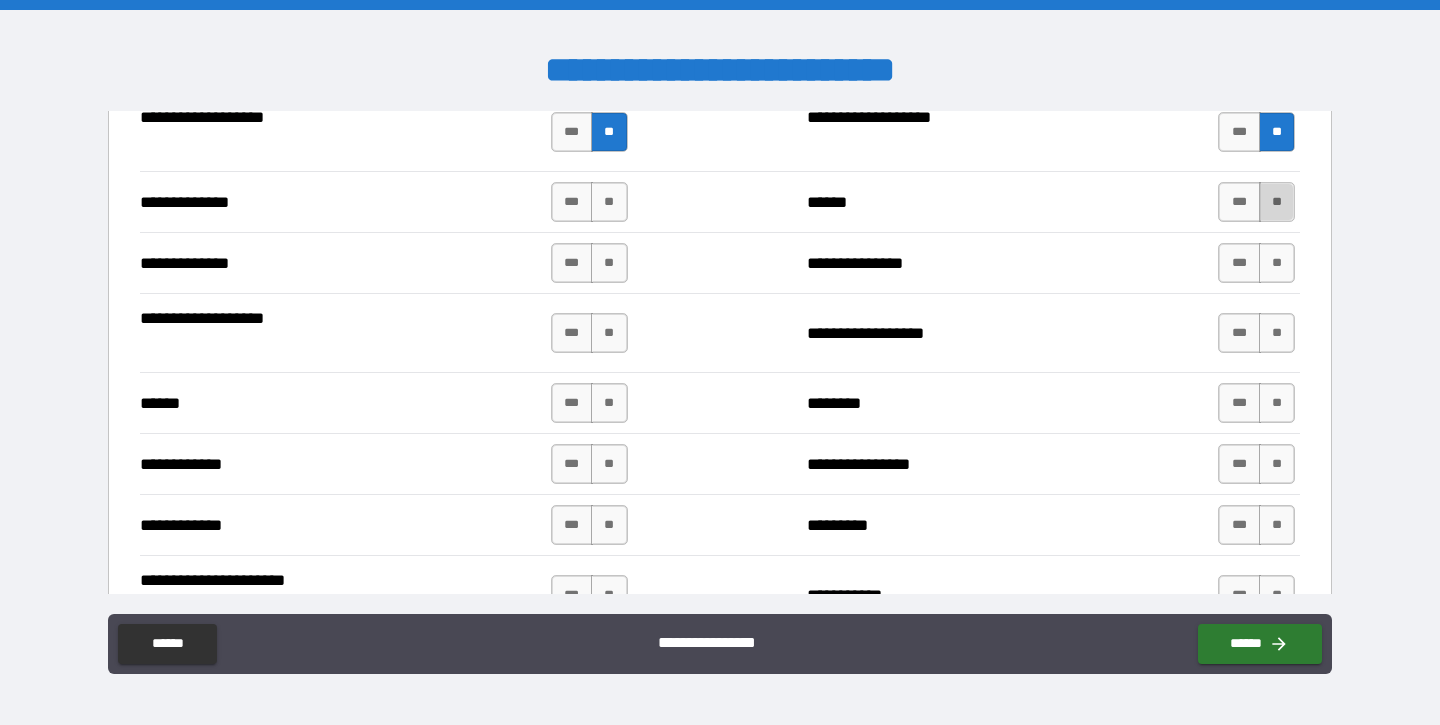 click on "**" at bounding box center (1277, 202) 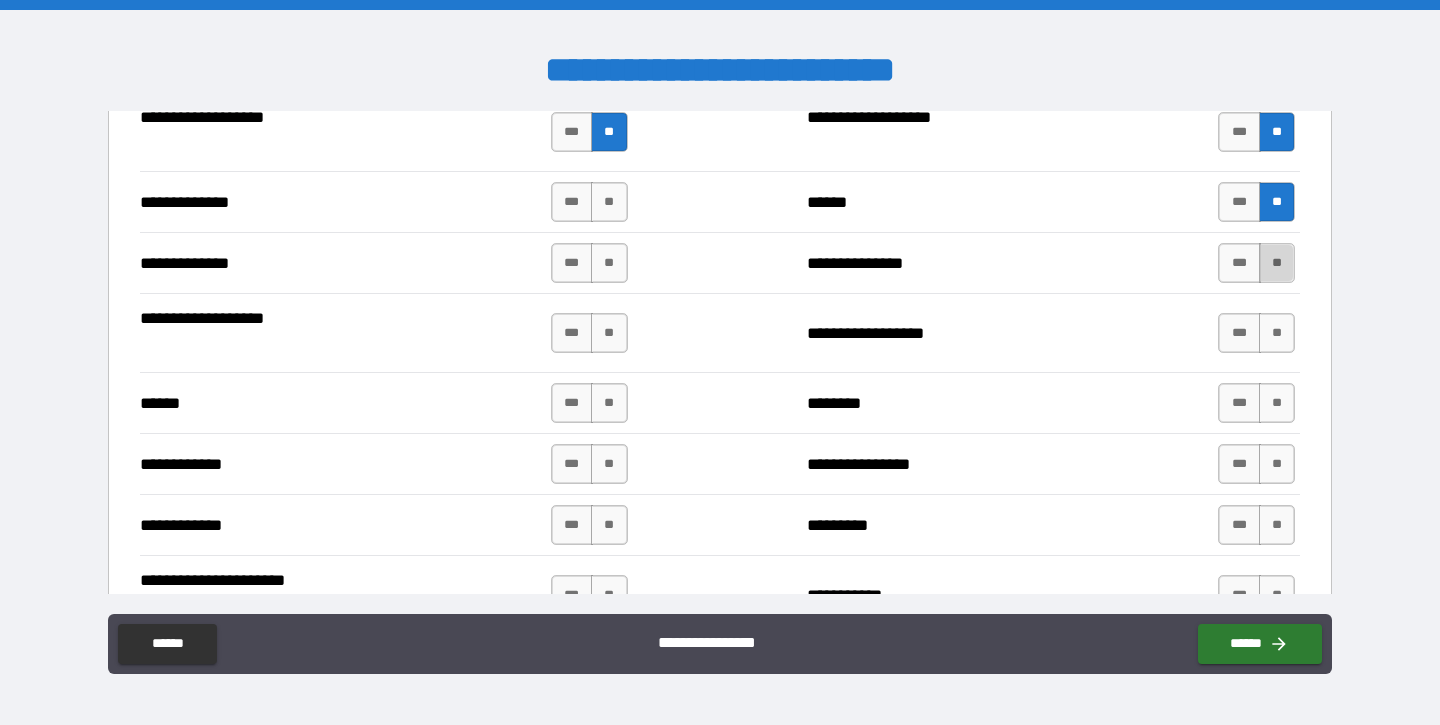 click on "**" at bounding box center [1277, 263] 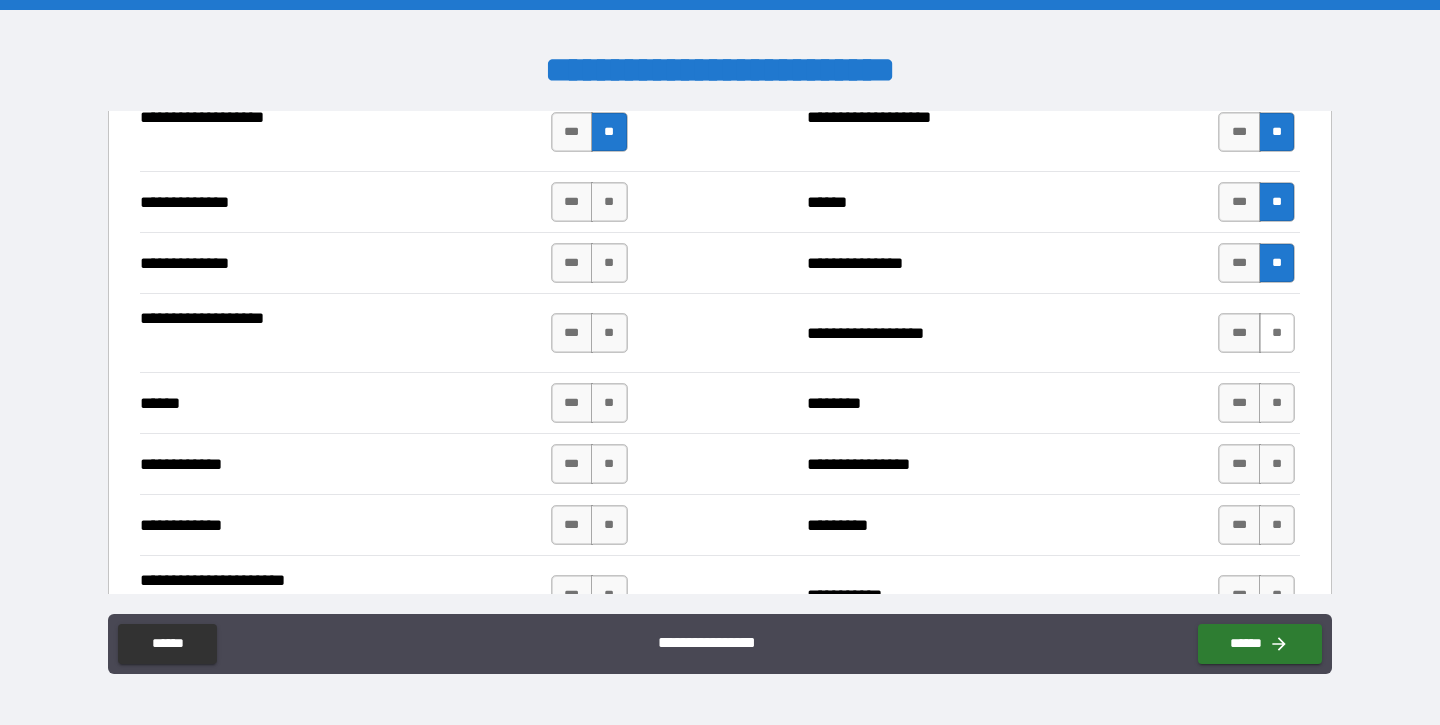 click on "**" at bounding box center [1277, 333] 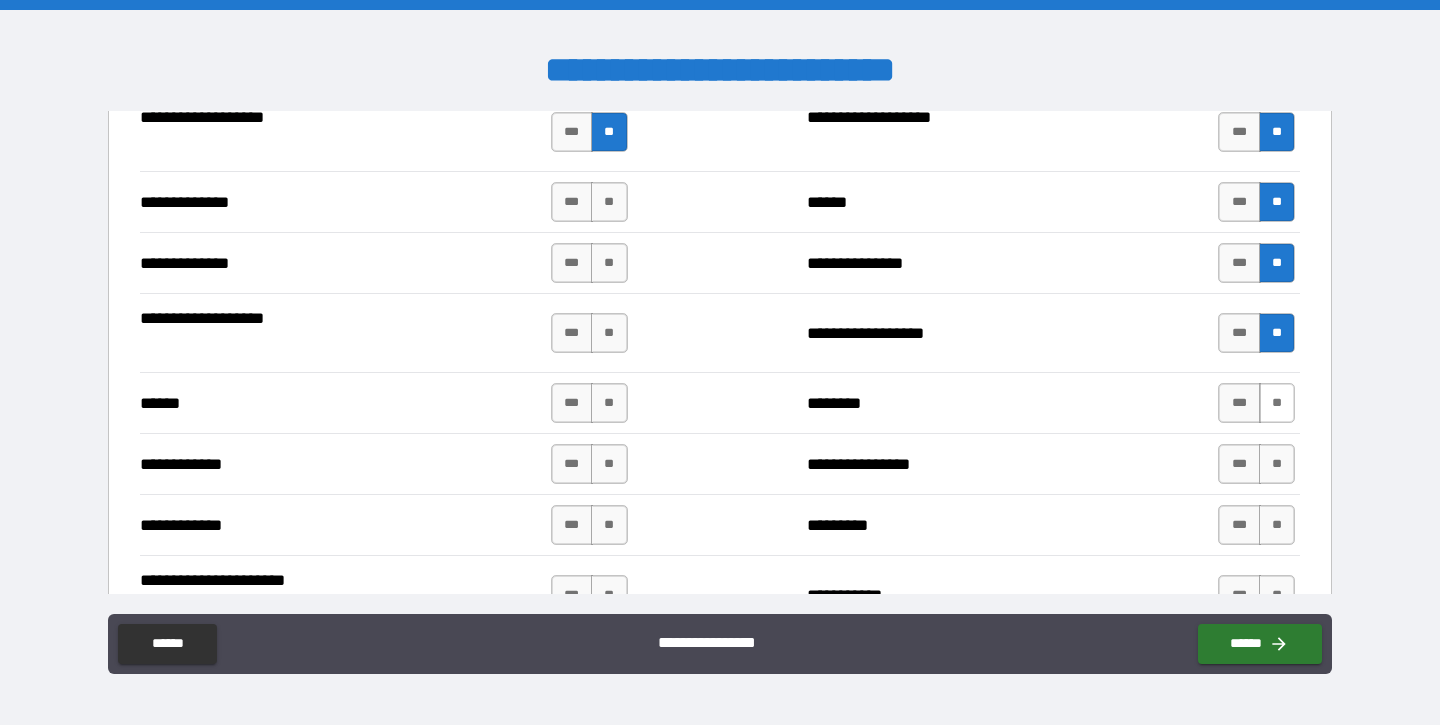 click on "**" at bounding box center [1277, 403] 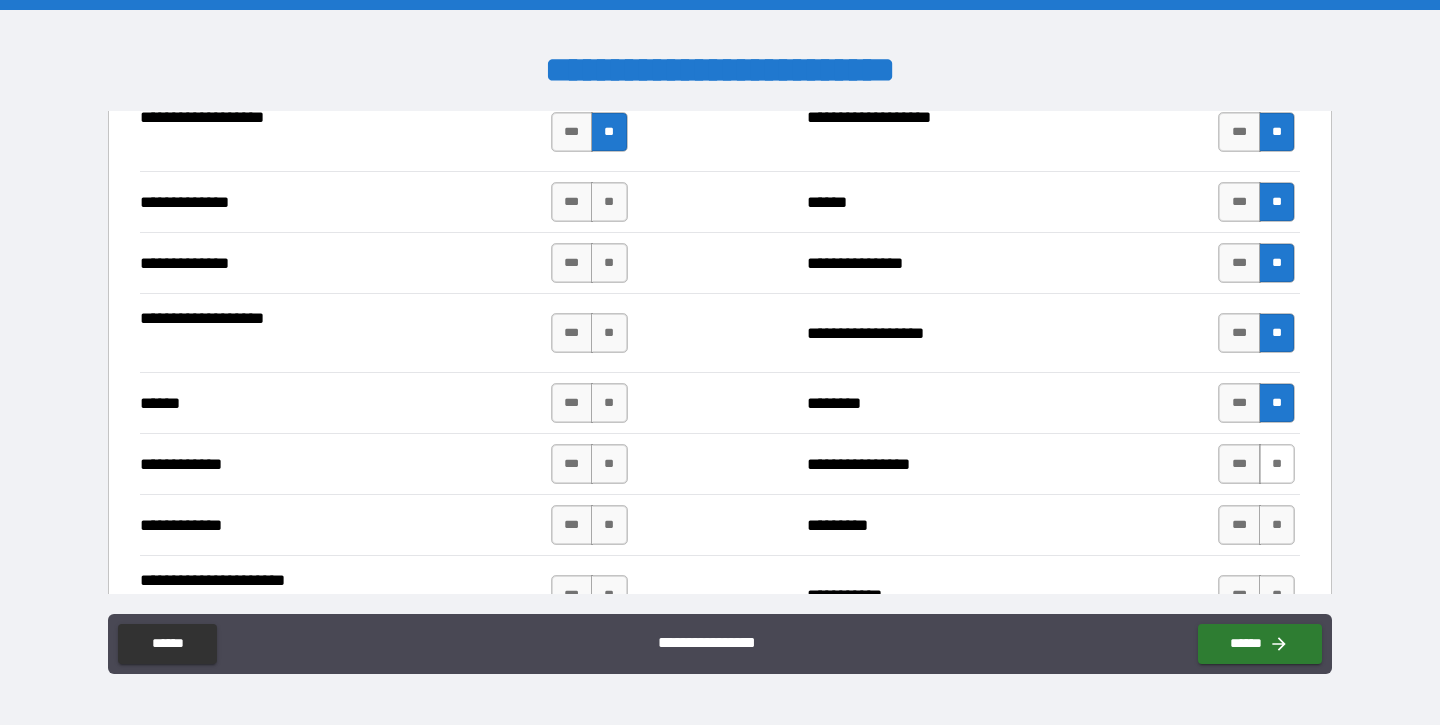 click on "**" at bounding box center (1277, 464) 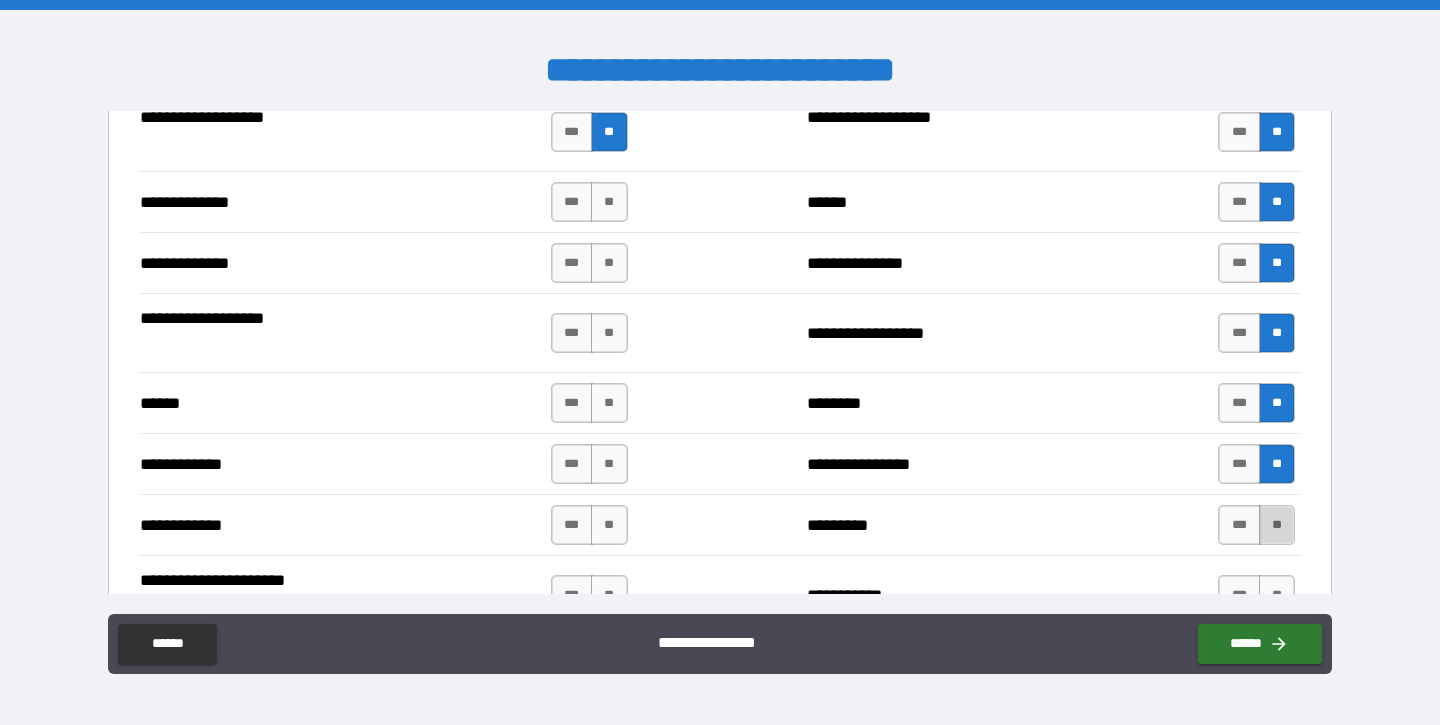 click on "**" at bounding box center [1277, 525] 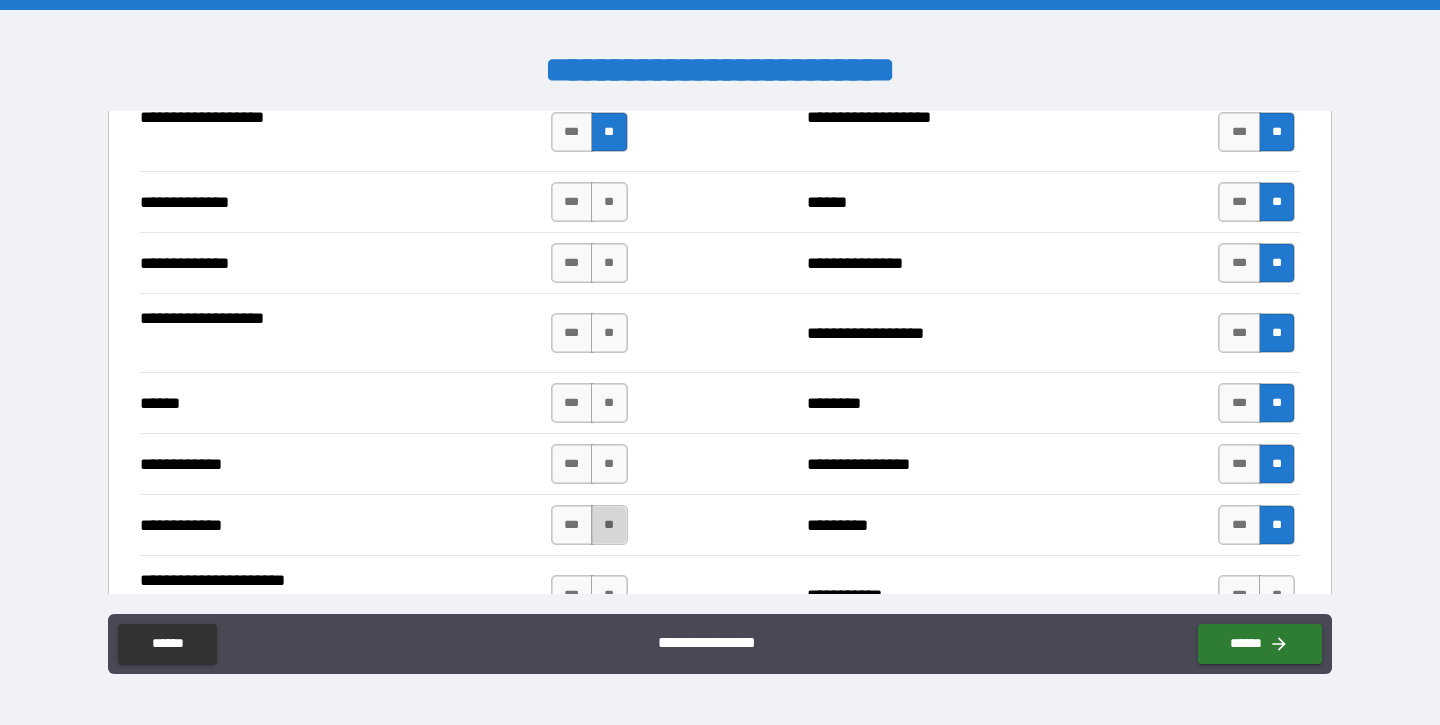 click on "**" at bounding box center [609, 525] 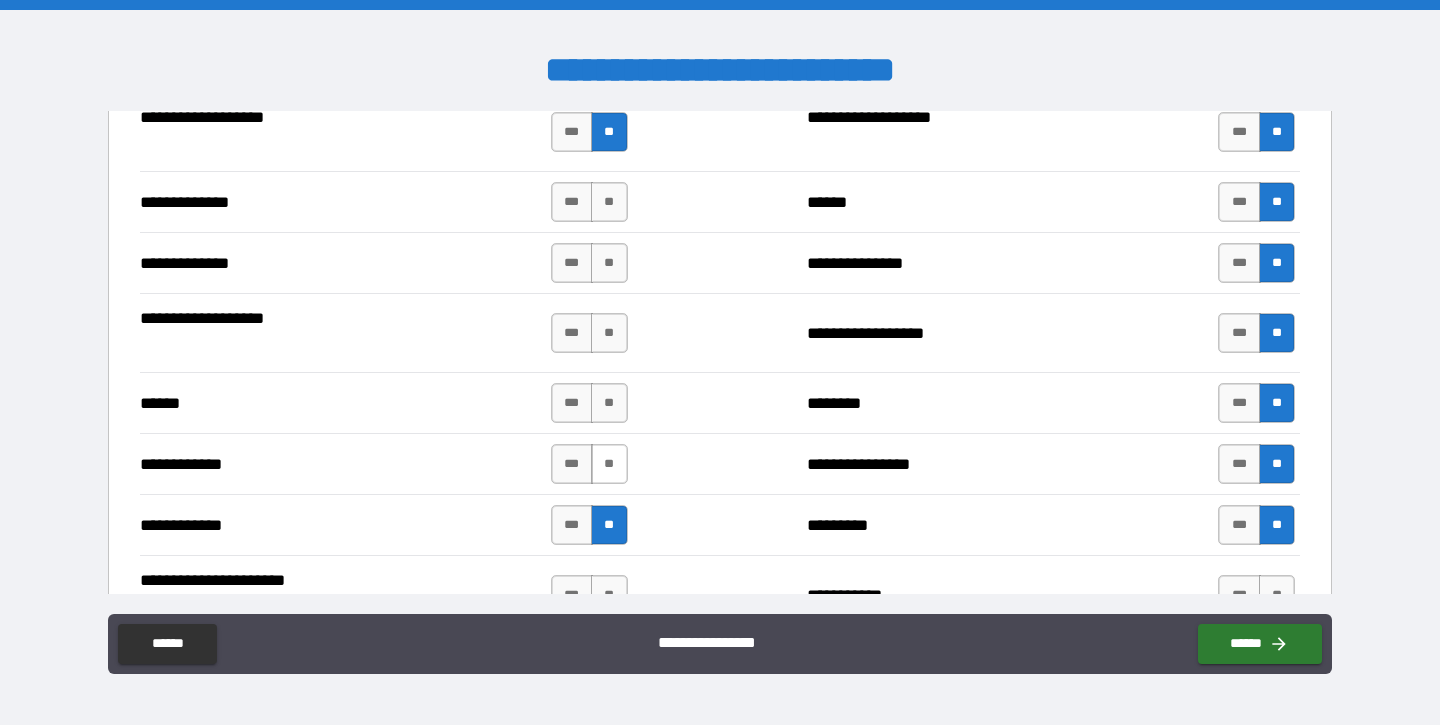 click on "**" at bounding box center (609, 464) 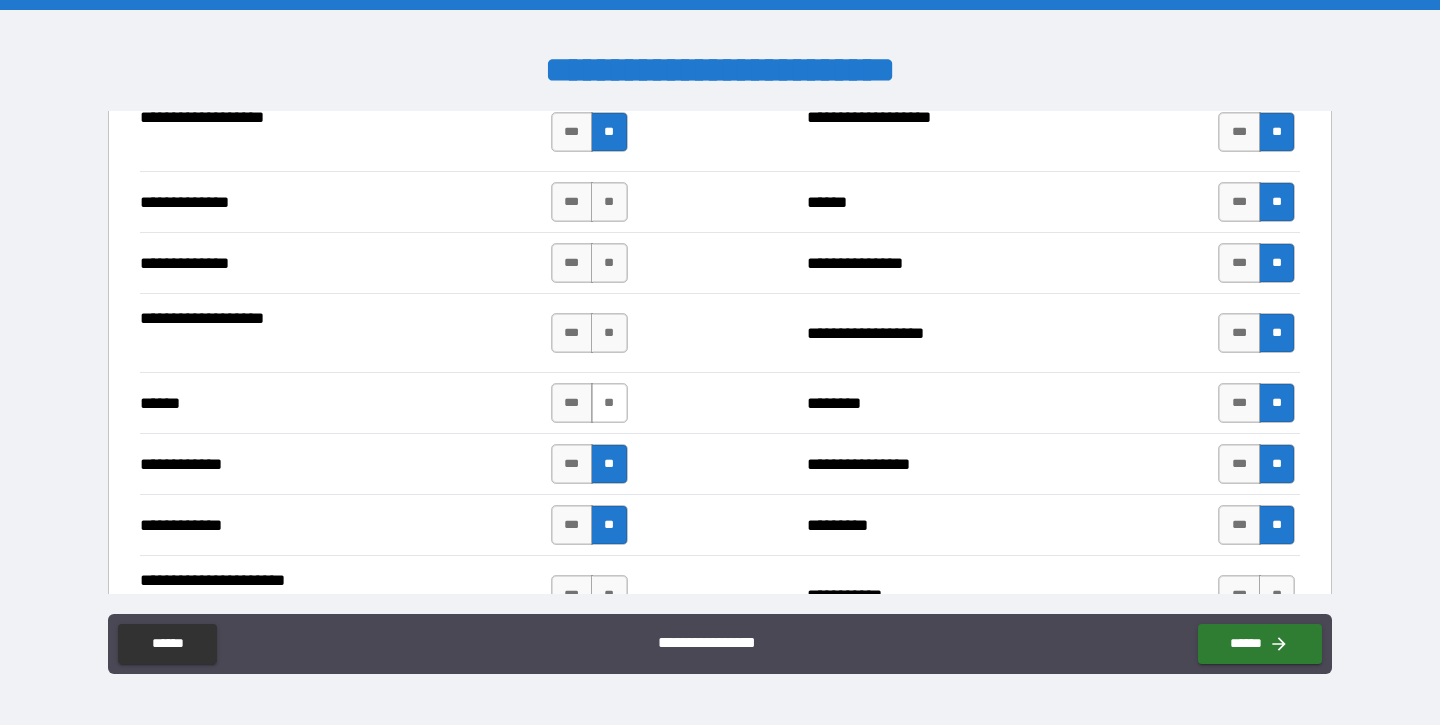click on "**" at bounding box center (609, 403) 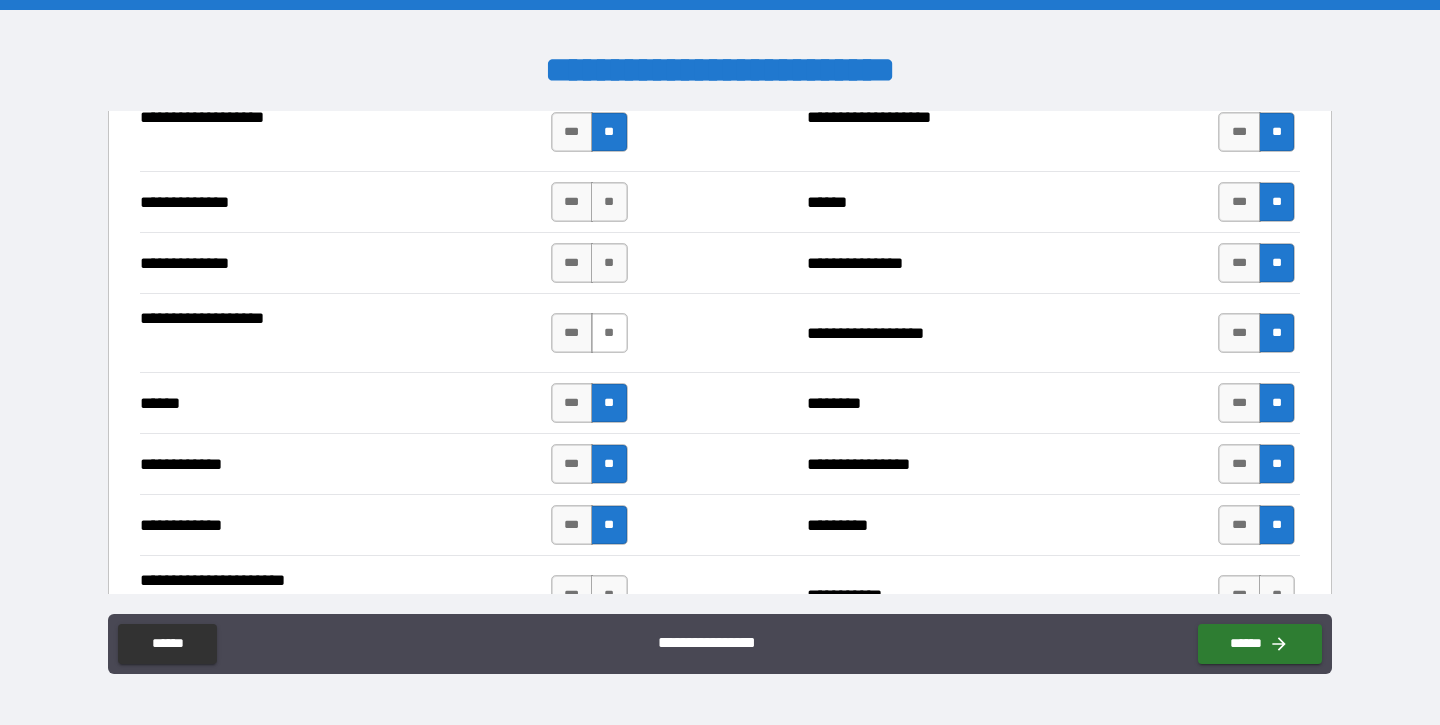 click on "**" at bounding box center (609, 333) 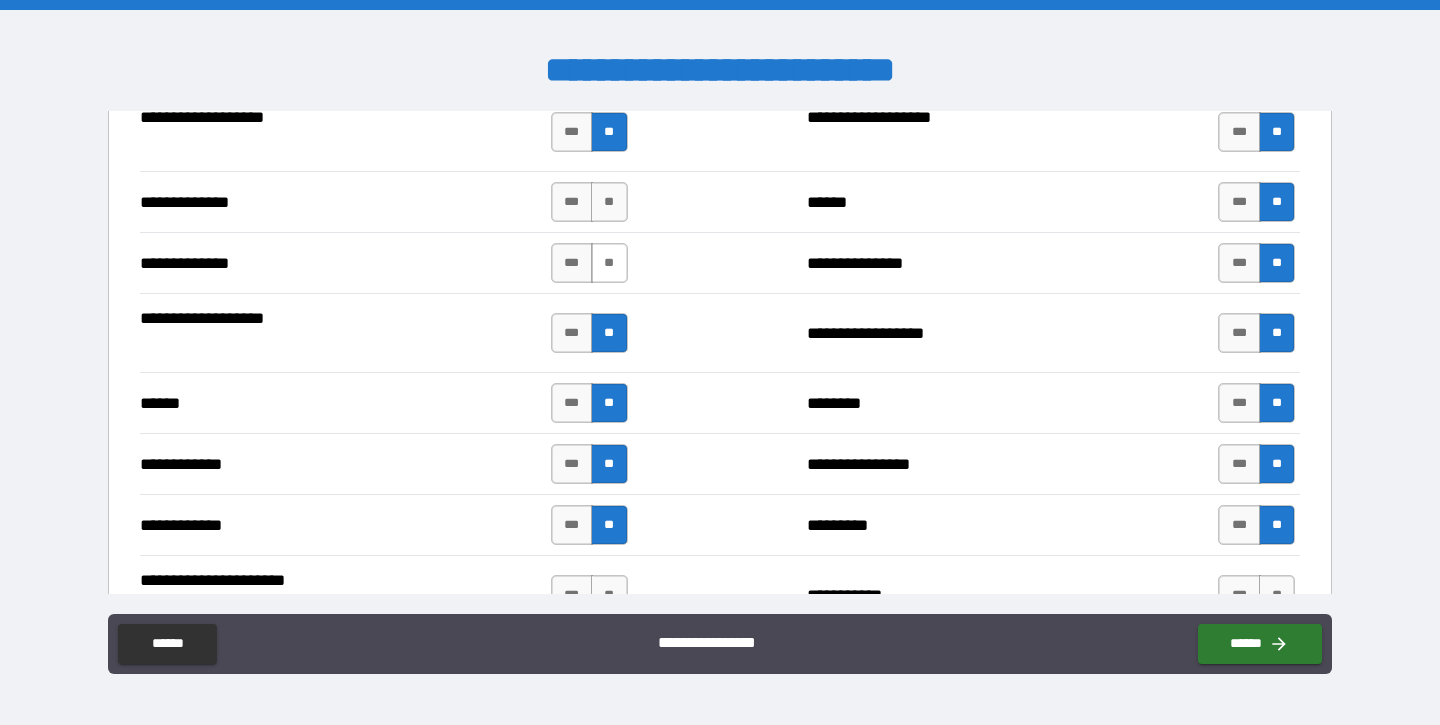 click on "**" at bounding box center (609, 263) 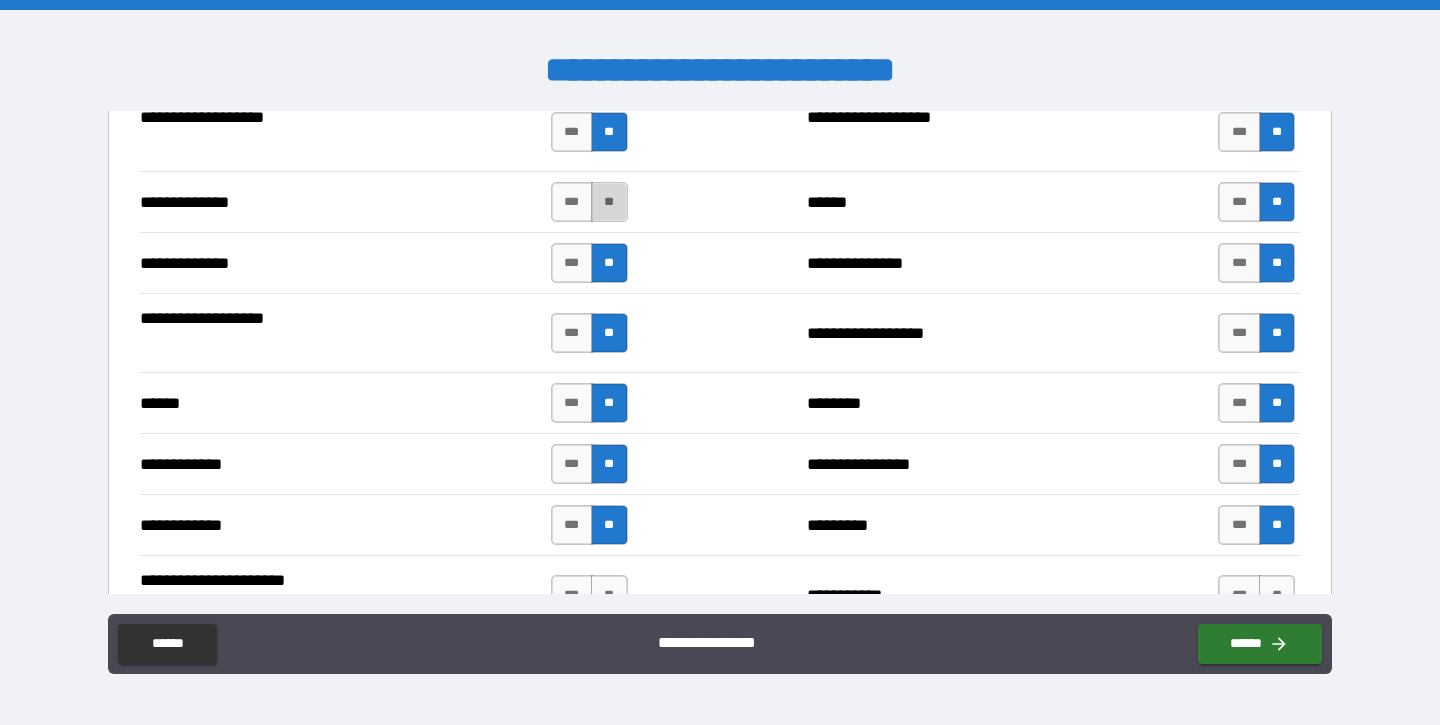 click on "**" at bounding box center (609, 202) 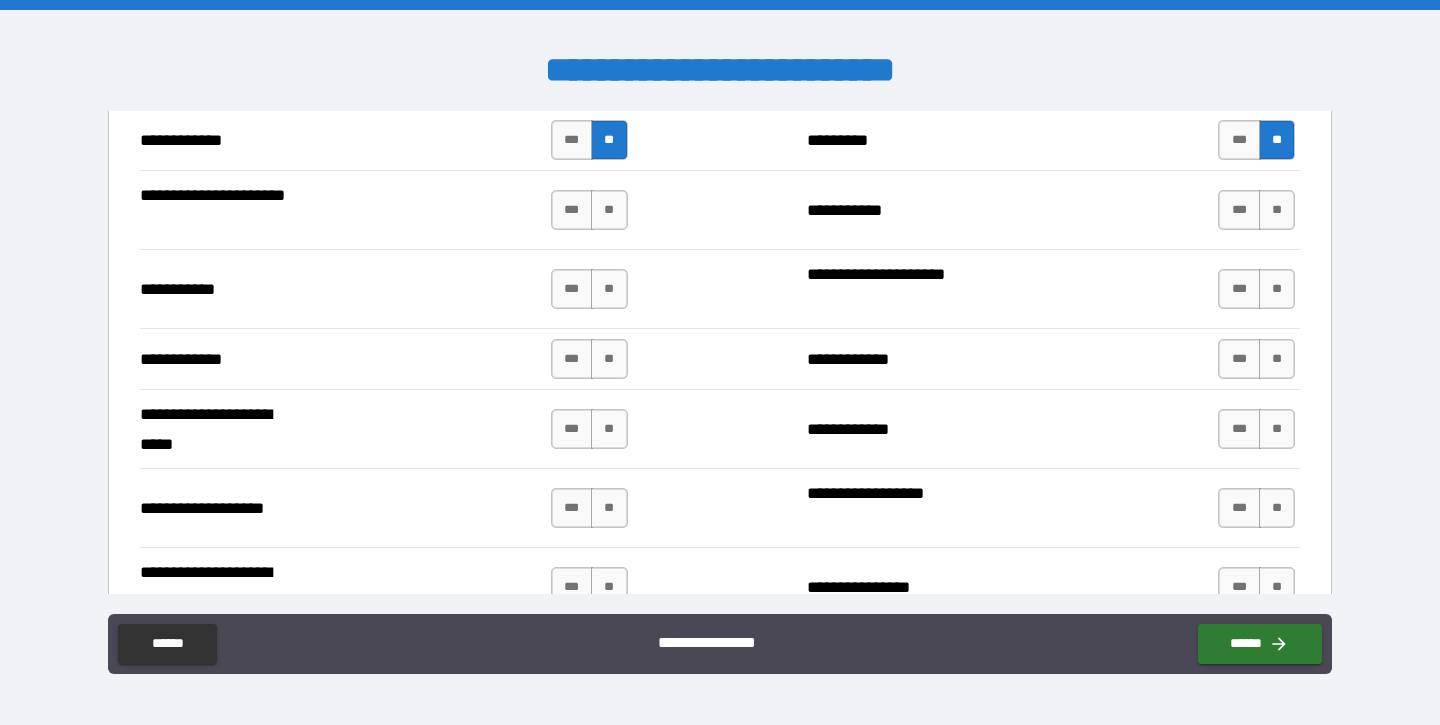 scroll, scrollTop: 3859, scrollLeft: 0, axis: vertical 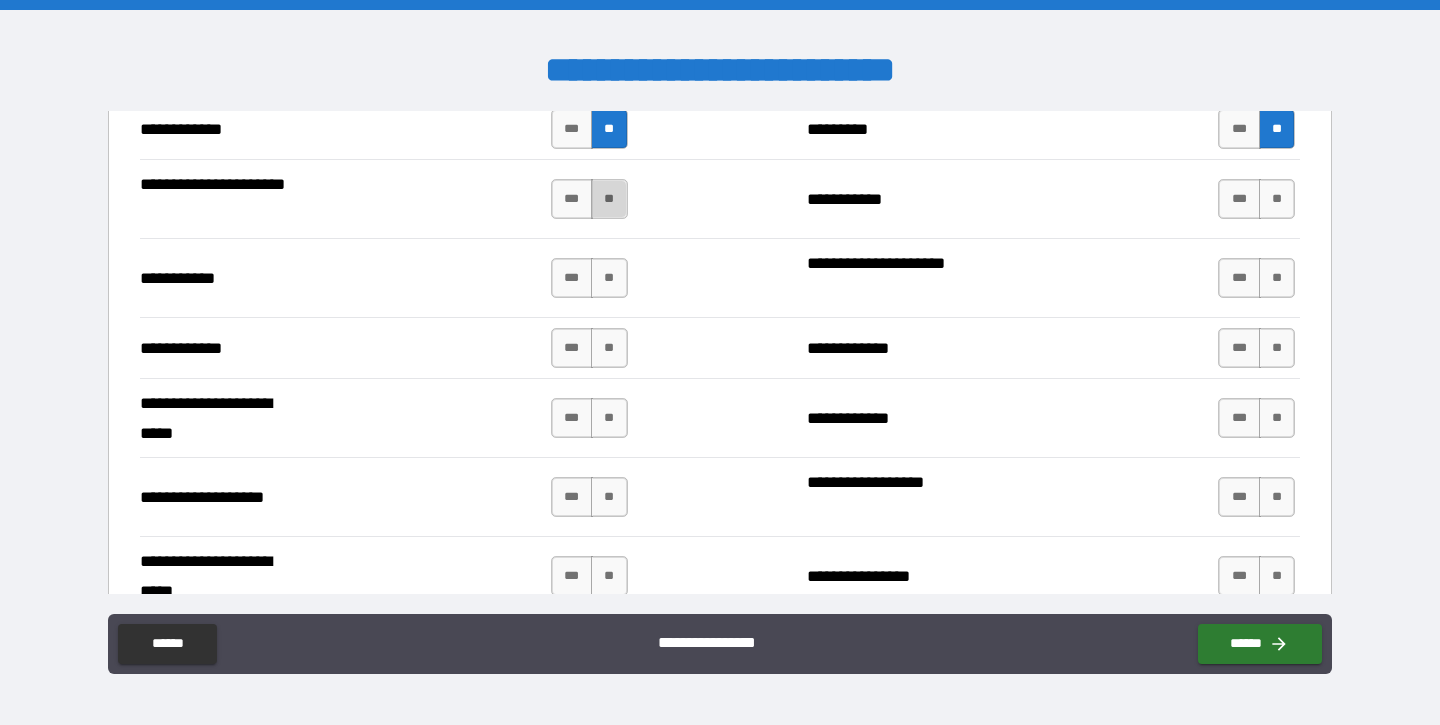 click on "**" at bounding box center (609, 199) 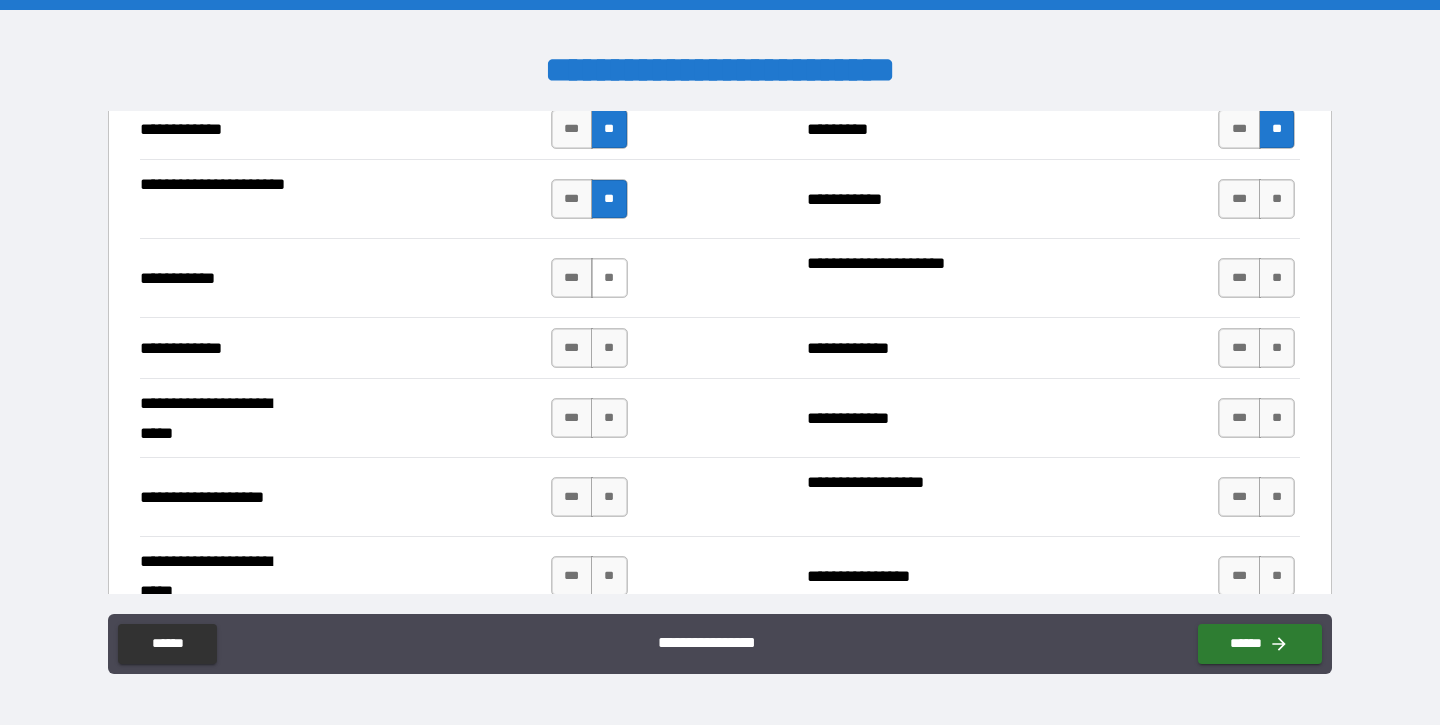 click on "**" at bounding box center (609, 278) 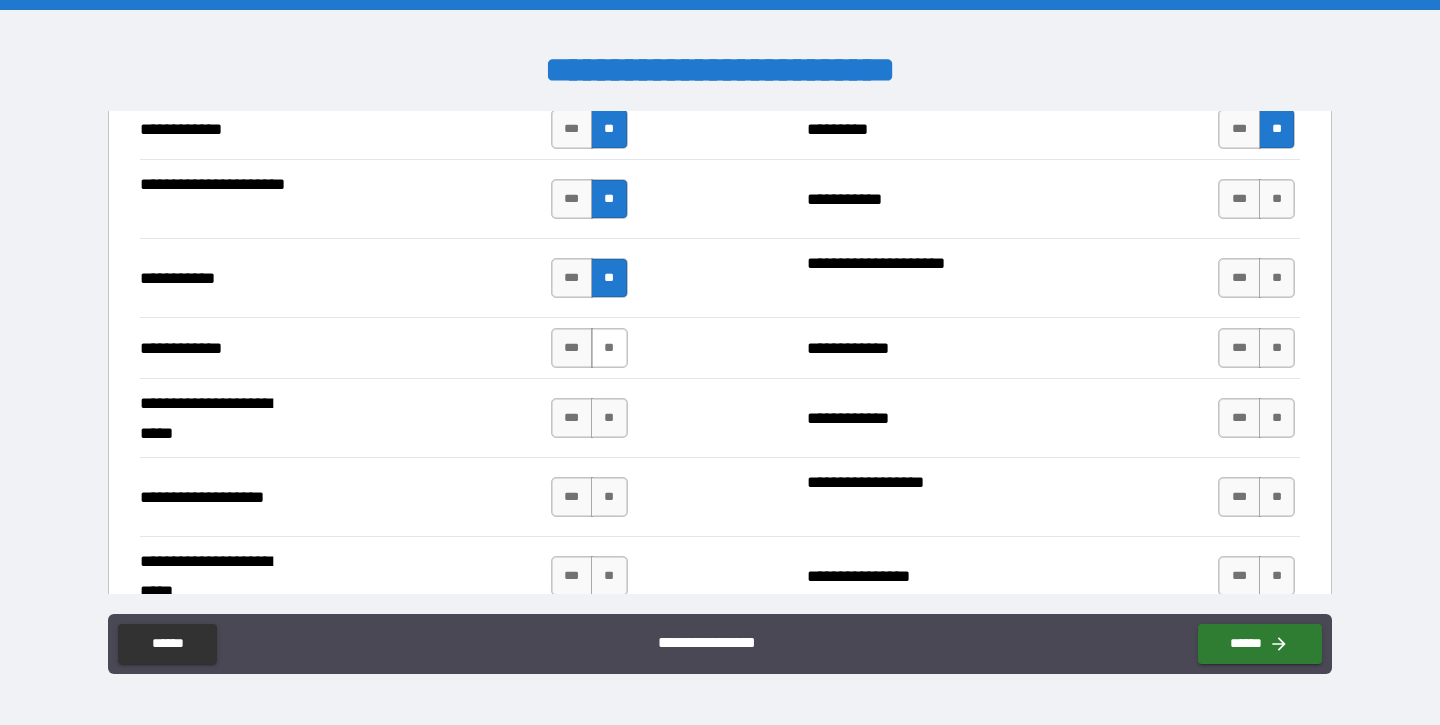 click on "**" at bounding box center (609, 348) 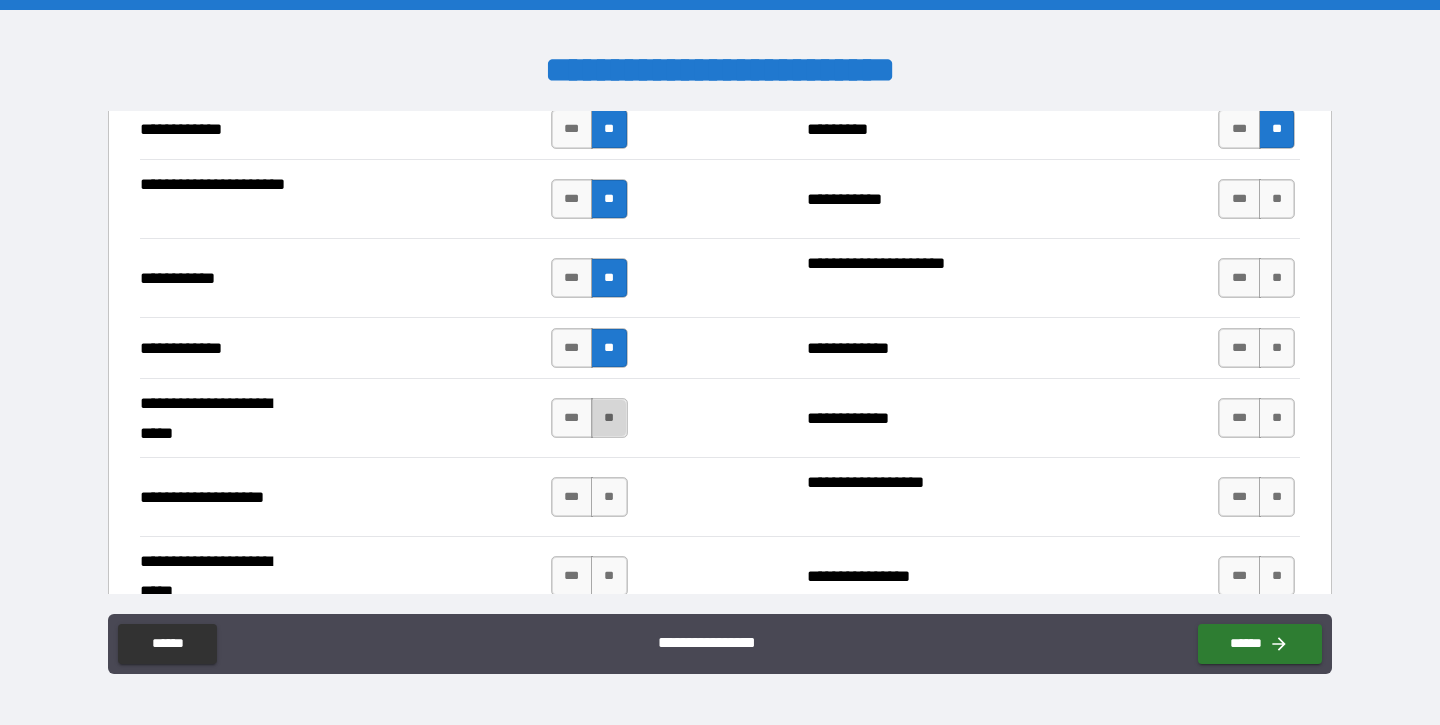 click on "**" at bounding box center (609, 418) 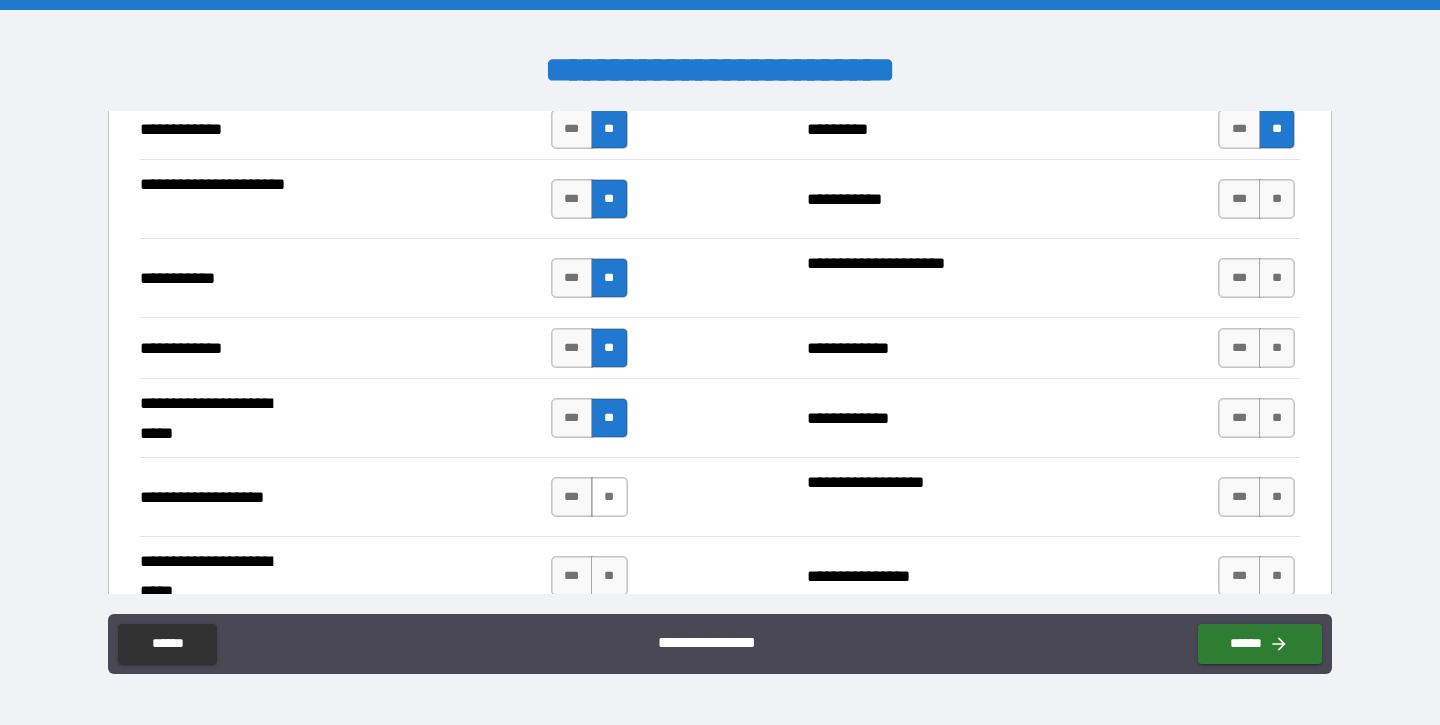 click on "**" at bounding box center [609, 497] 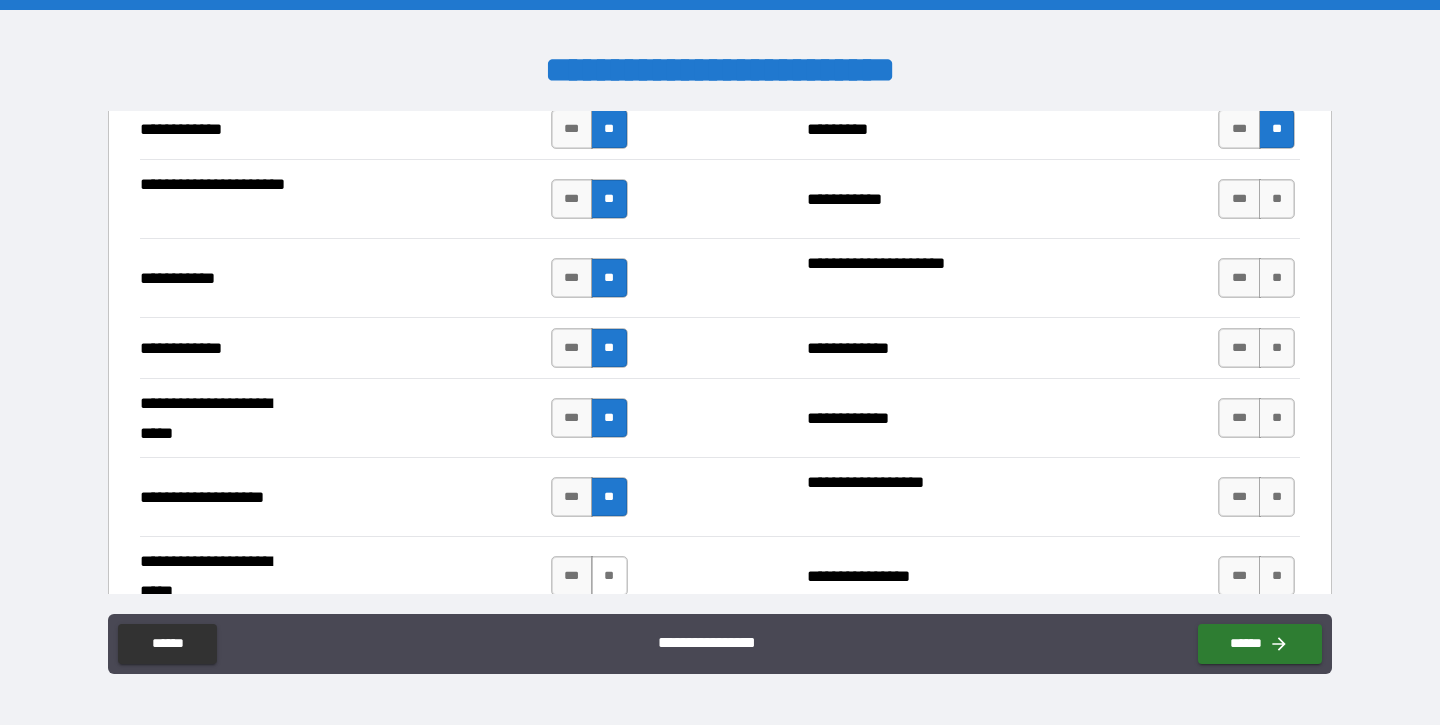 click on "**" at bounding box center (609, 576) 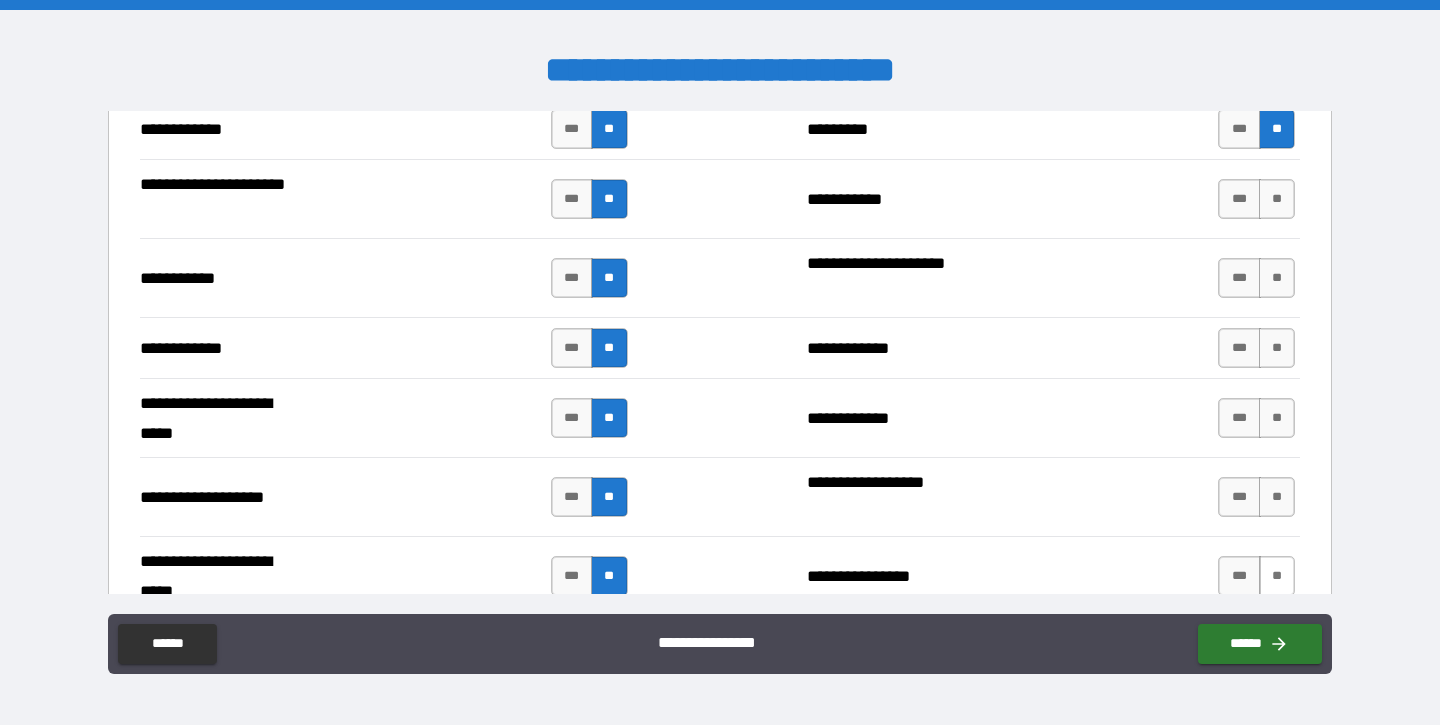 click on "**" at bounding box center [1277, 576] 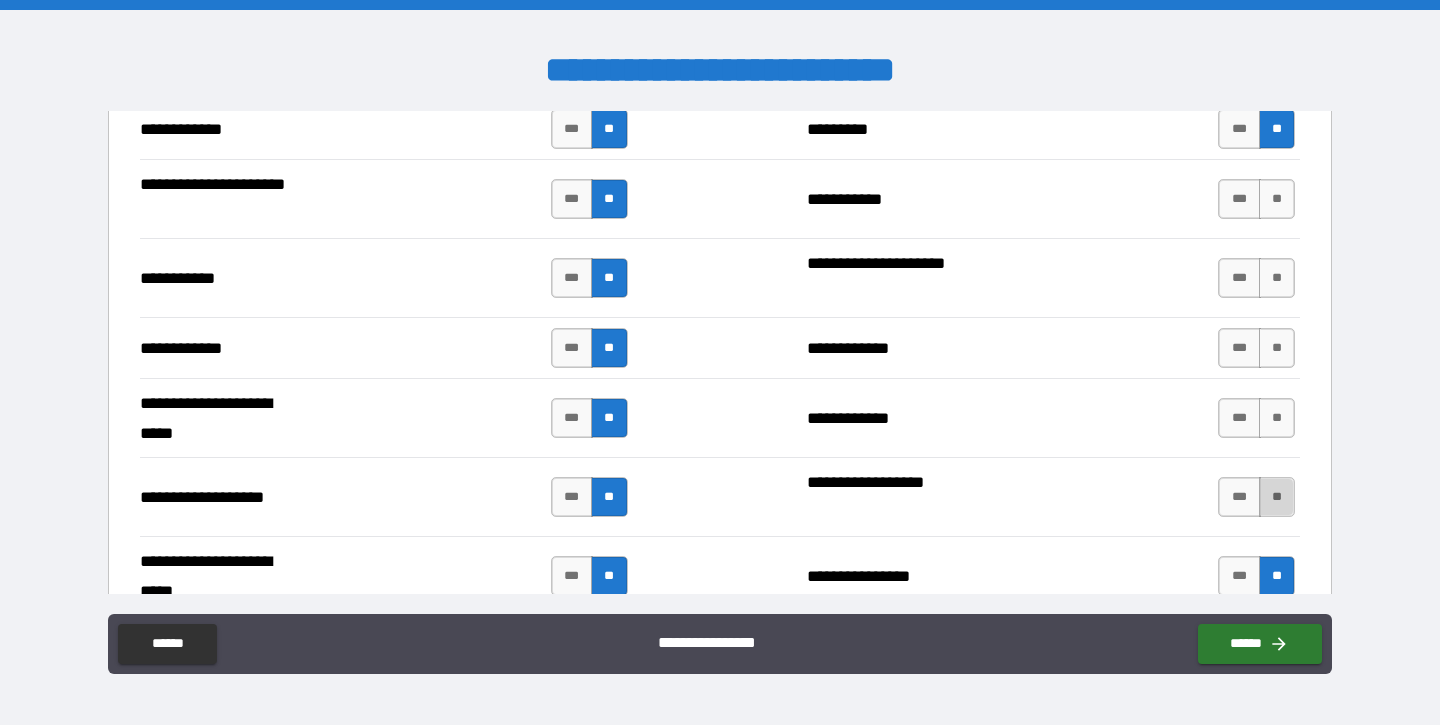 click on "**" at bounding box center [1277, 497] 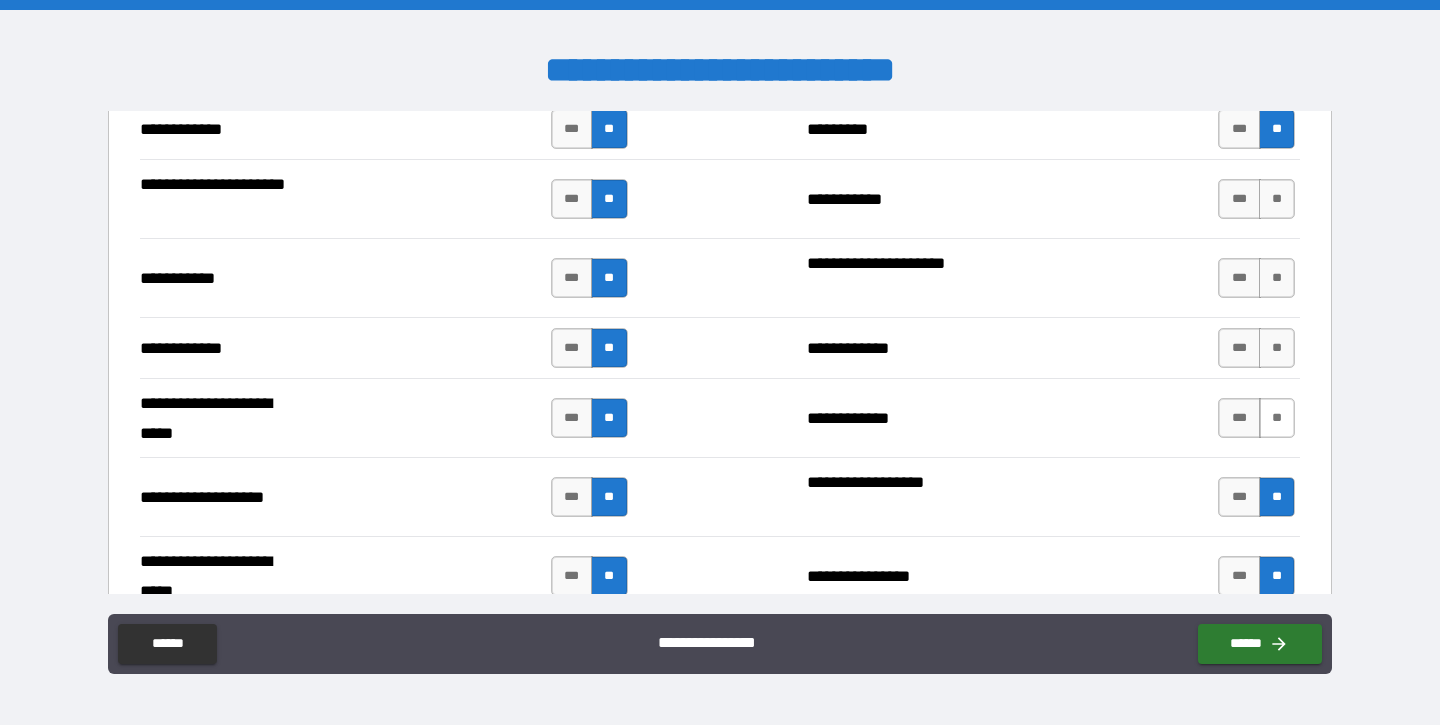 click on "**" at bounding box center [1277, 418] 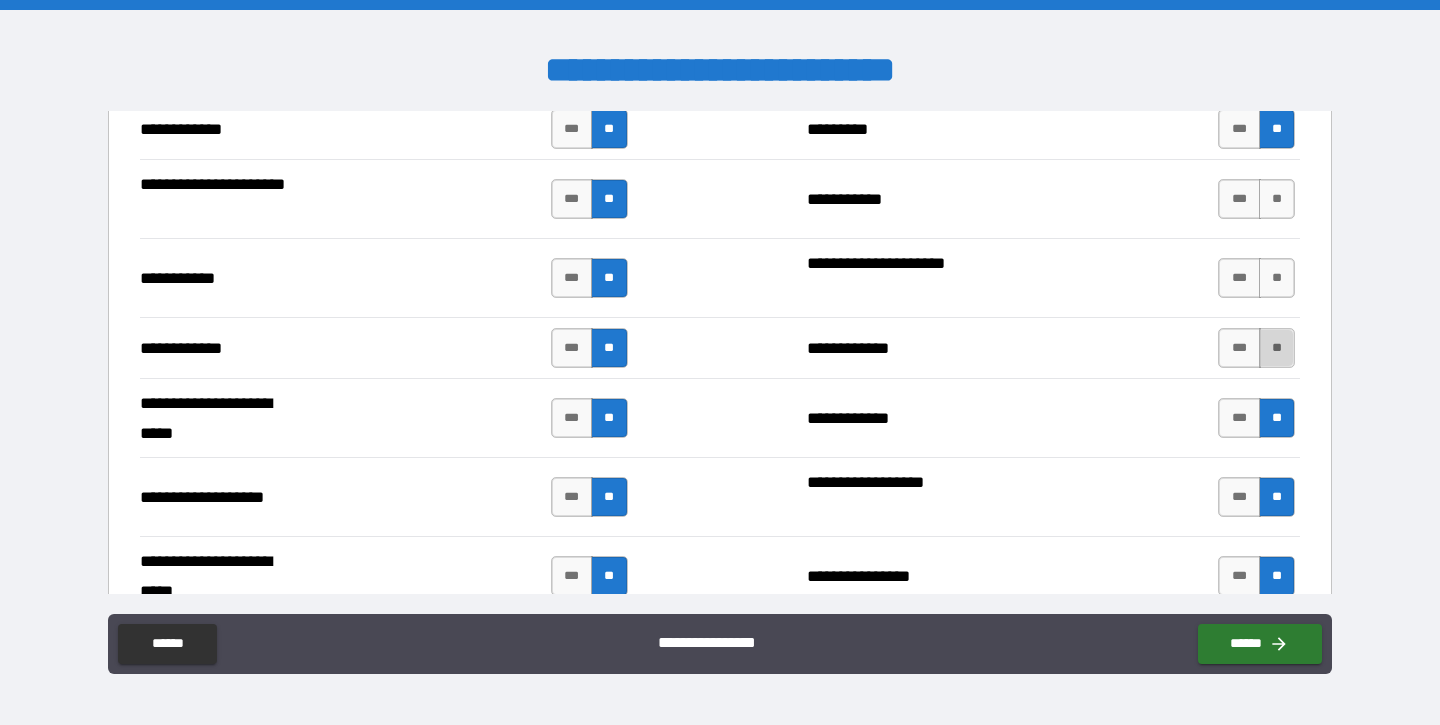 click on "**" at bounding box center (1277, 348) 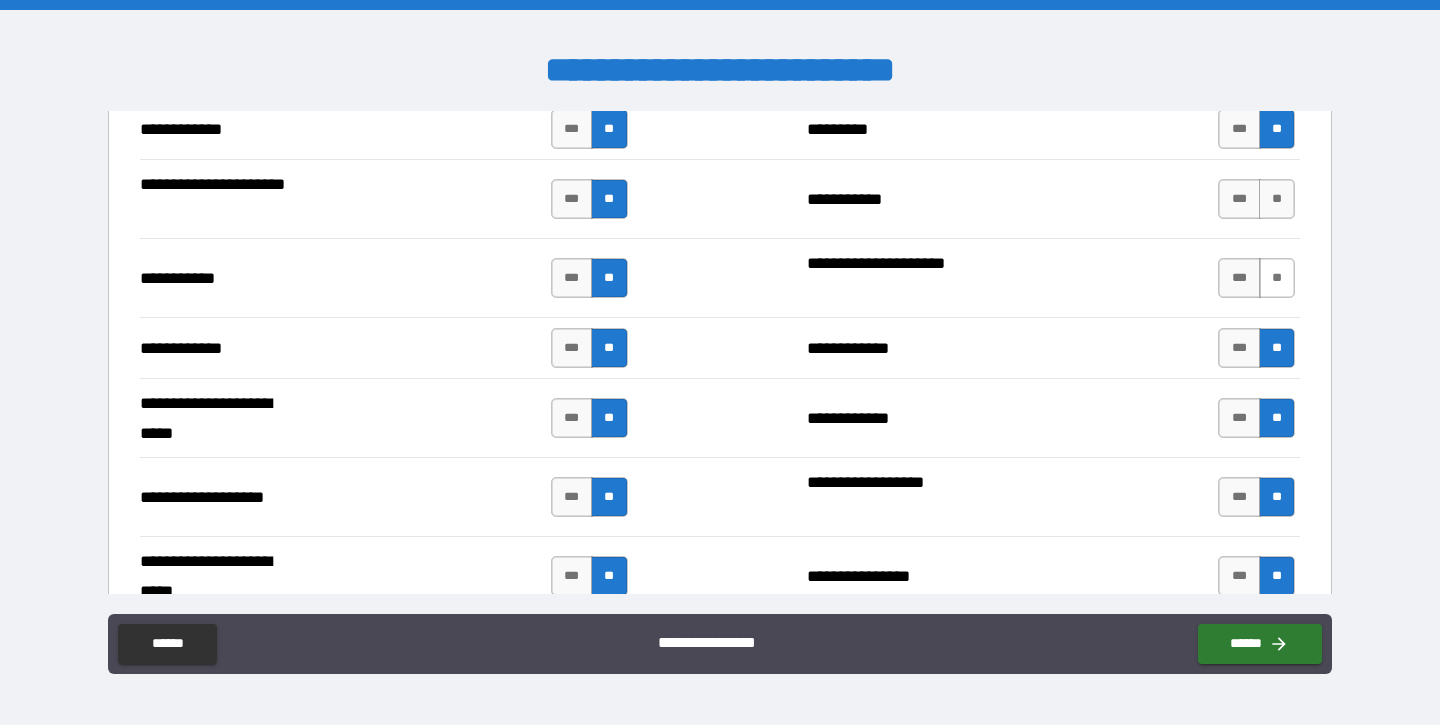 click on "**" at bounding box center (1277, 278) 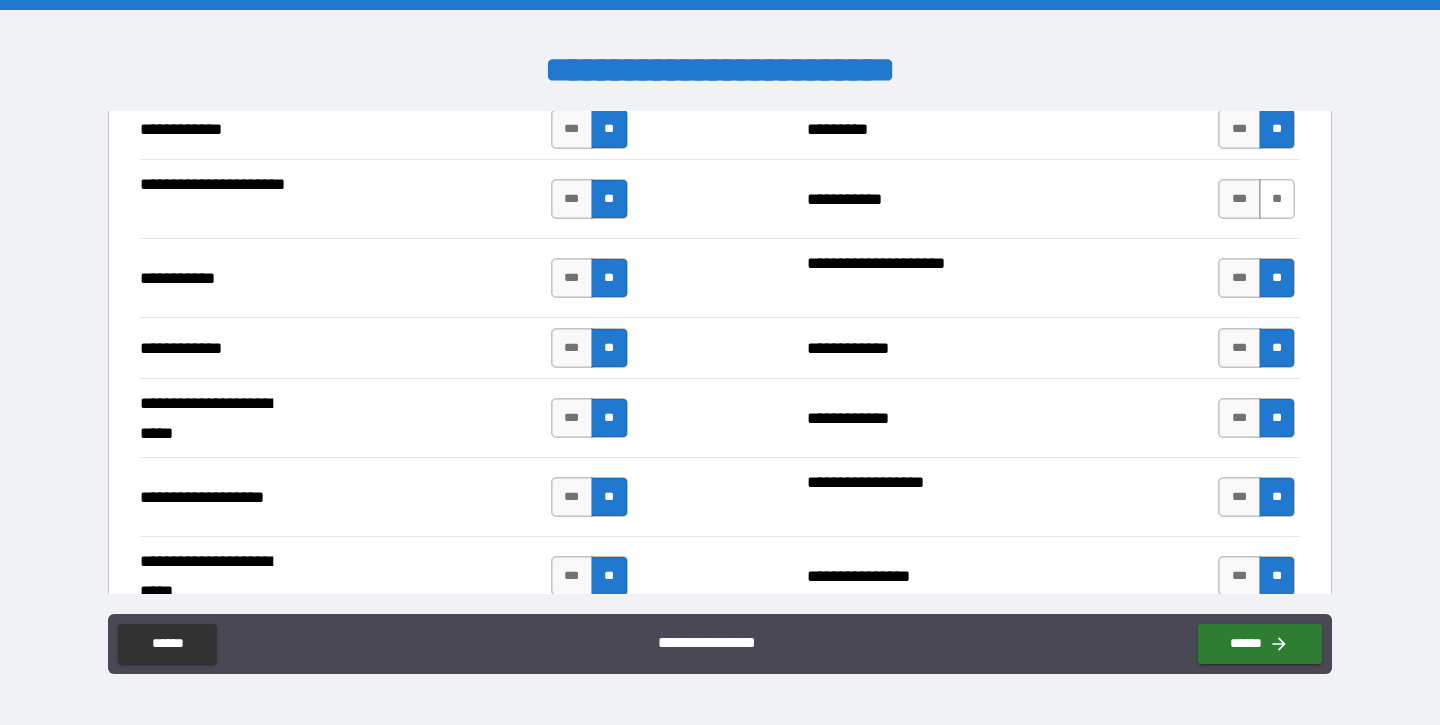 click on "**" at bounding box center [1277, 199] 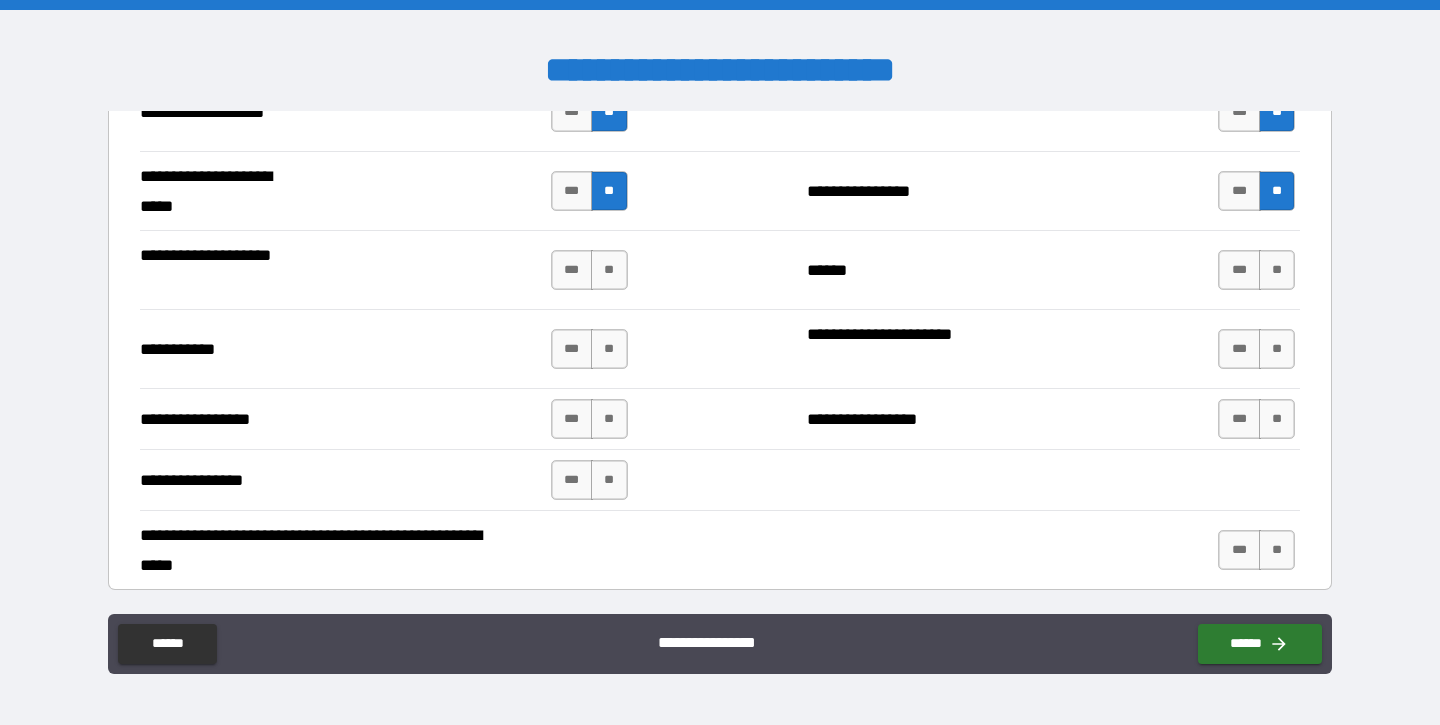 scroll, scrollTop: 4265, scrollLeft: 0, axis: vertical 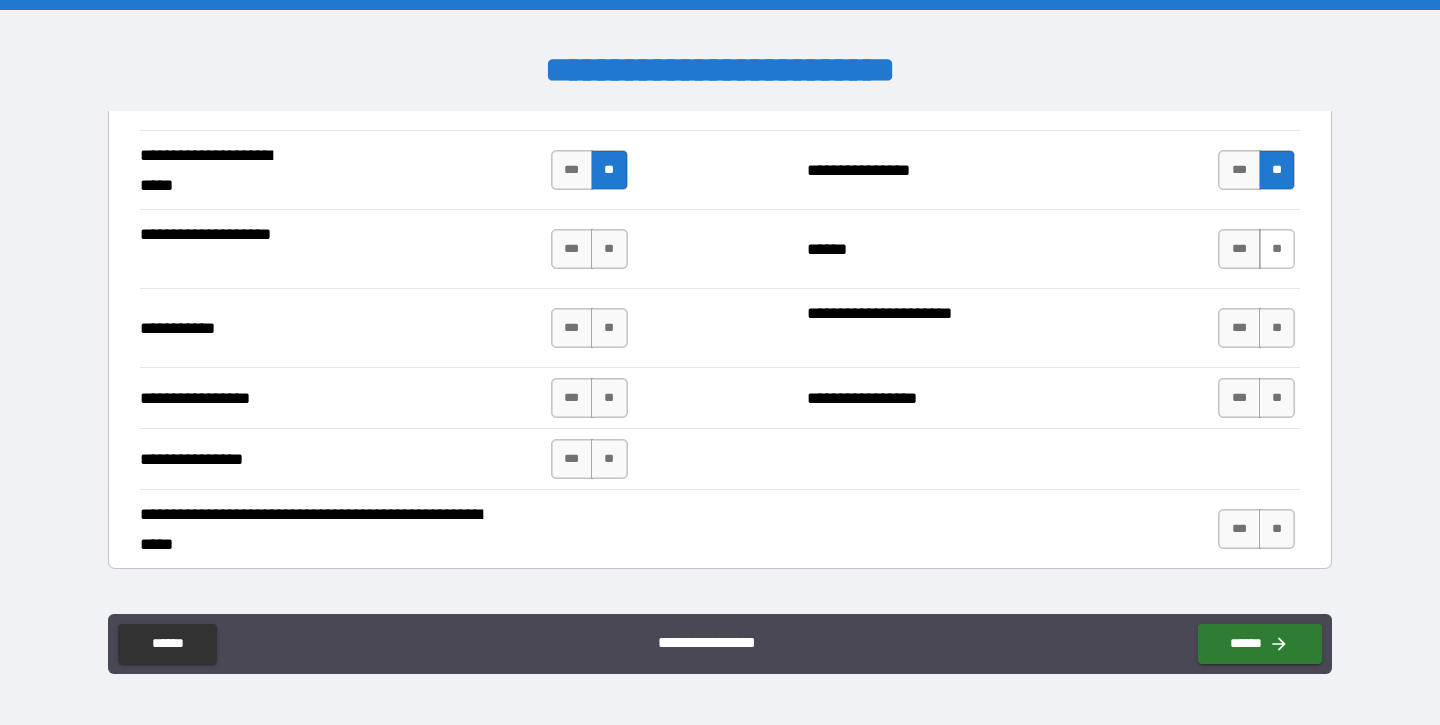 click on "**" at bounding box center (1277, 249) 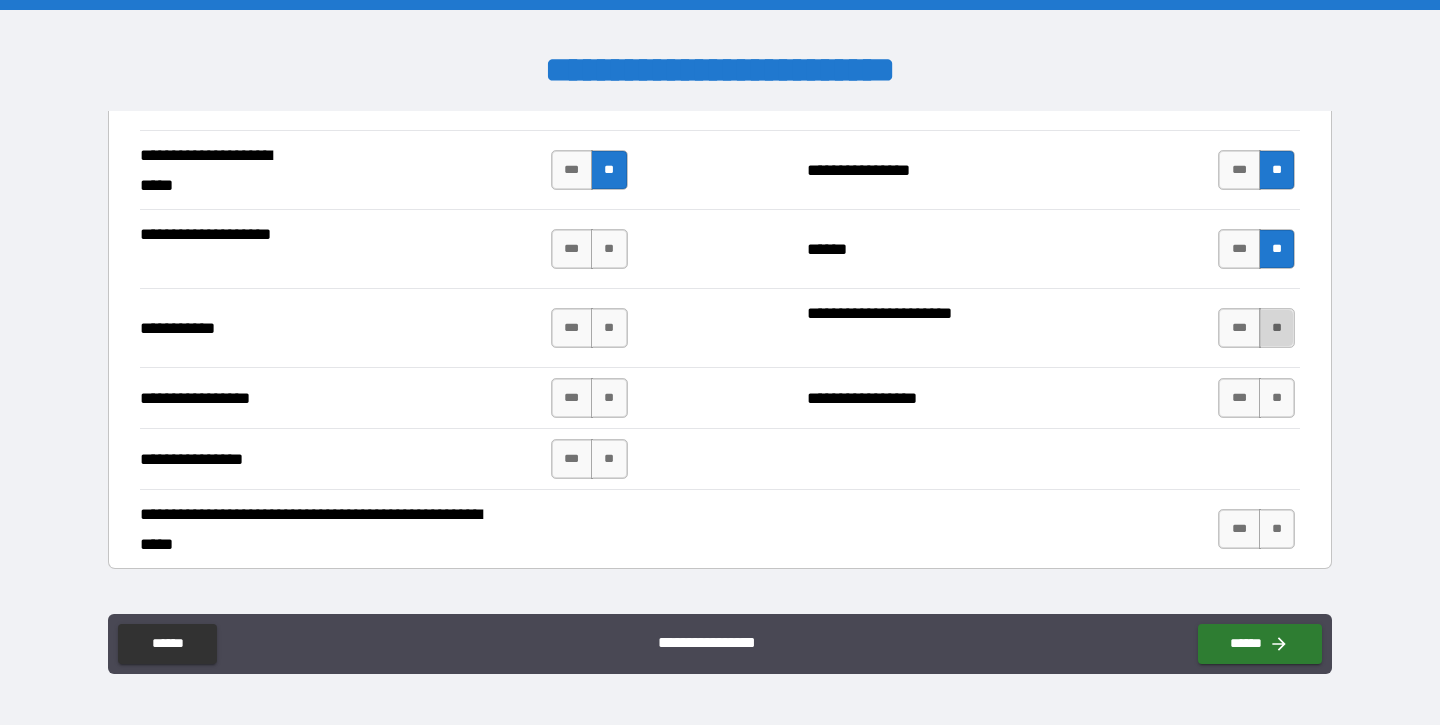 click on "**" at bounding box center (1277, 328) 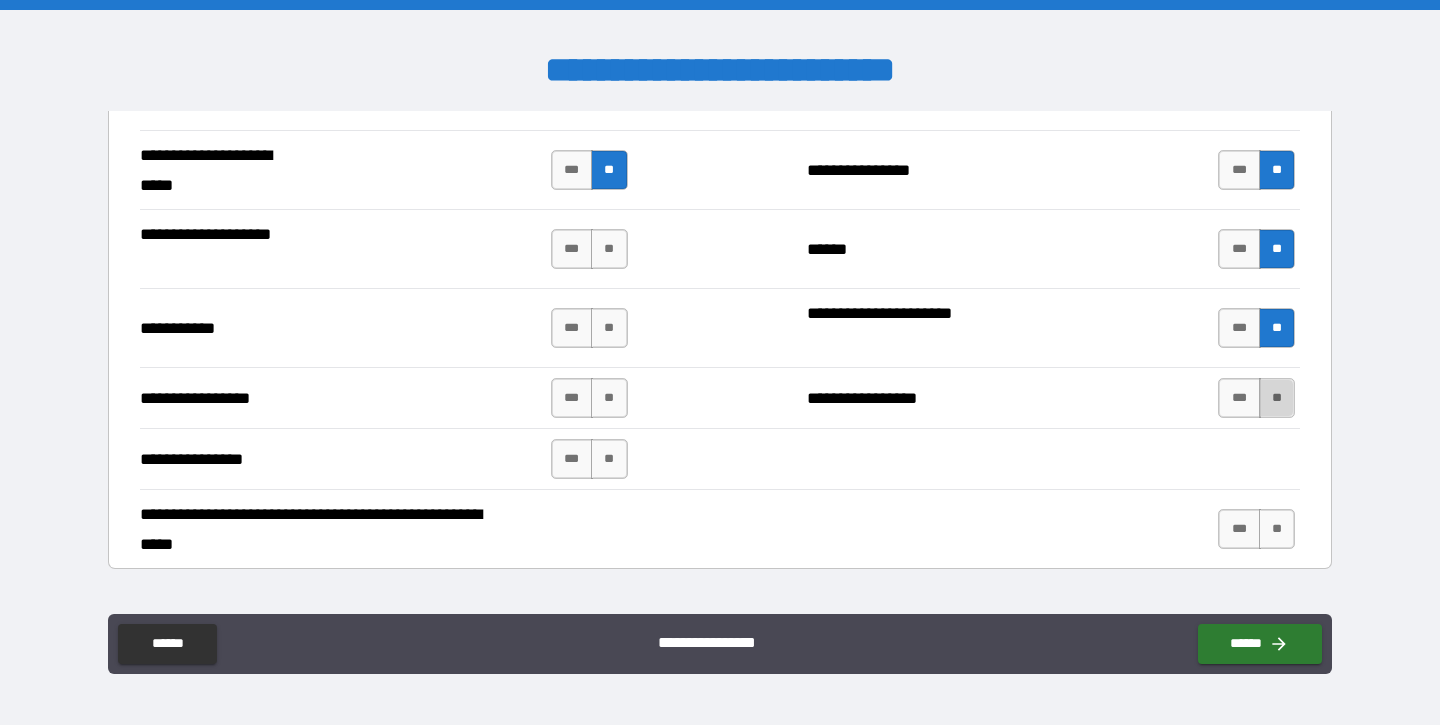 click on "**" at bounding box center [1277, 398] 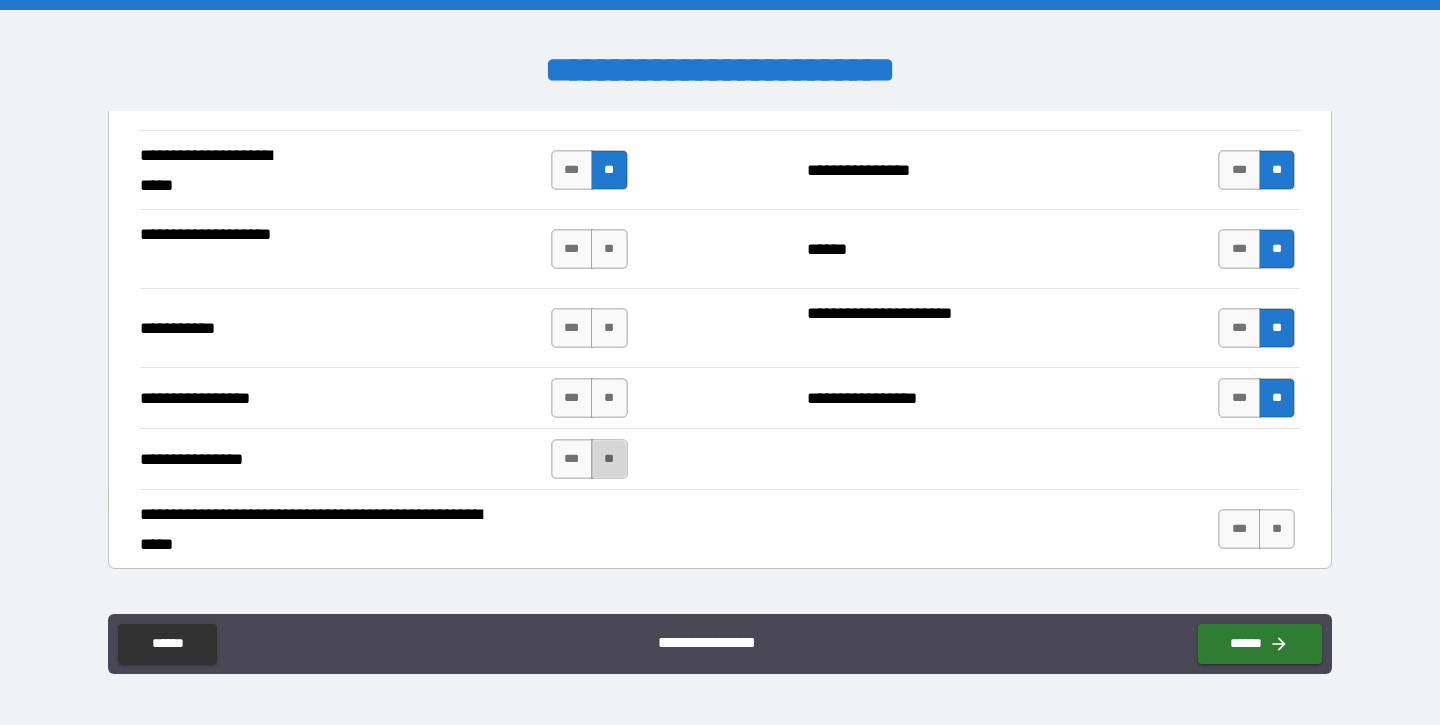 click on "**" at bounding box center [609, 459] 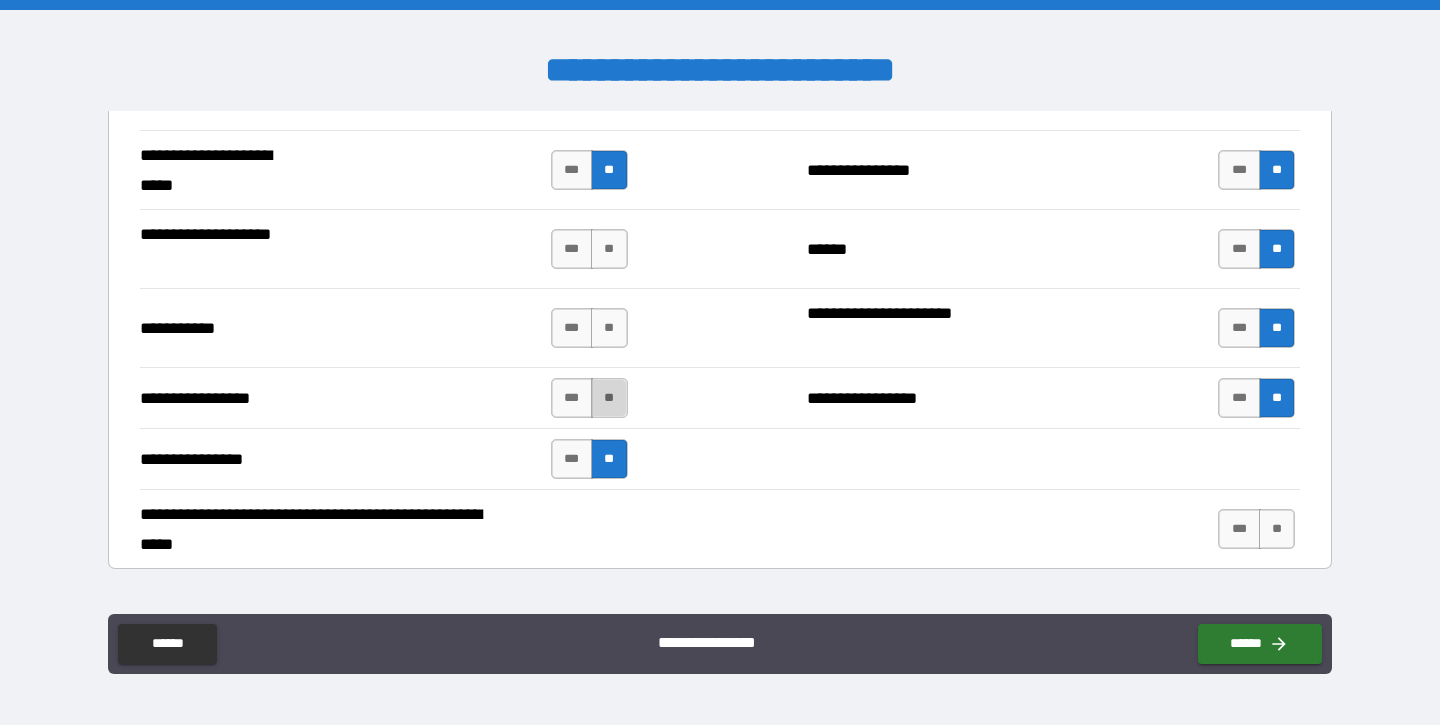 click on "**" at bounding box center (609, 398) 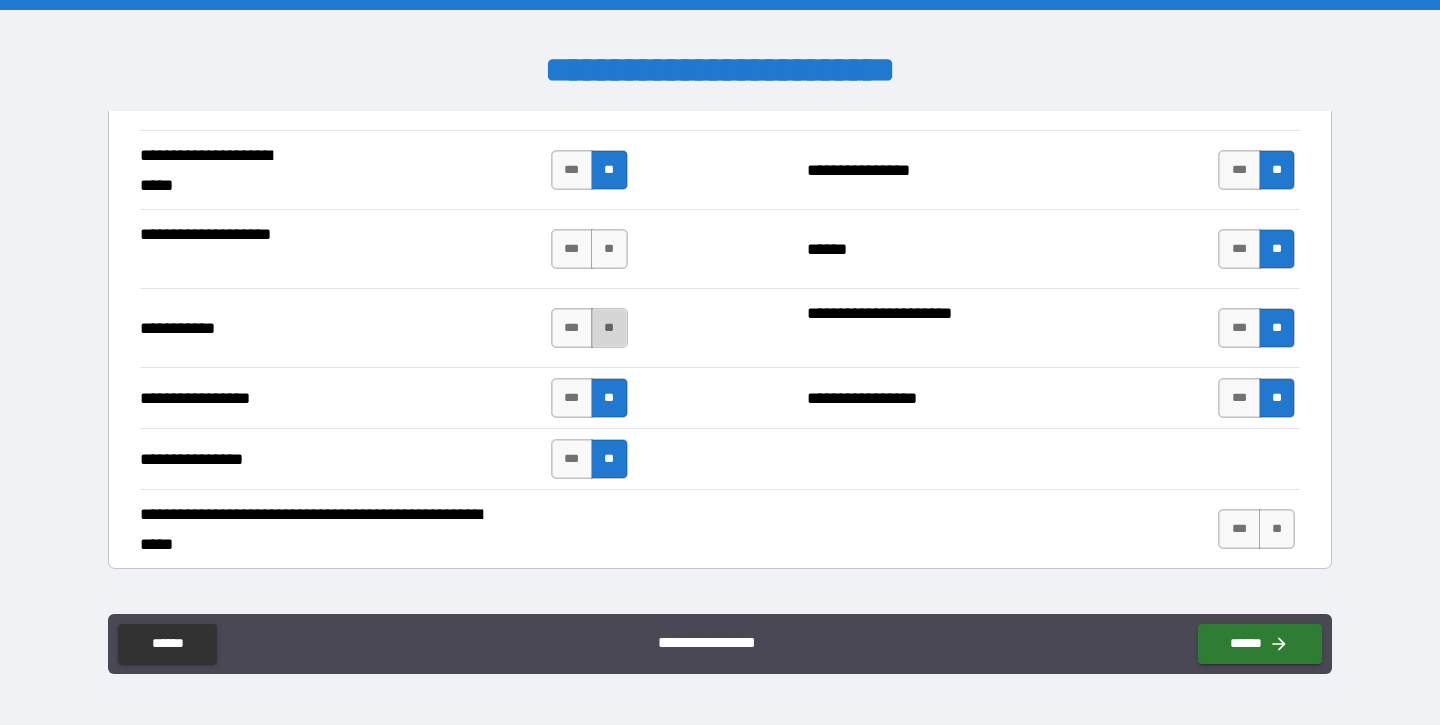 click on "**" at bounding box center (609, 328) 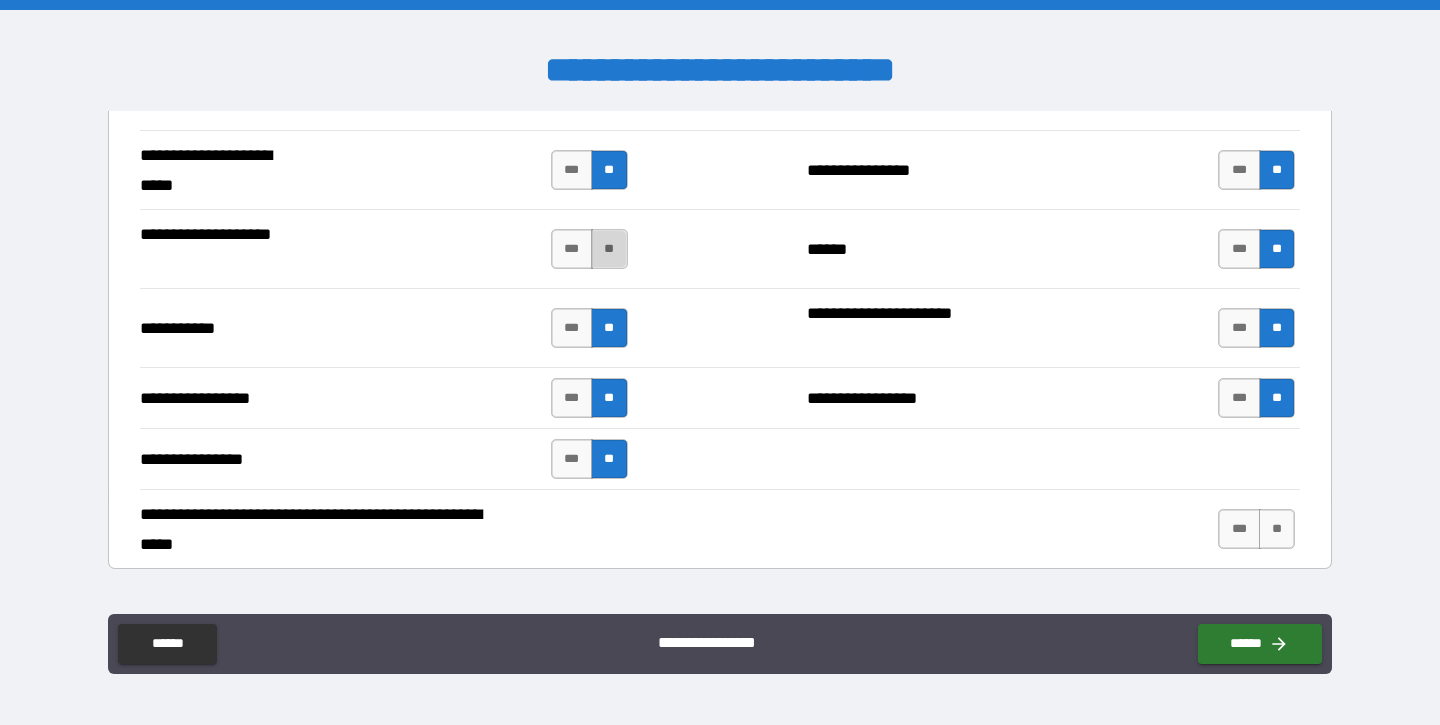 click on "**" at bounding box center [609, 249] 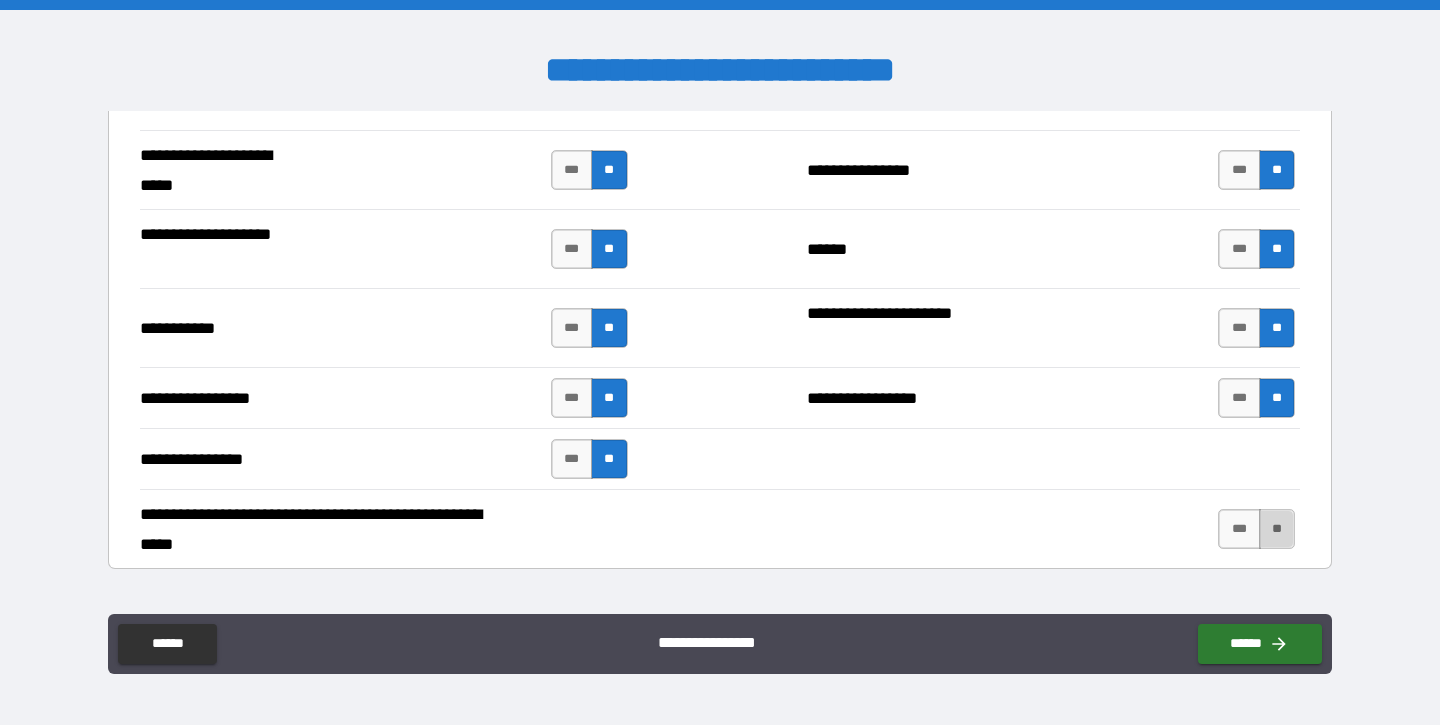 click on "**" at bounding box center [1277, 529] 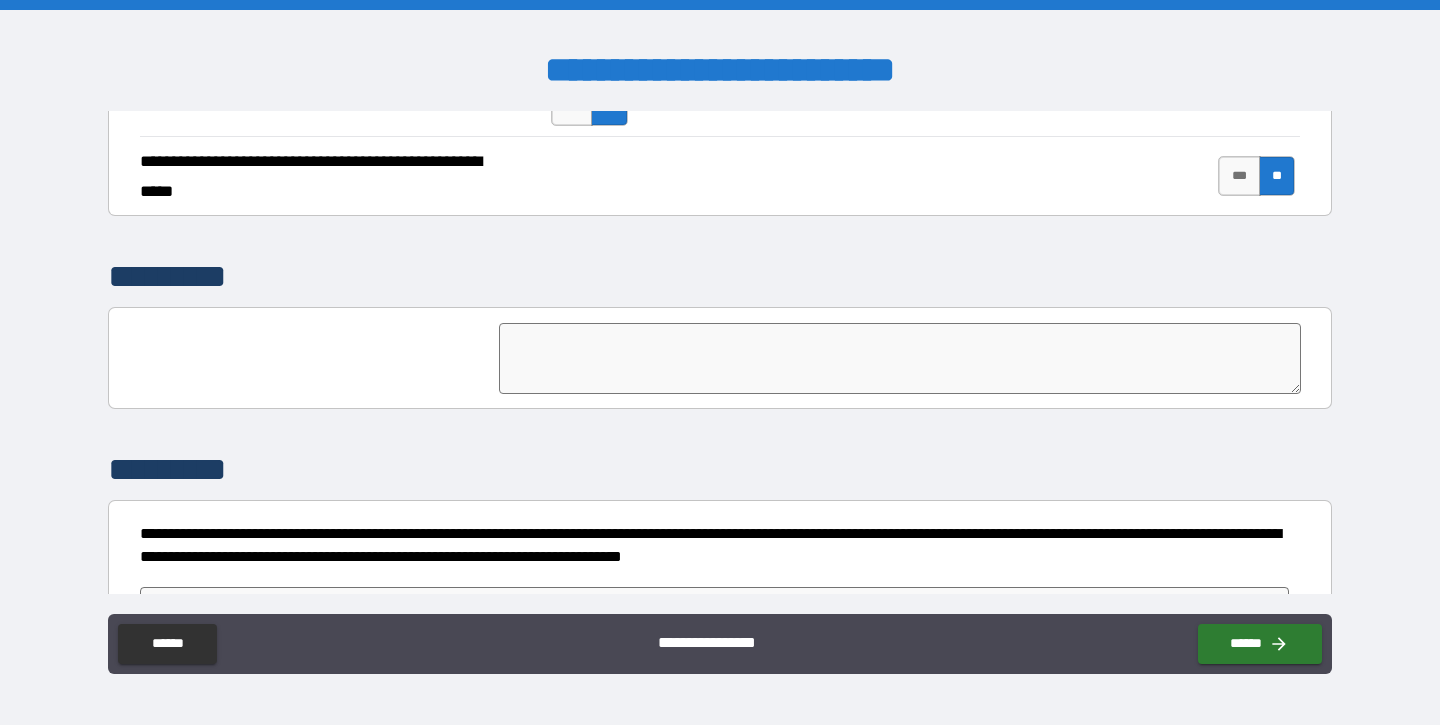 scroll, scrollTop: 4682, scrollLeft: 0, axis: vertical 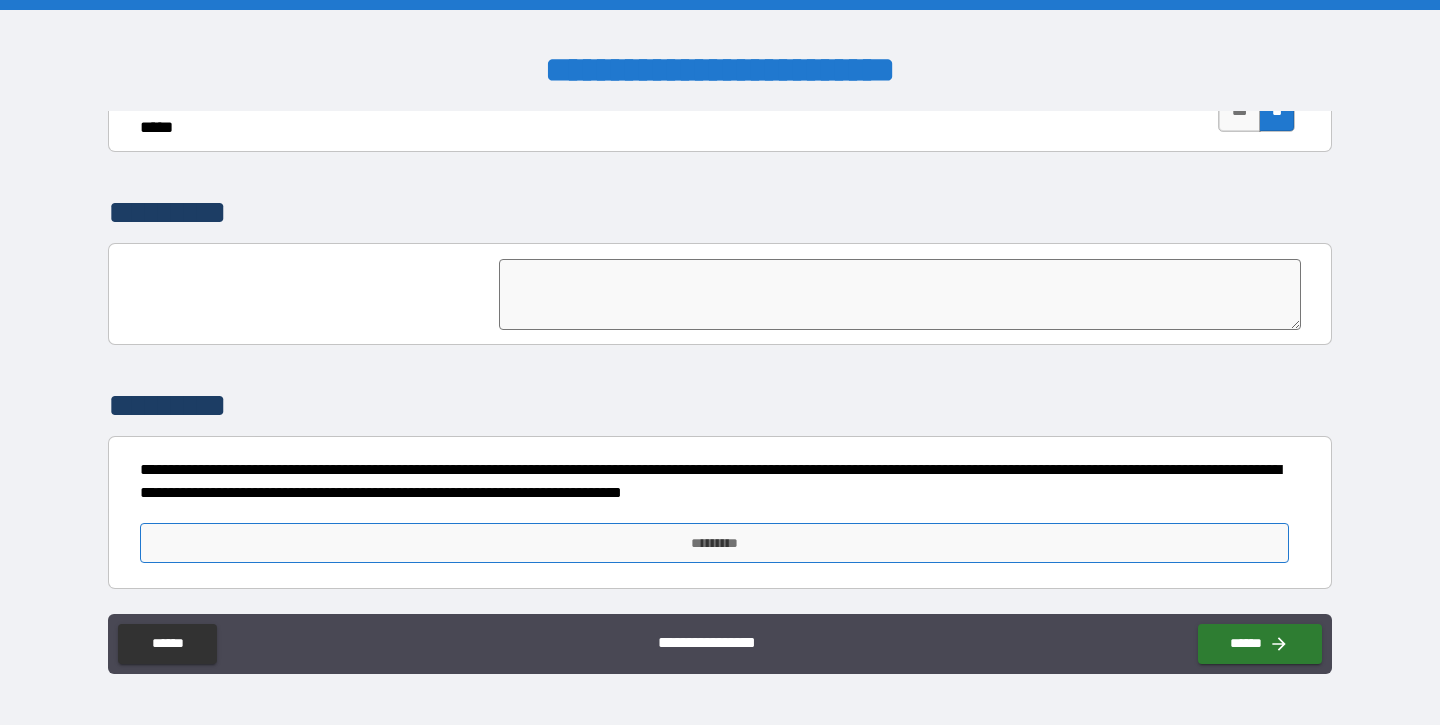 click on "*********" at bounding box center [715, 543] 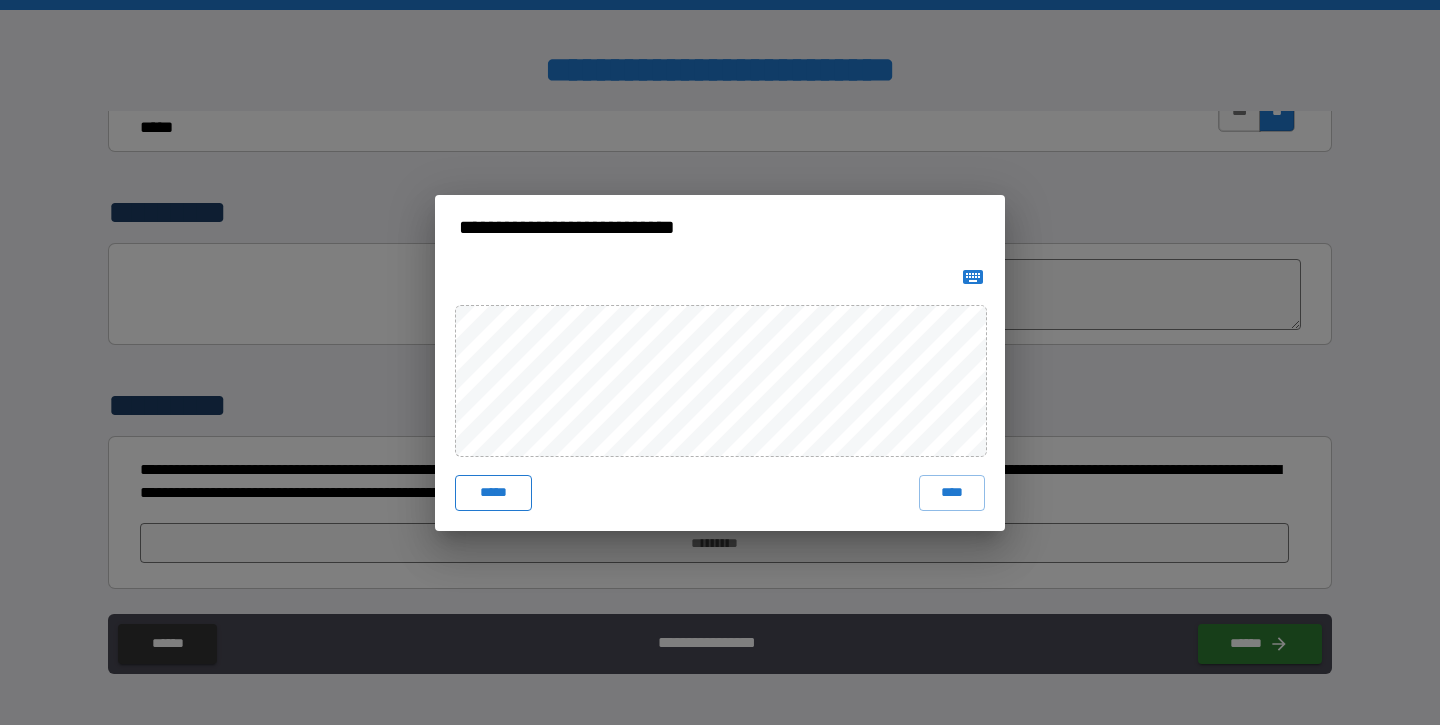 click on "*****" at bounding box center (493, 493) 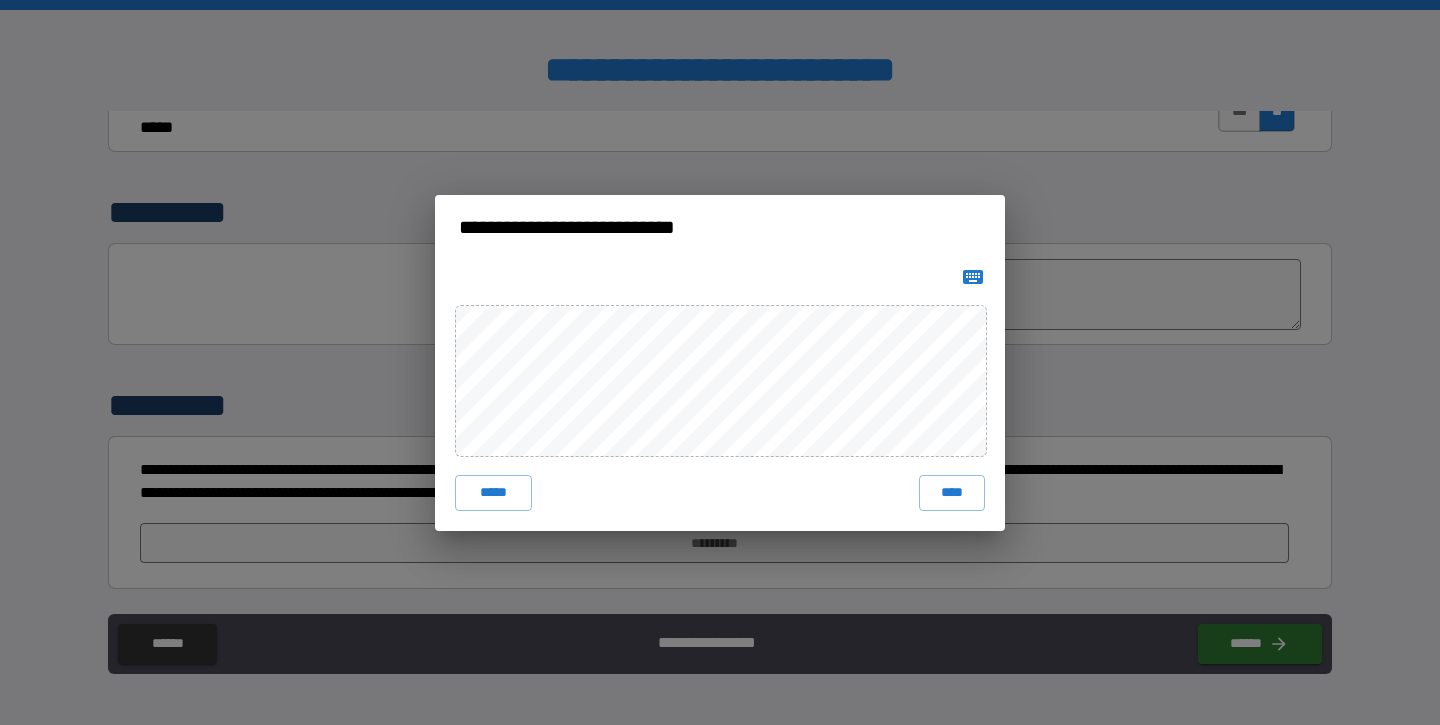 type 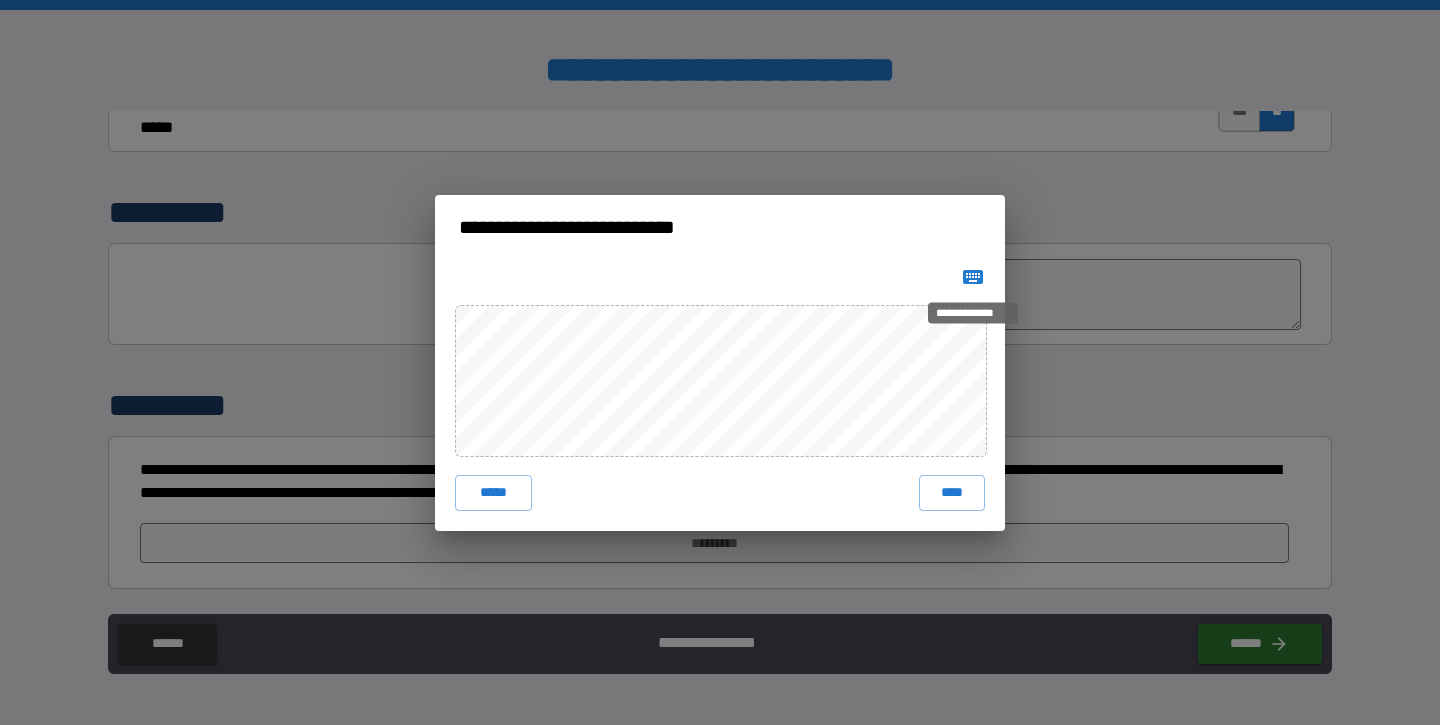 click 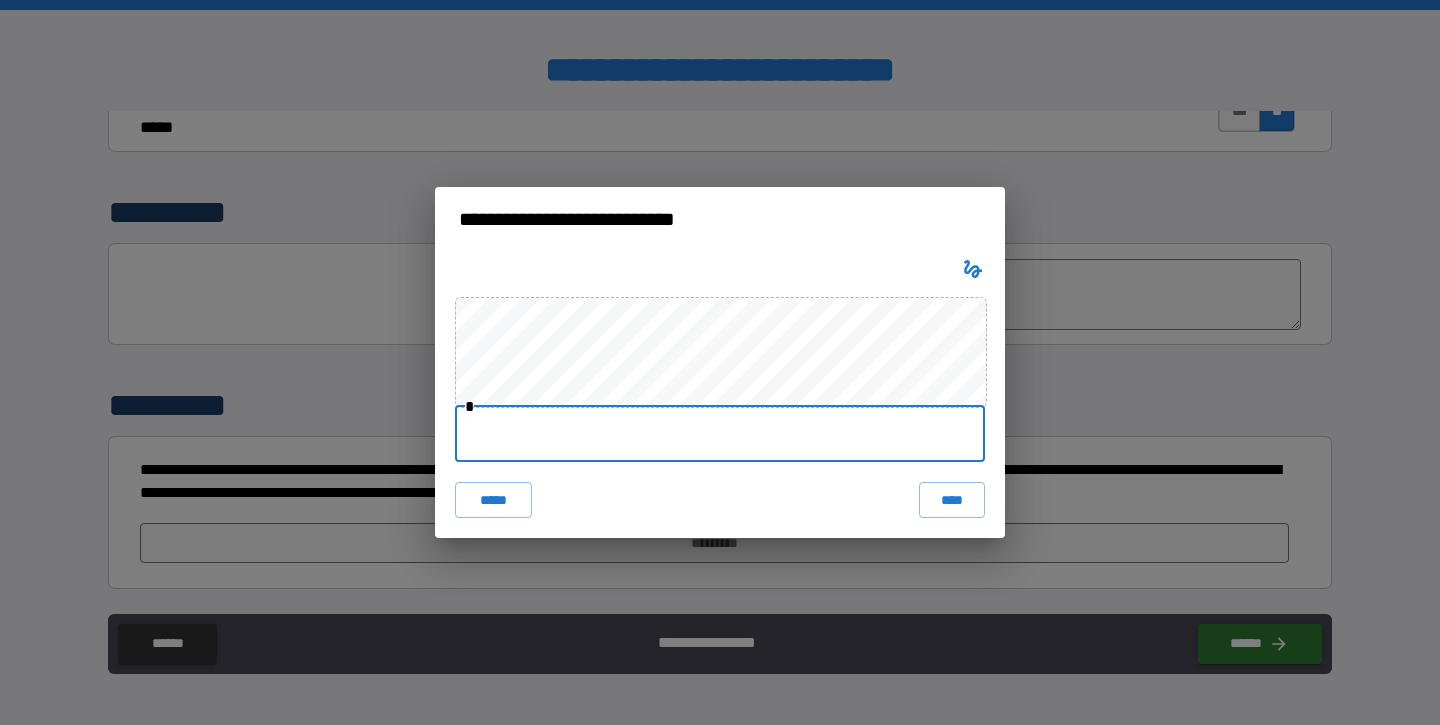 click at bounding box center [720, 434] 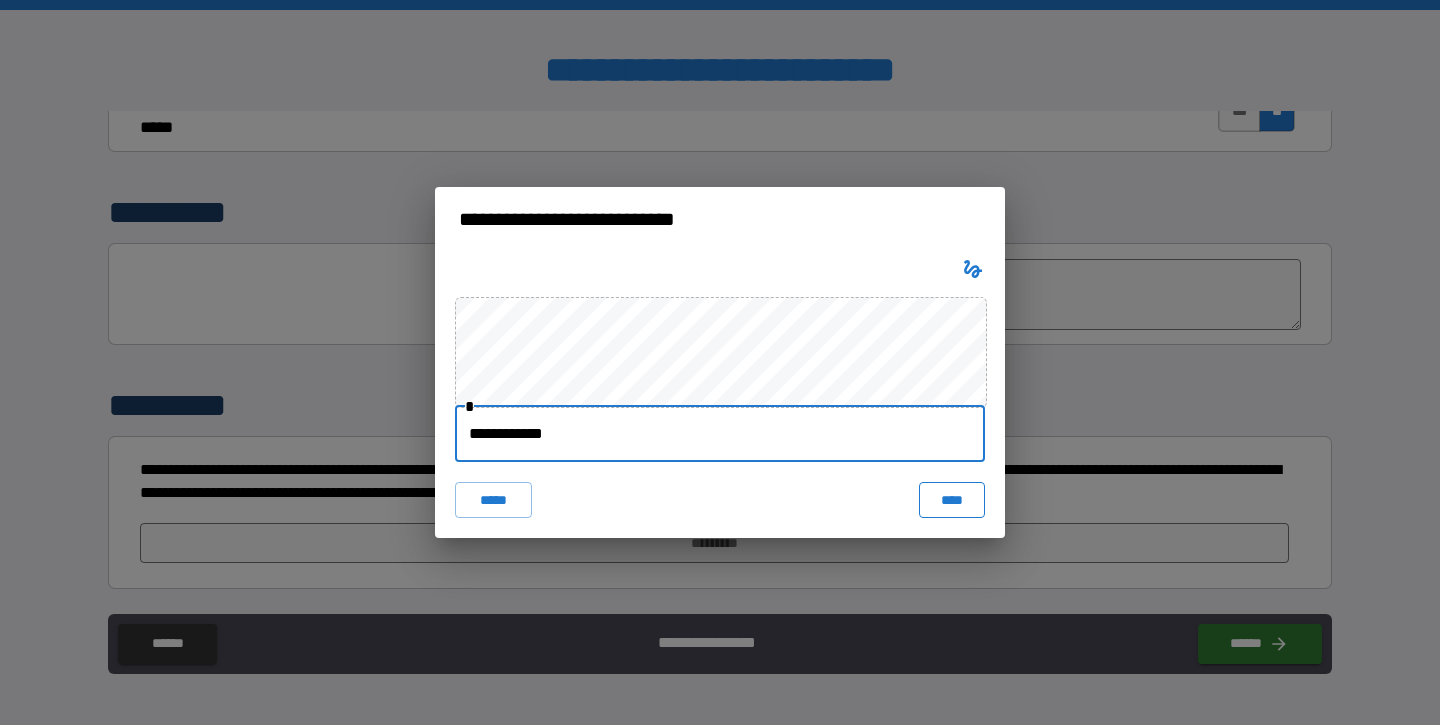 type on "**********" 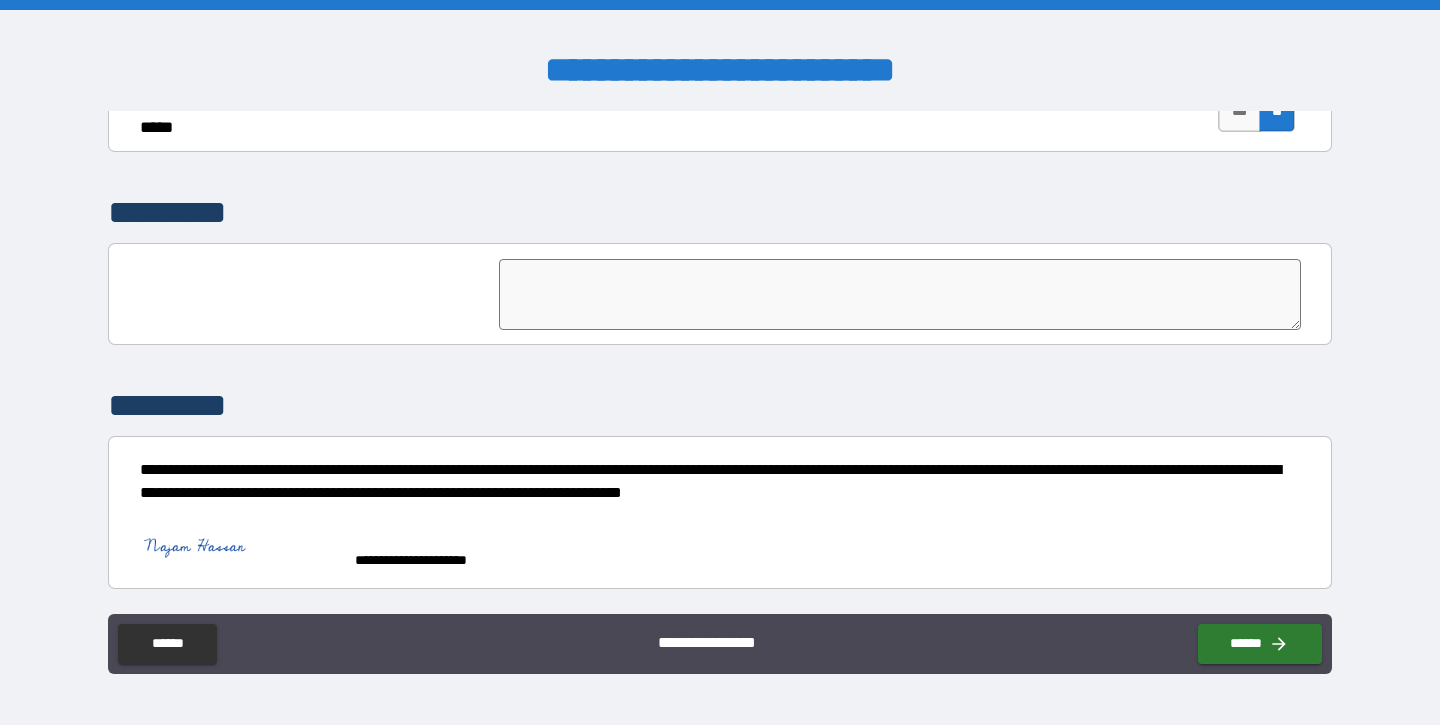 scroll, scrollTop: 4672, scrollLeft: 0, axis: vertical 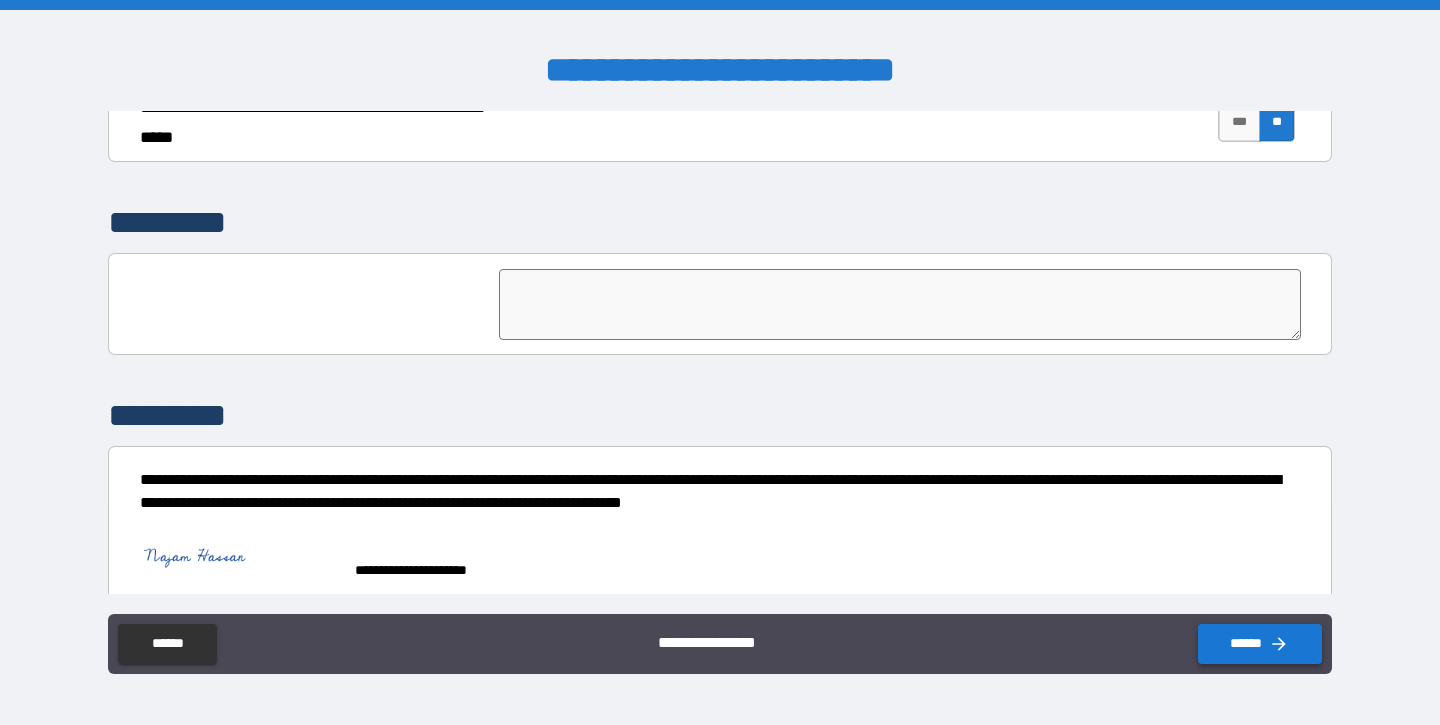 click on "******" at bounding box center (1260, 644) 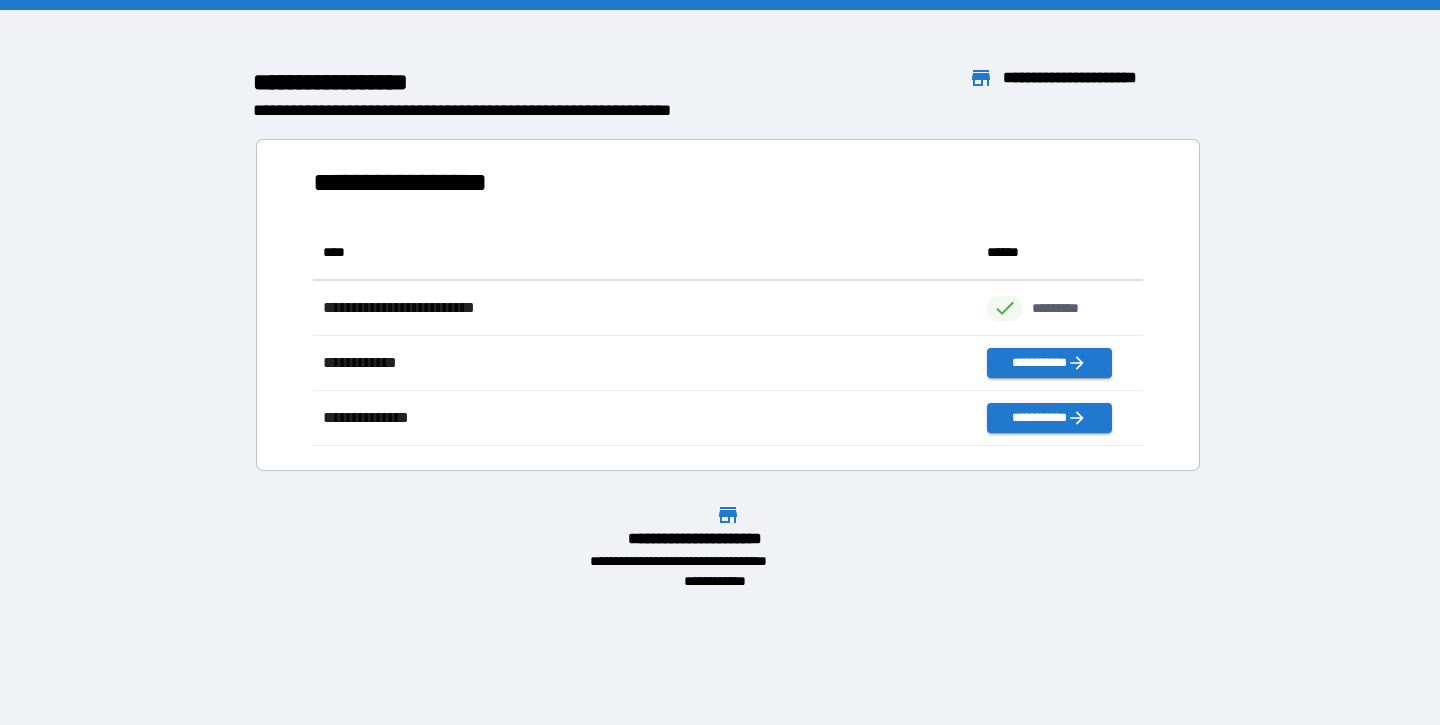 scroll, scrollTop: 1, scrollLeft: 1, axis: both 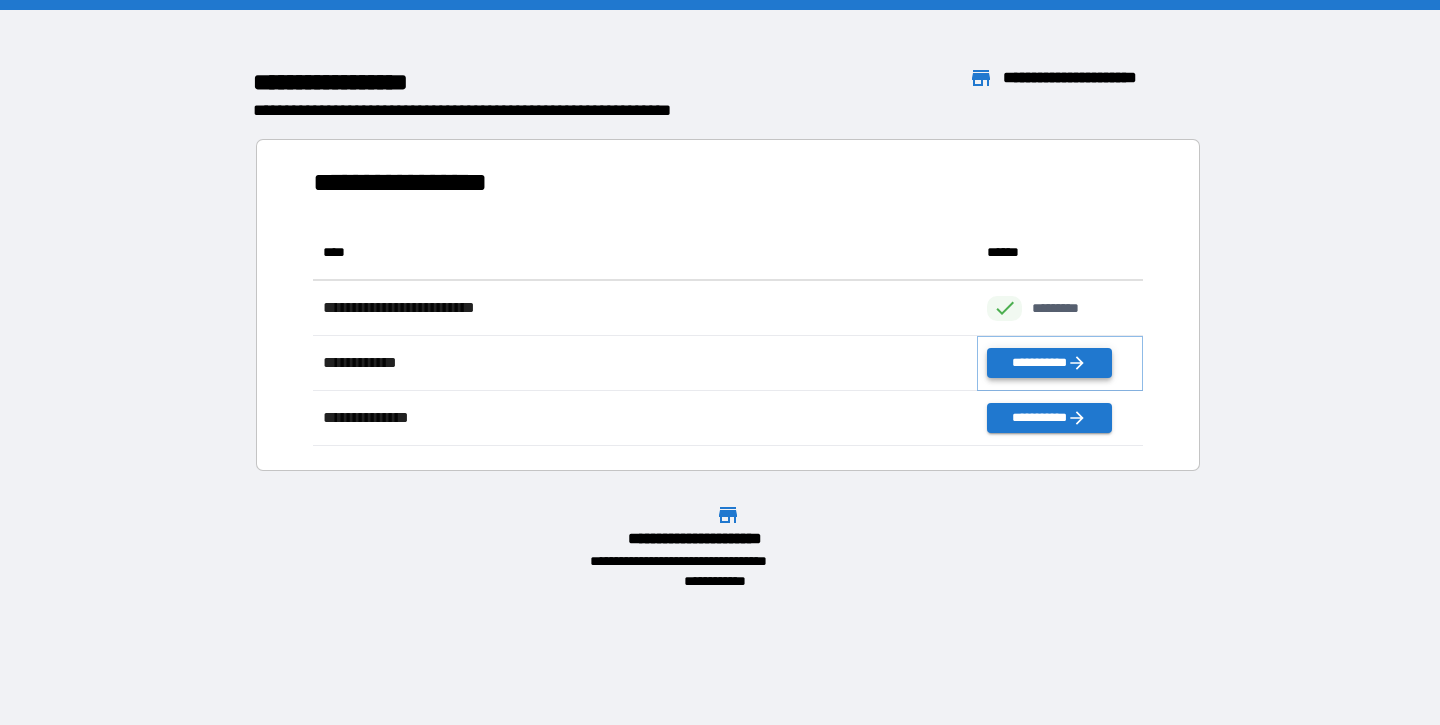 click on "**********" at bounding box center [1049, 363] 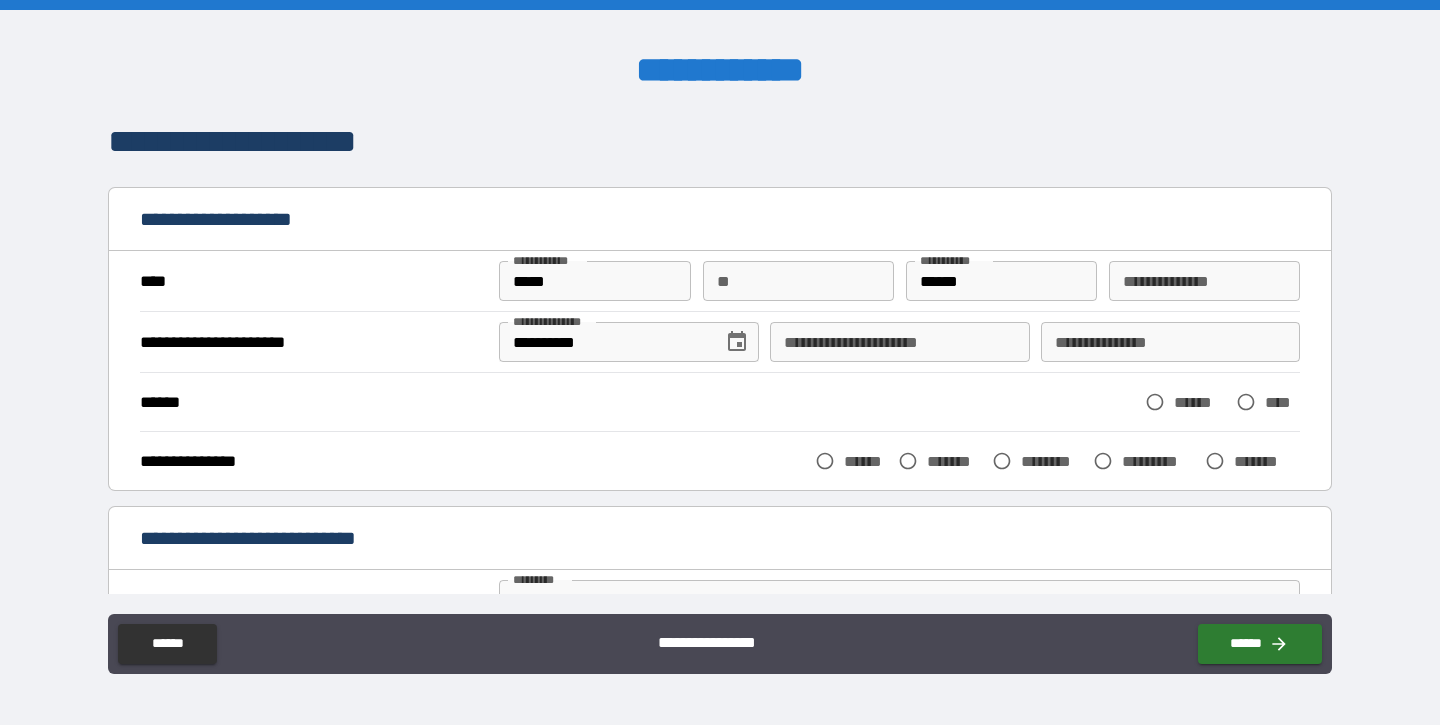 click on "**********" at bounding box center (899, 342) 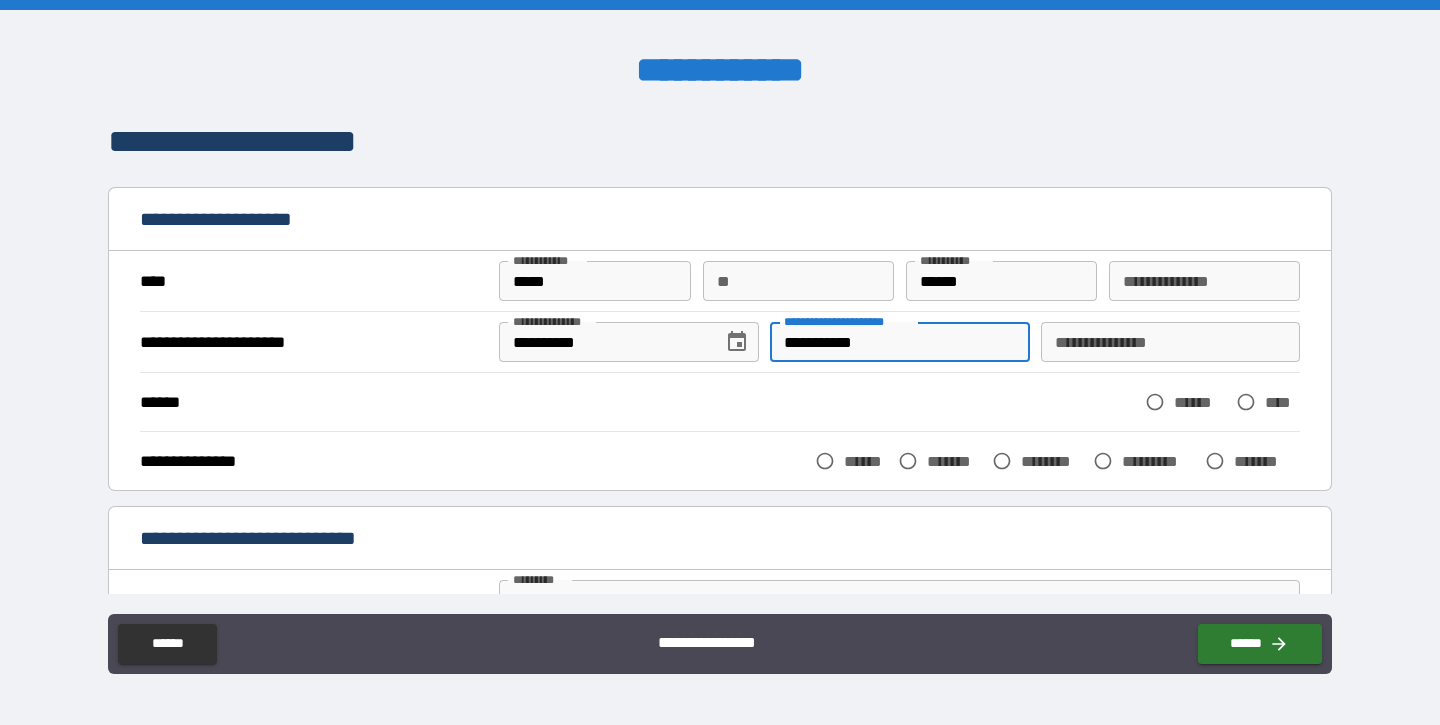 type on "**********" 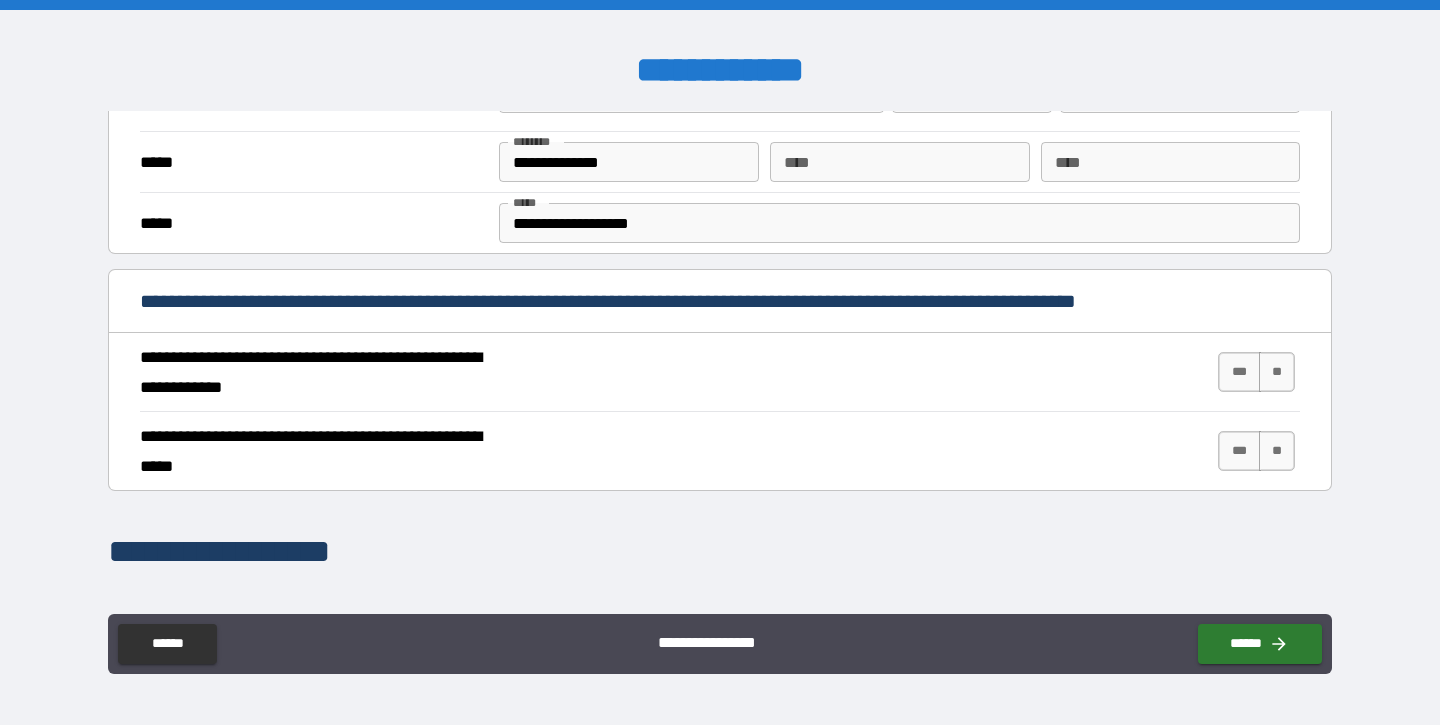 scroll, scrollTop: 613, scrollLeft: 0, axis: vertical 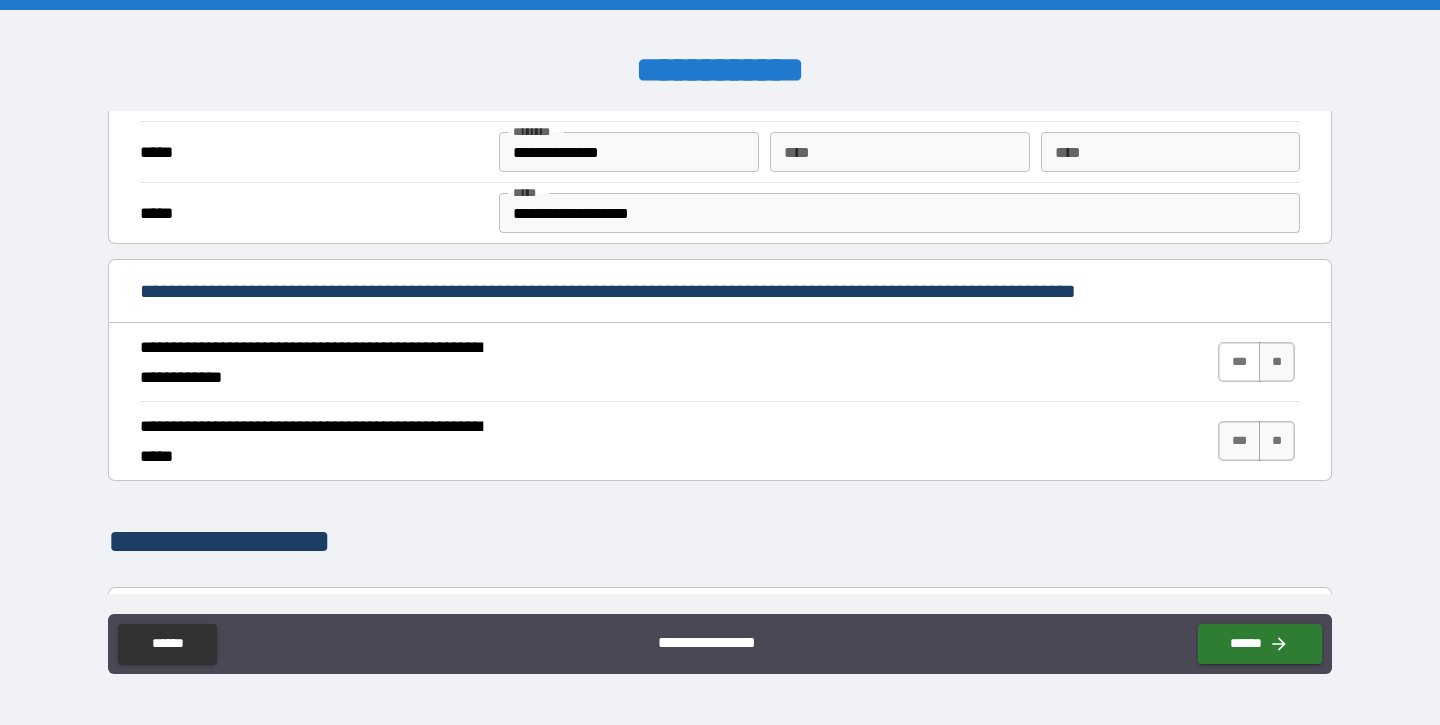 click on "***" at bounding box center (1239, 362) 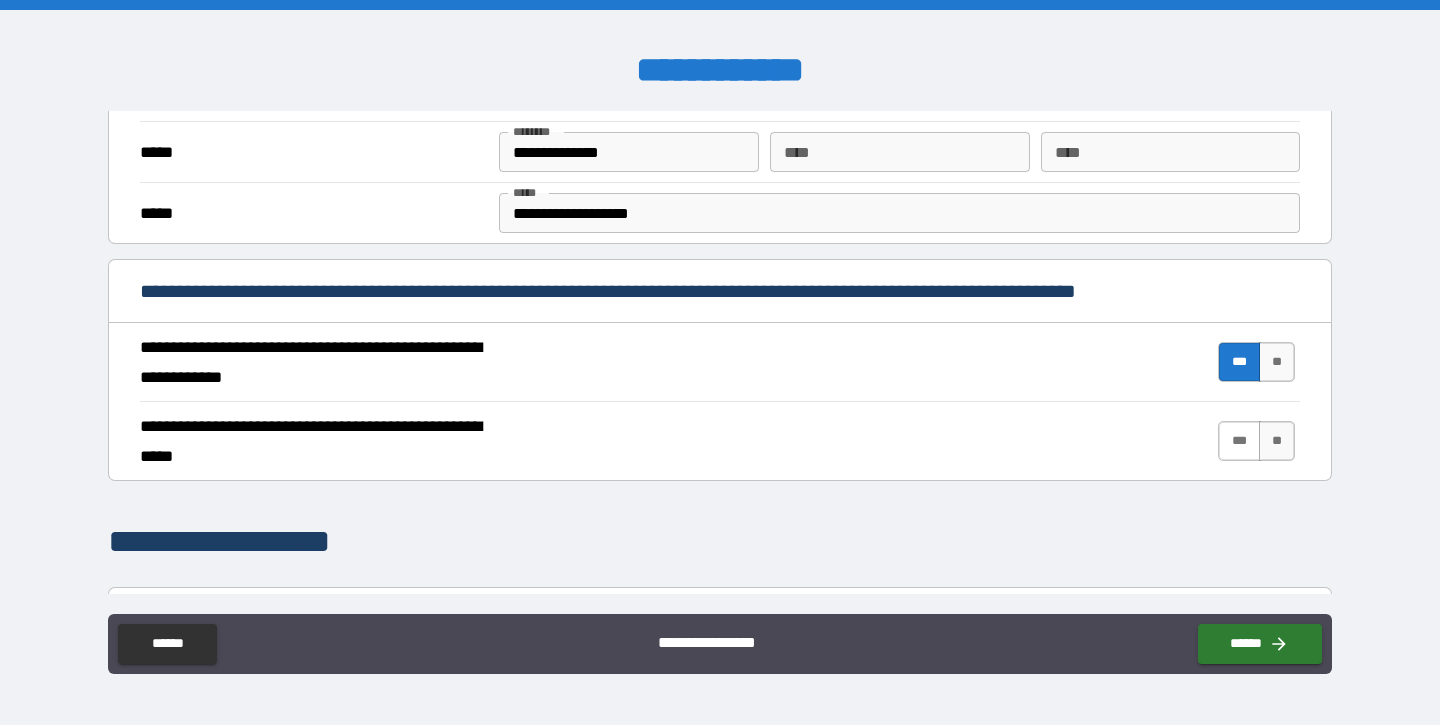 click on "***" at bounding box center (1239, 441) 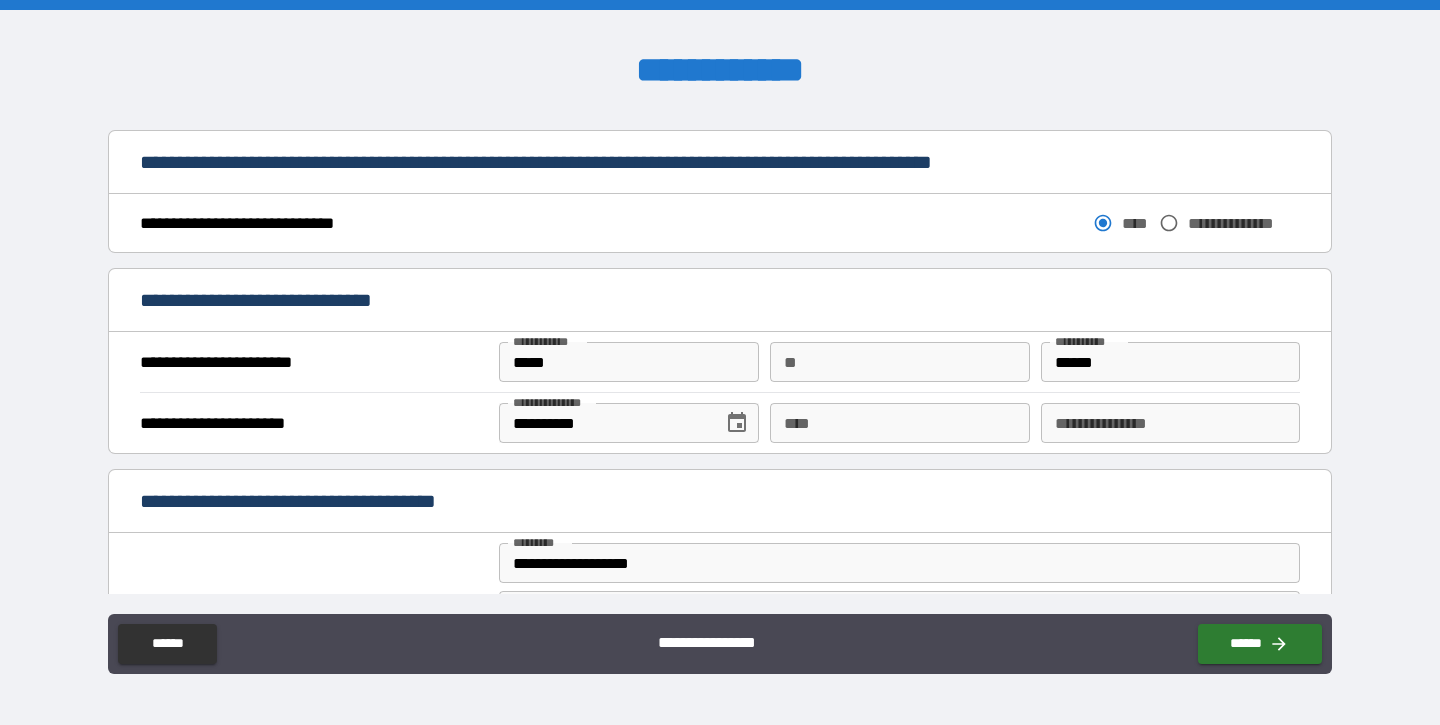scroll, scrollTop: 1099, scrollLeft: 0, axis: vertical 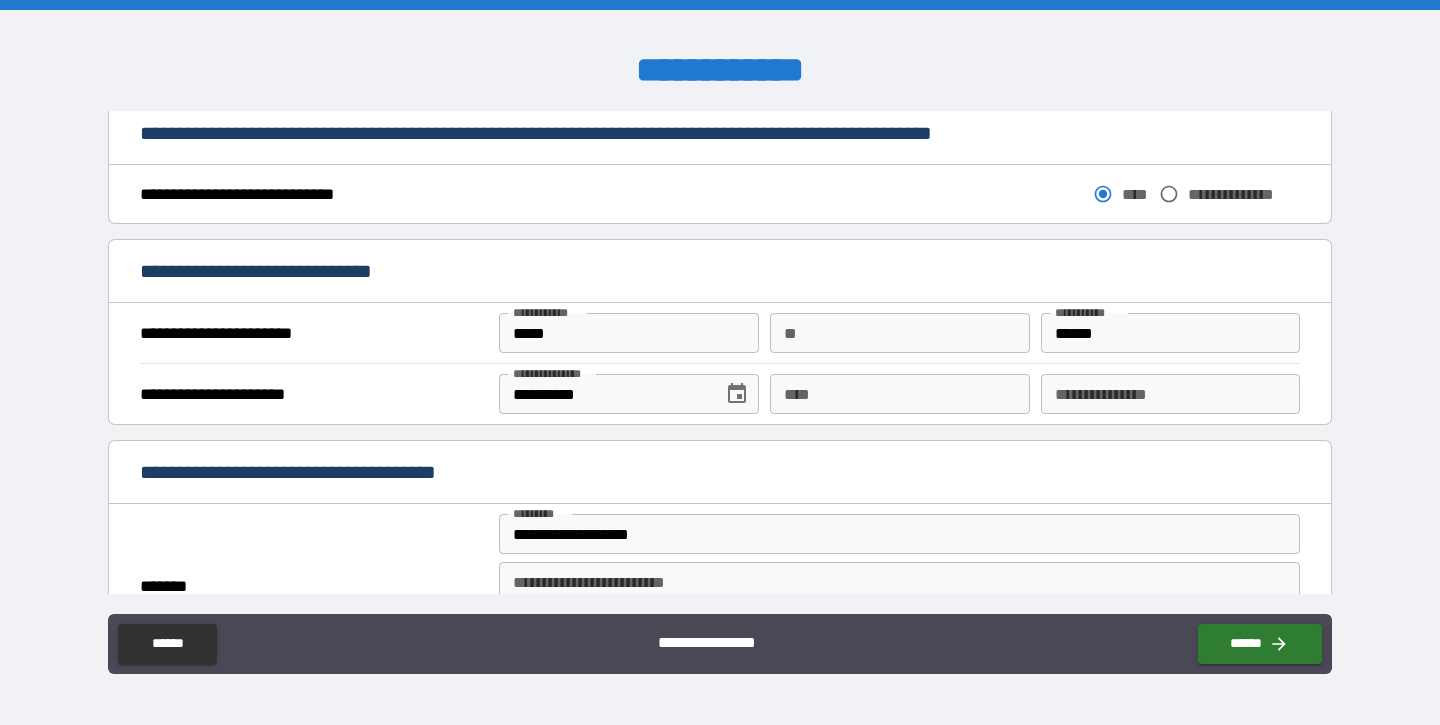 click on "****" at bounding box center [899, 394] 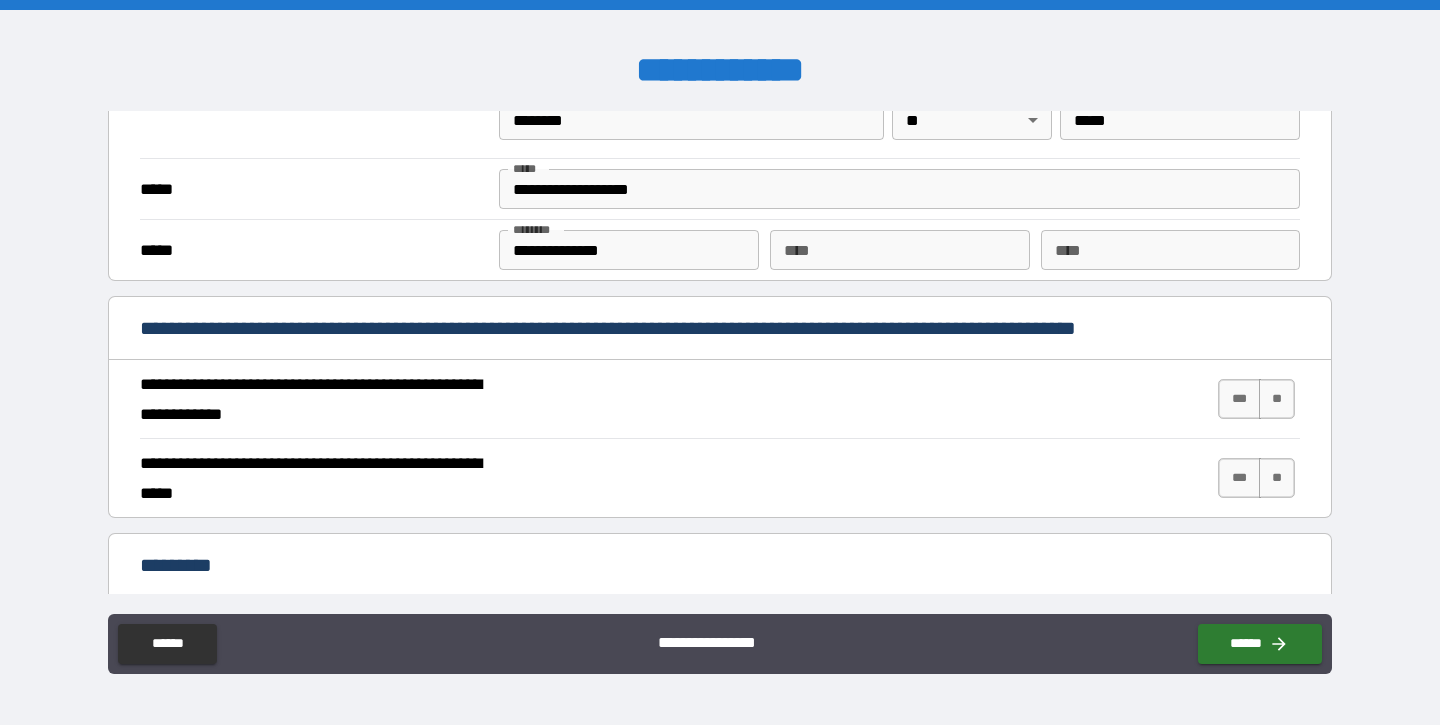 scroll, scrollTop: 1624, scrollLeft: 0, axis: vertical 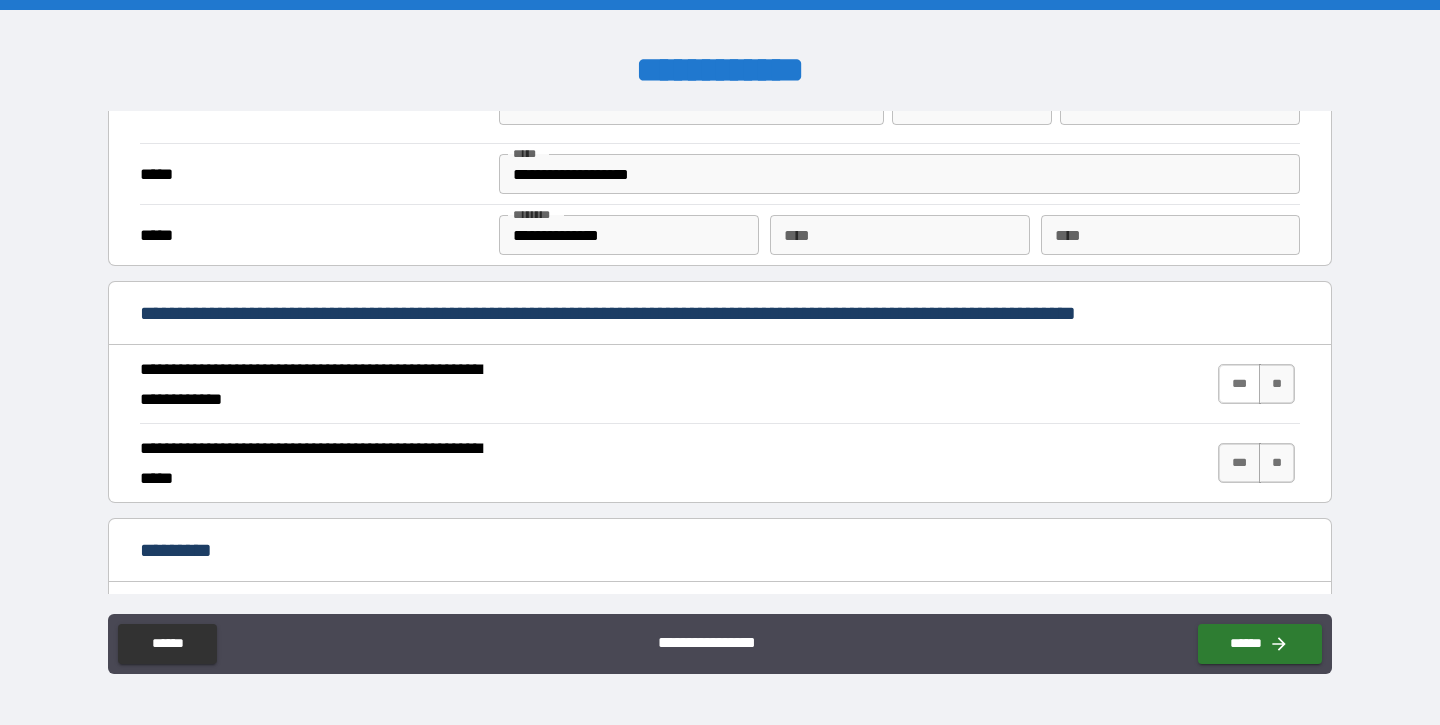 type on "**********" 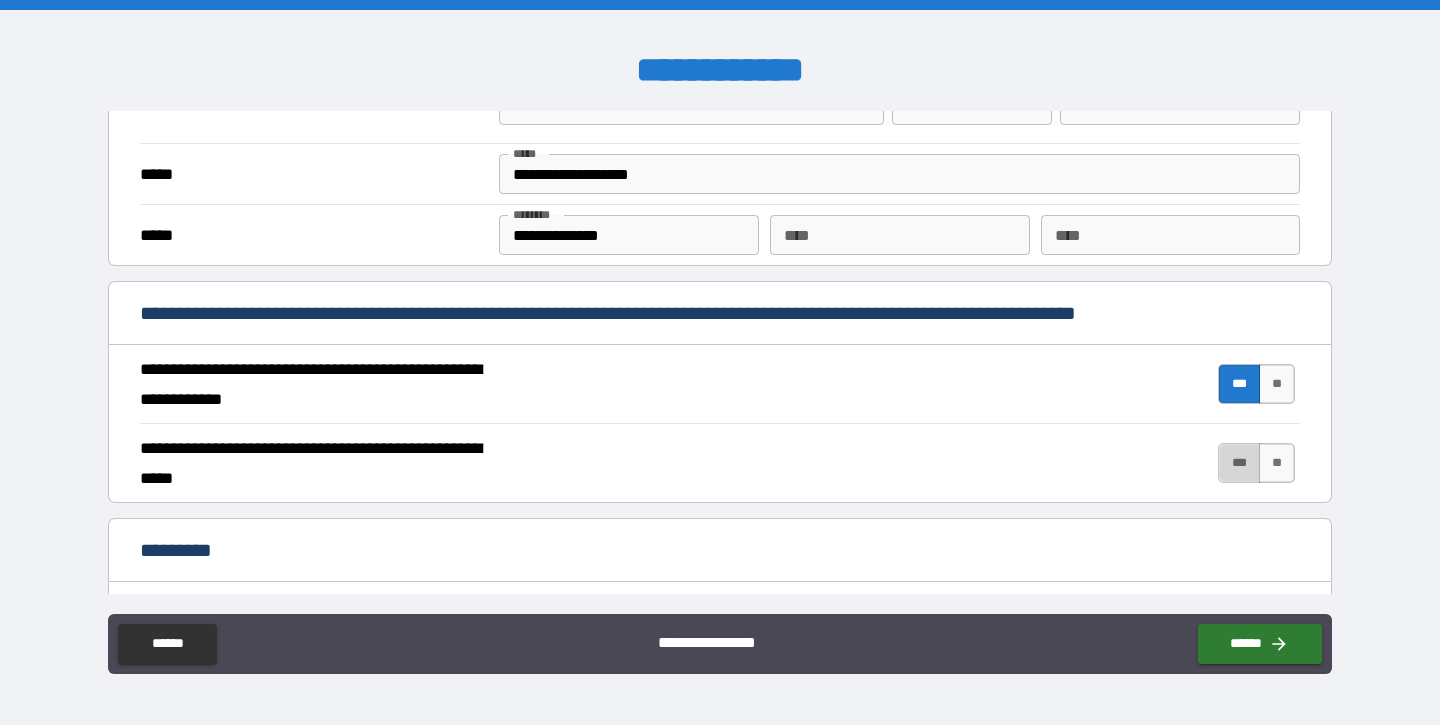 click on "***" at bounding box center (1239, 463) 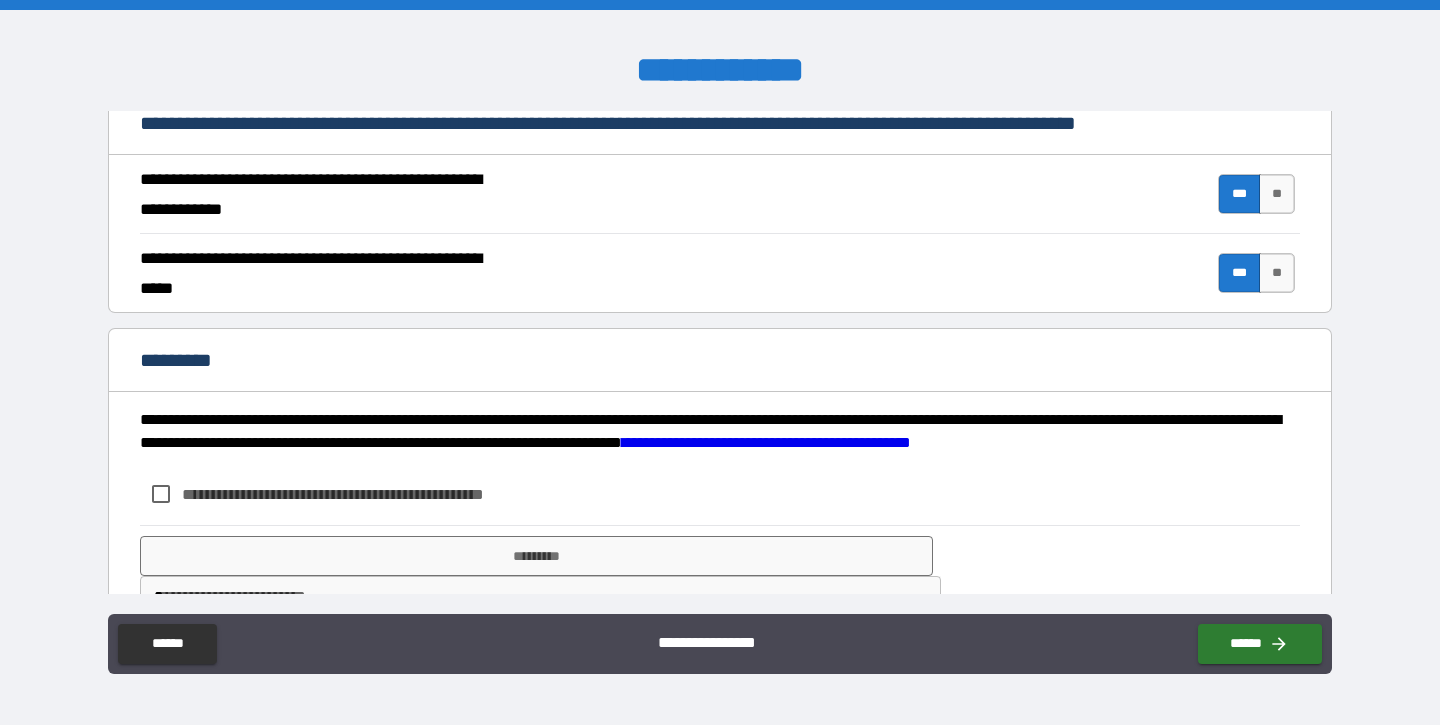 scroll, scrollTop: 1867, scrollLeft: 0, axis: vertical 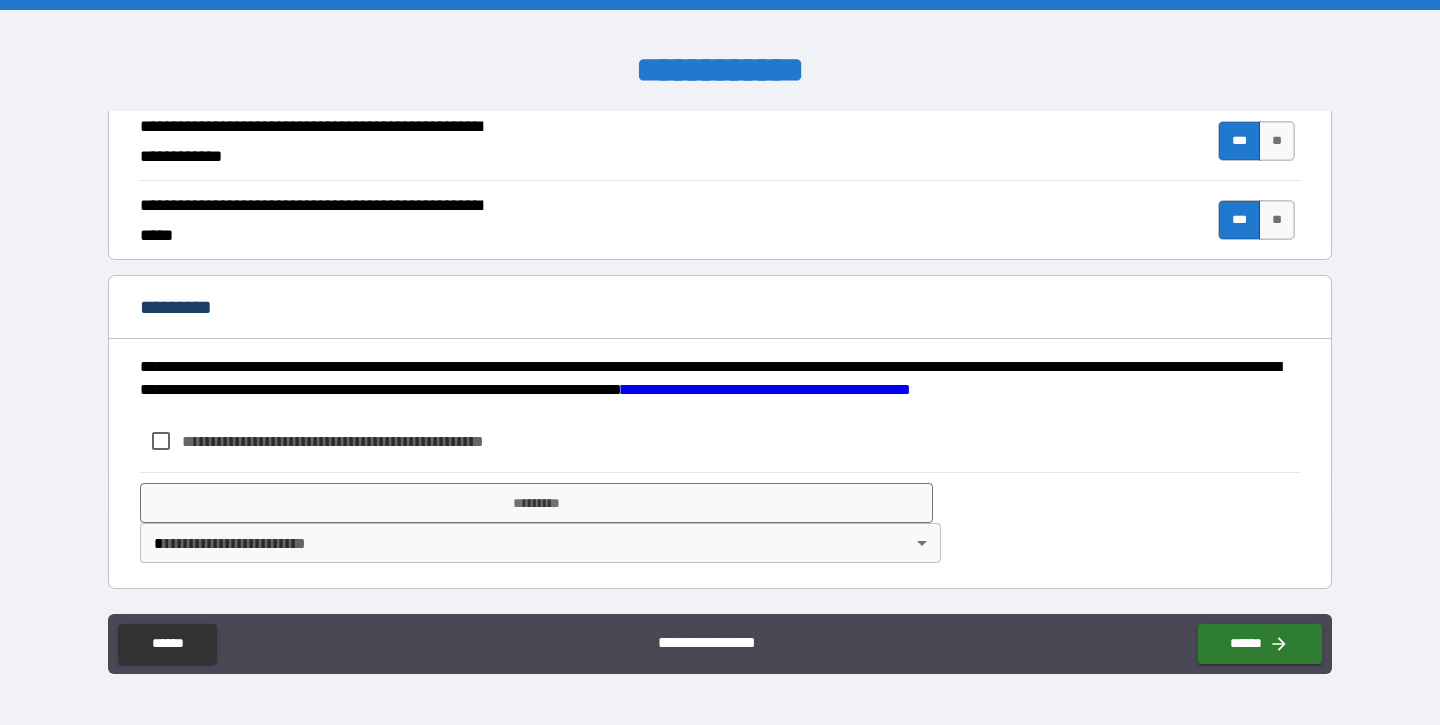 click on "**********" at bounding box center (366, 441) 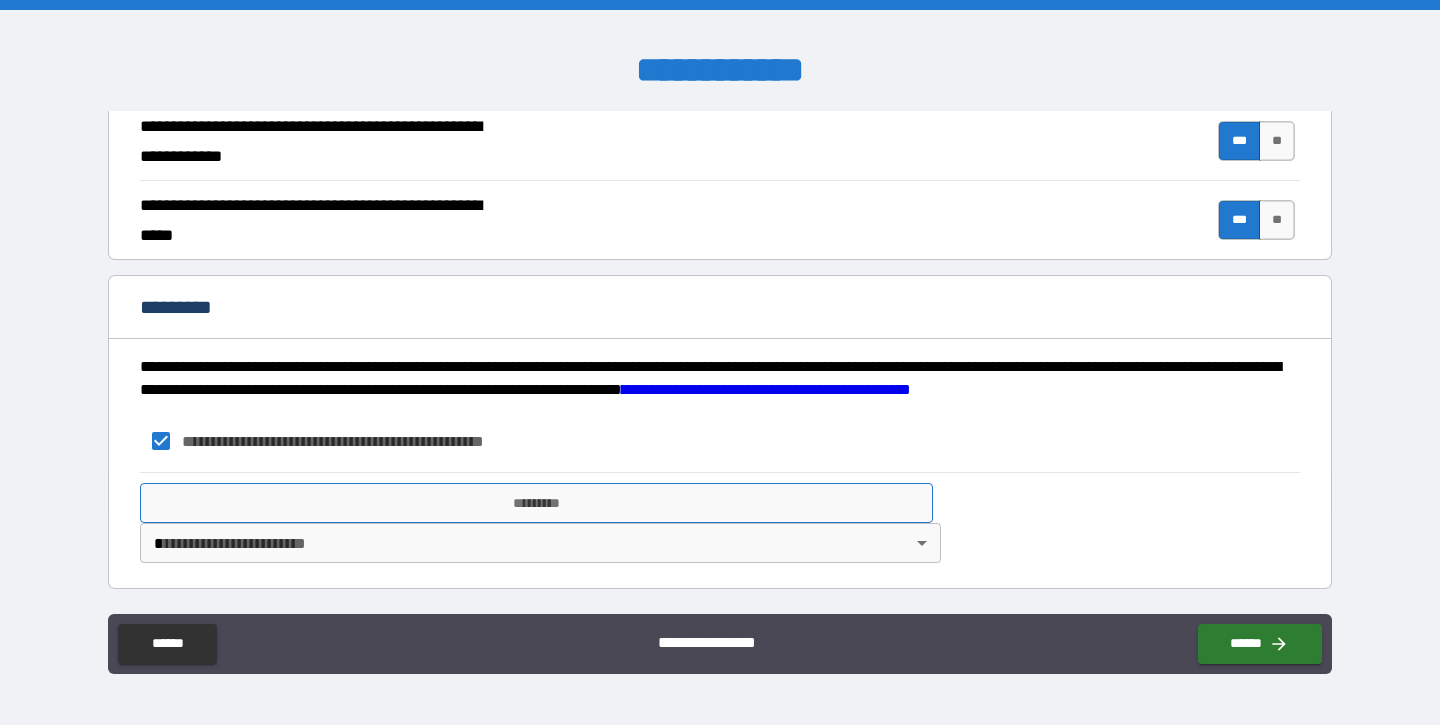 click on "*********" at bounding box center [536, 503] 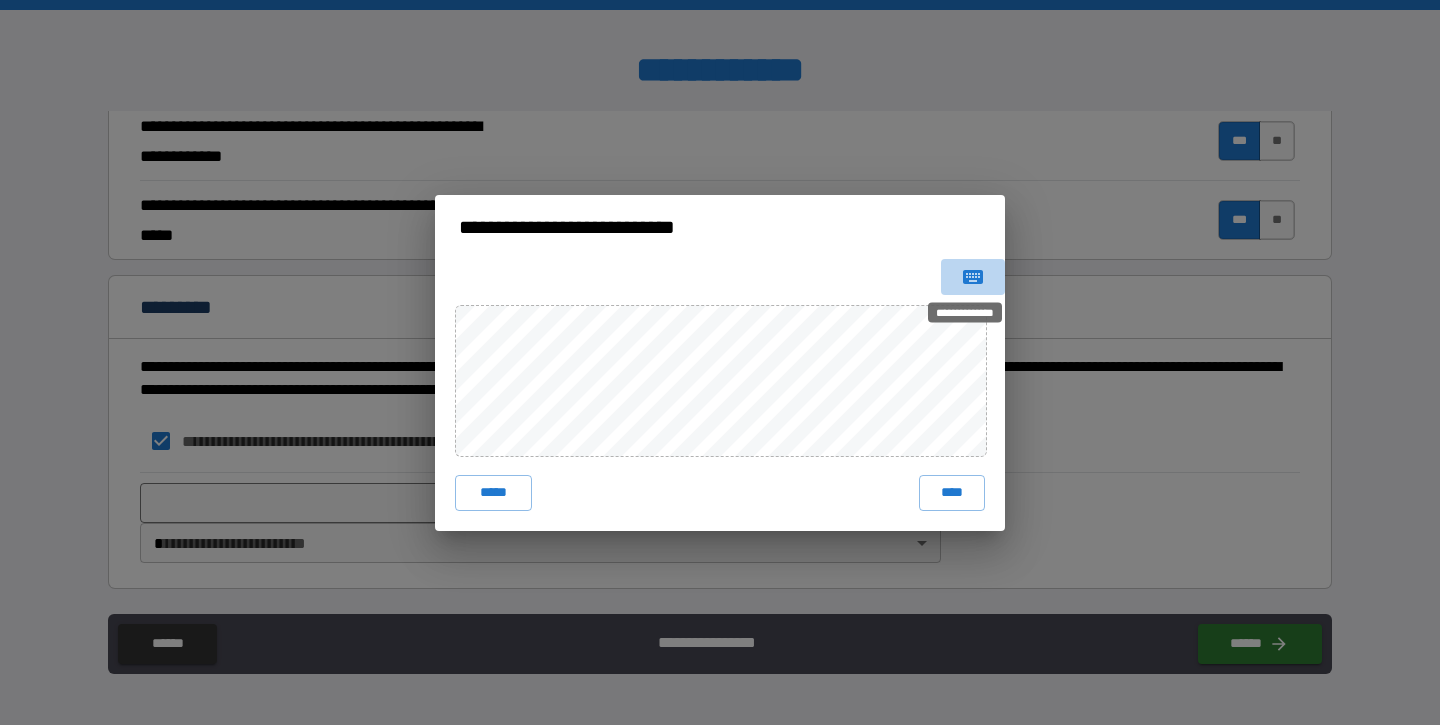 click 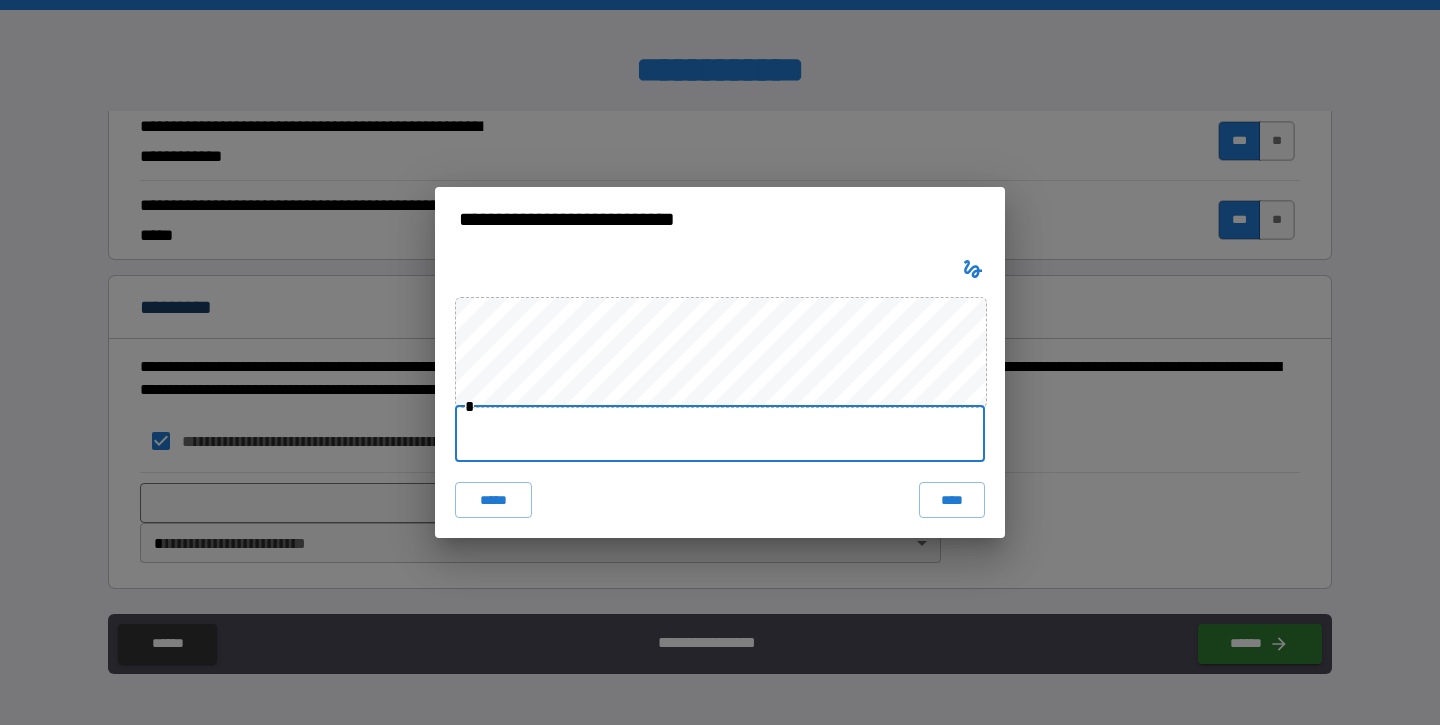 click at bounding box center [720, 434] 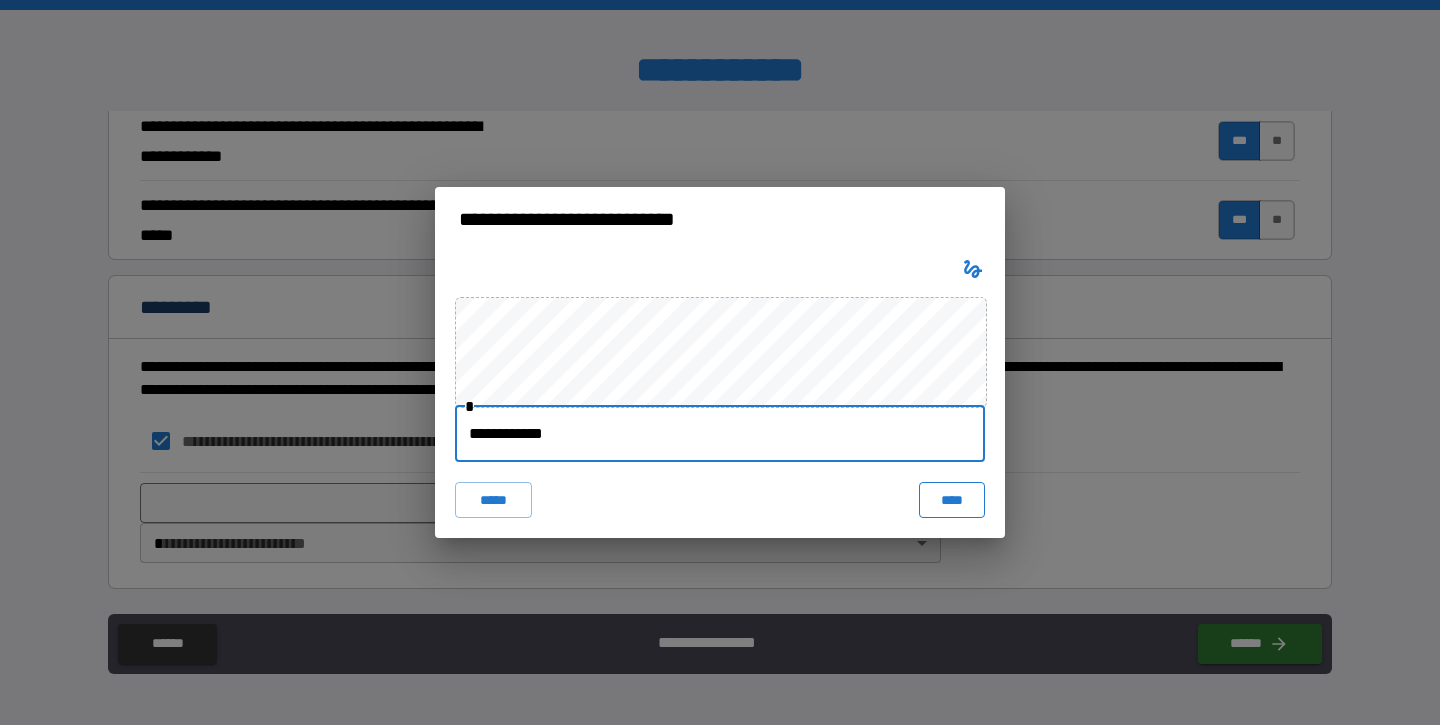 type on "**********" 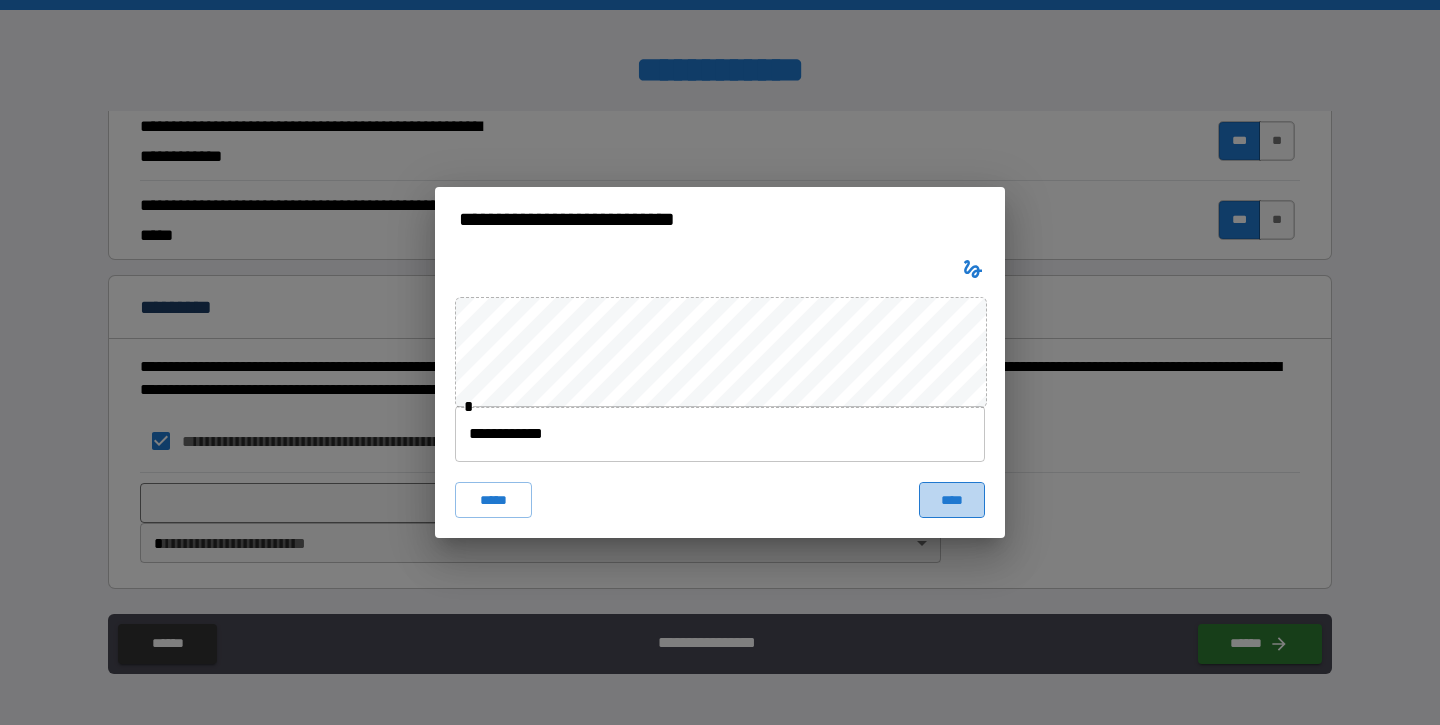 click on "****" at bounding box center [952, 500] 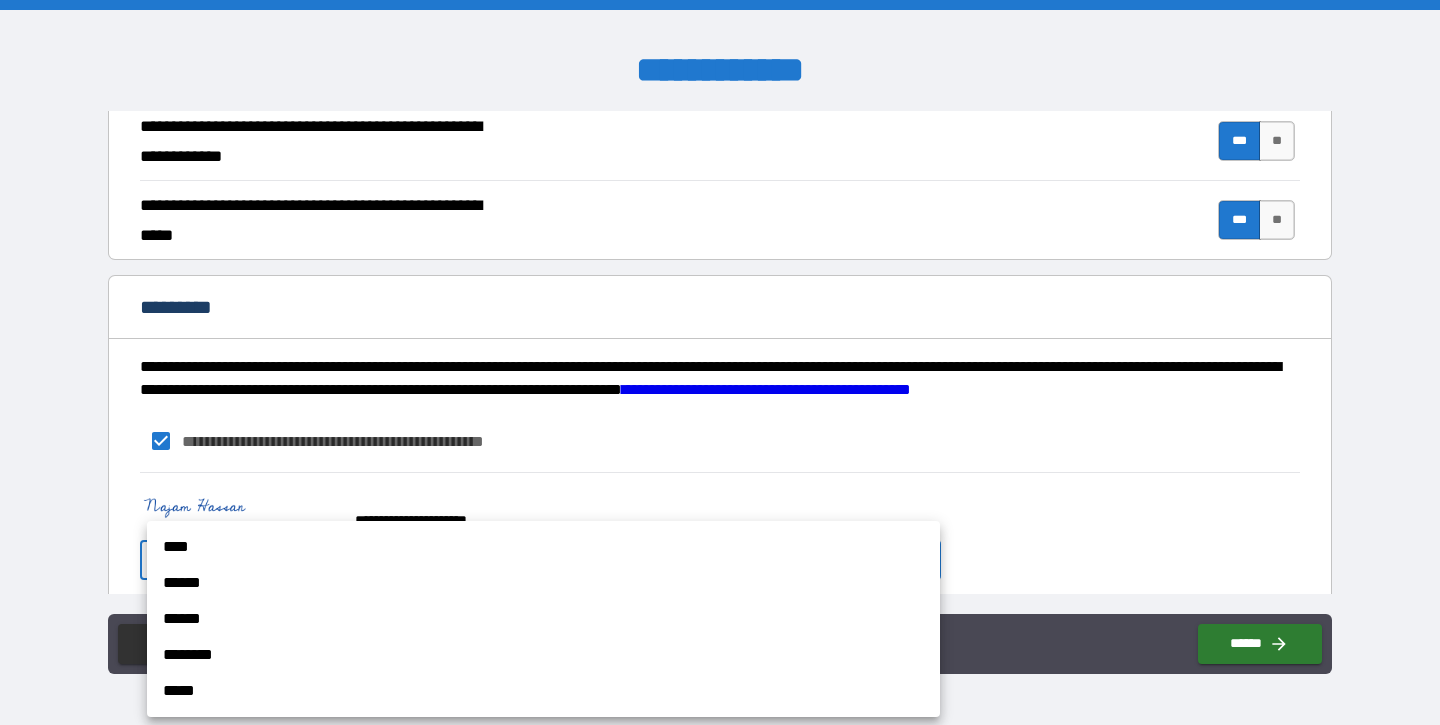 click on "**********" at bounding box center [720, 362] 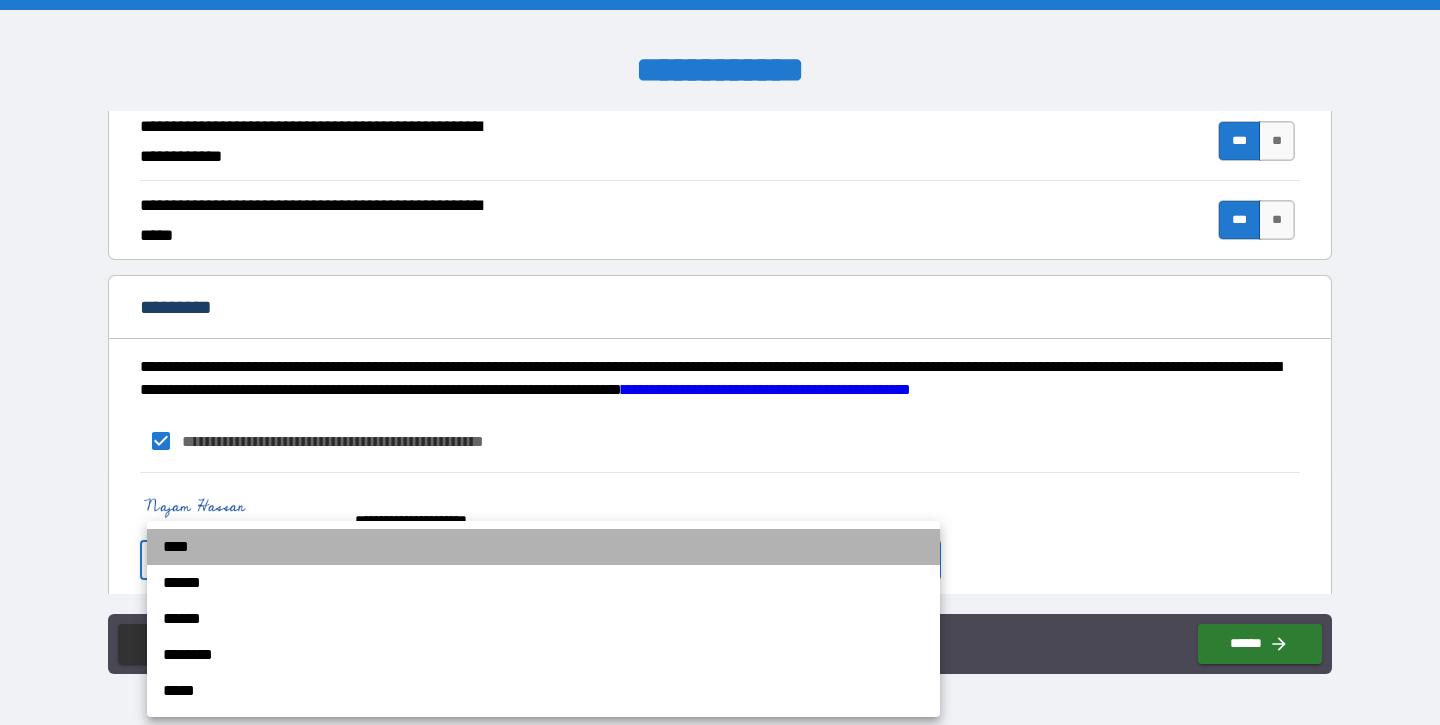 click on "****" at bounding box center [543, 547] 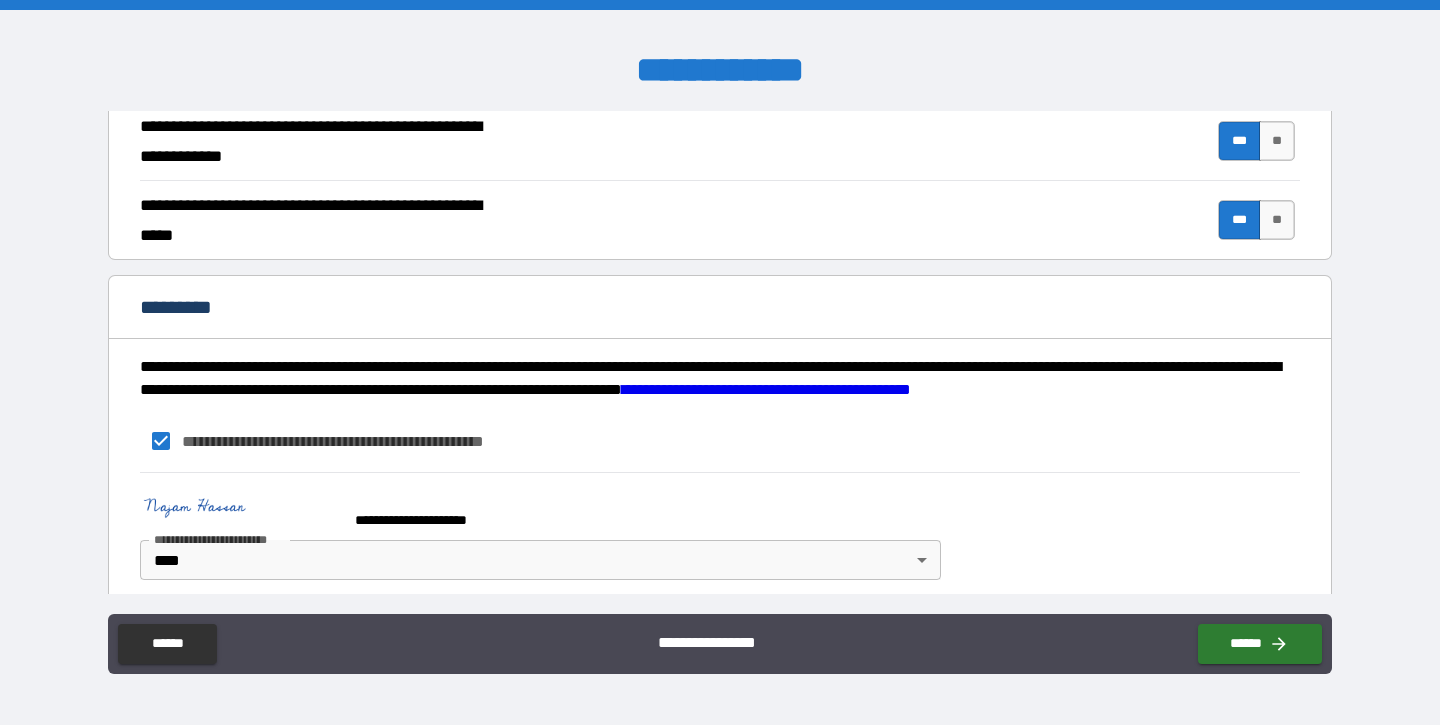 click on "**********" at bounding box center (720, 531) 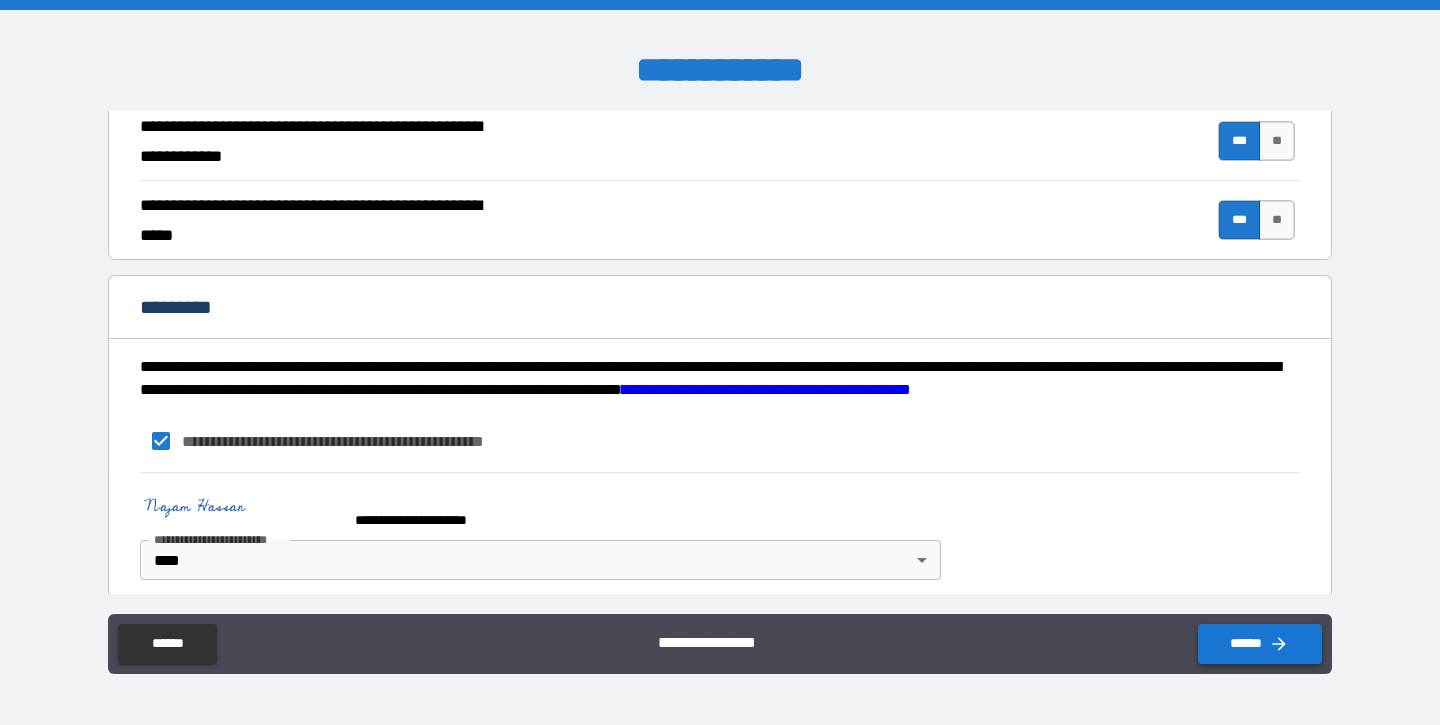 click on "******" at bounding box center (1260, 644) 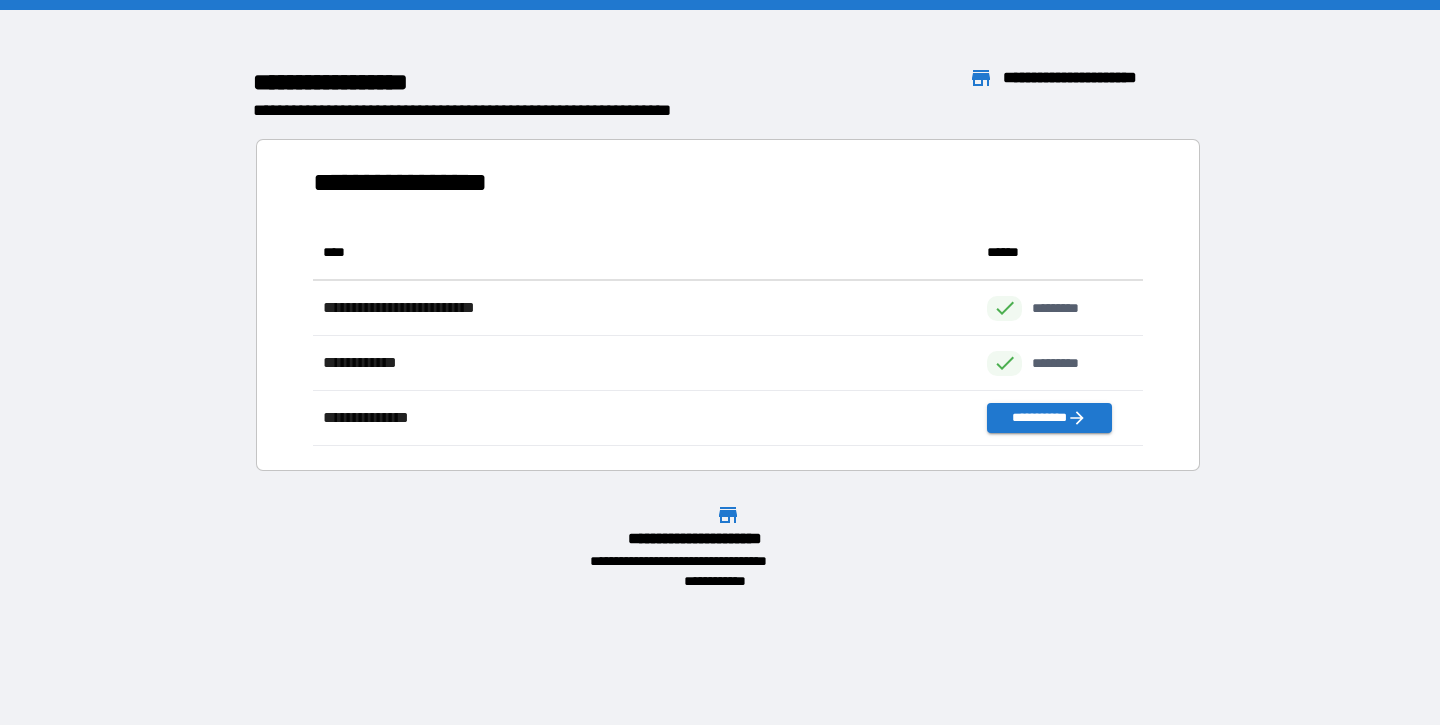 scroll, scrollTop: 221, scrollLeft: 830, axis: both 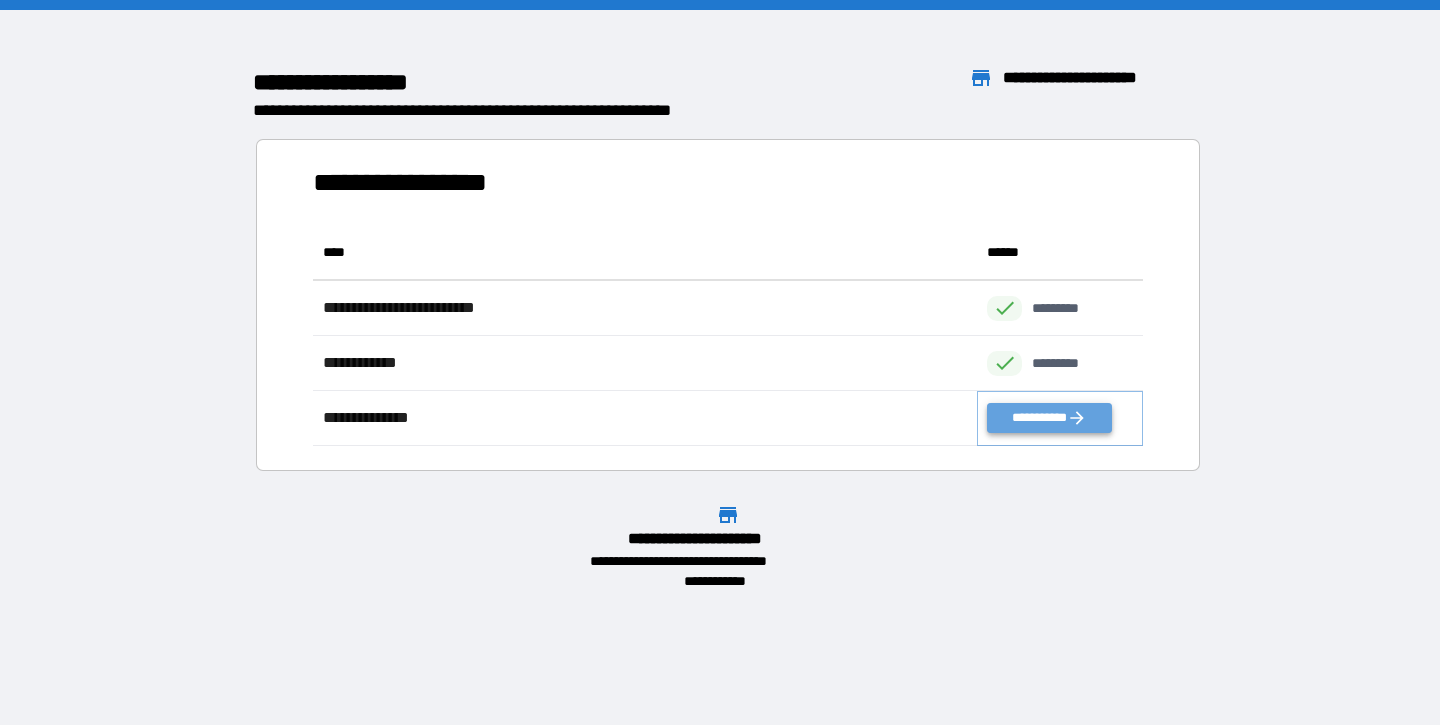 click on "**********" at bounding box center (1049, 418) 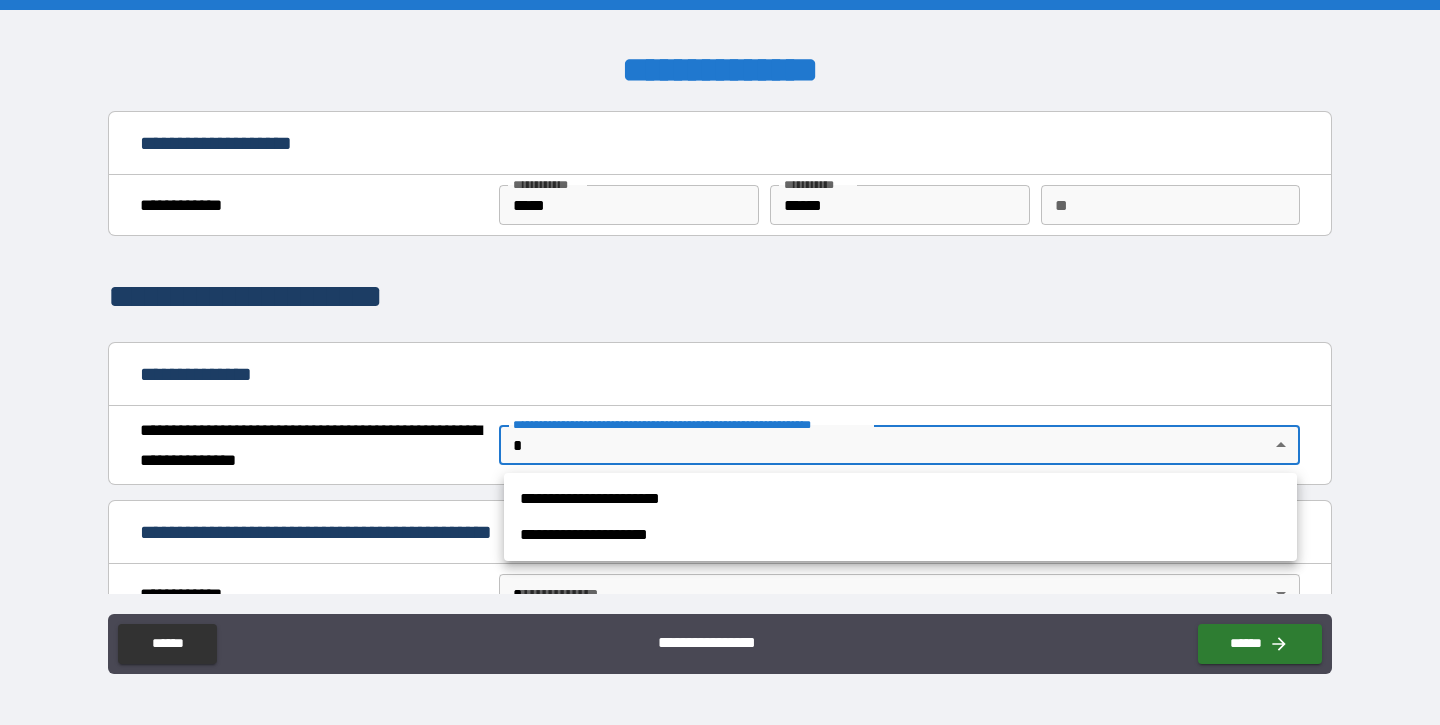 click on "**********" at bounding box center (720, 362) 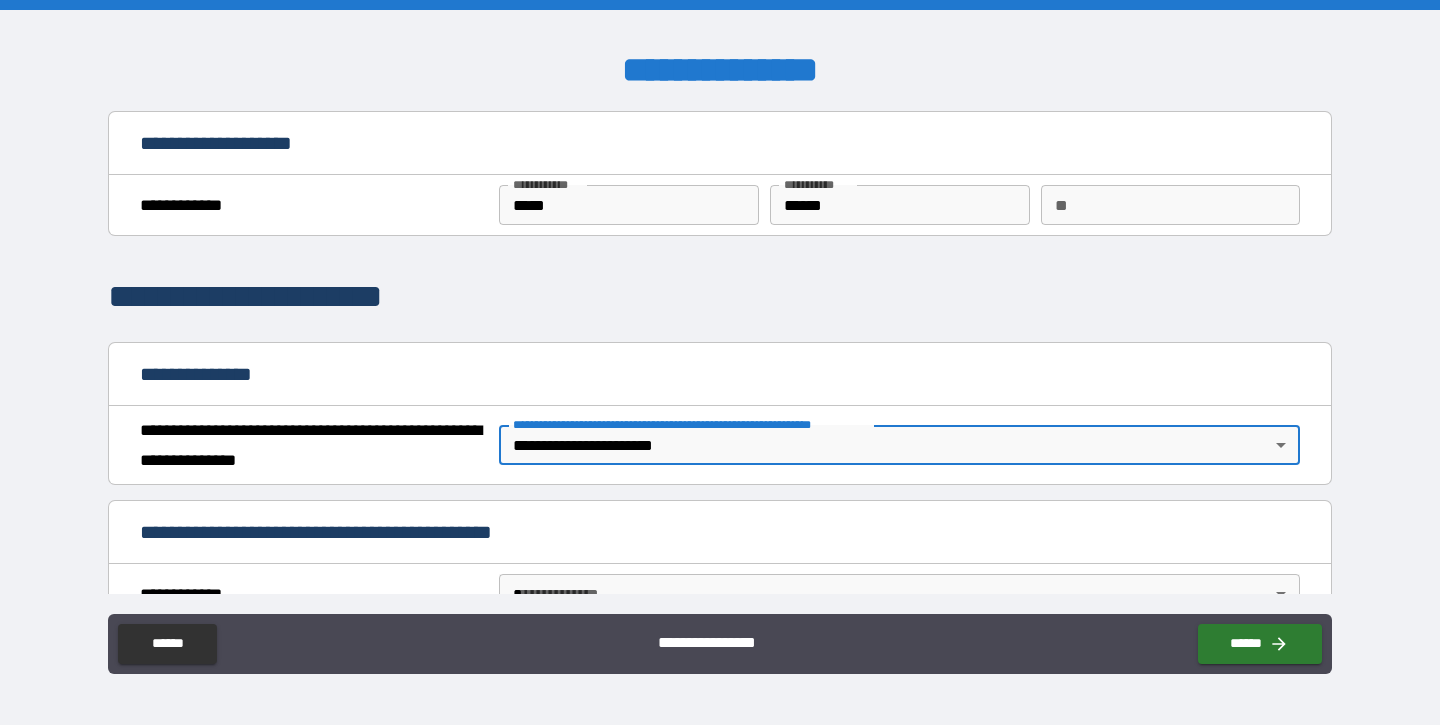 click on "**********" at bounding box center [720, 352] 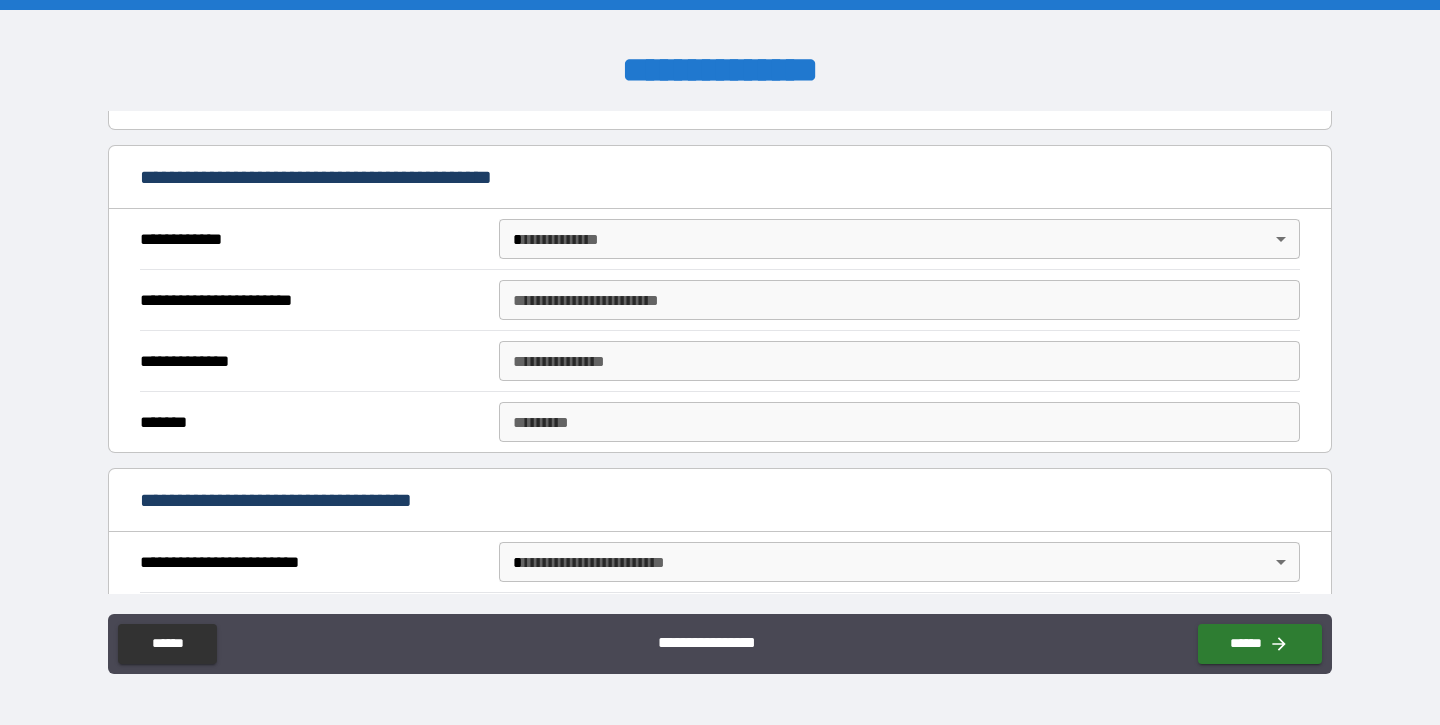 scroll, scrollTop: 356, scrollLeft: 0, axis: vertical 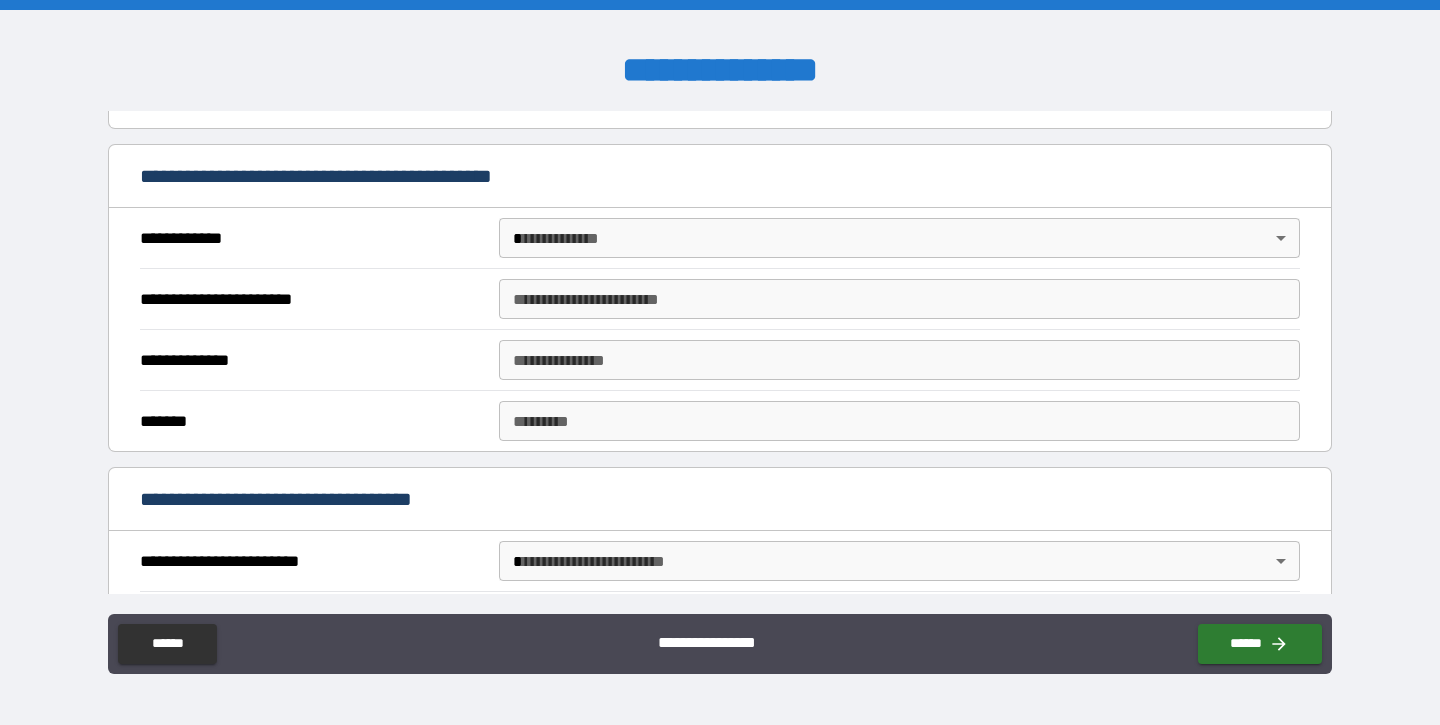 click on "**********" at bounding box center [720, 362] 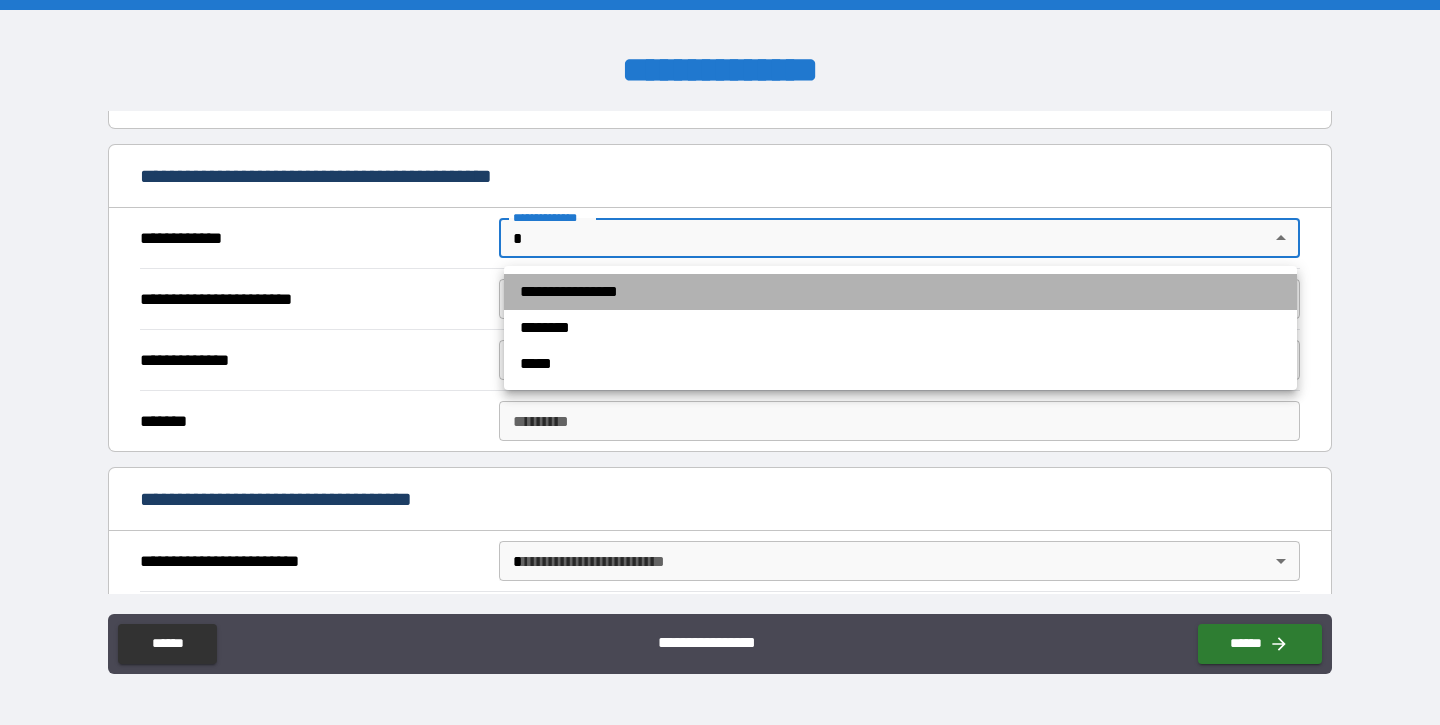 click on "**********" at bounding box center (900, 292) 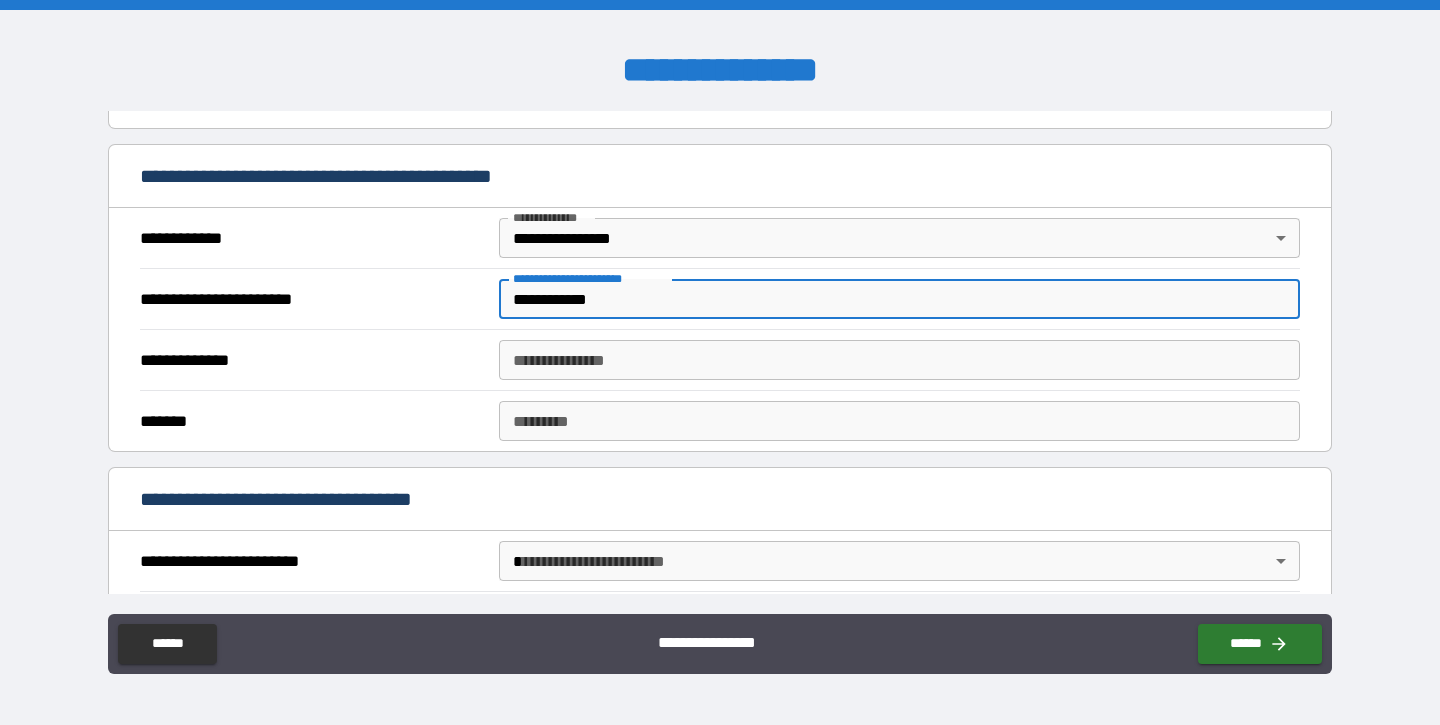 type on "**********" 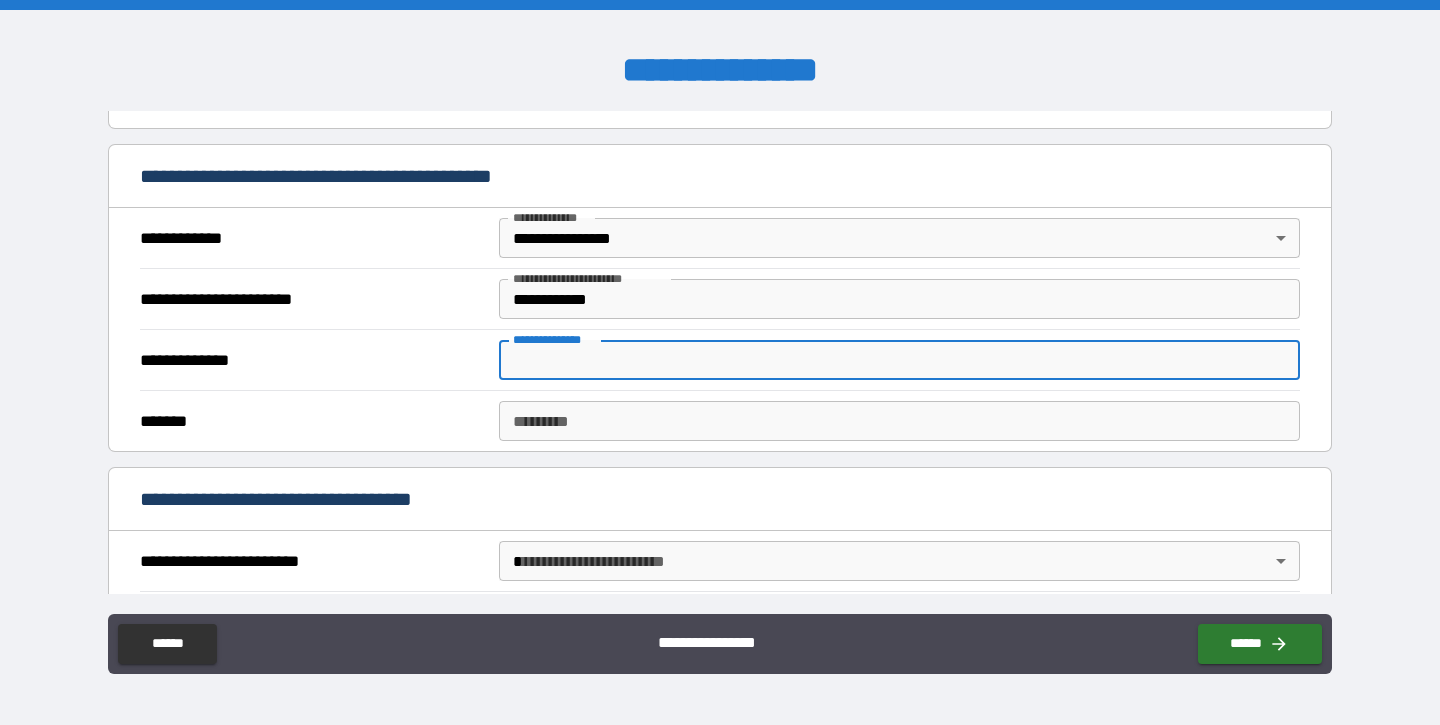 click on "**********" at bounding box center [899, 360] 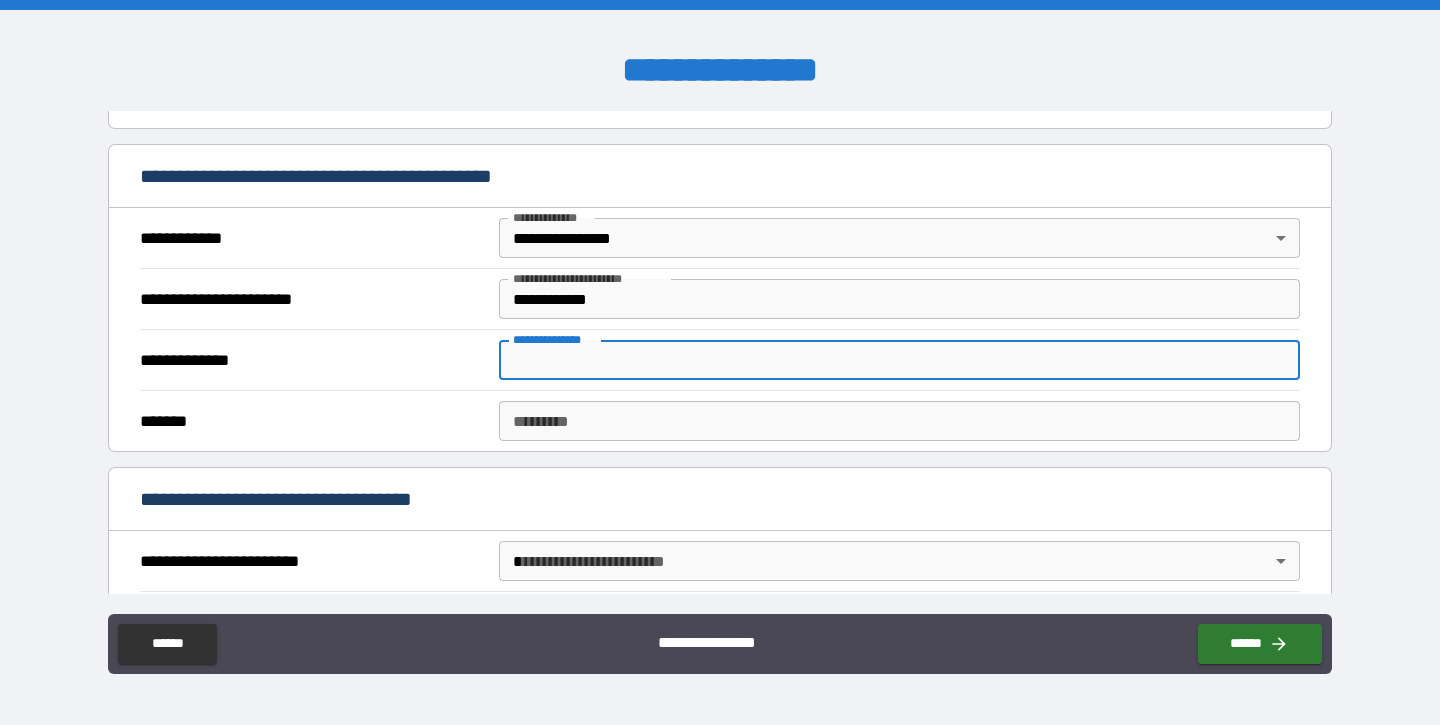 click on "*******   *" at bounding box center (899, 421) 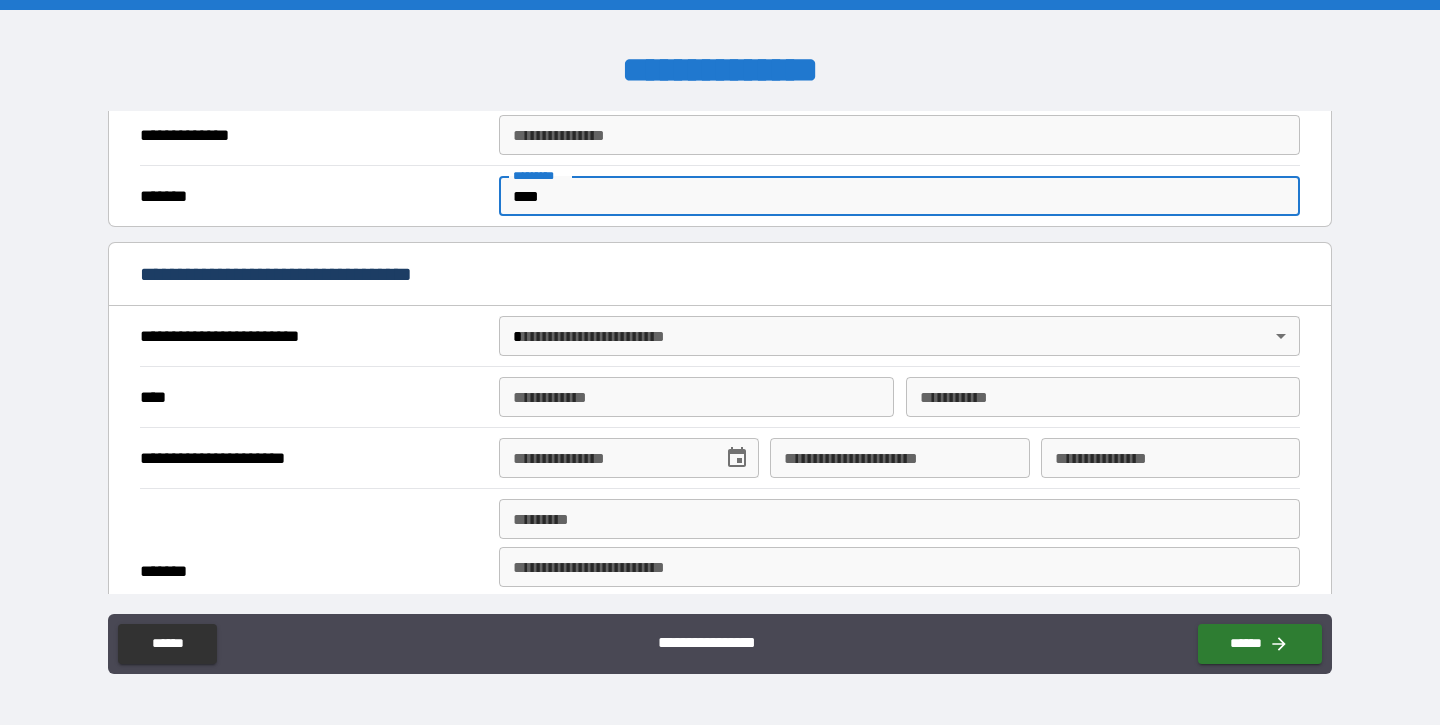 scroll, scrollTop: 600, scrollLeft: 0, axis: vertical 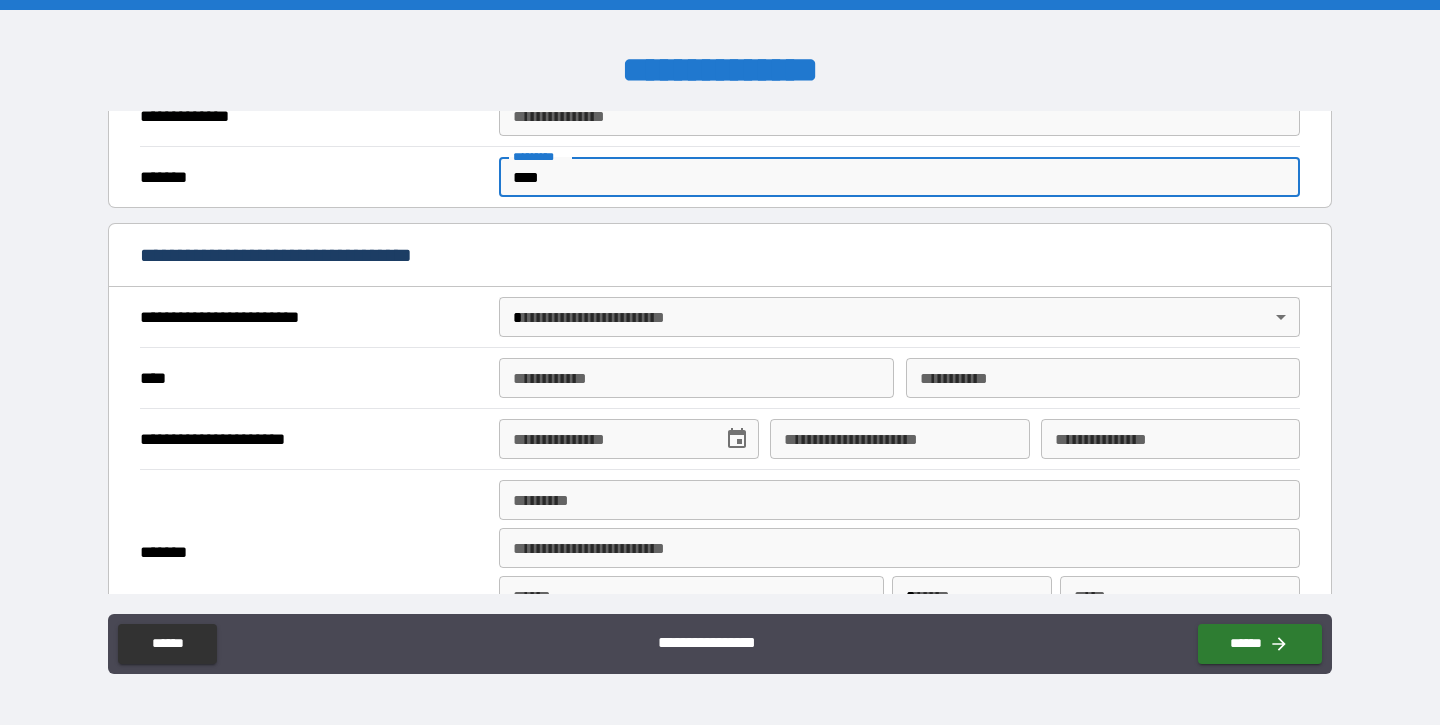 type on "****" 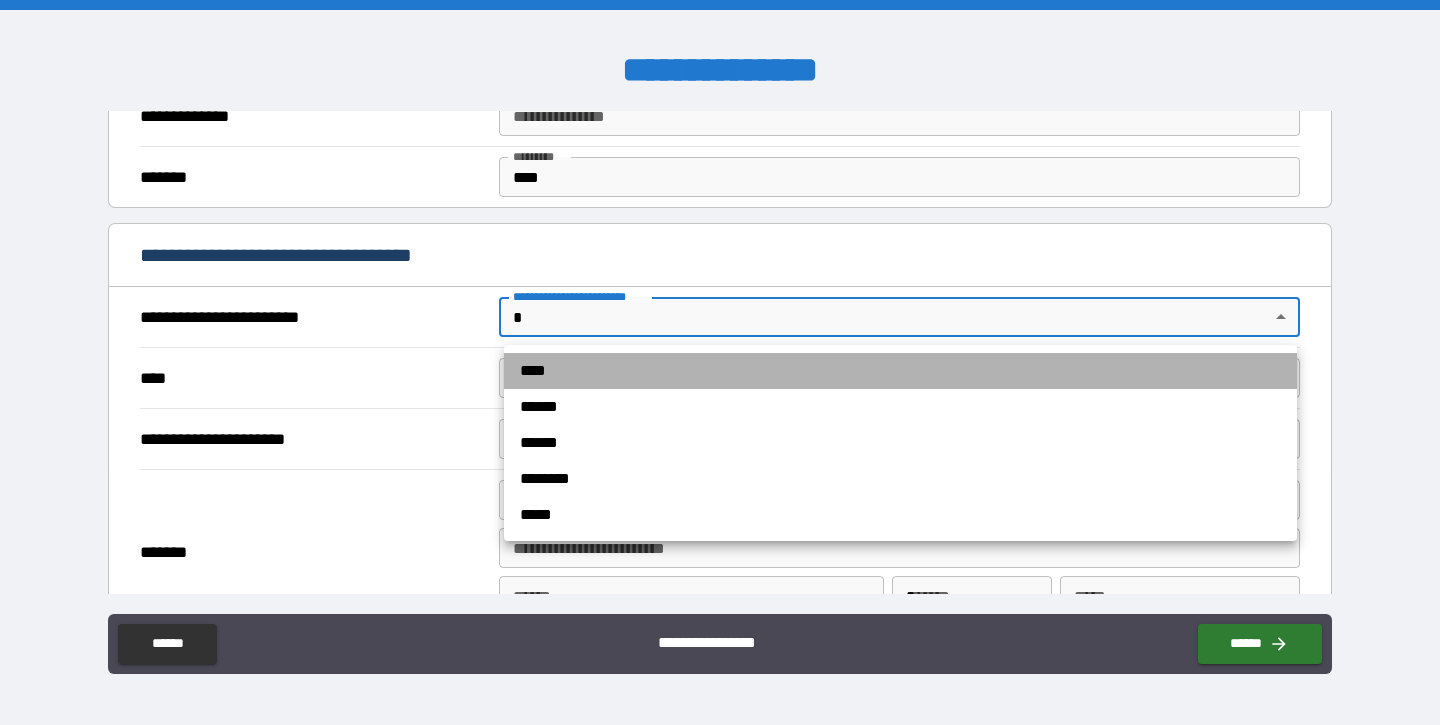 click on "****" at bounding box center (900, 371) 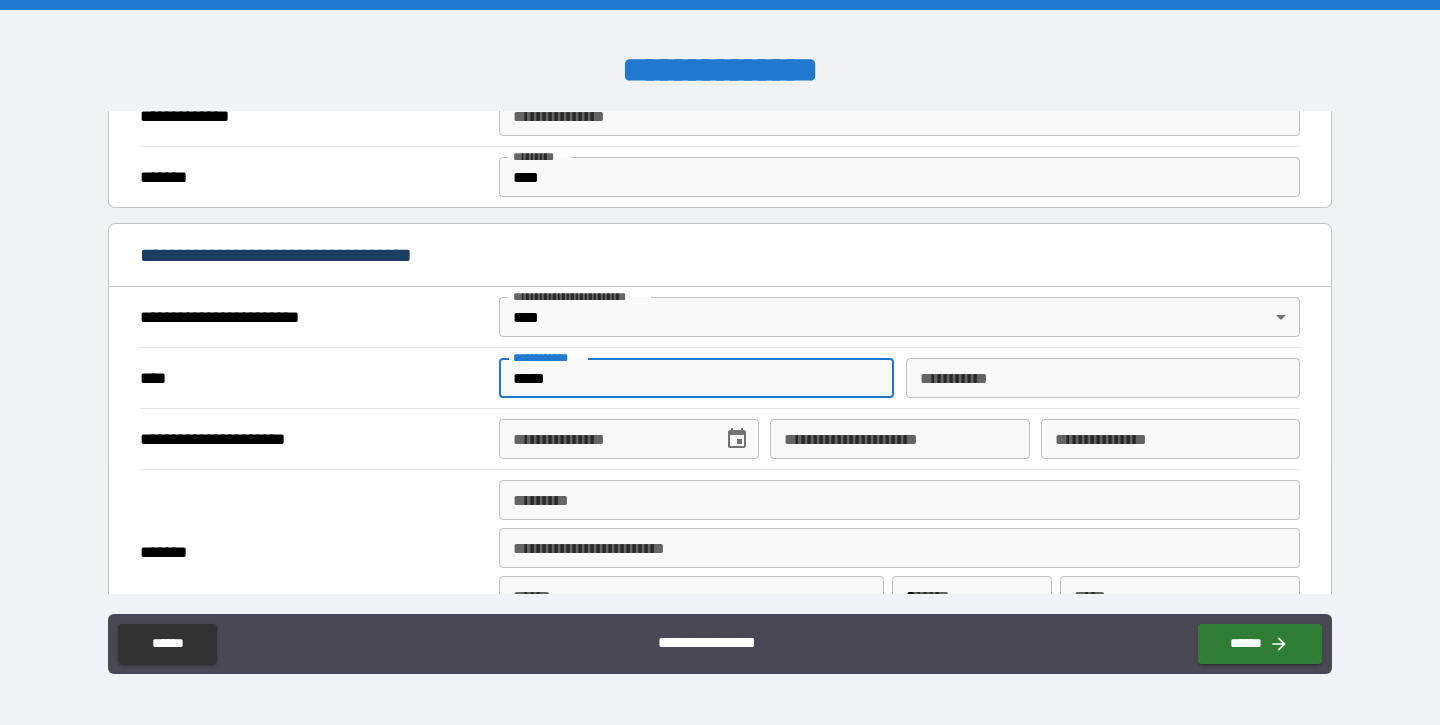 type on "*****" 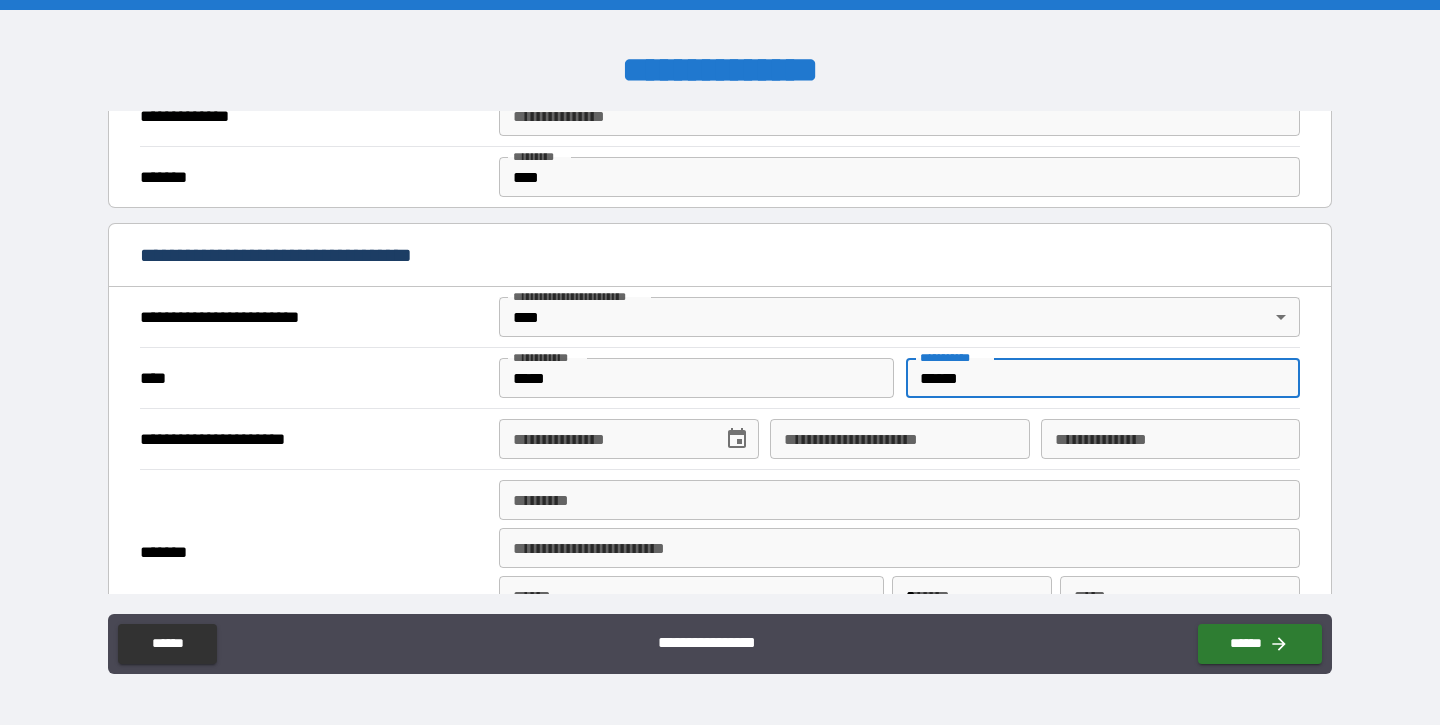 type on "******" 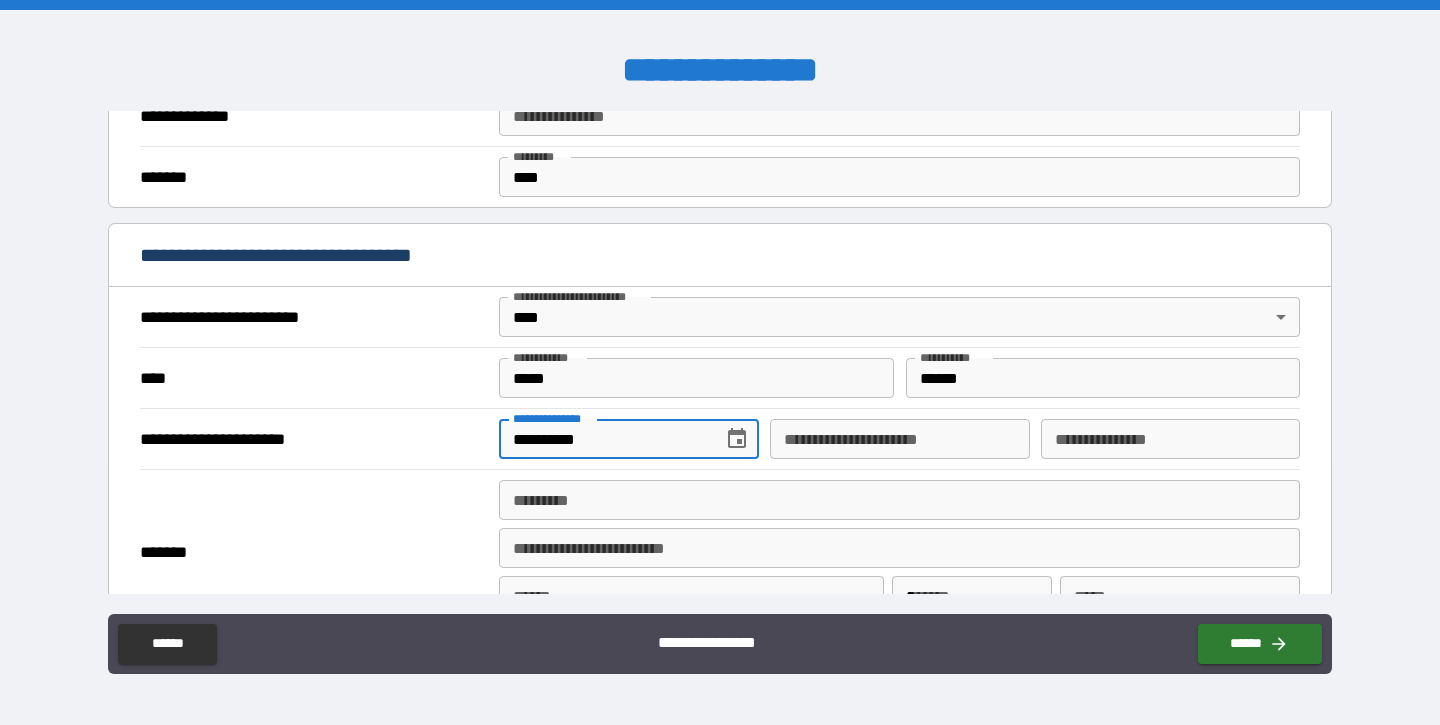 type on "**********" 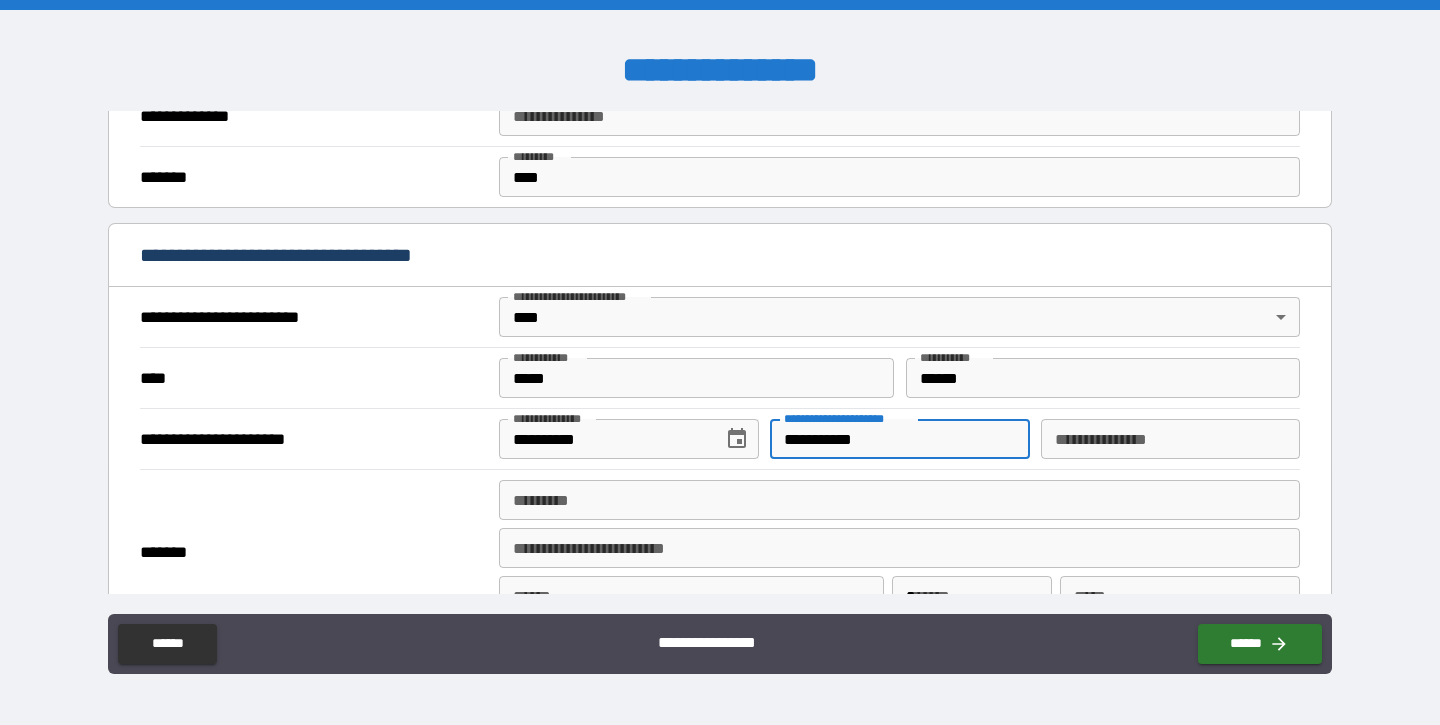 type on "**********" 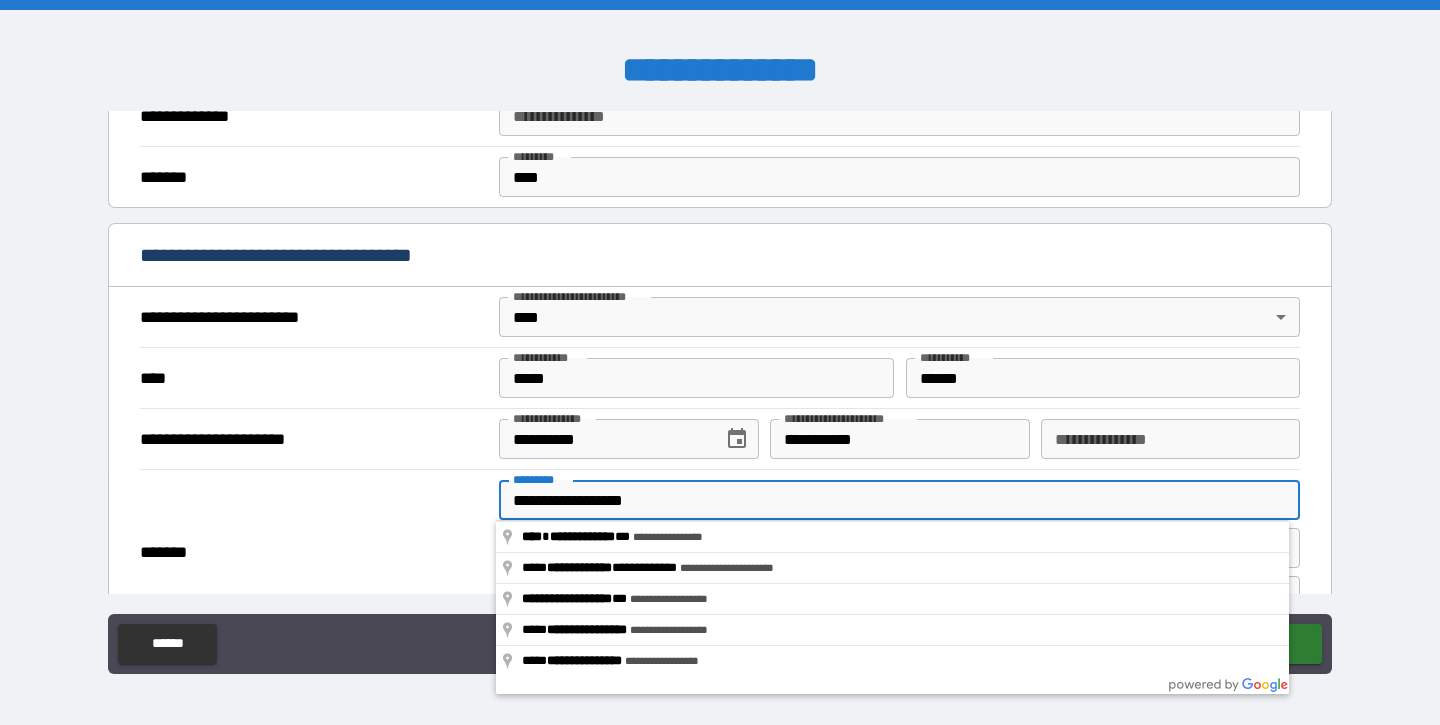 type on "**********" 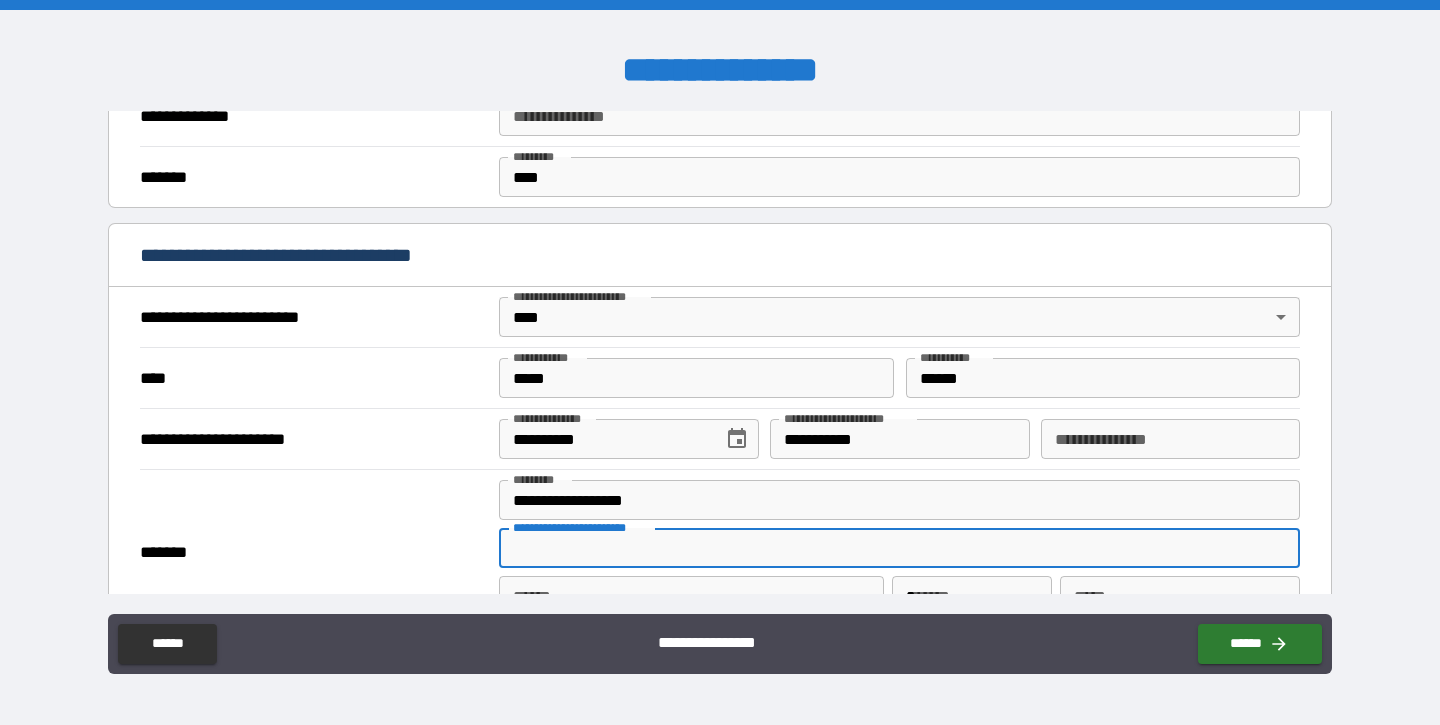 scroll, scrollTop: 612, scrollLeft: 0, axis: vertical 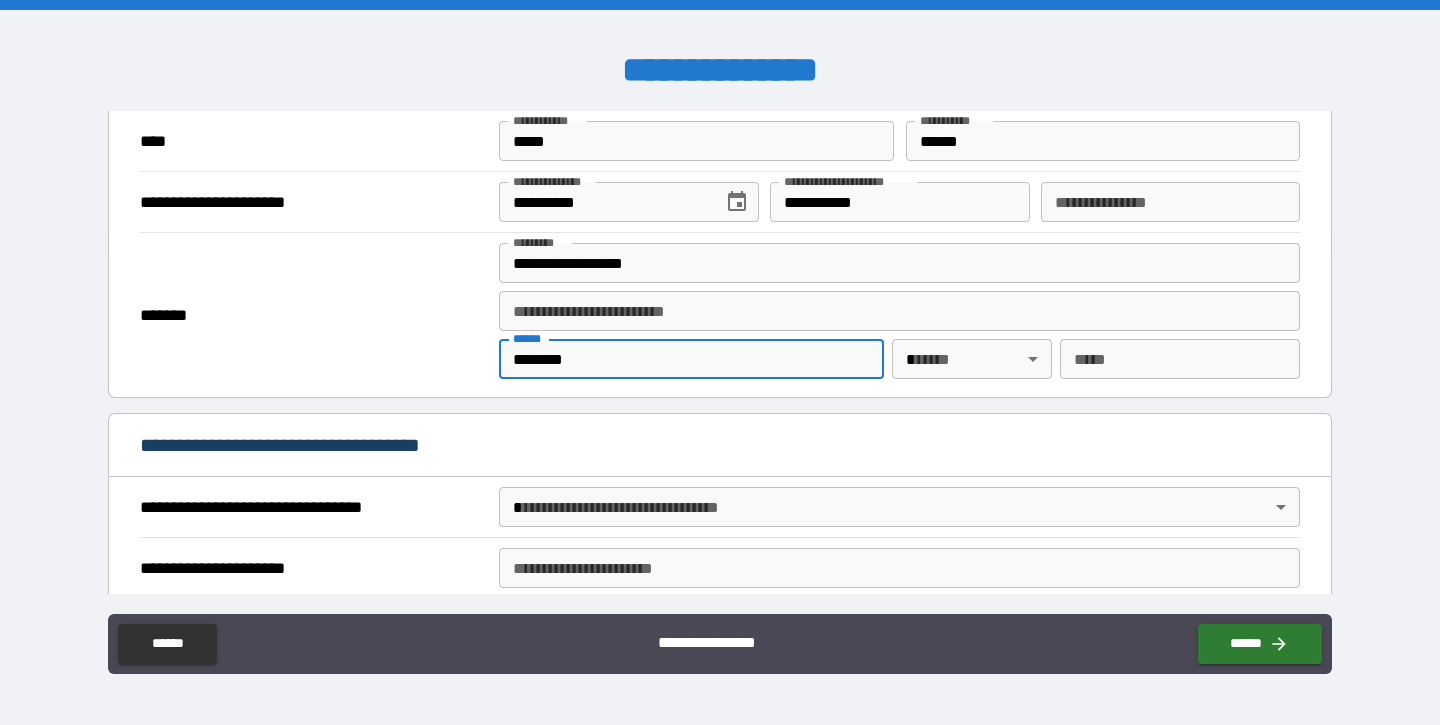 type on "********" 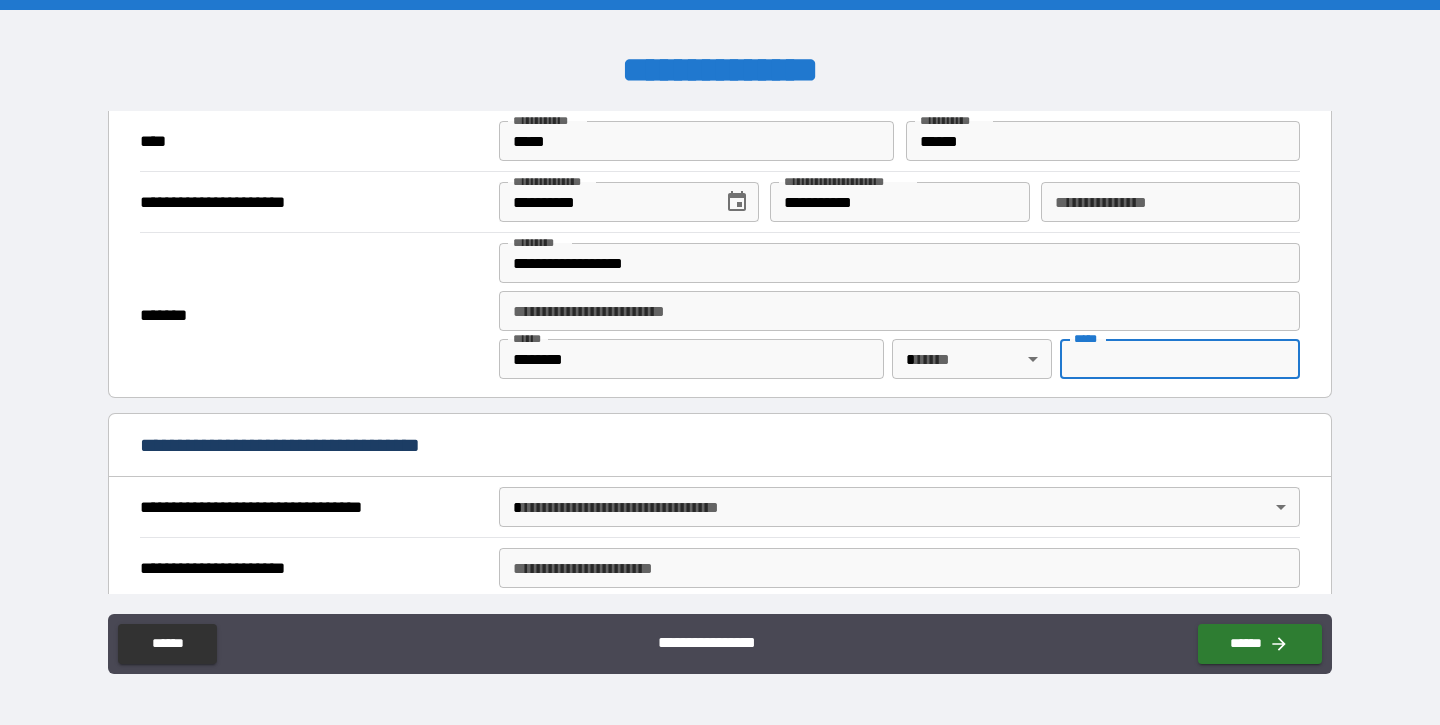 click on "**********" at bounding box center [720, 362] 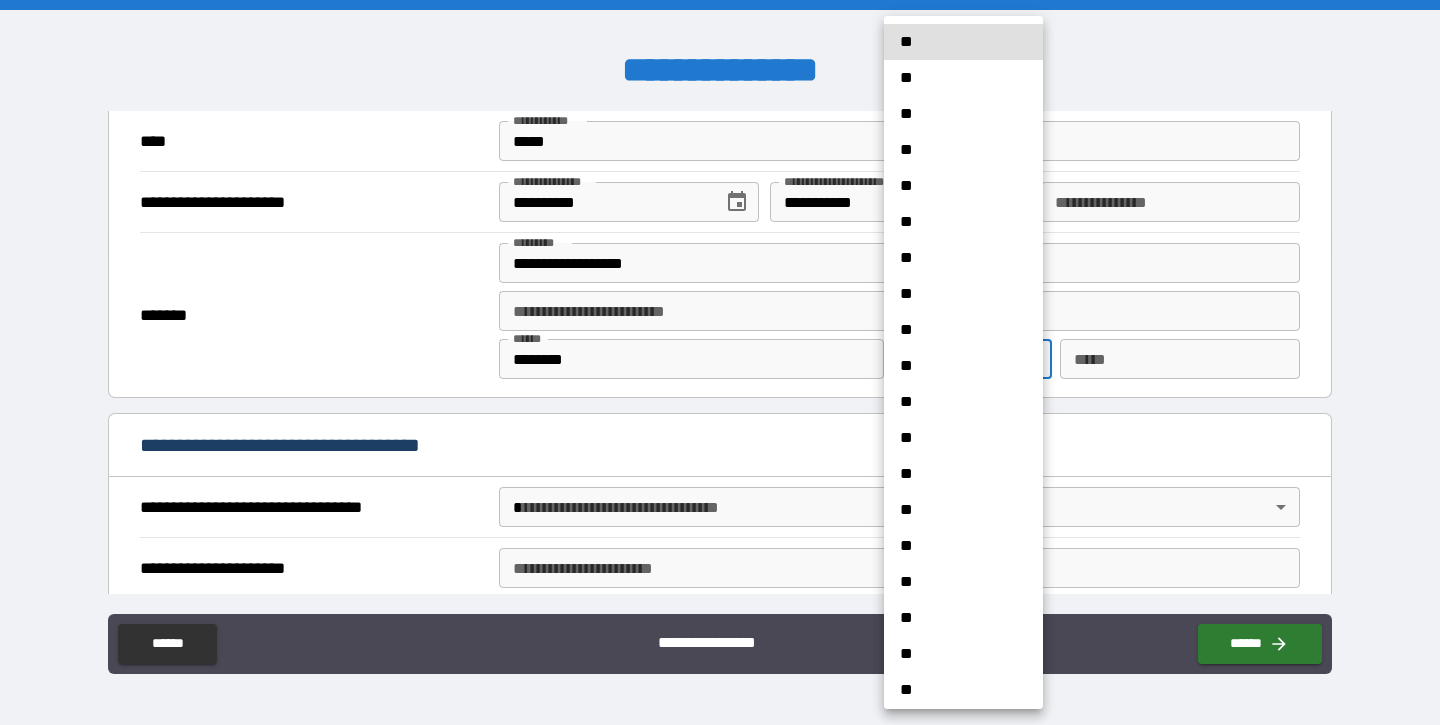 type 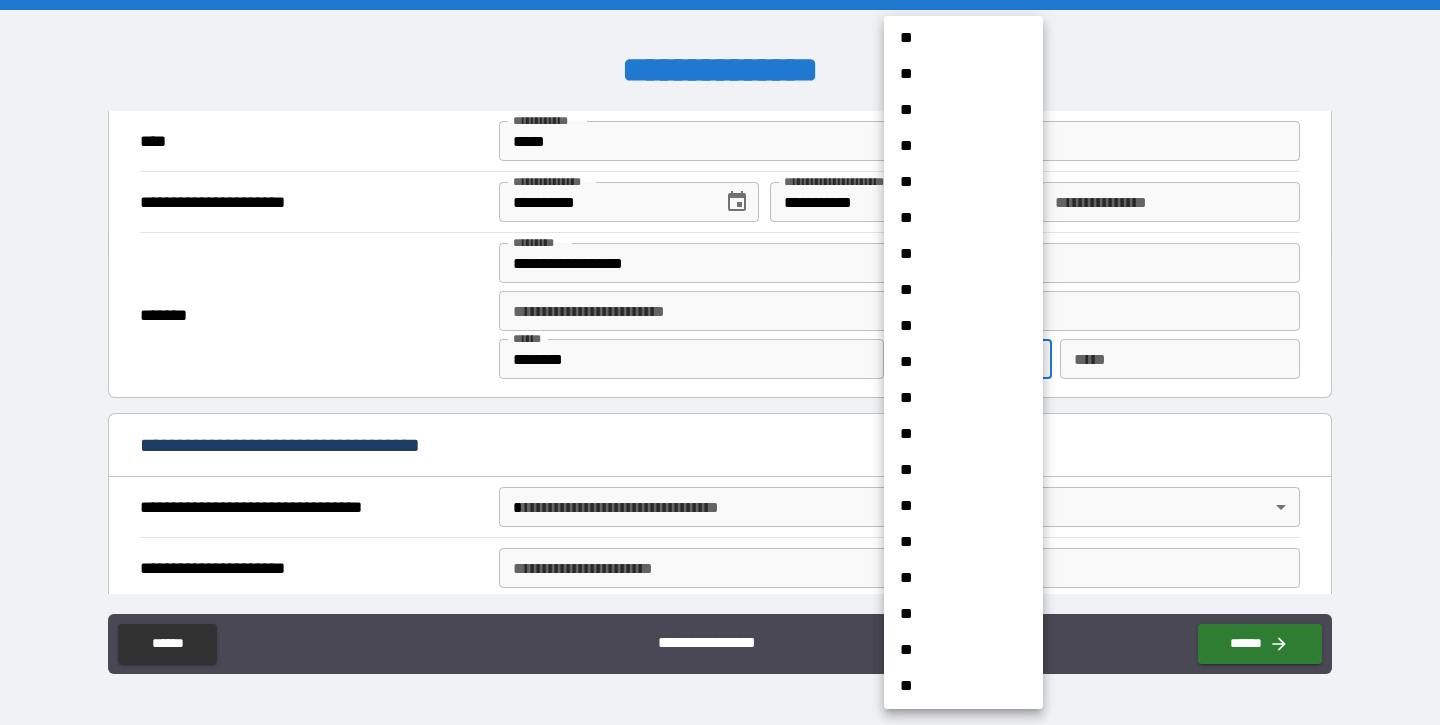 type 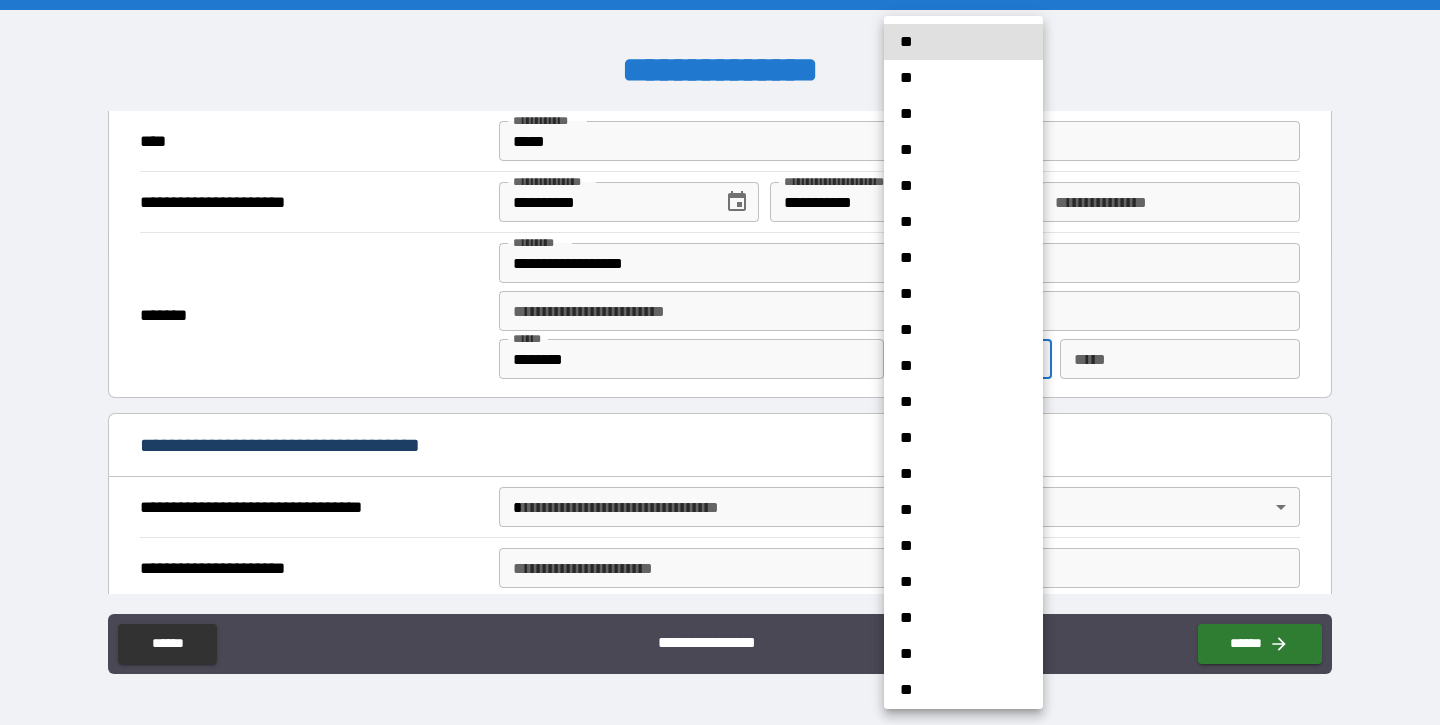 click on "**********" at bounding box center [720, 362] 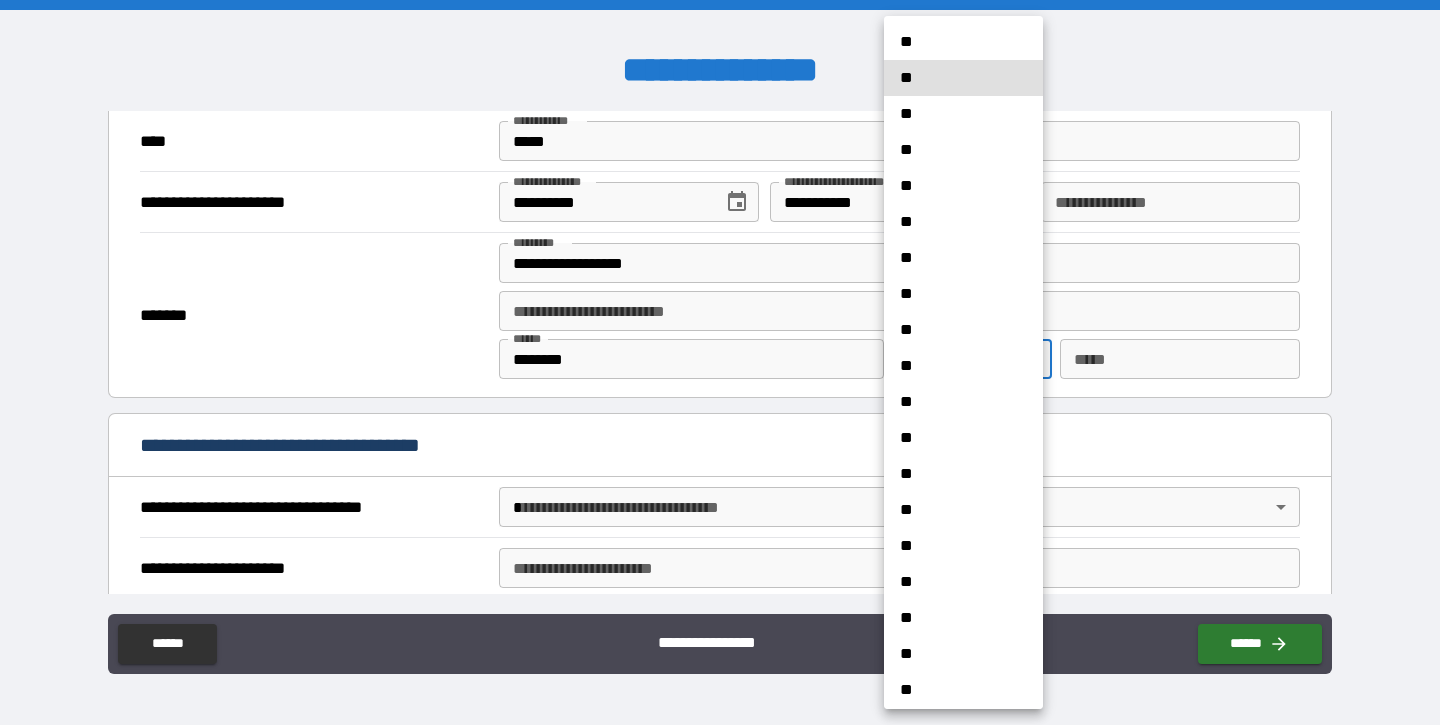 type 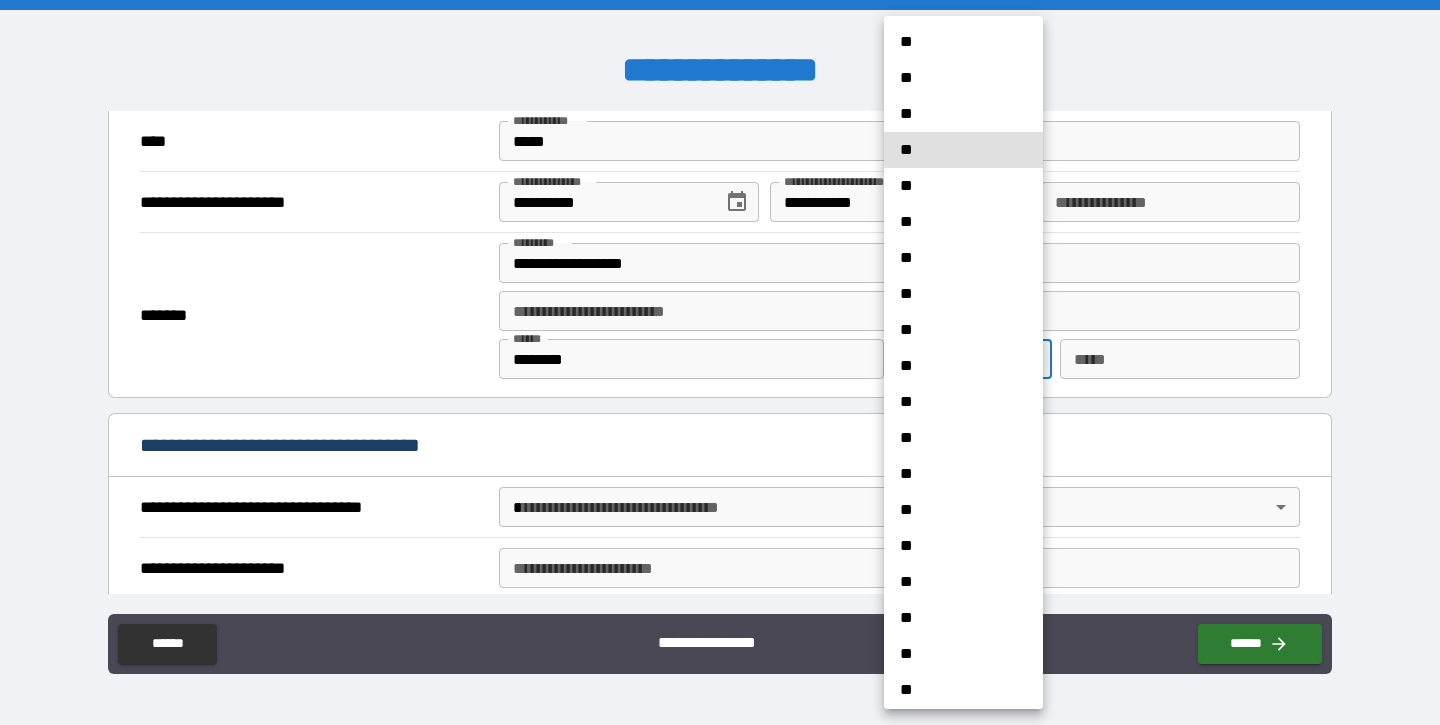 type 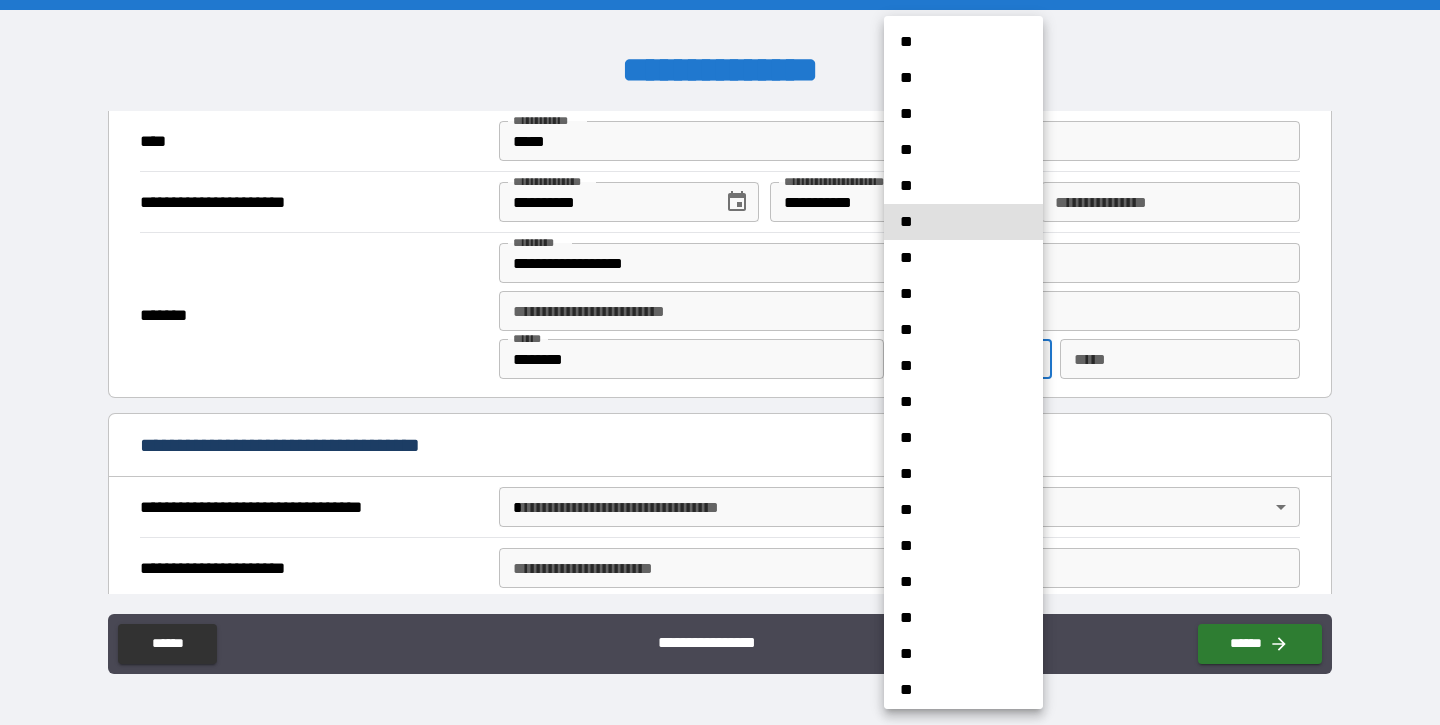 type 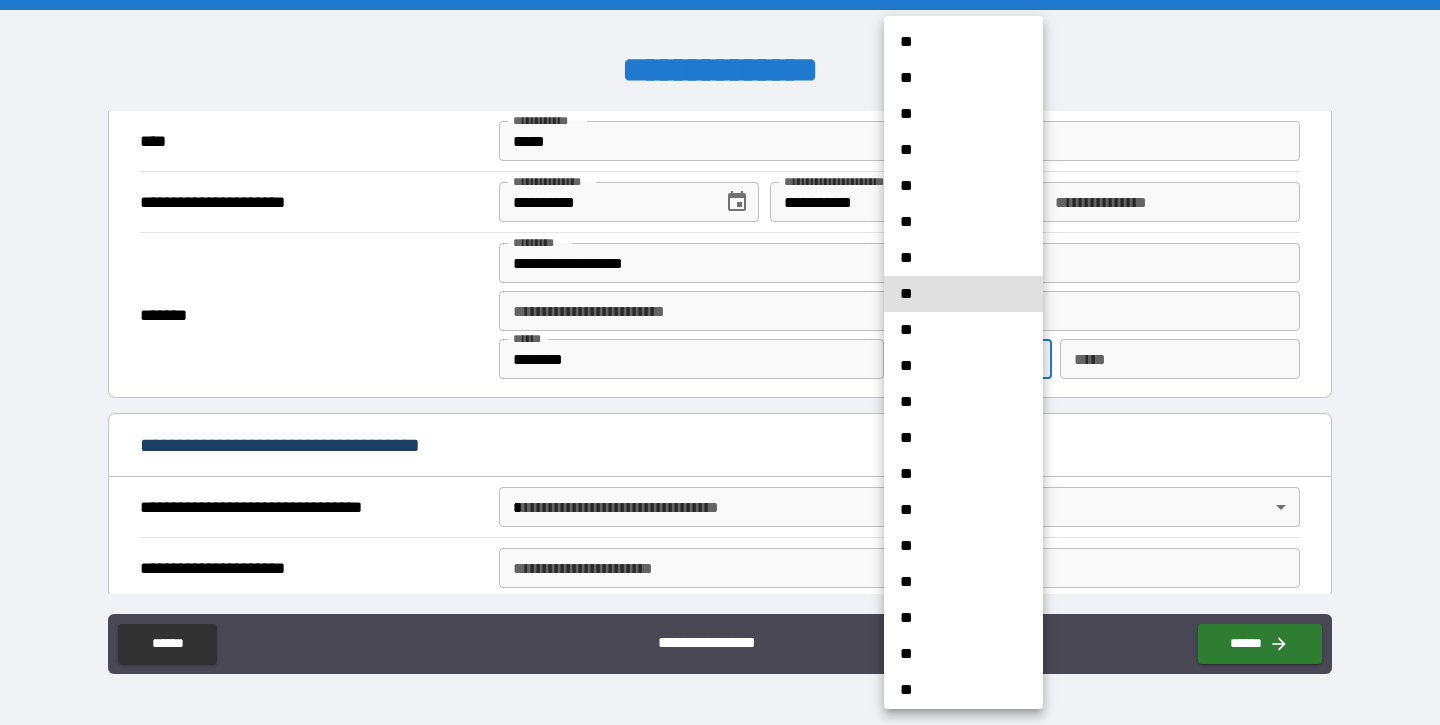 type 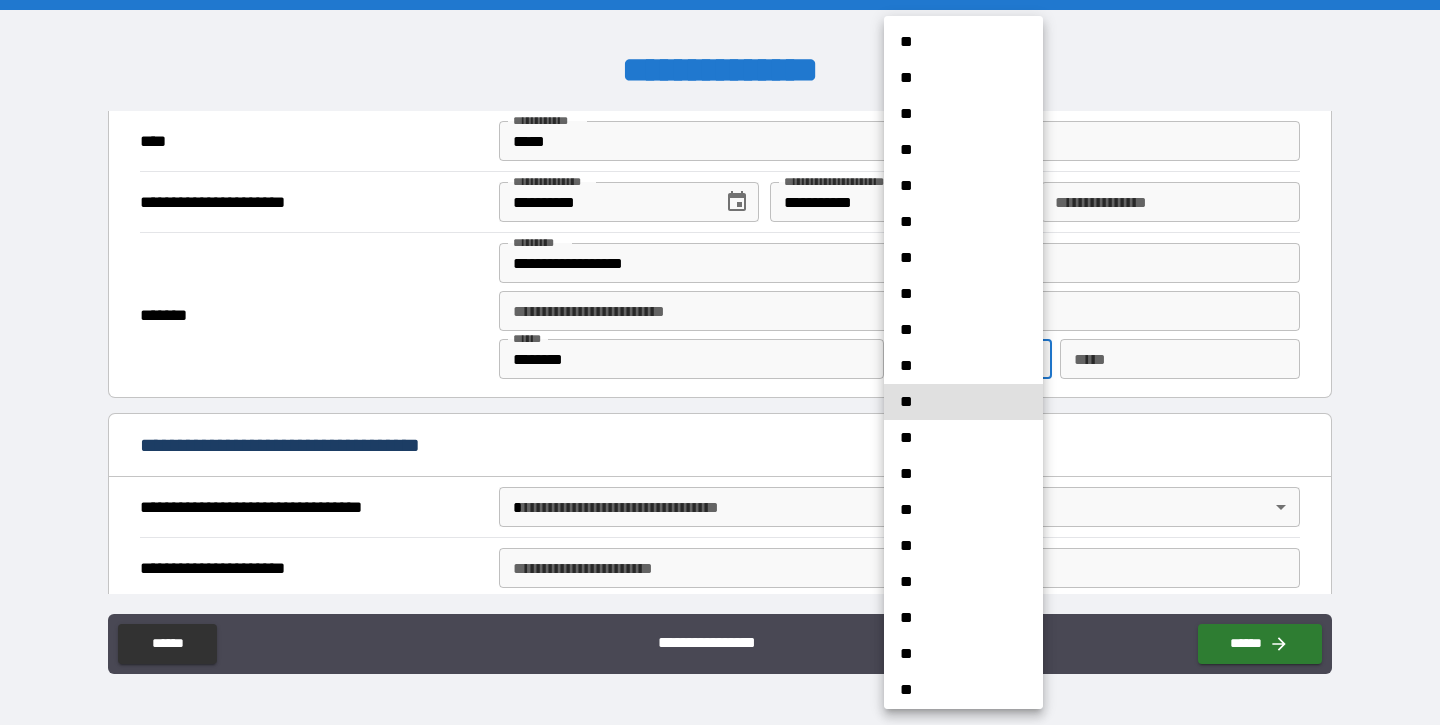 type 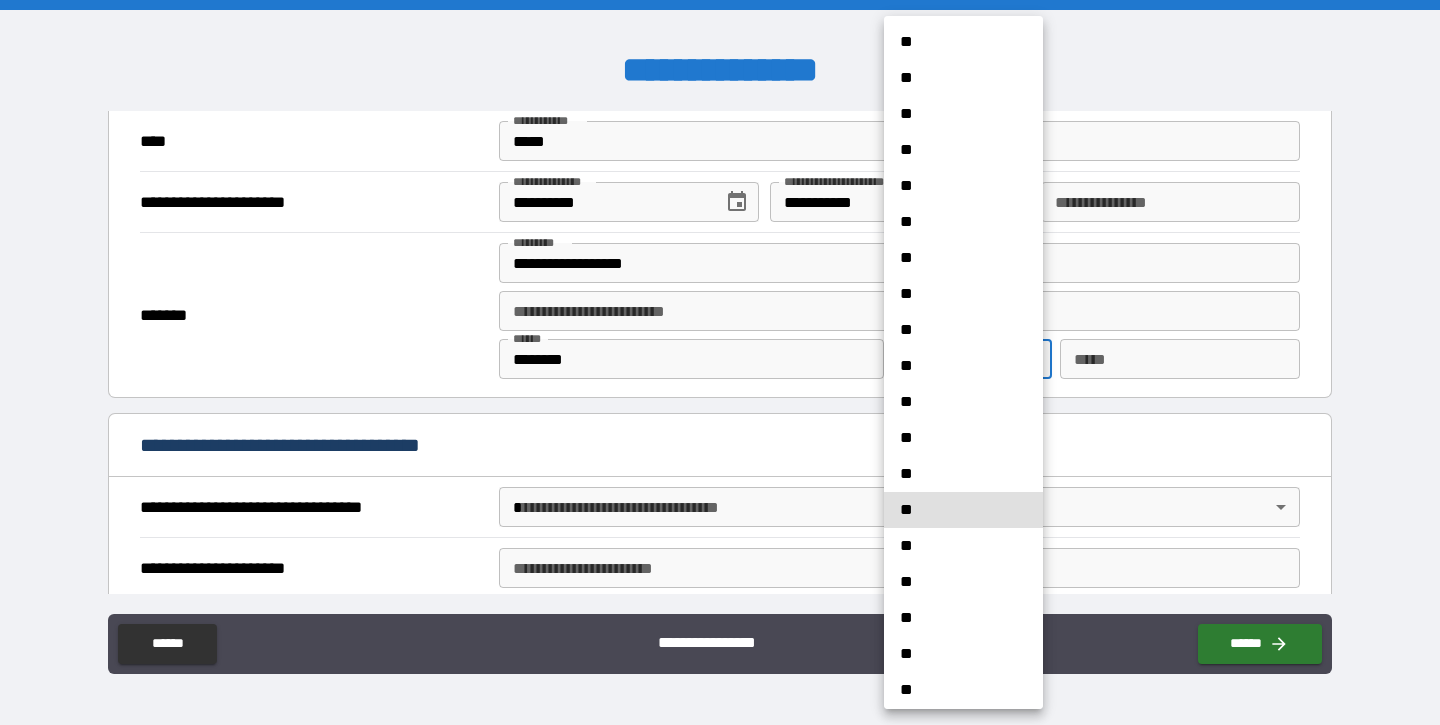 type 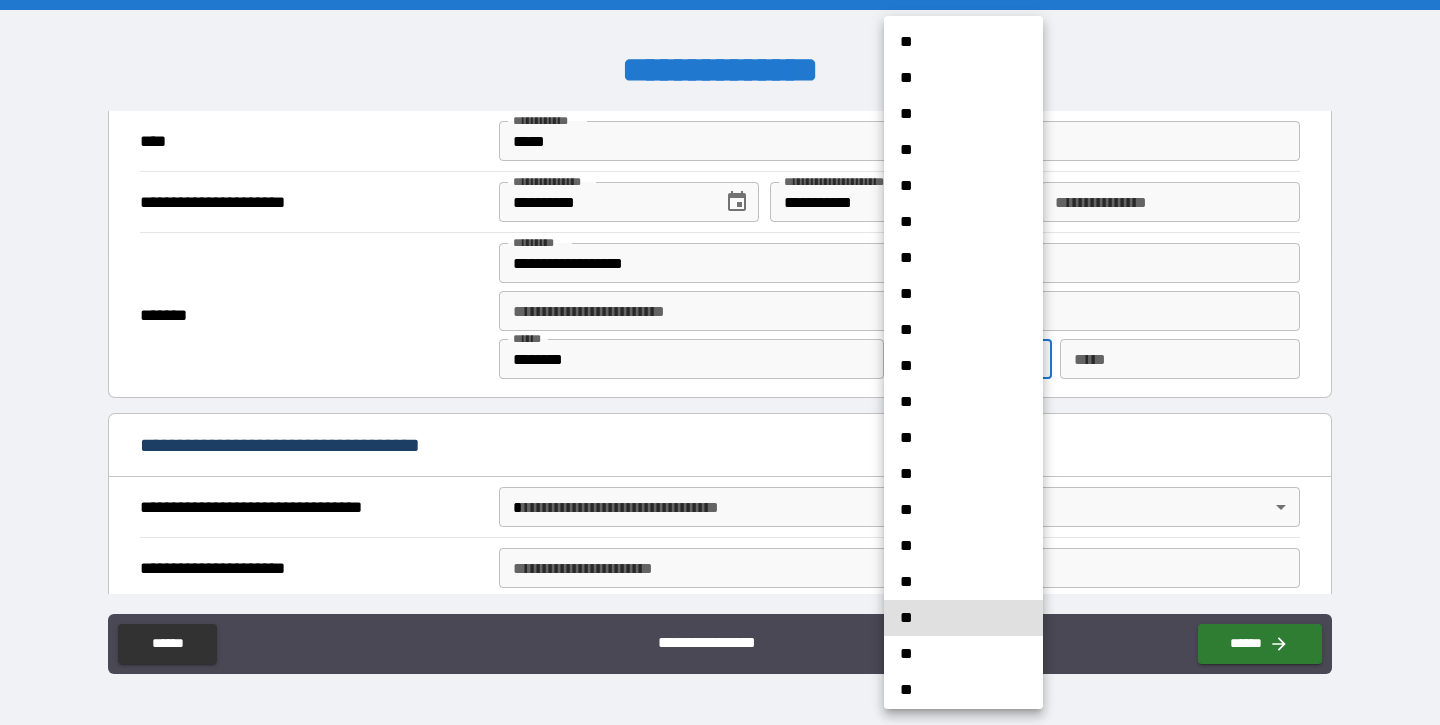 type 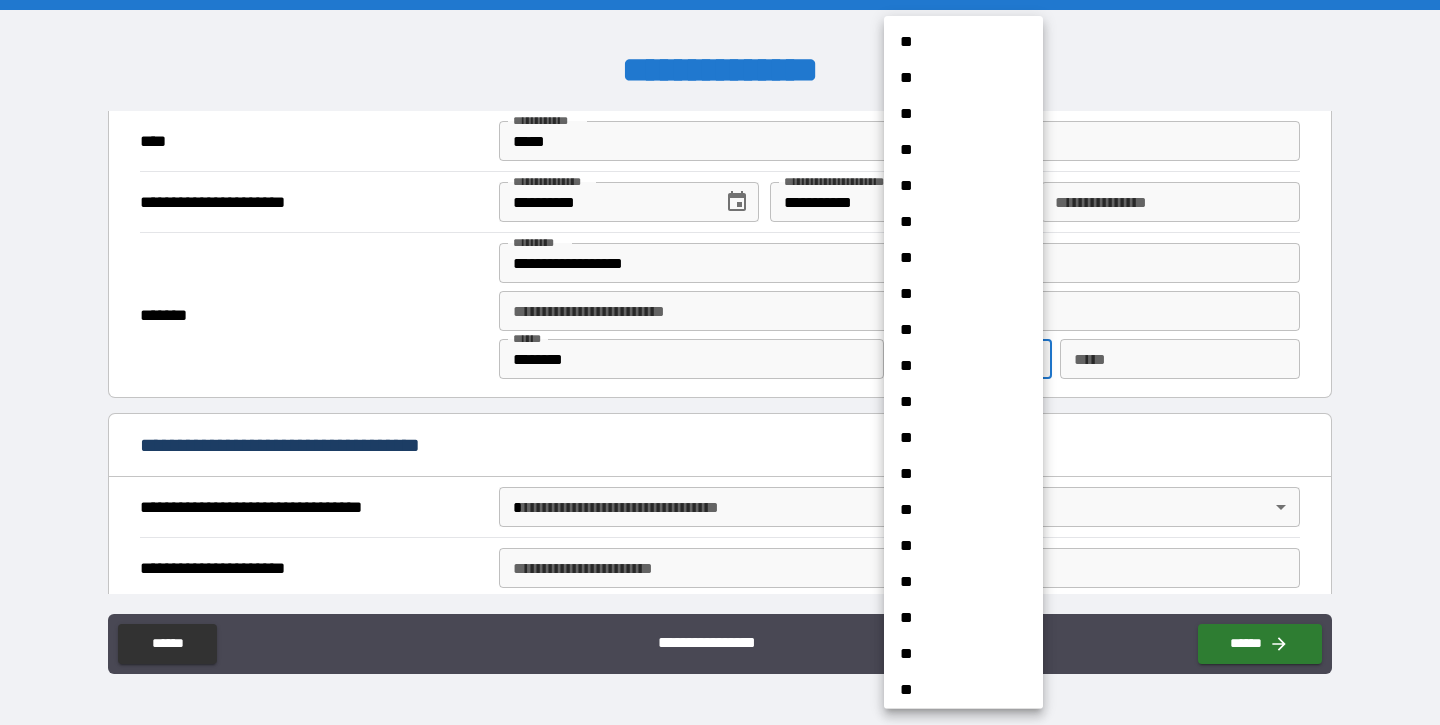 type 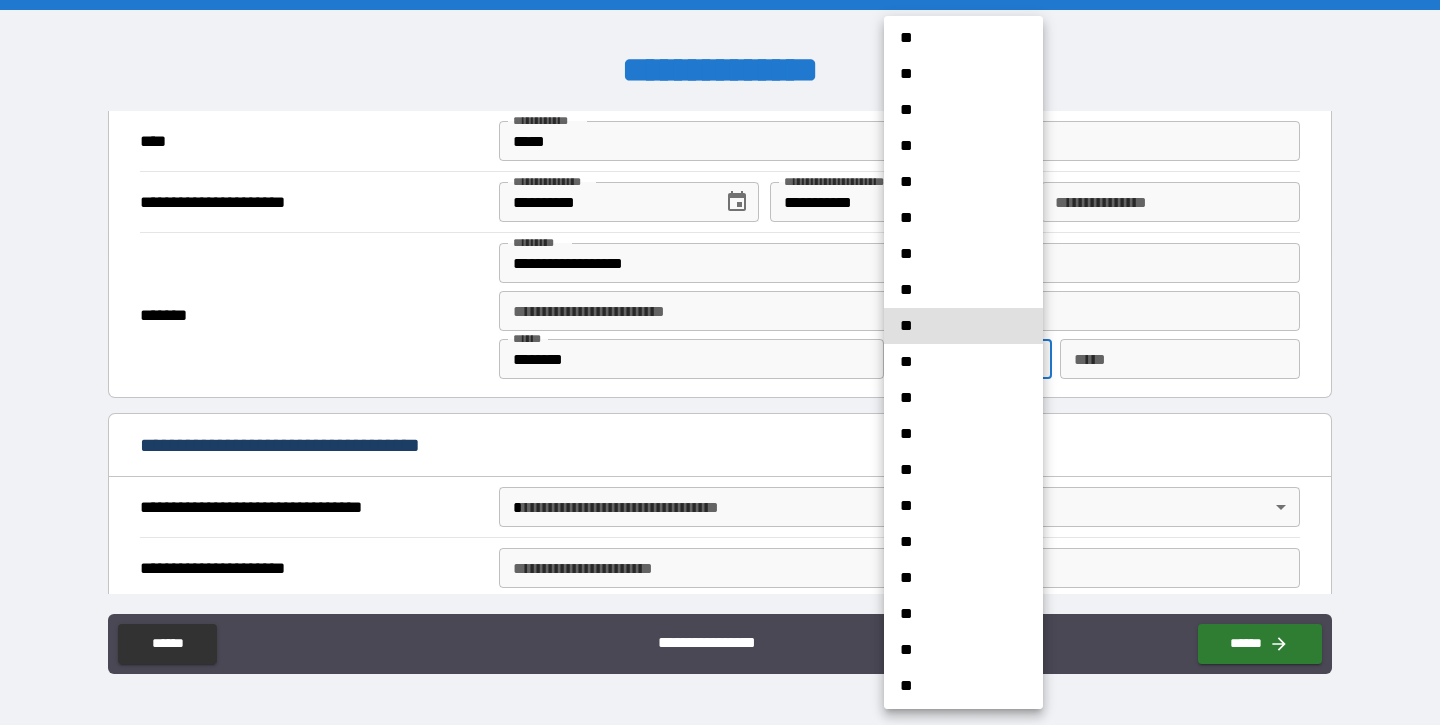 type 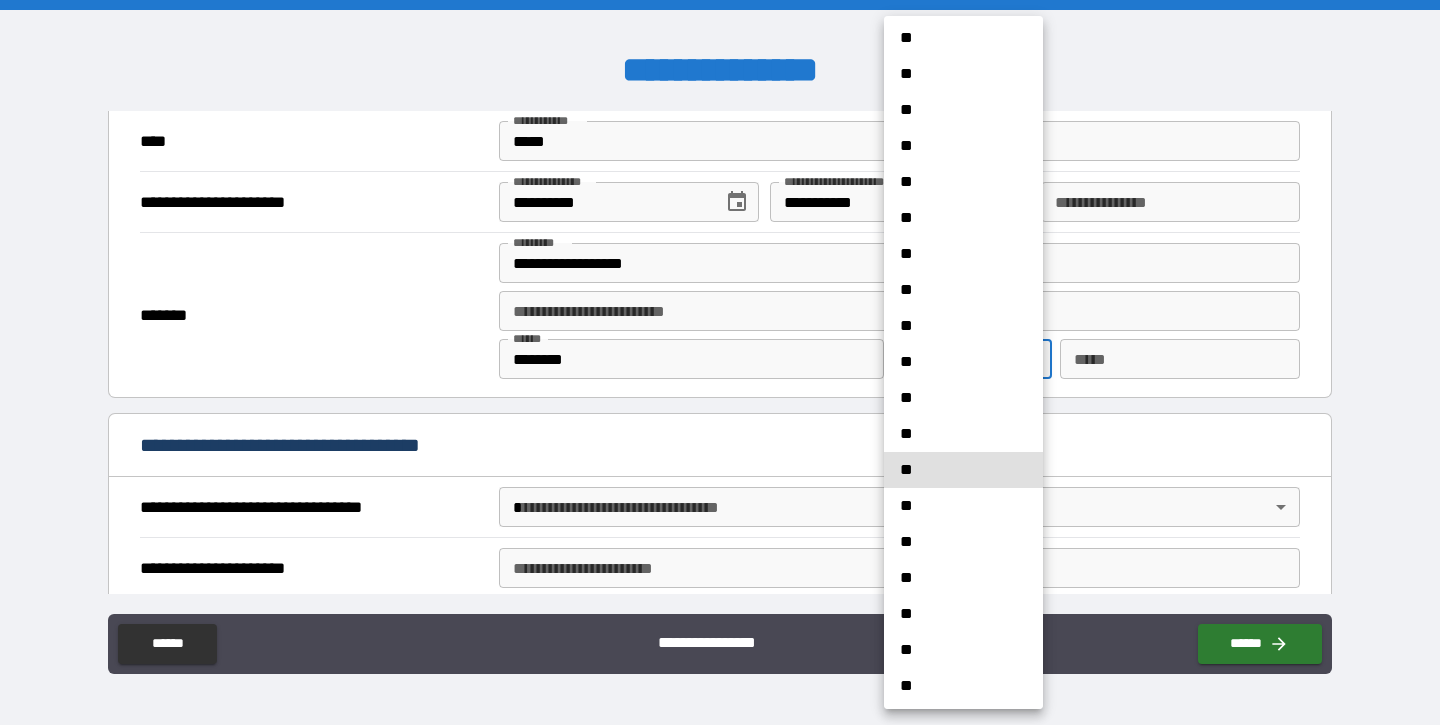 type 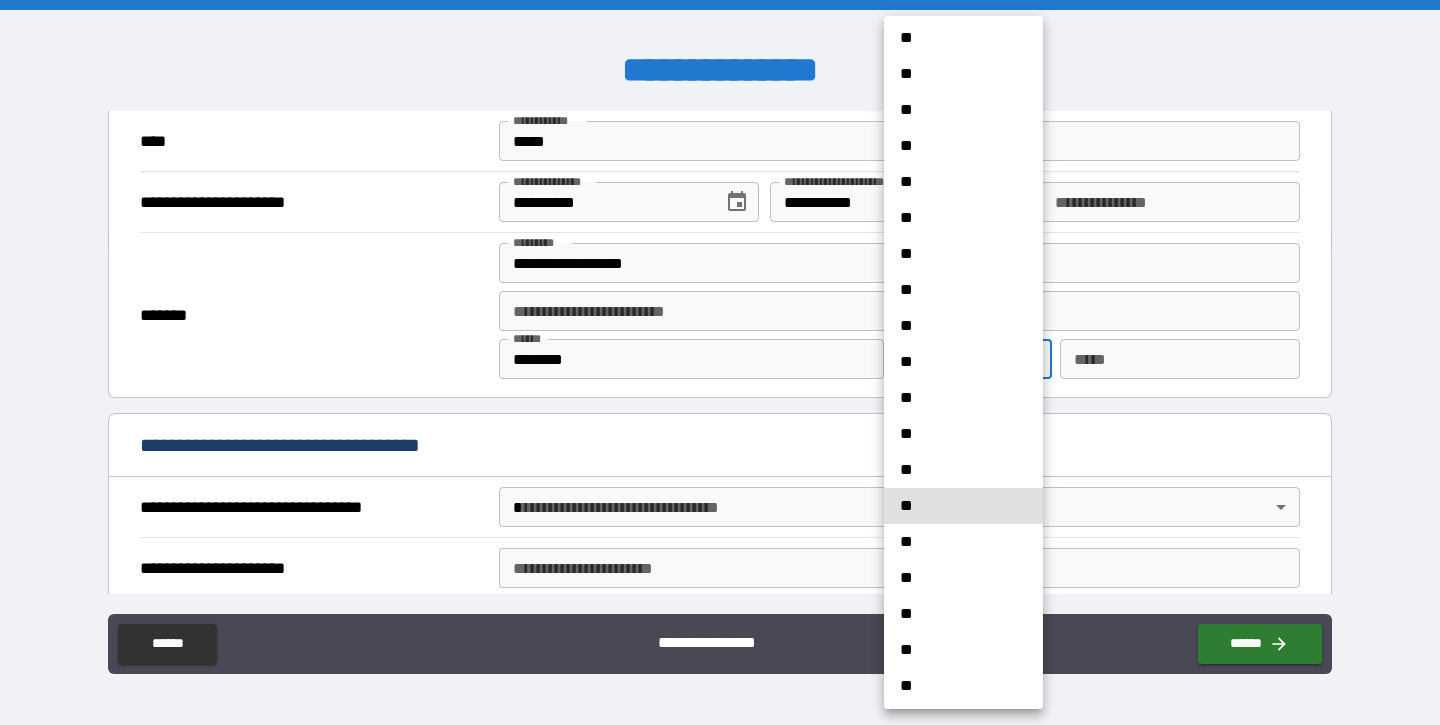 type 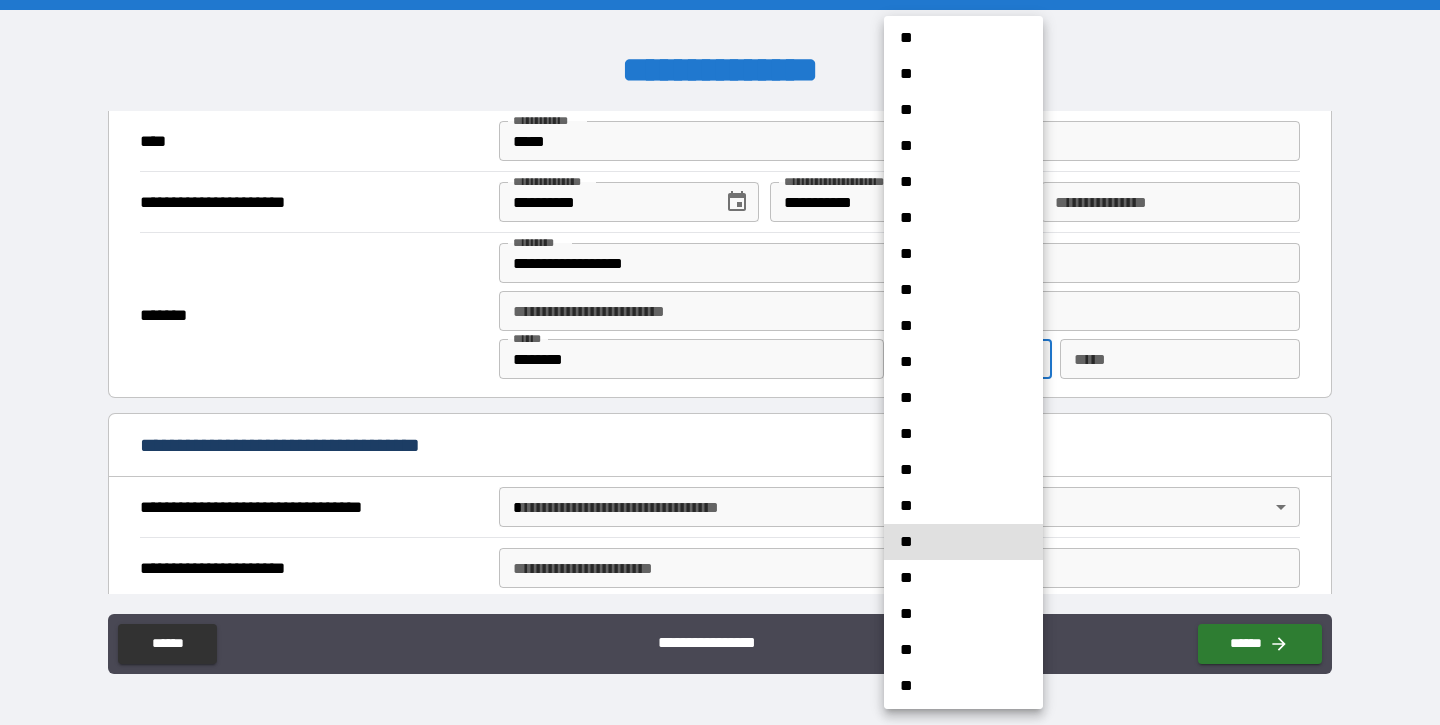 type 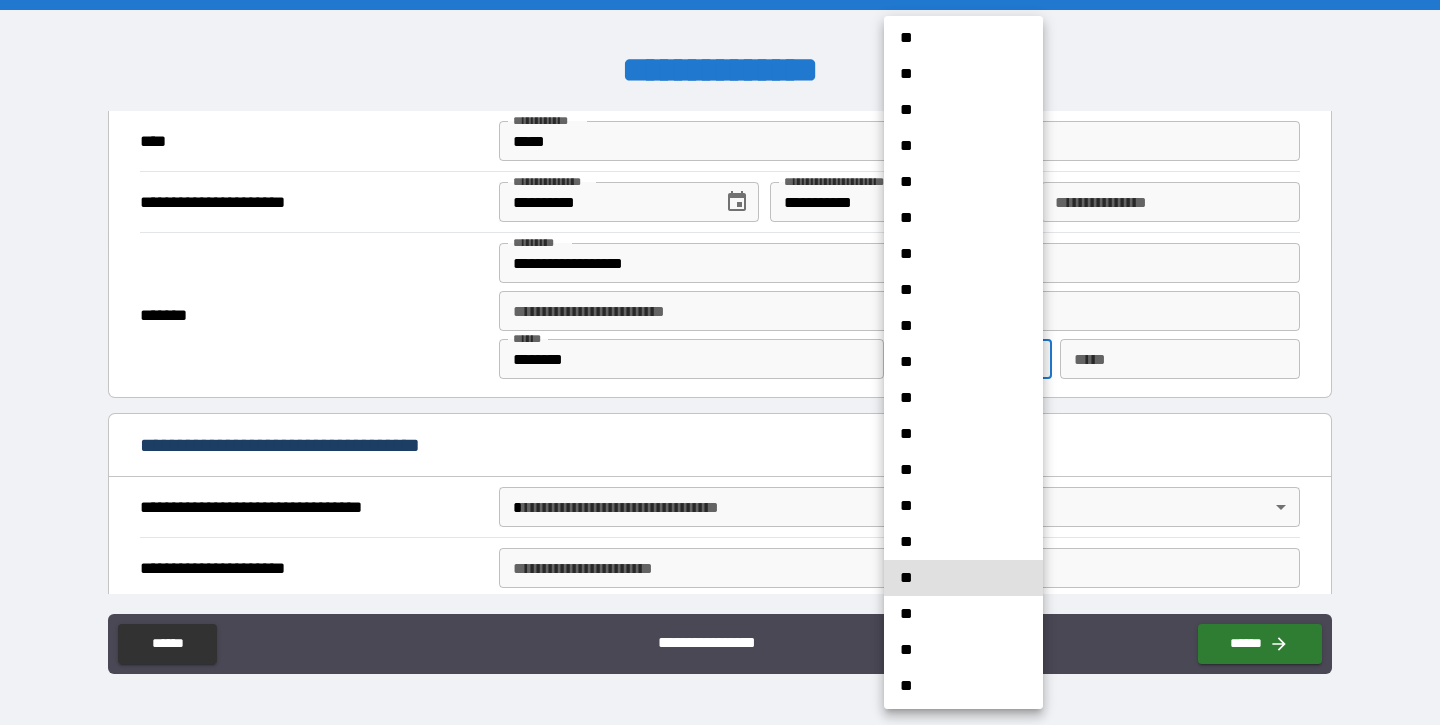 type 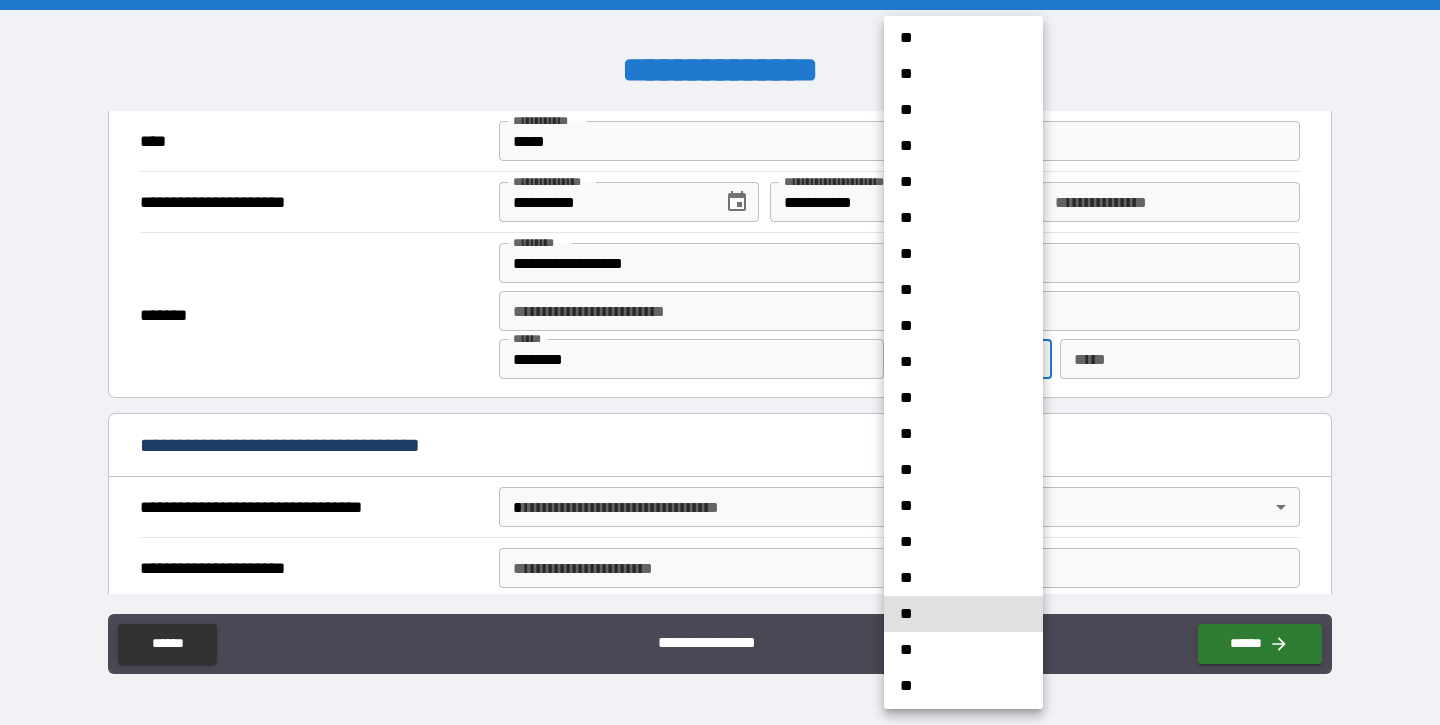 type 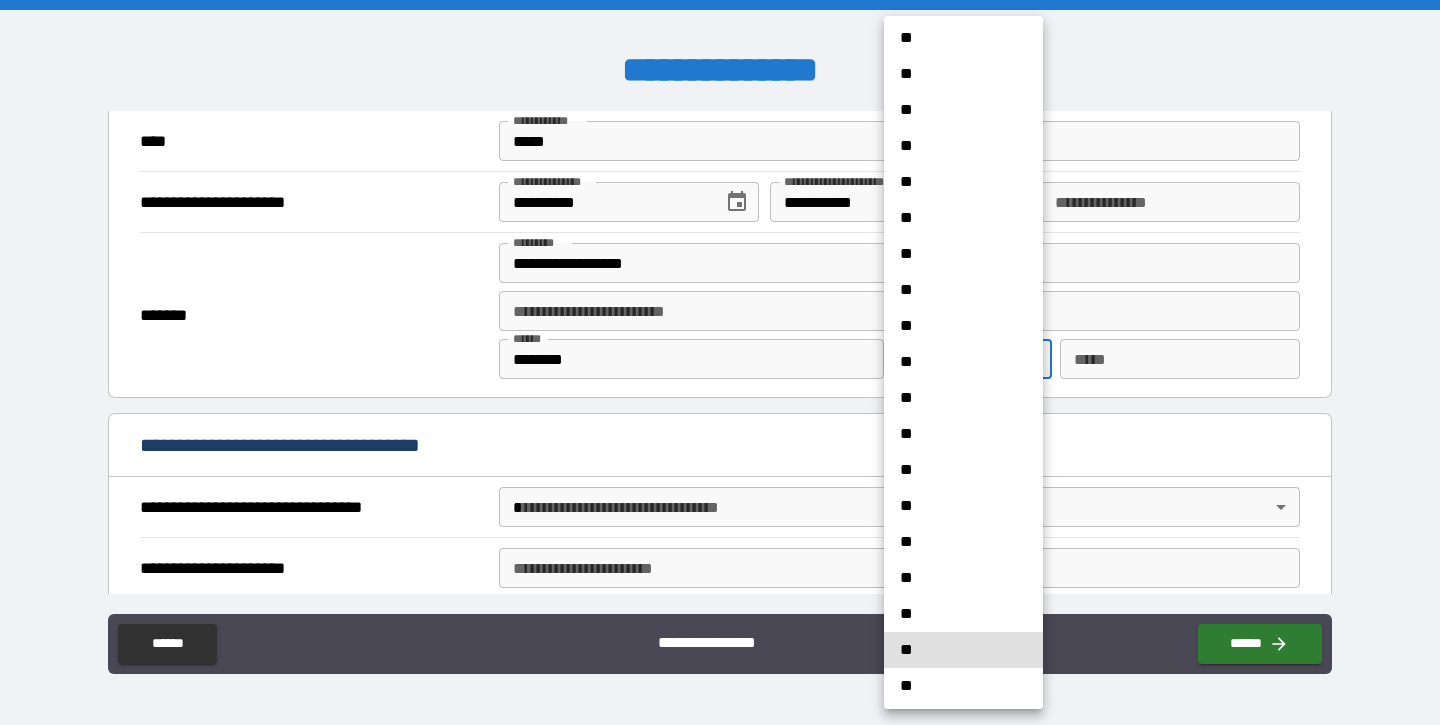 type 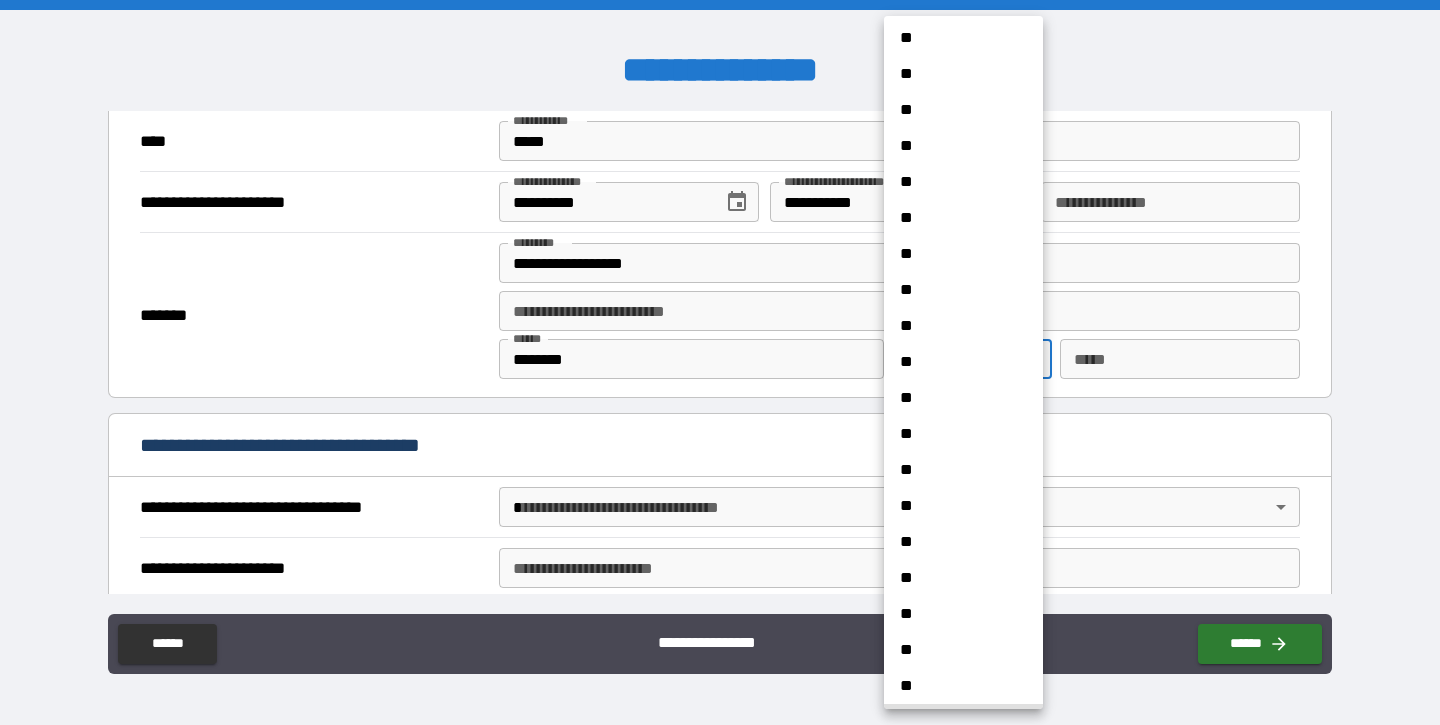 type 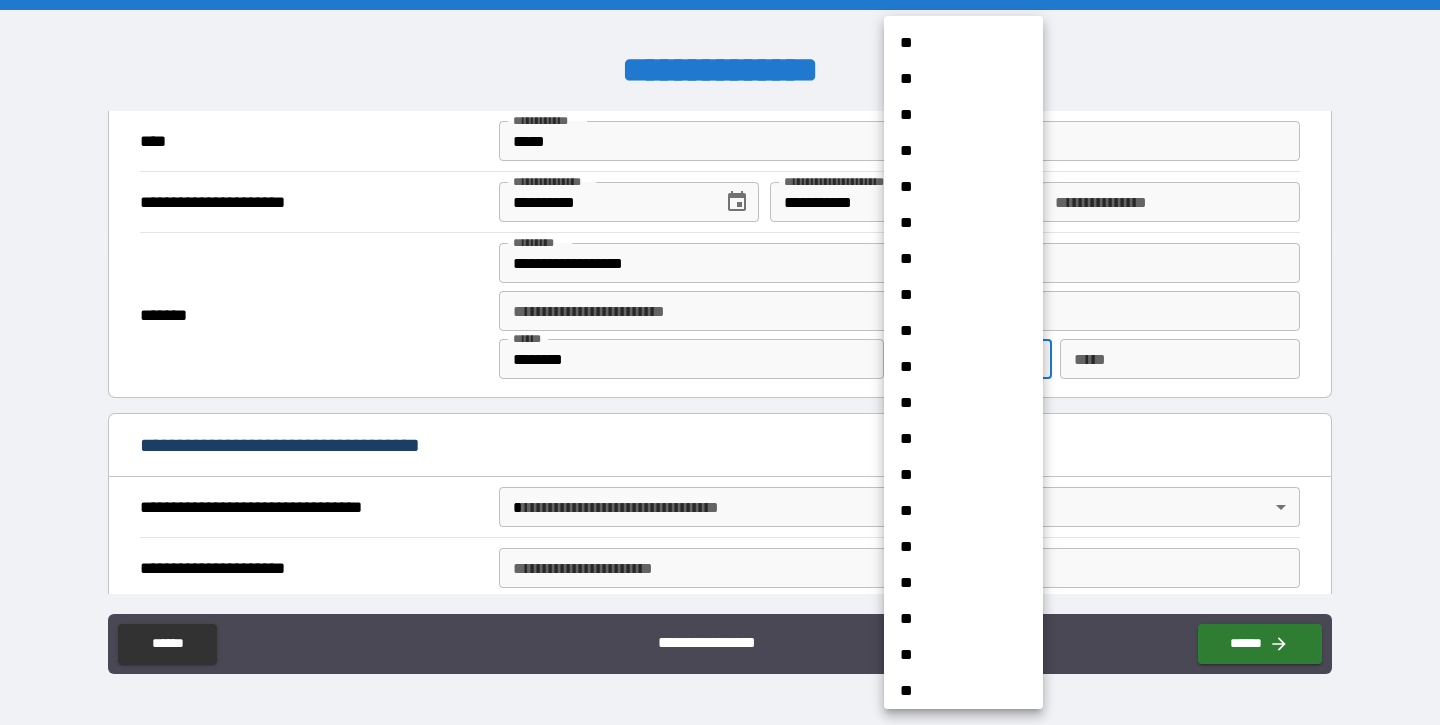 scroll, scrollTop: 796, scrollLeft: 0, axis: vertical 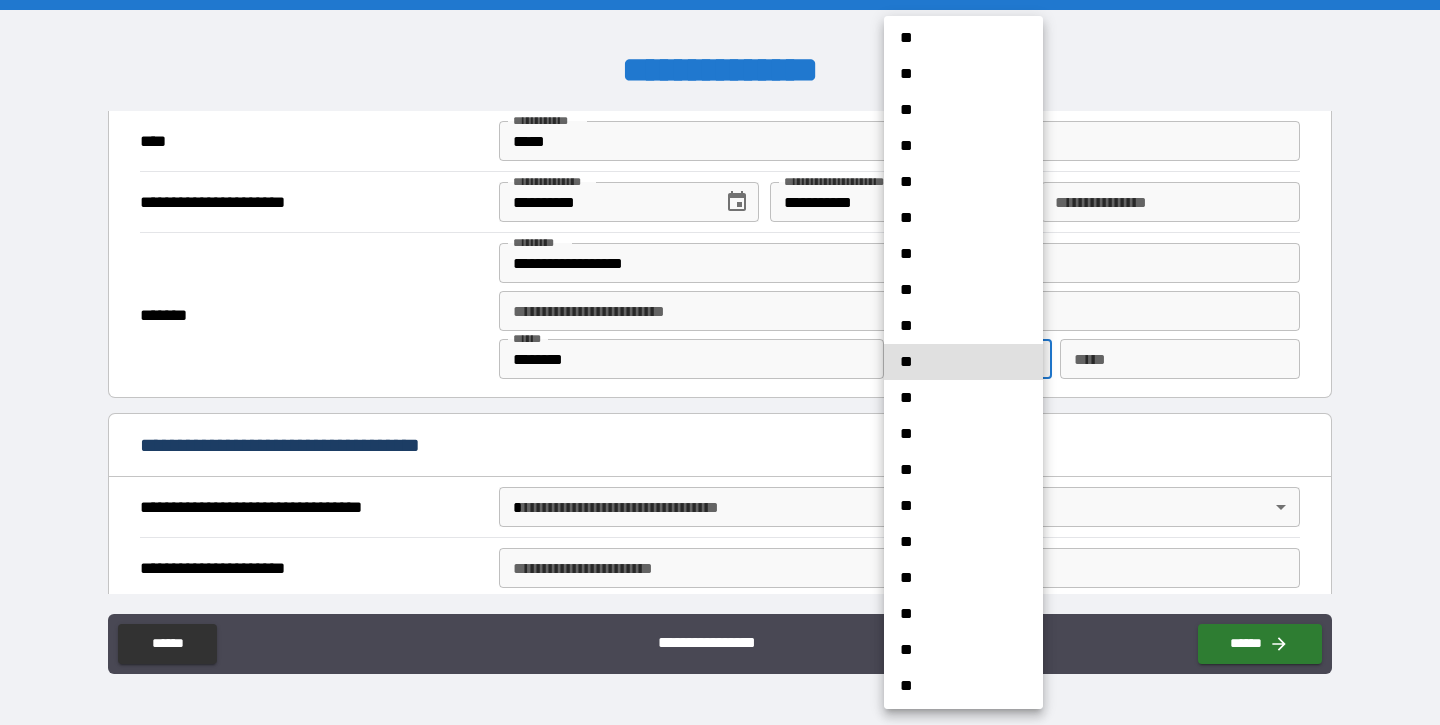 type 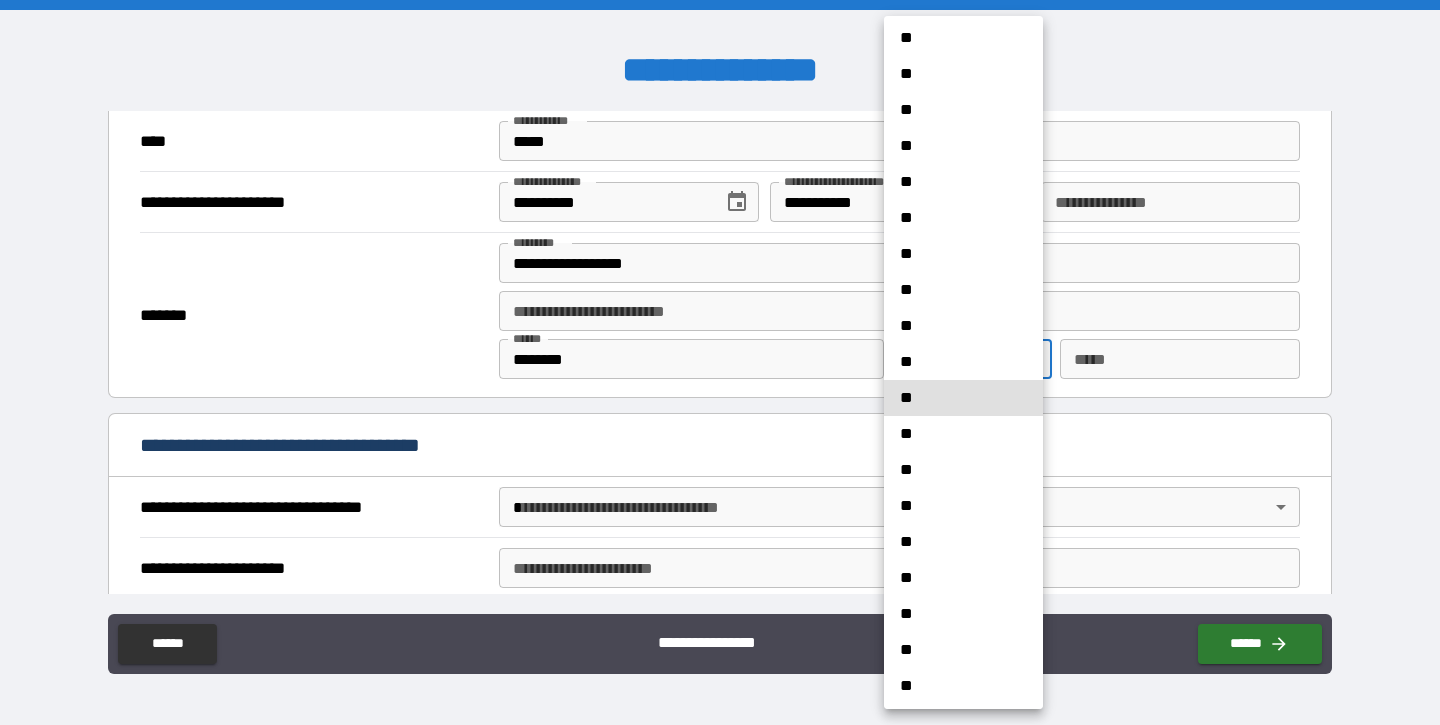 type 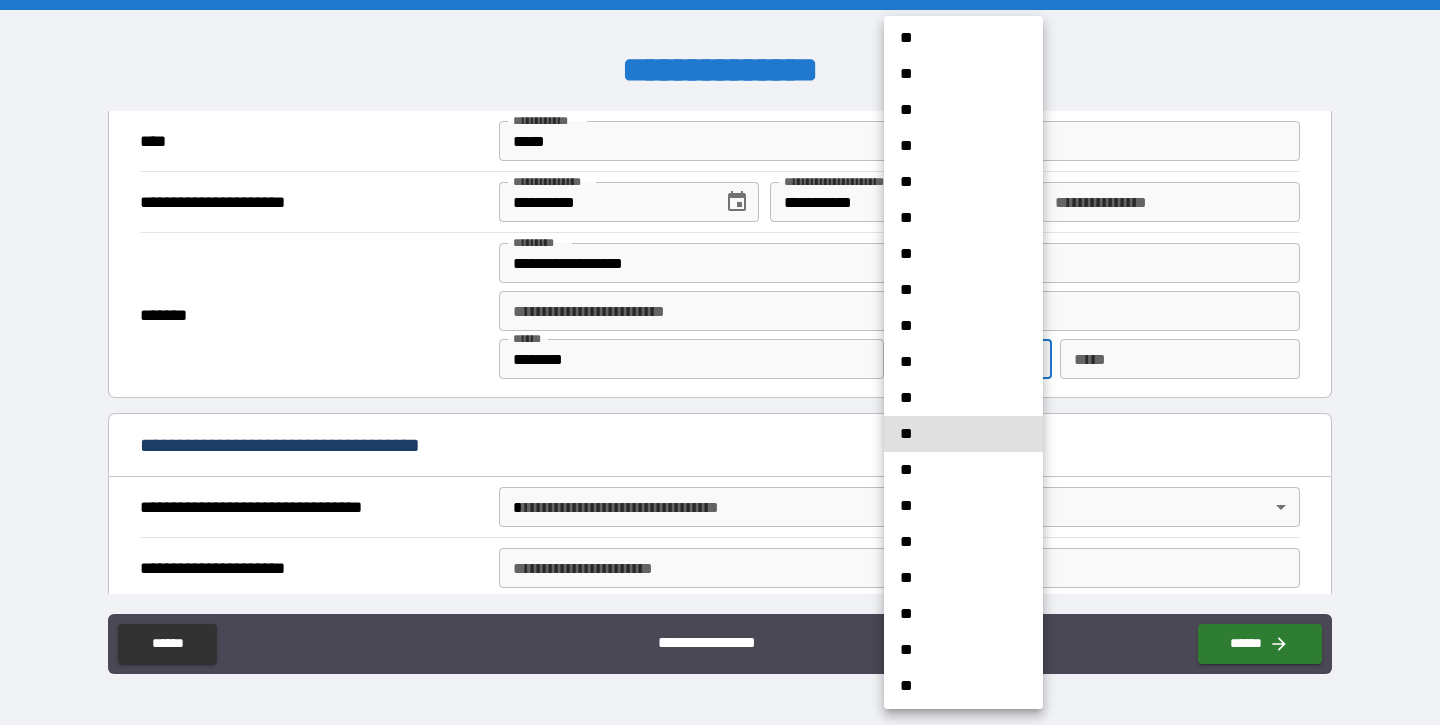 type 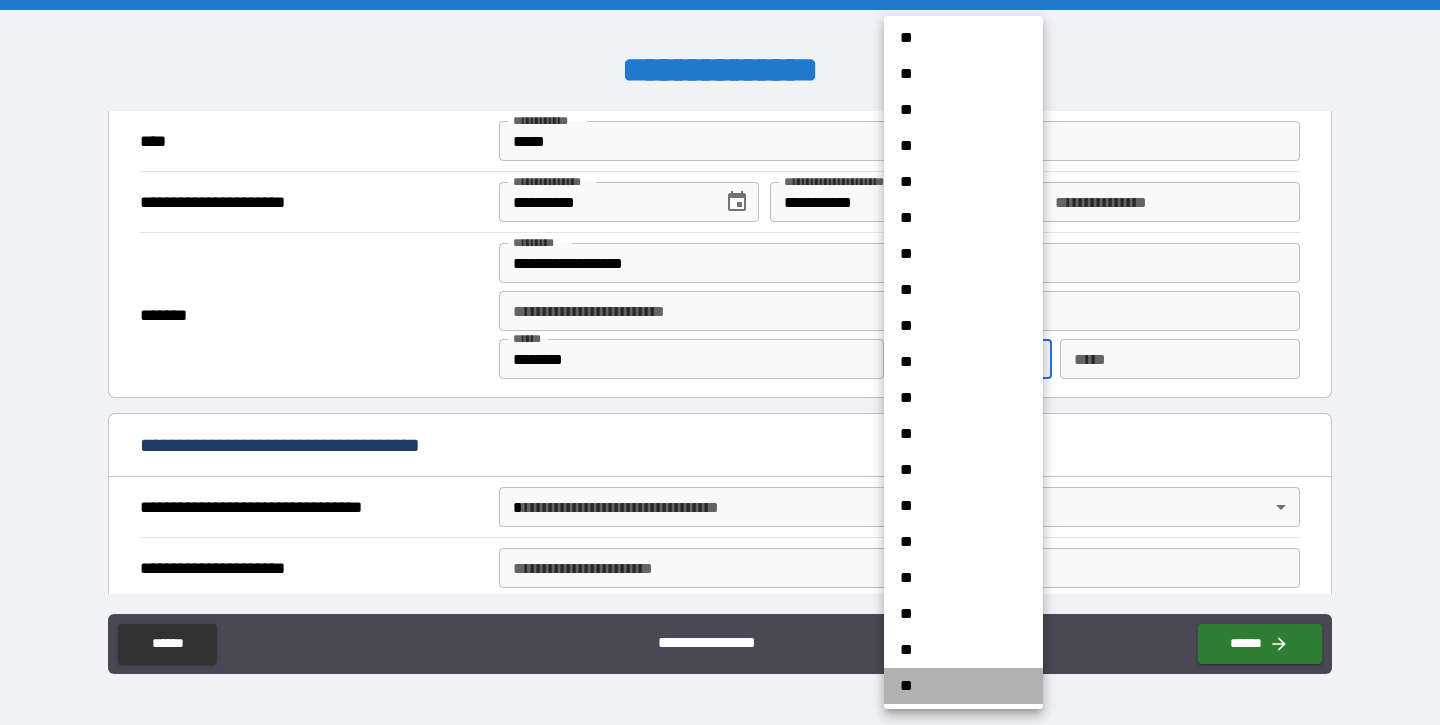 click on "**" at bounding box center (963, 686) 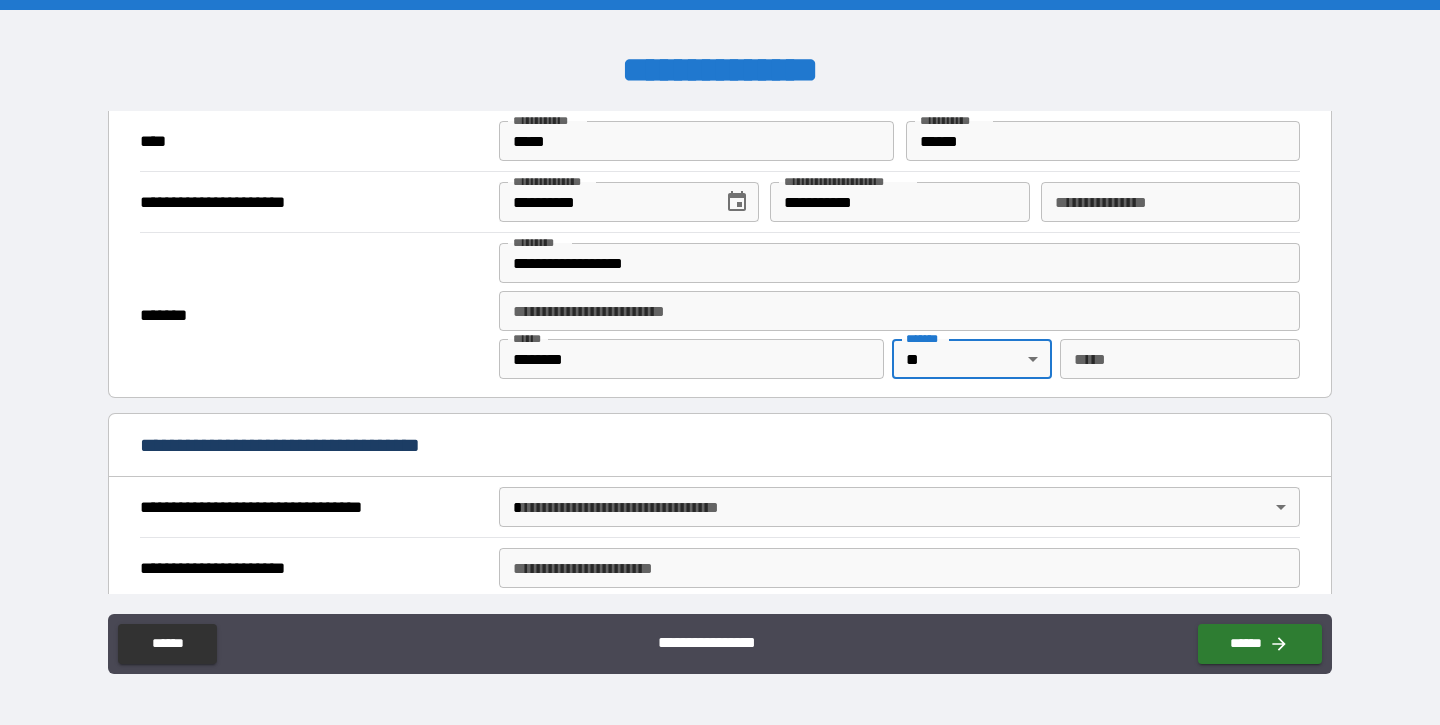 click on "***   *" at bounding box center (1180, 359) 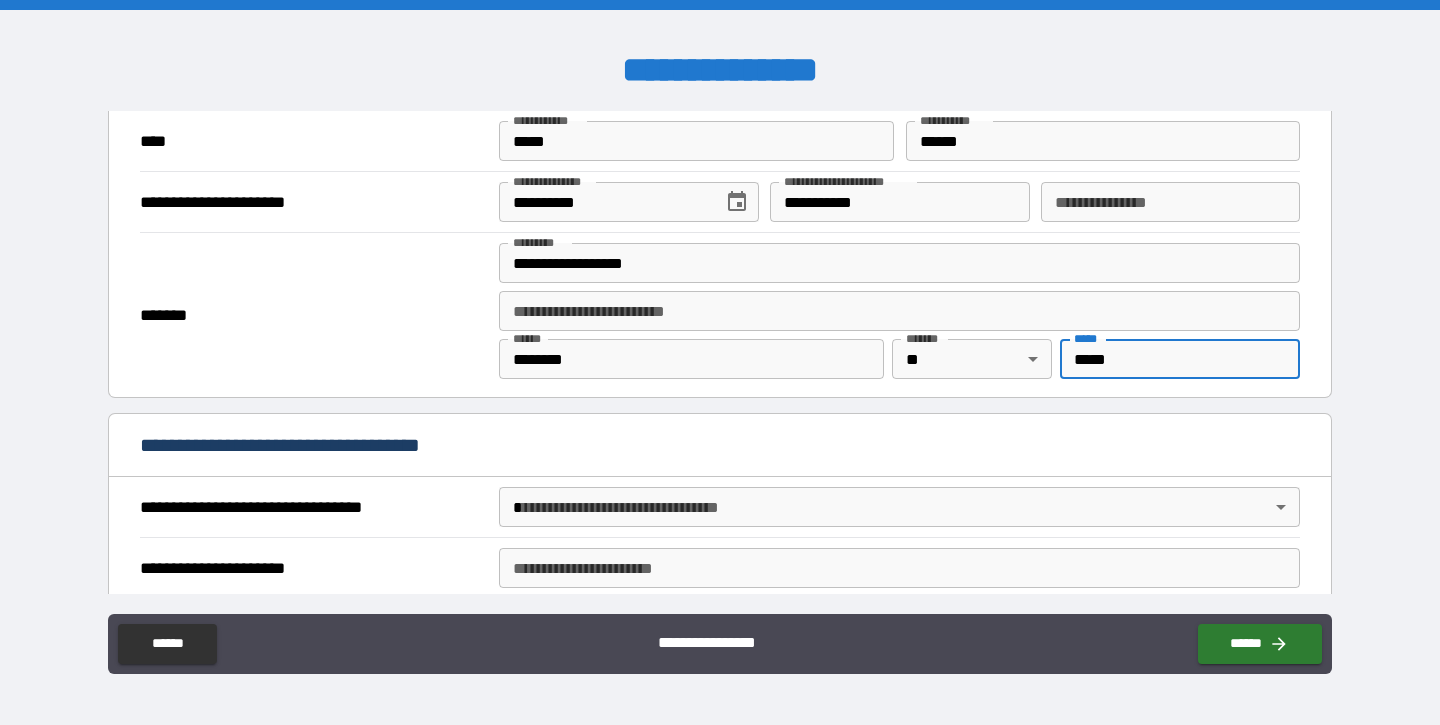 type on "*****" 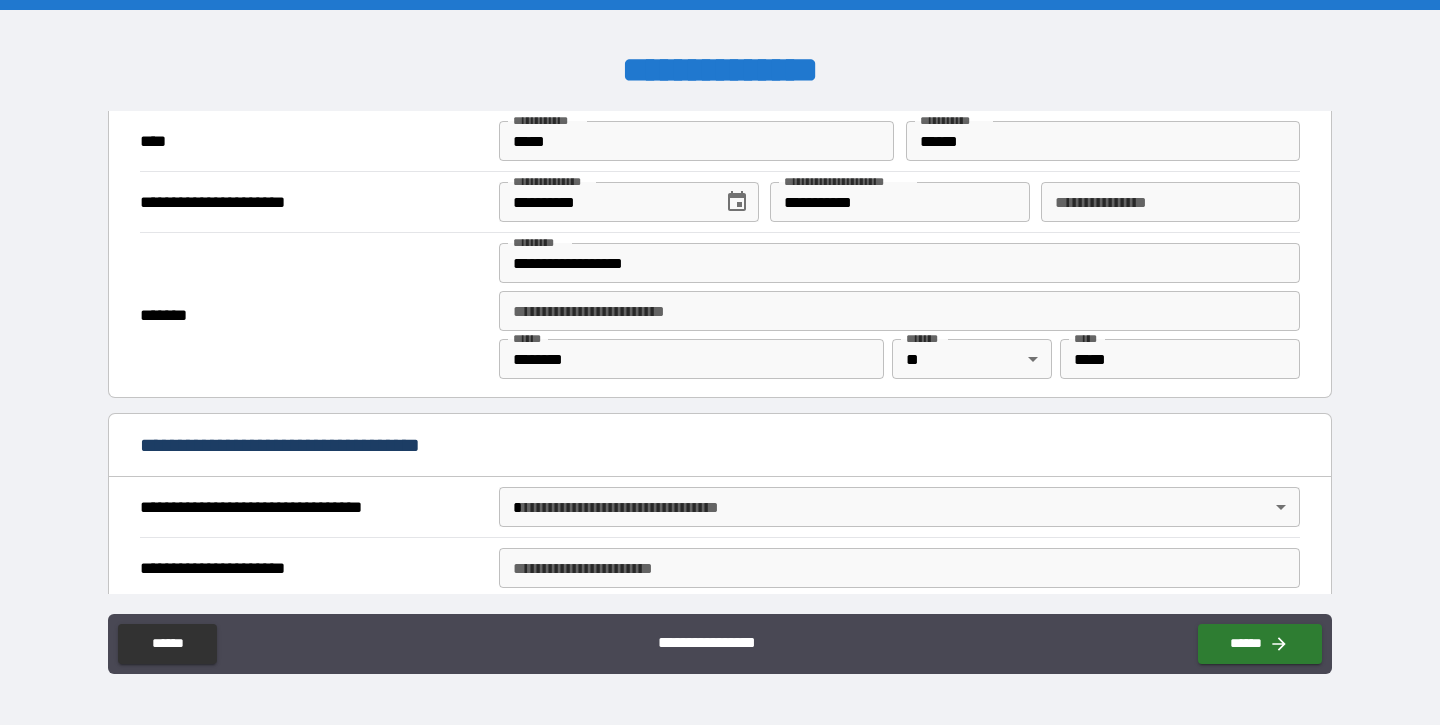 click on "**********" at bounding box center [720, 365] 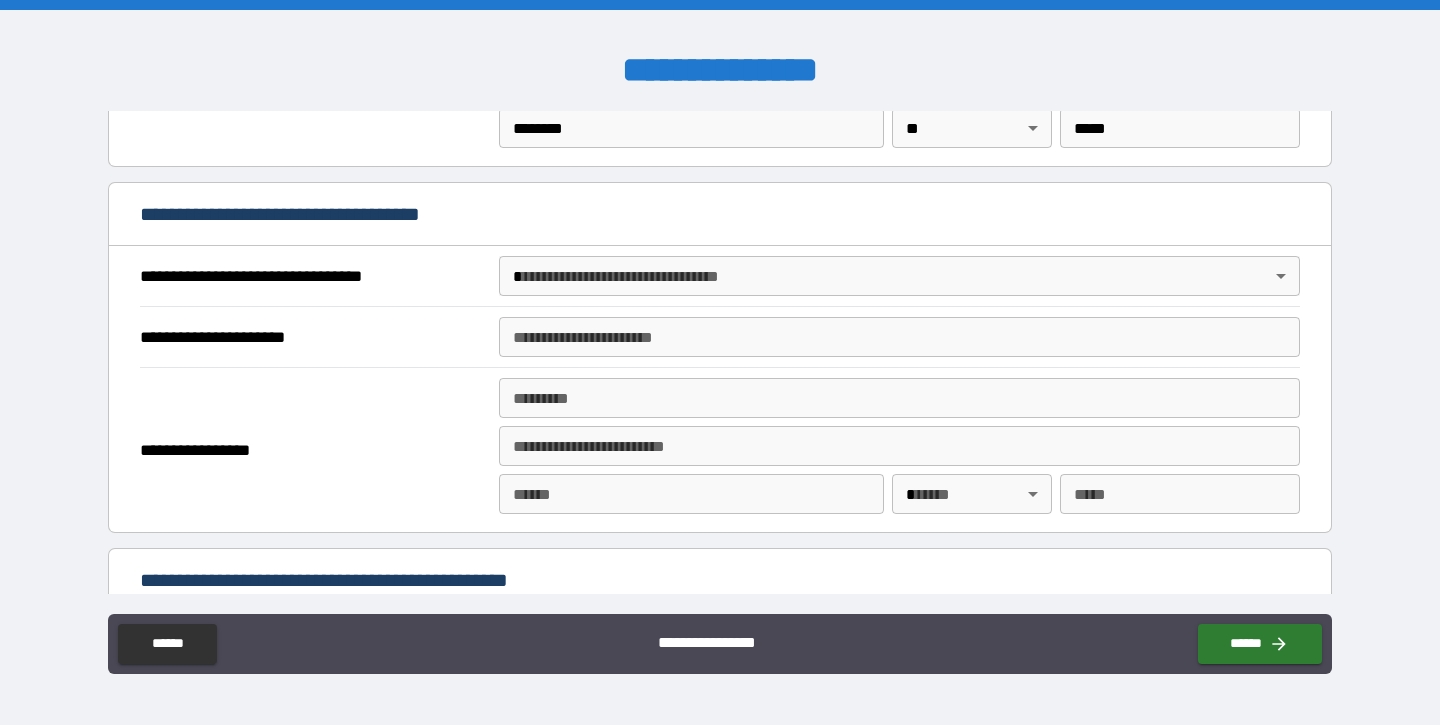scroll, scrollTop: 1074, scrollLeft: 0, axis: vertical 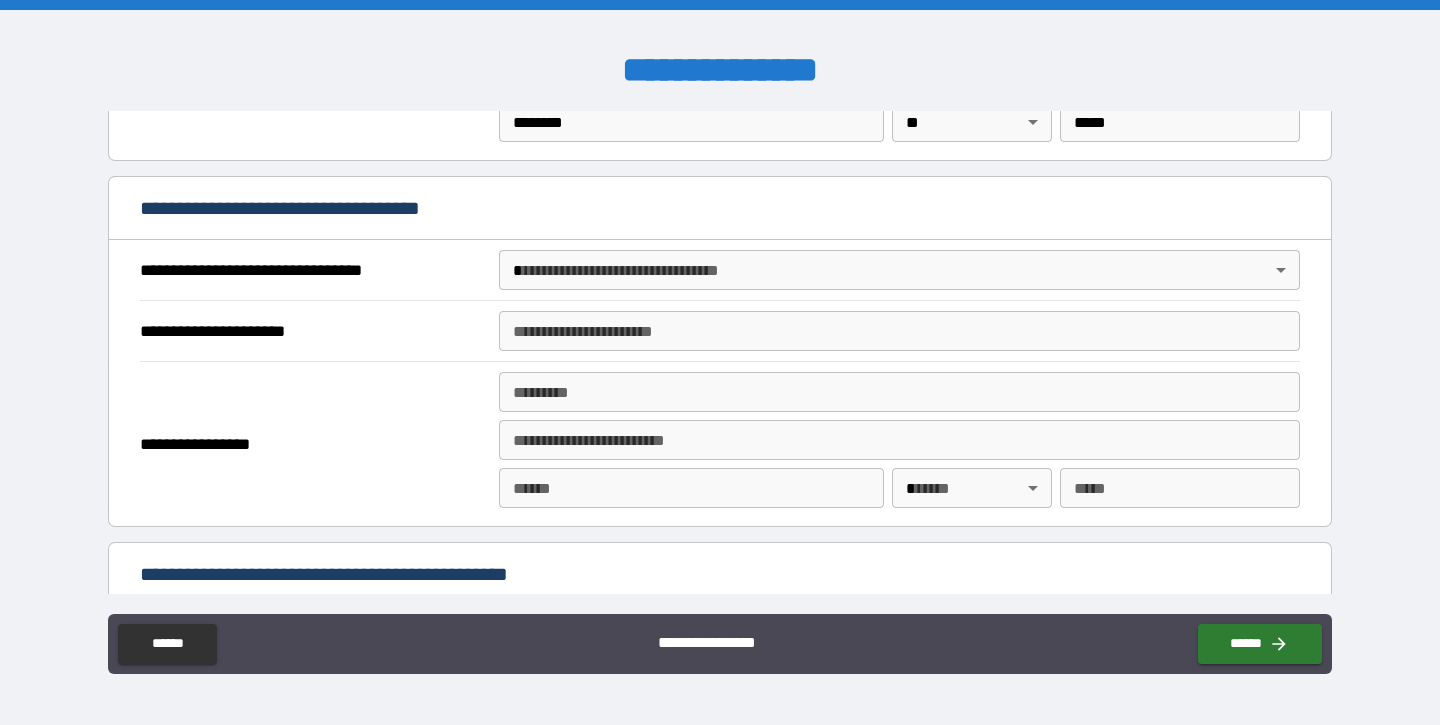 click on "**********" at bounding box center (720, 362) 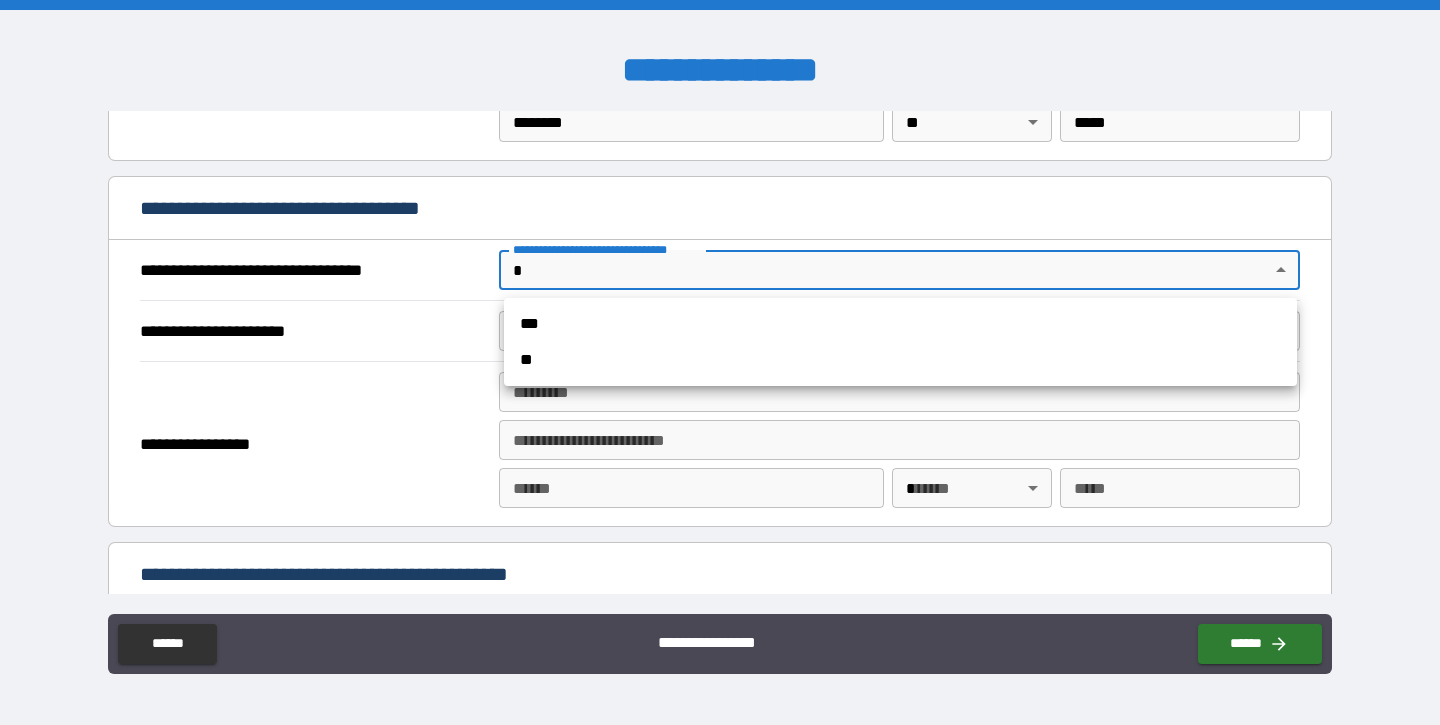 click on "***" at bounding box center [900, 324] 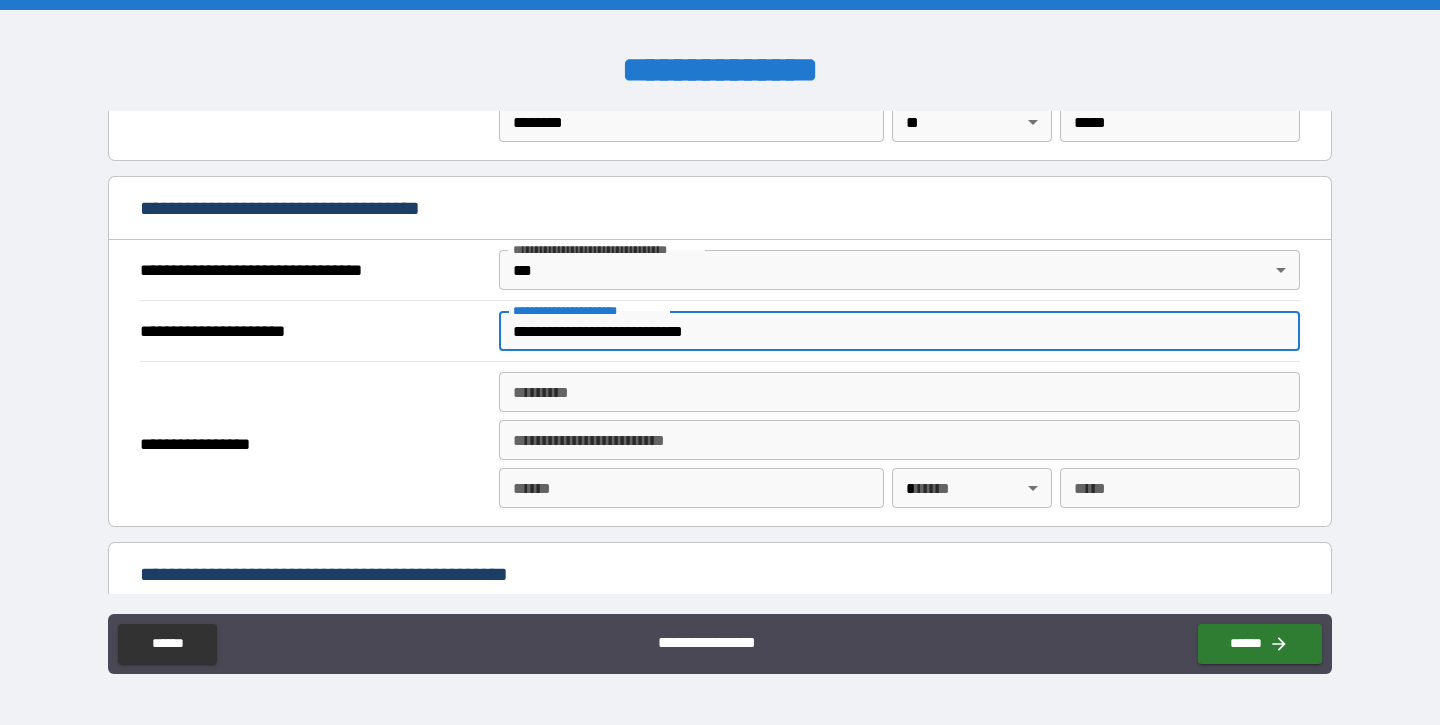 type on "**********" 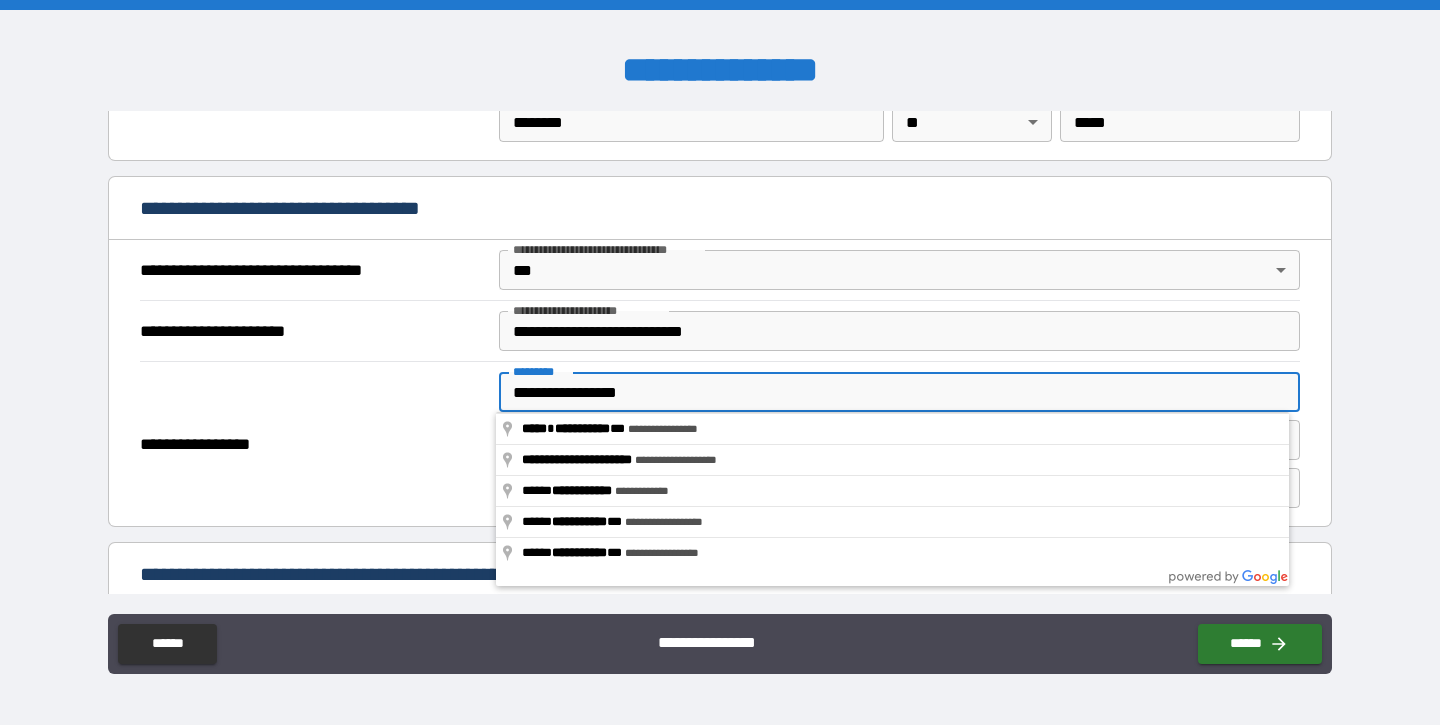 type on "**********" 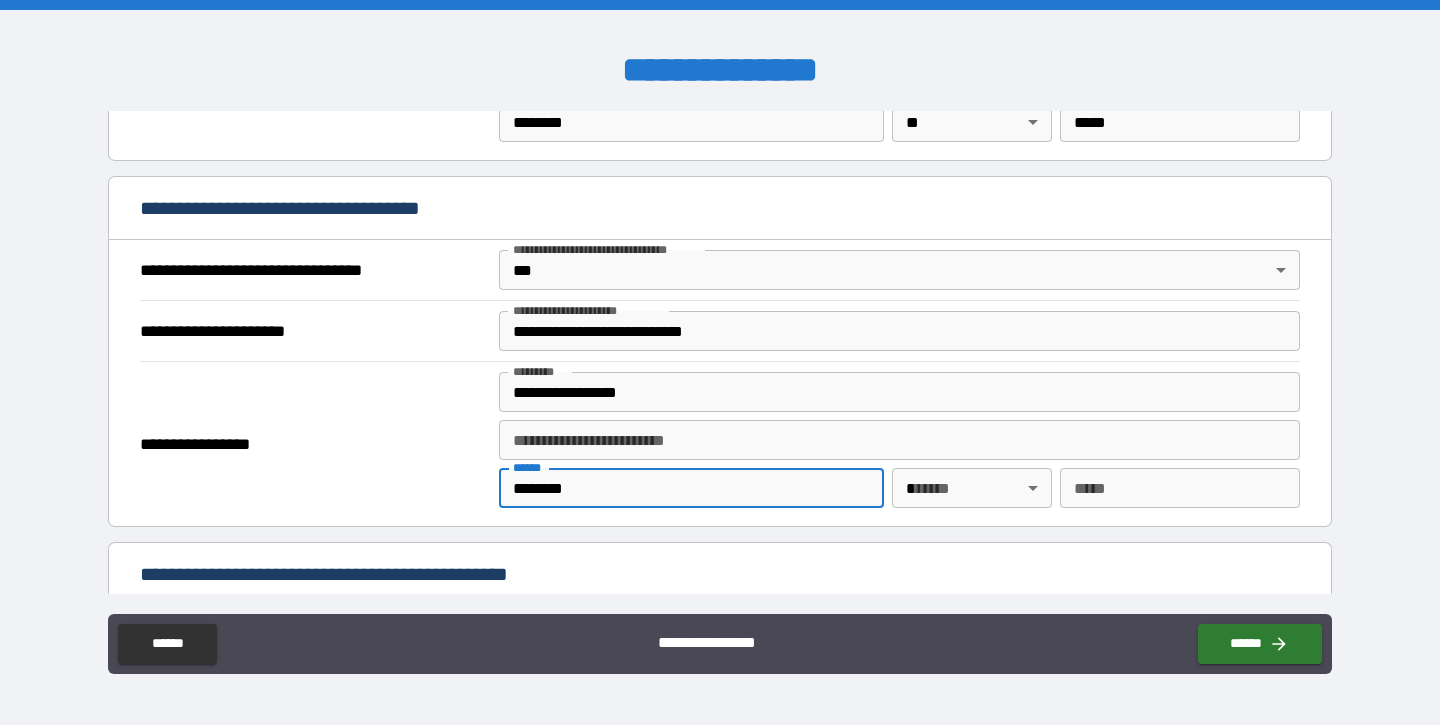 type on "********" 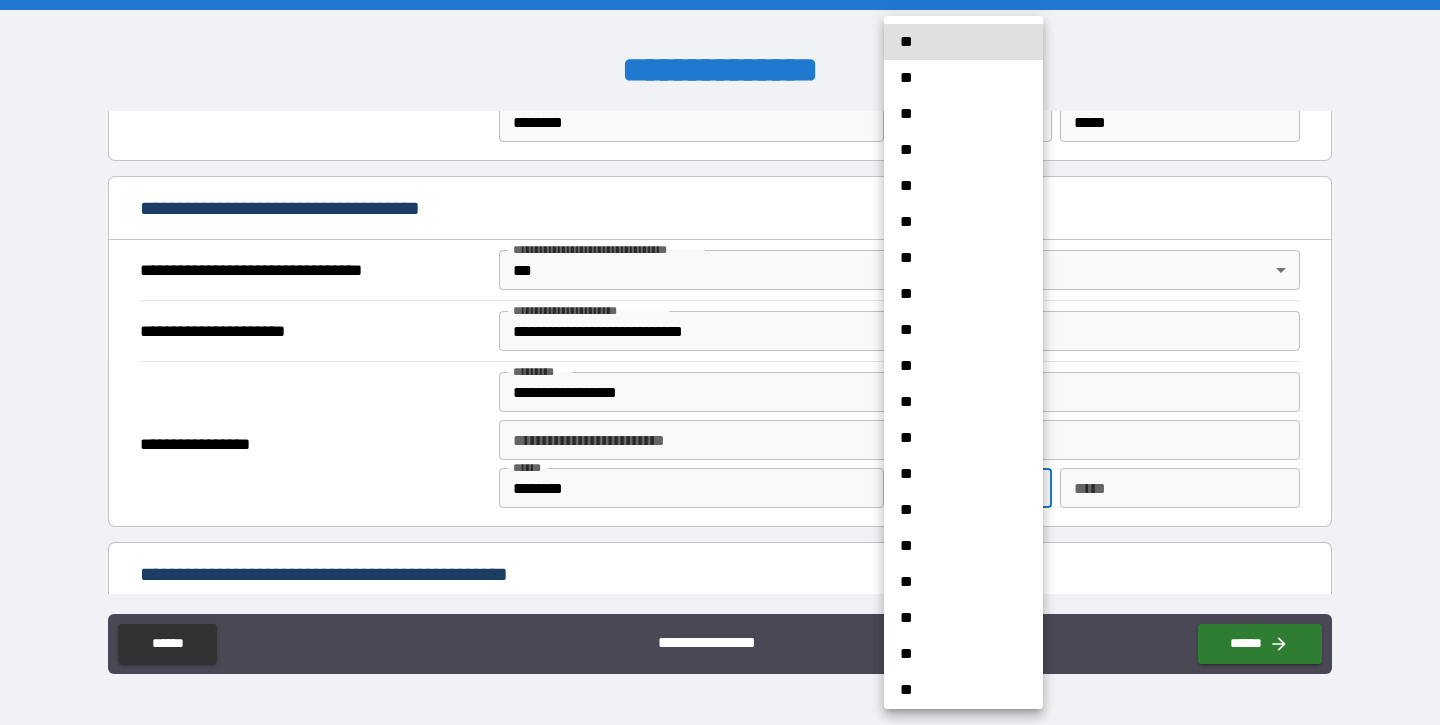 click on "**********" at bounding box center [720, 362] 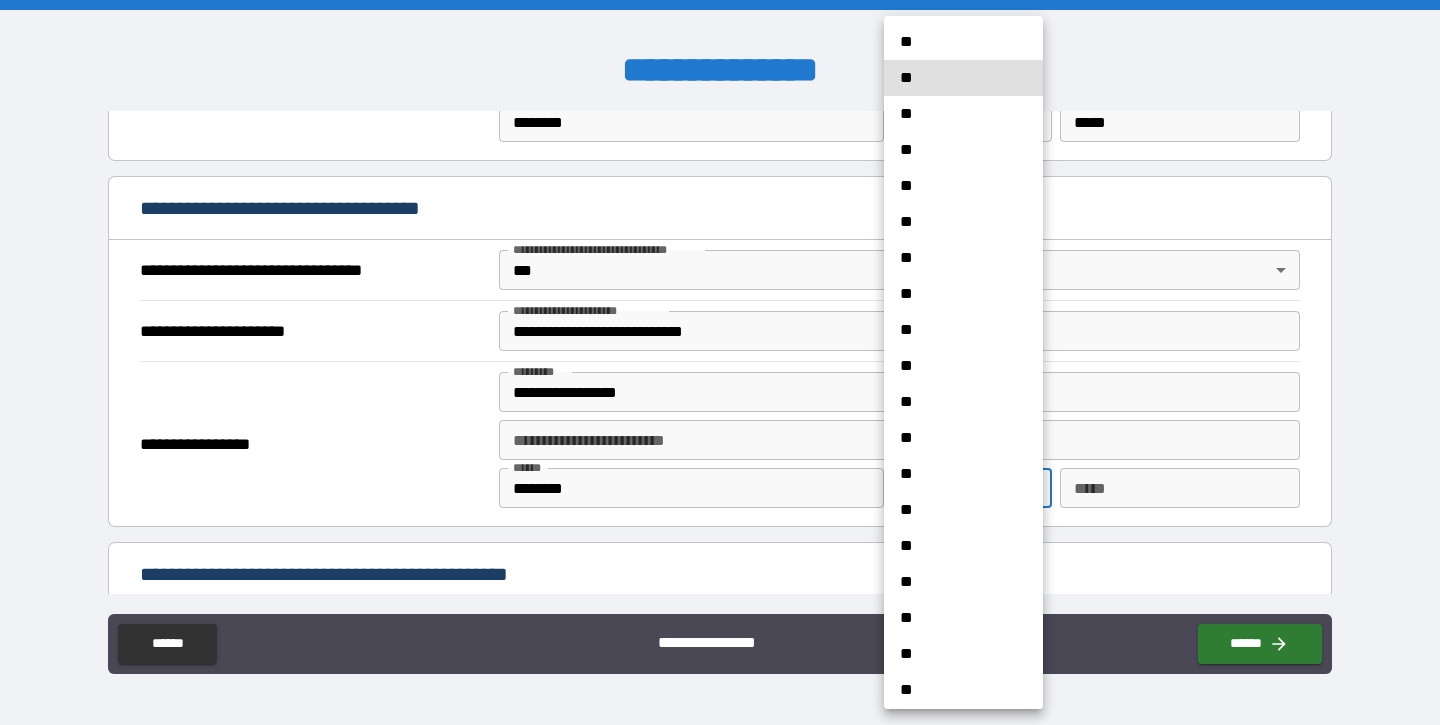 type 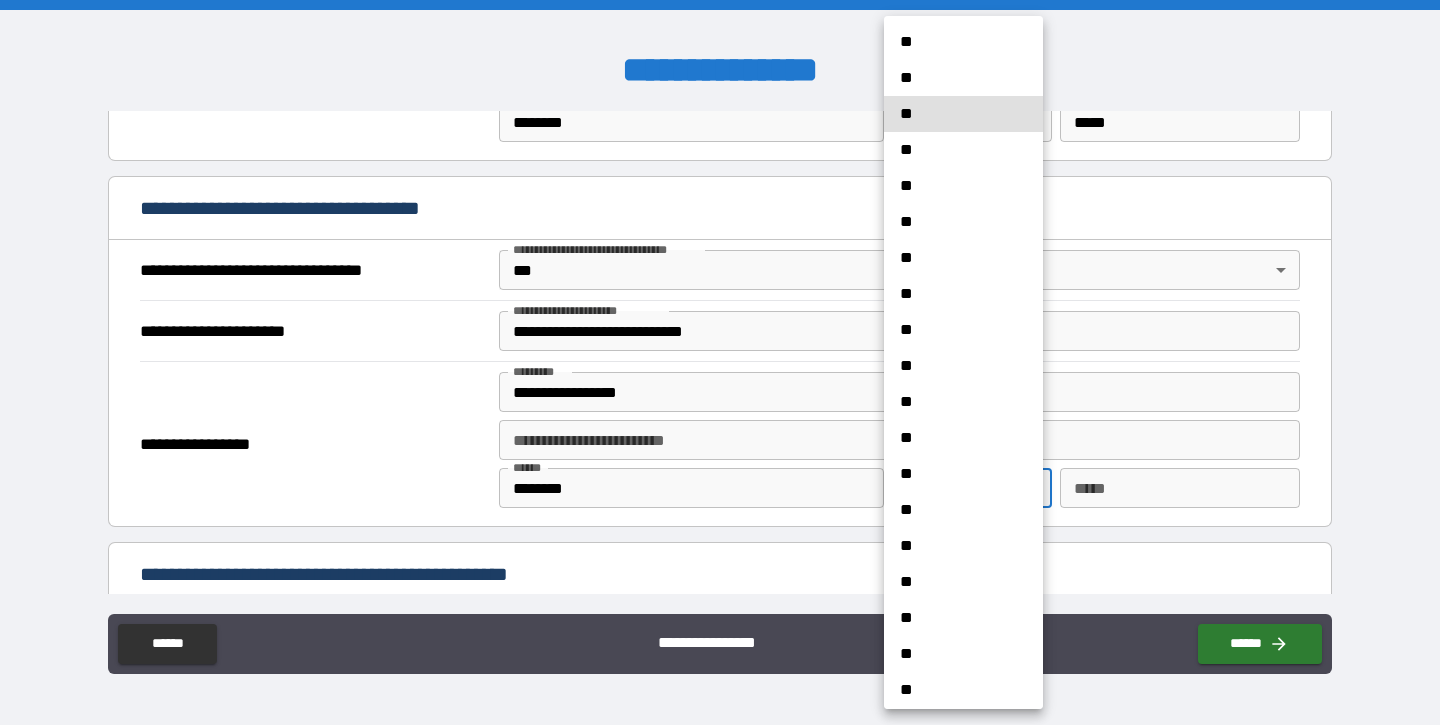 type 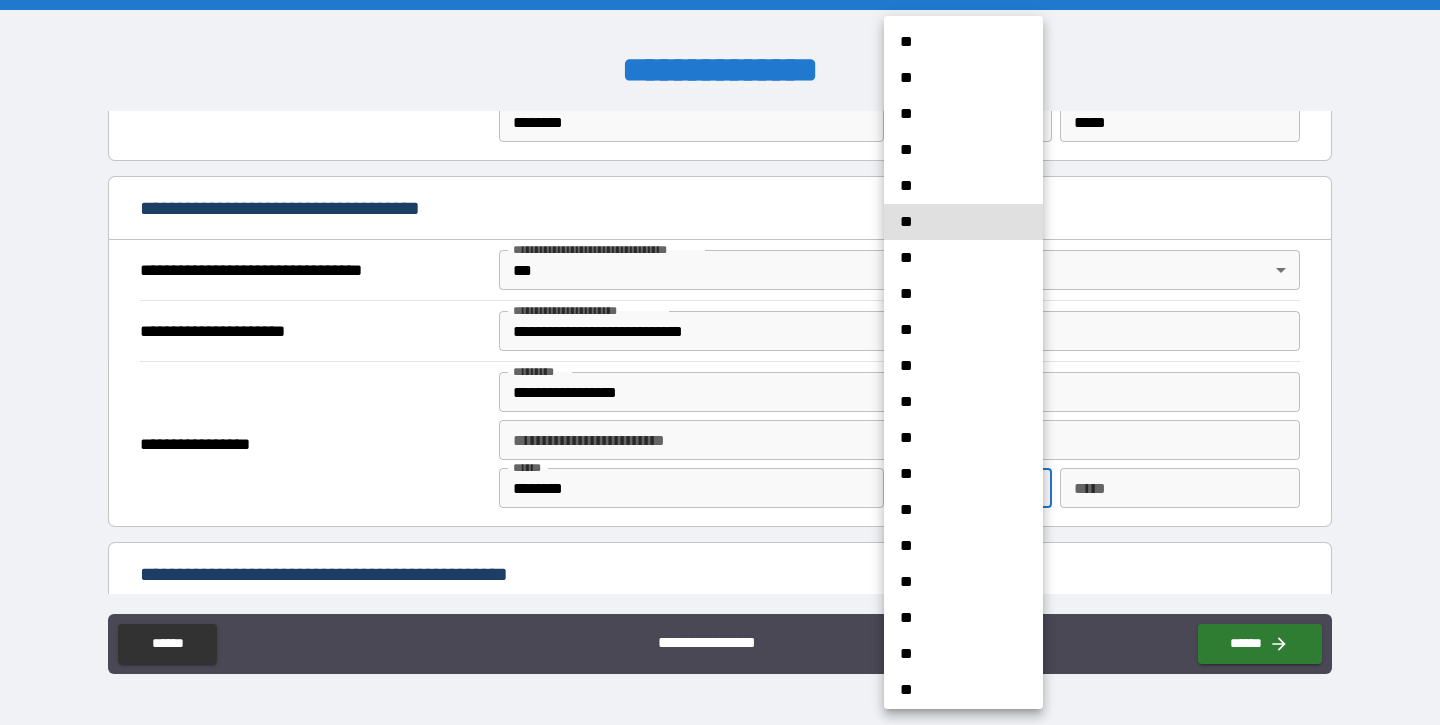 type 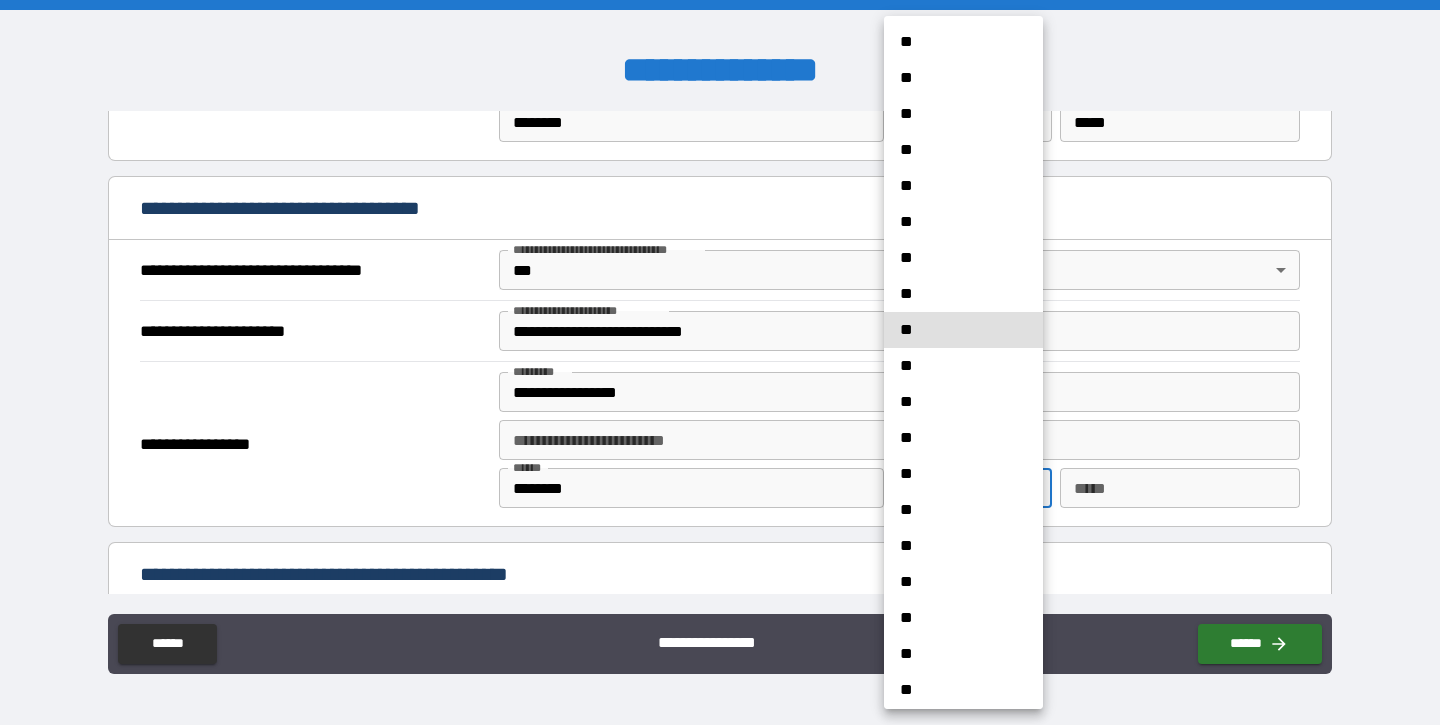 type 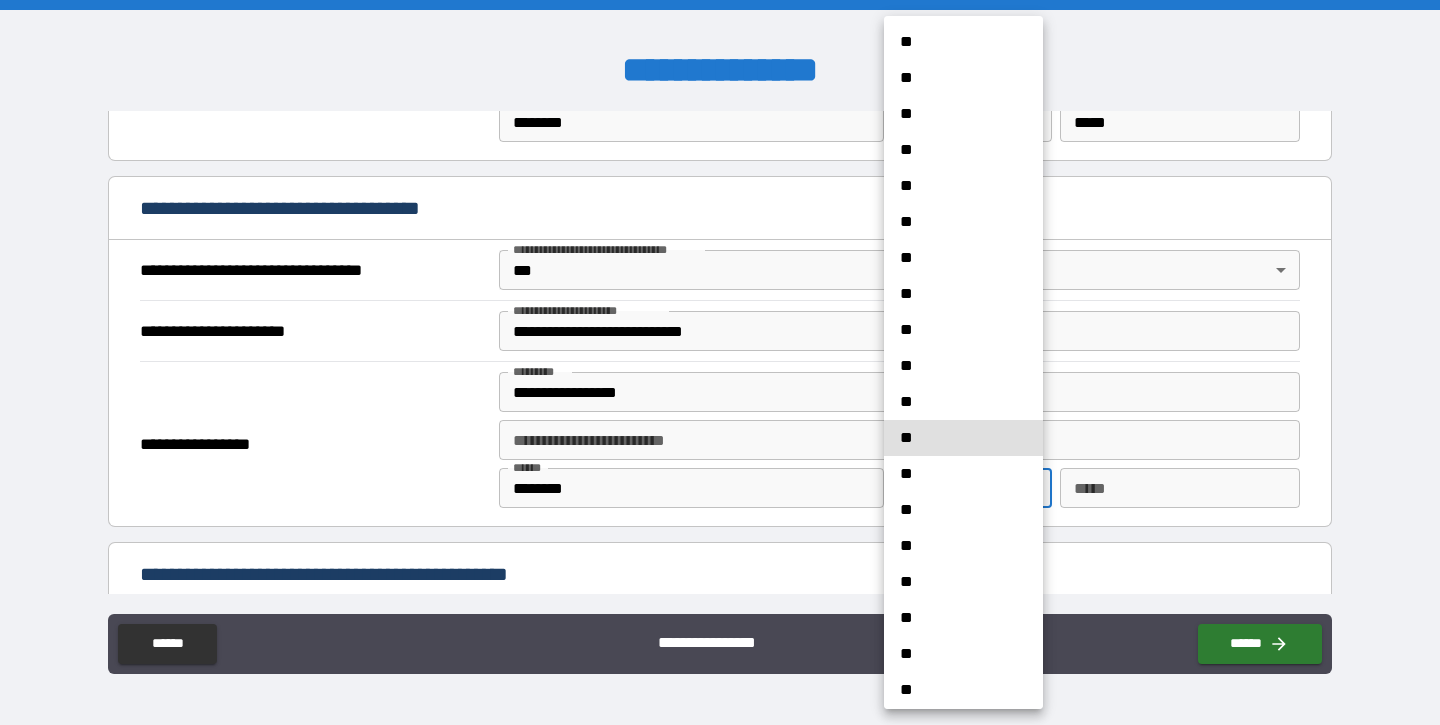 type 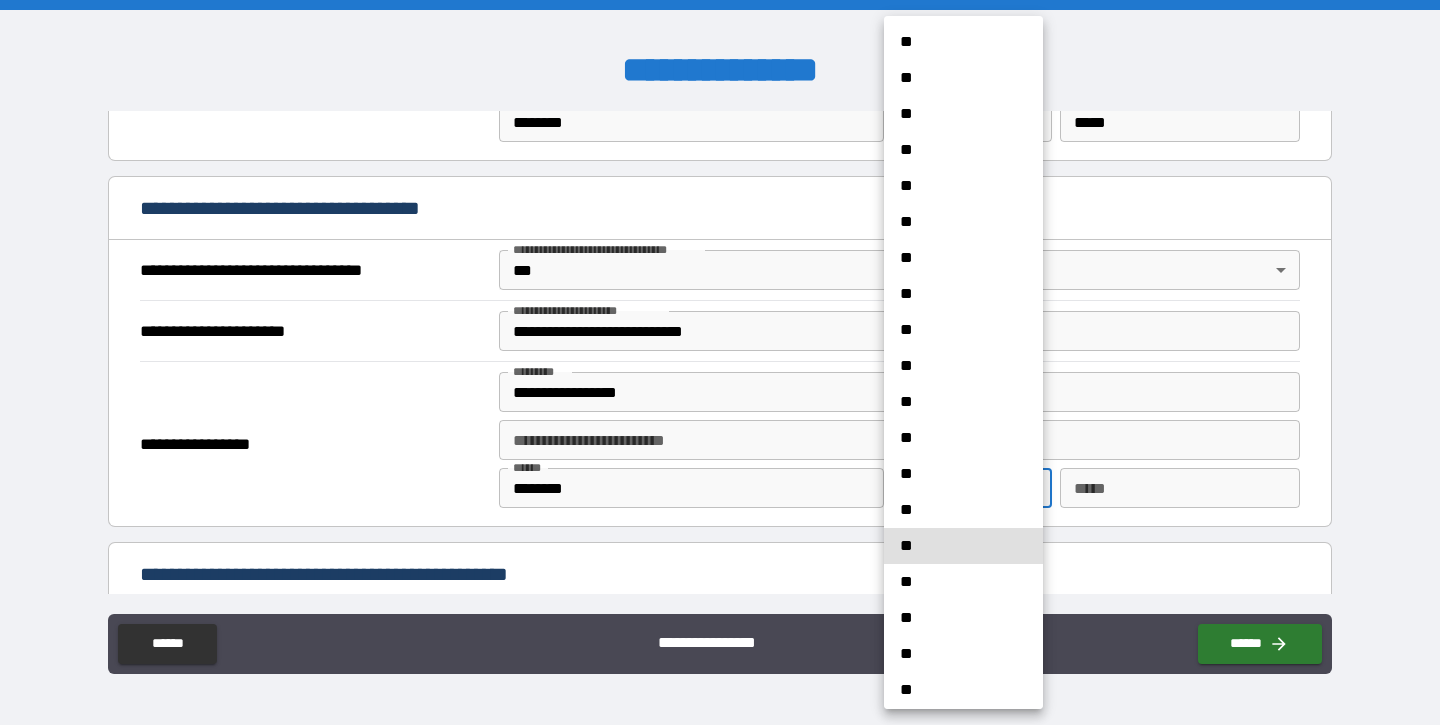 type 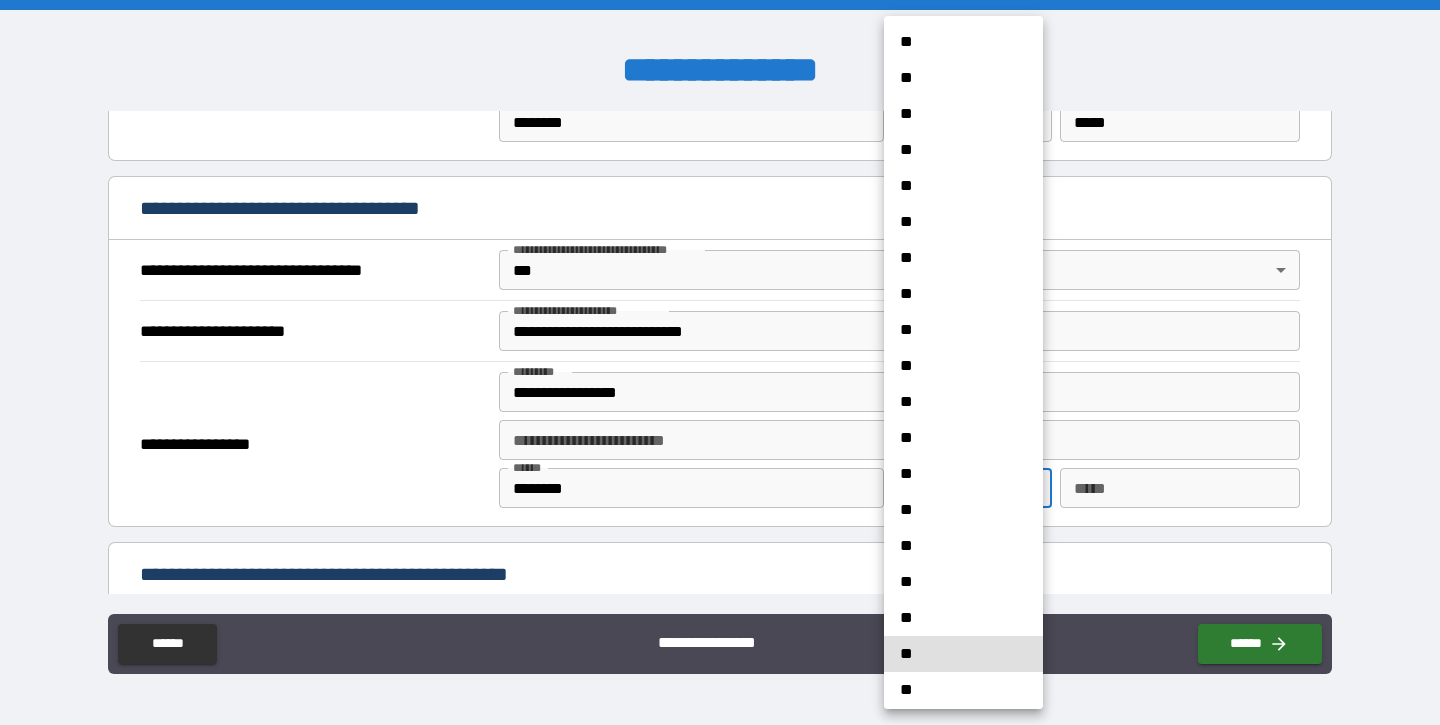 type 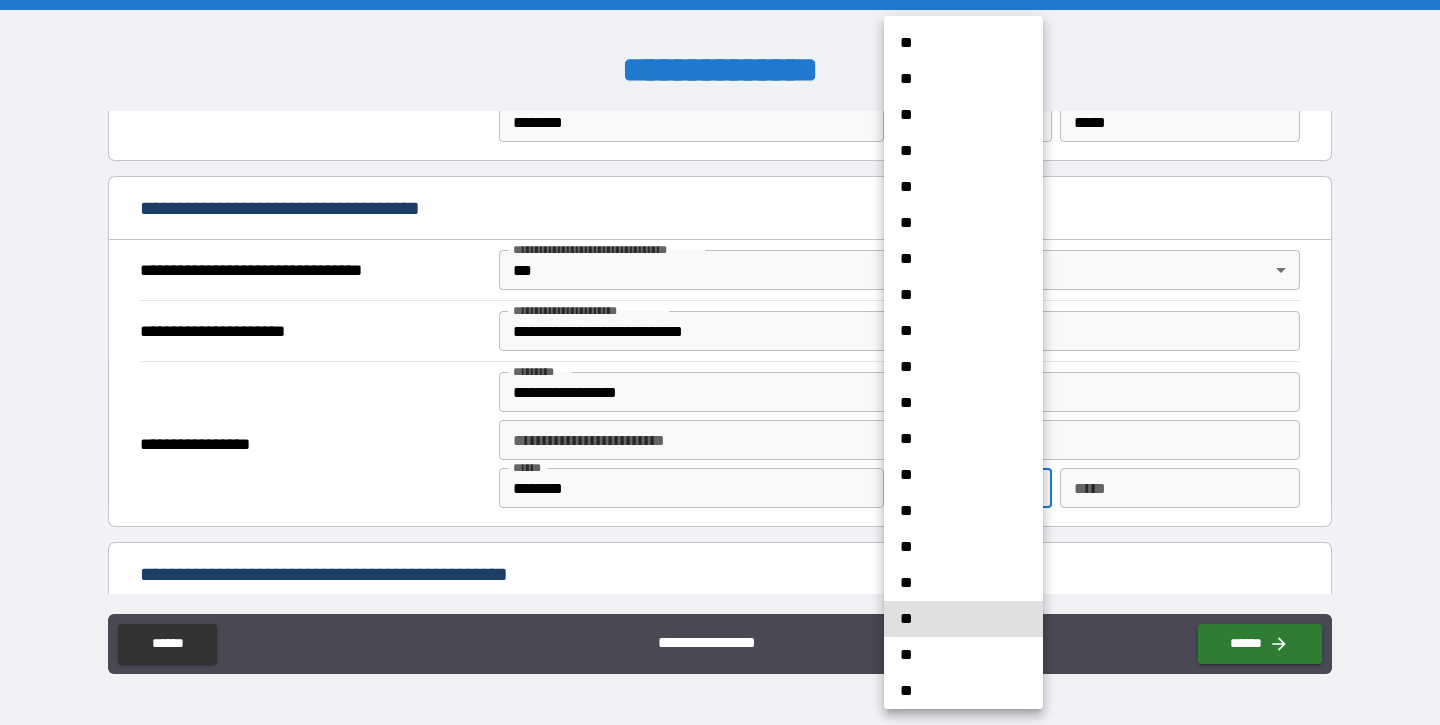type 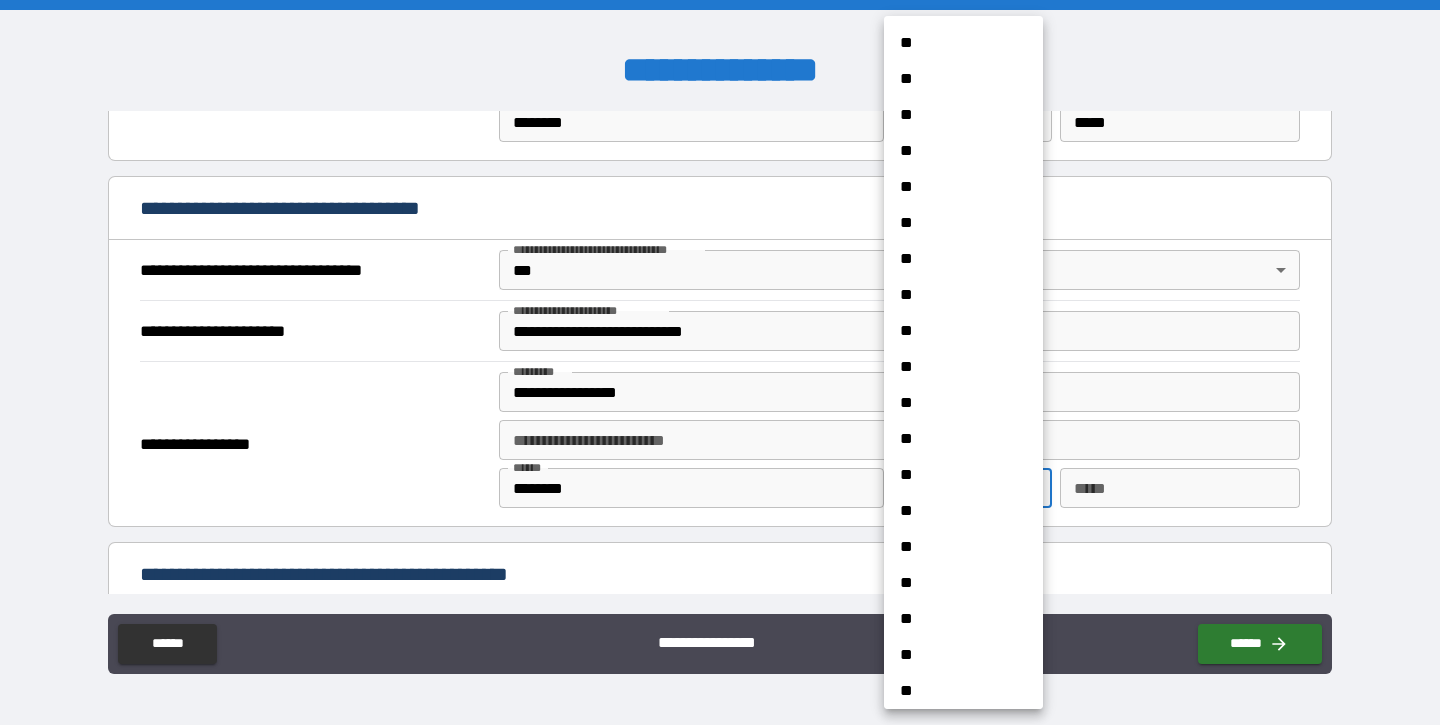 type 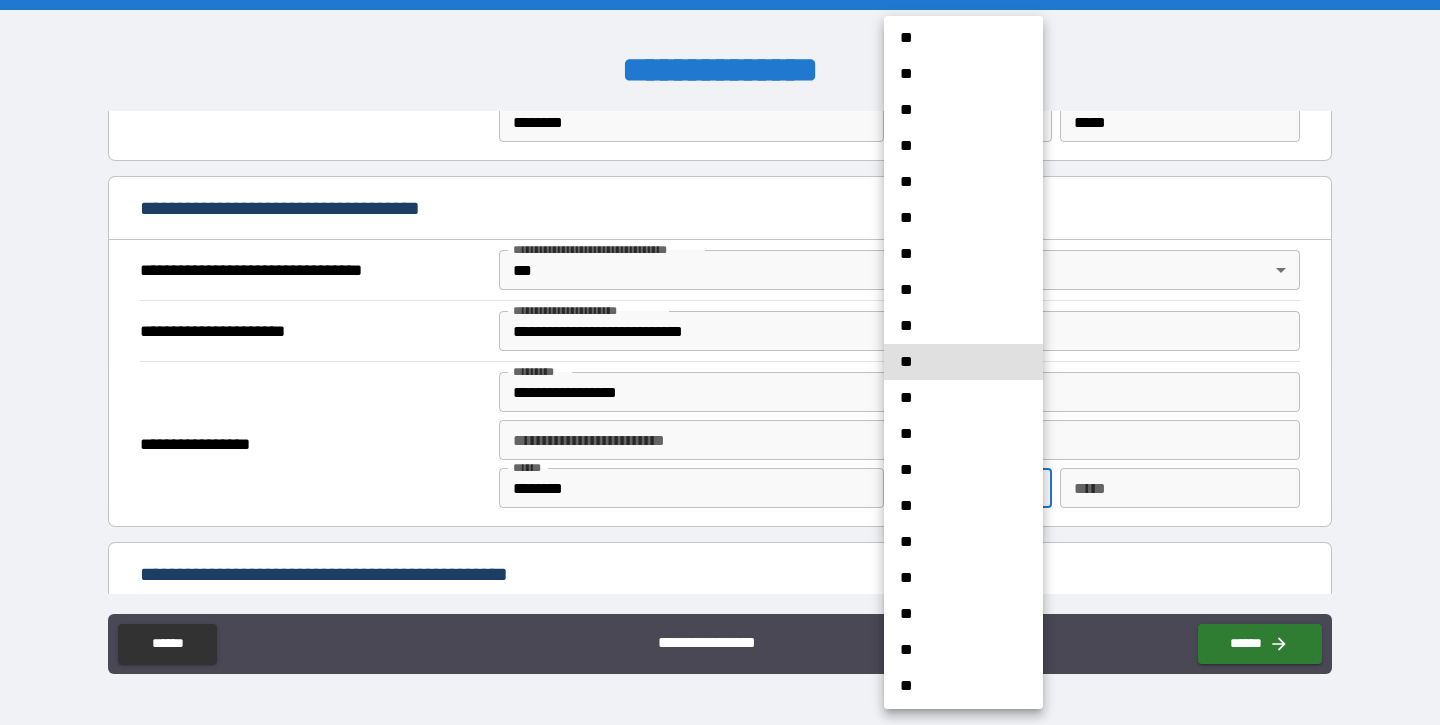 type 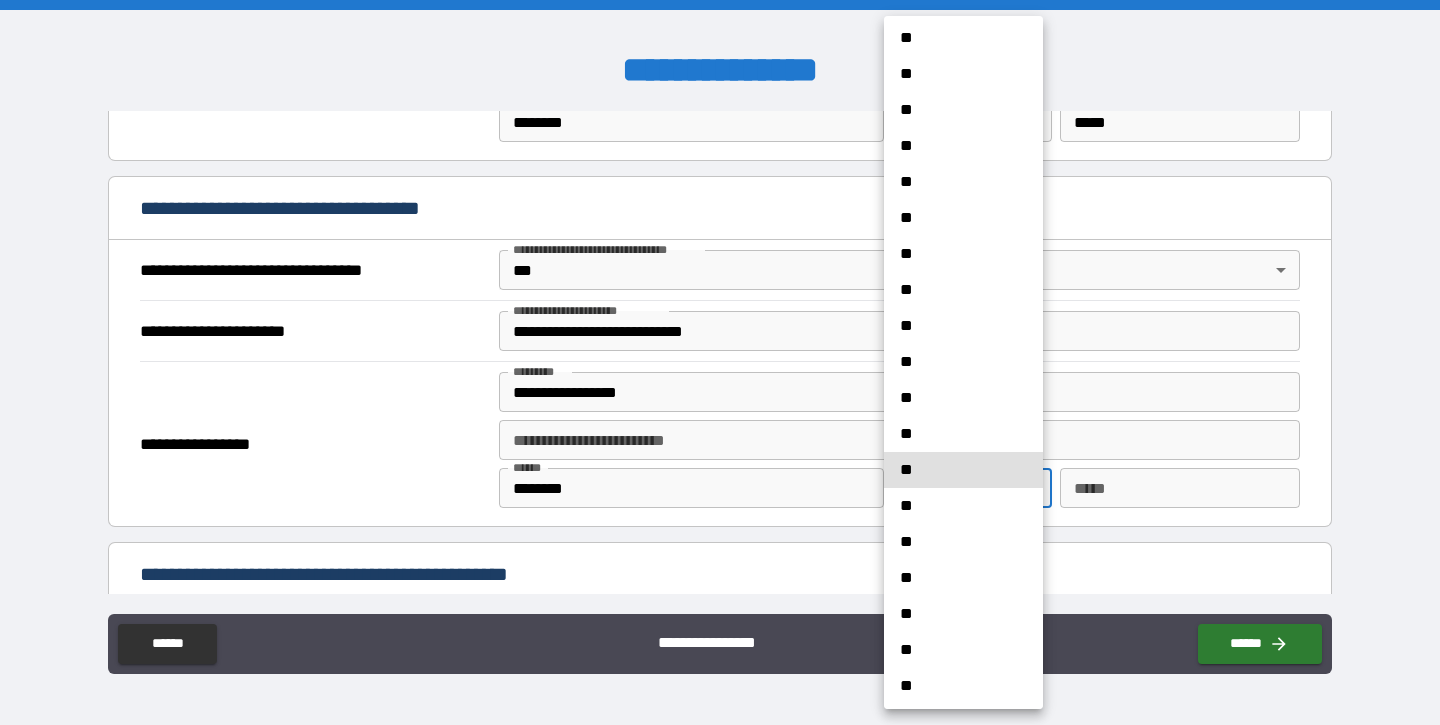 type 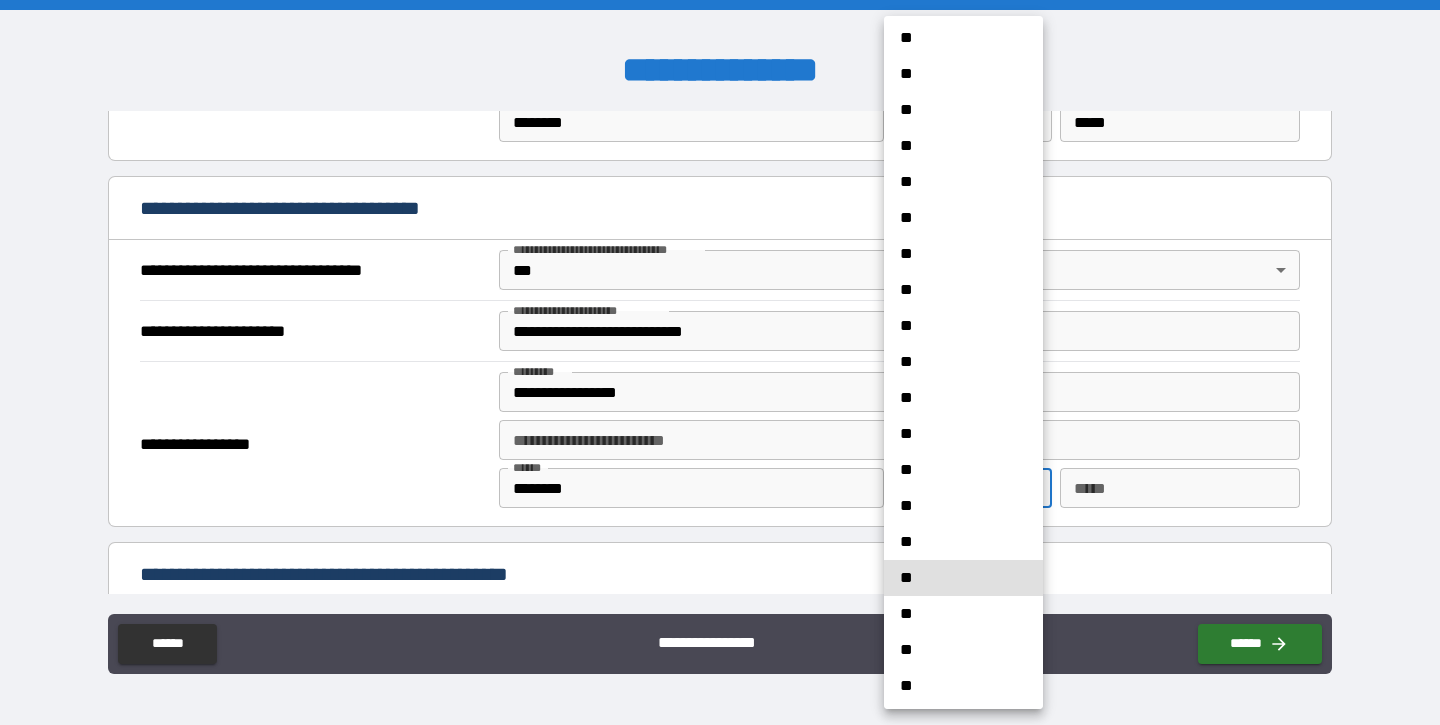 type 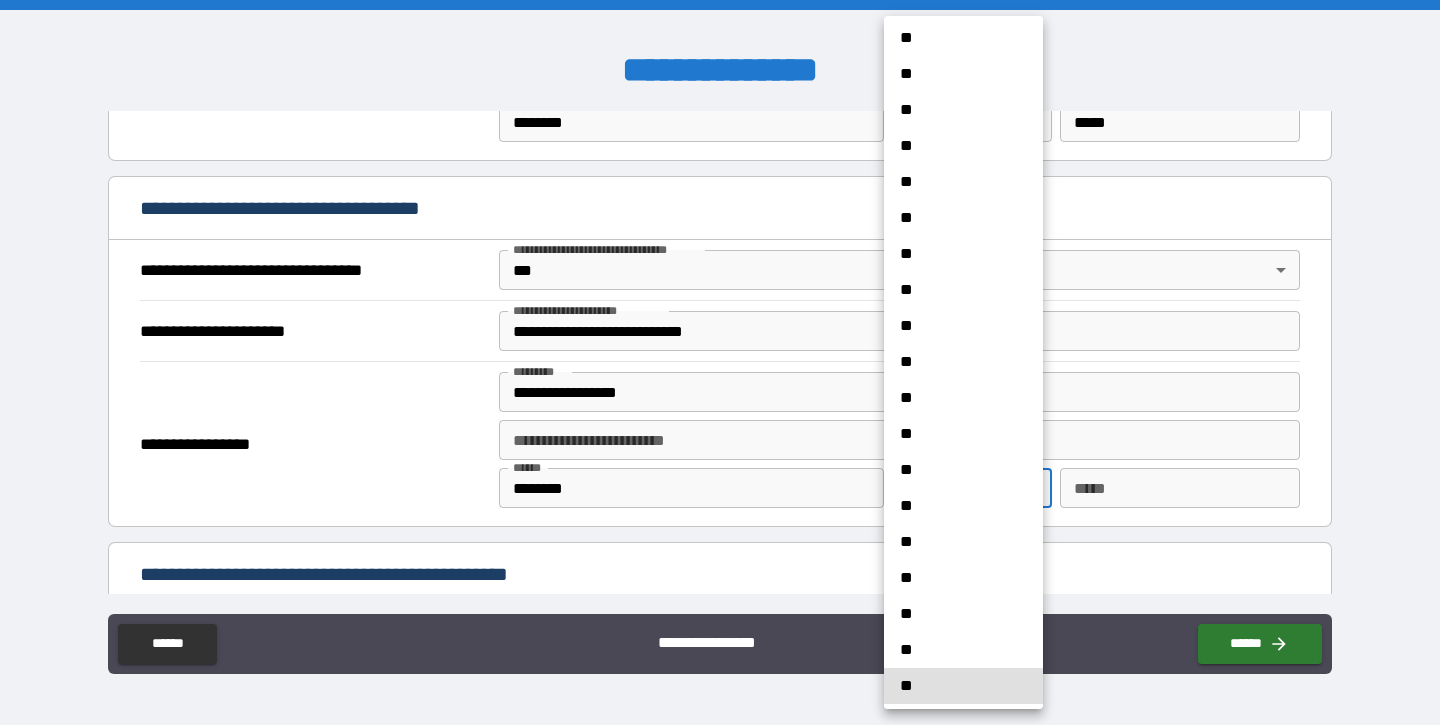 type 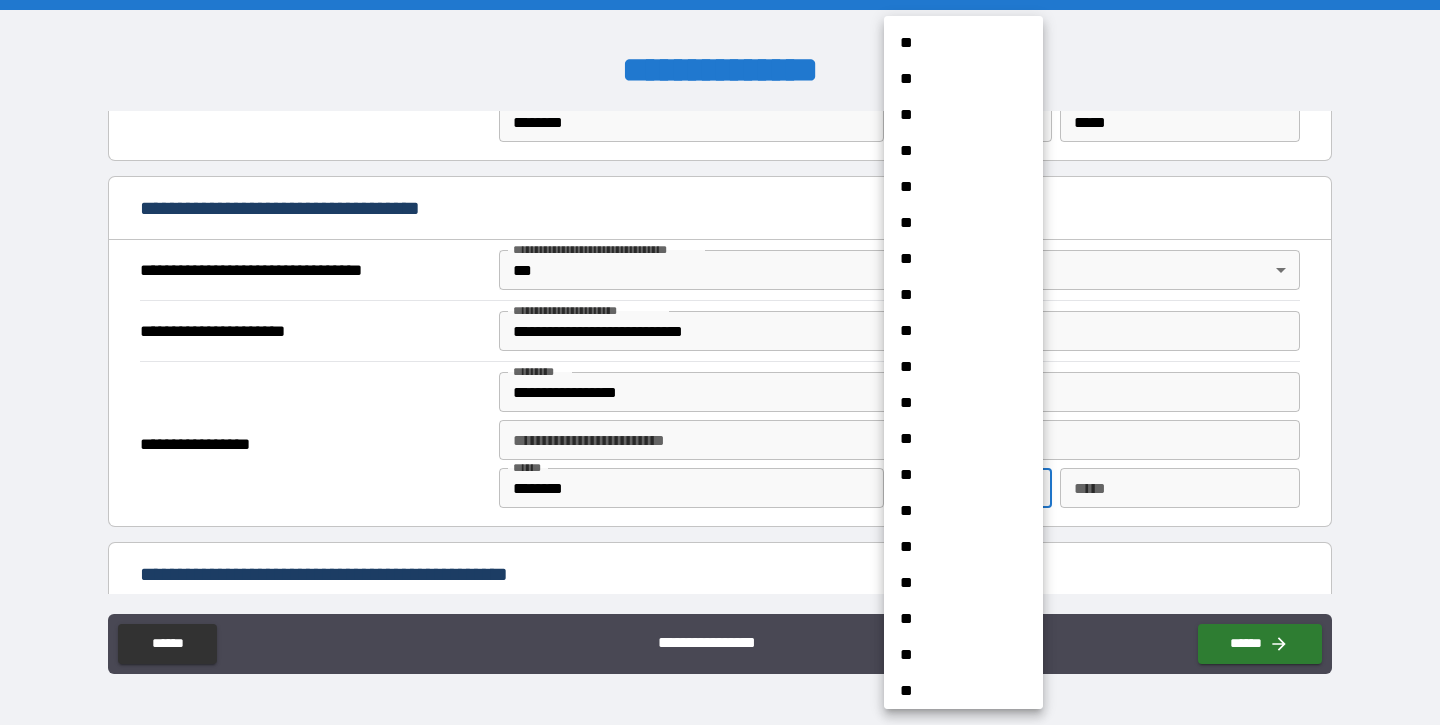scroll, scrollTop: 796, scrollLeft: 0, axis: vertical 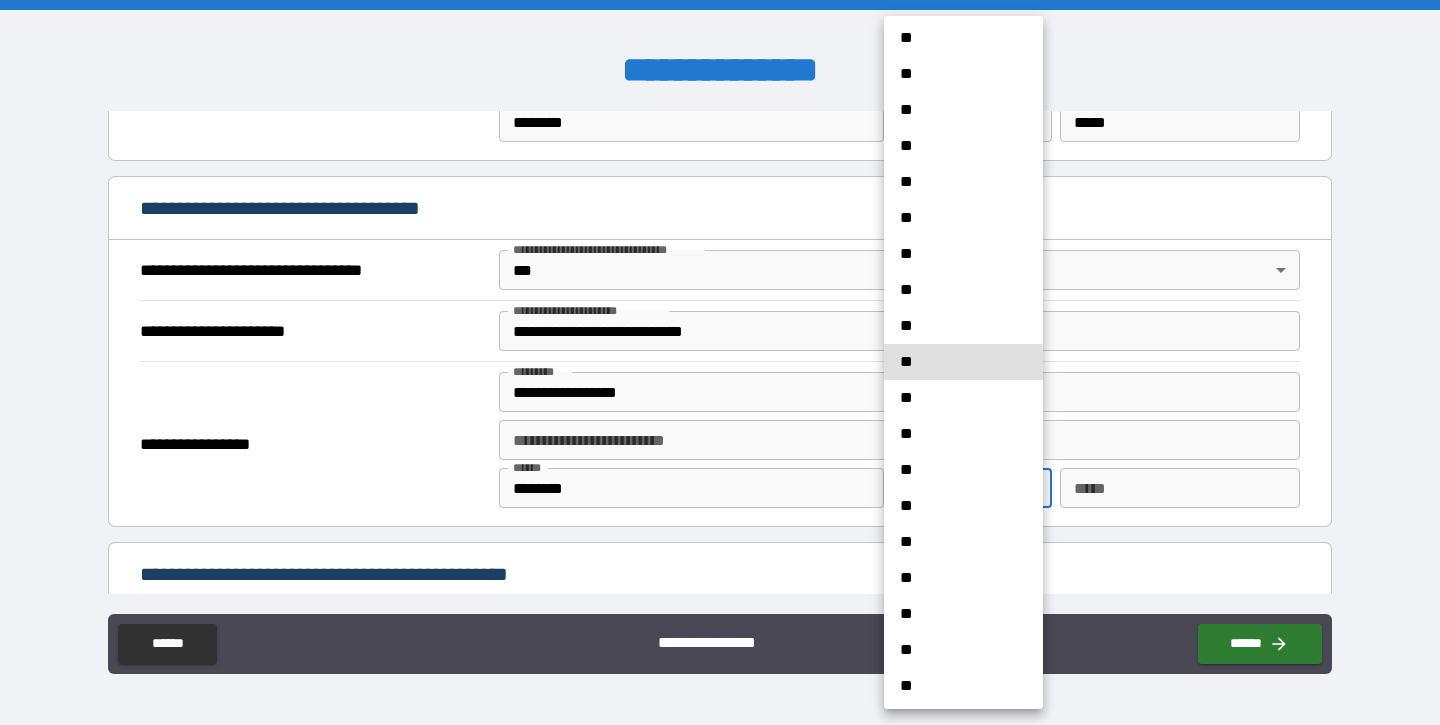 type 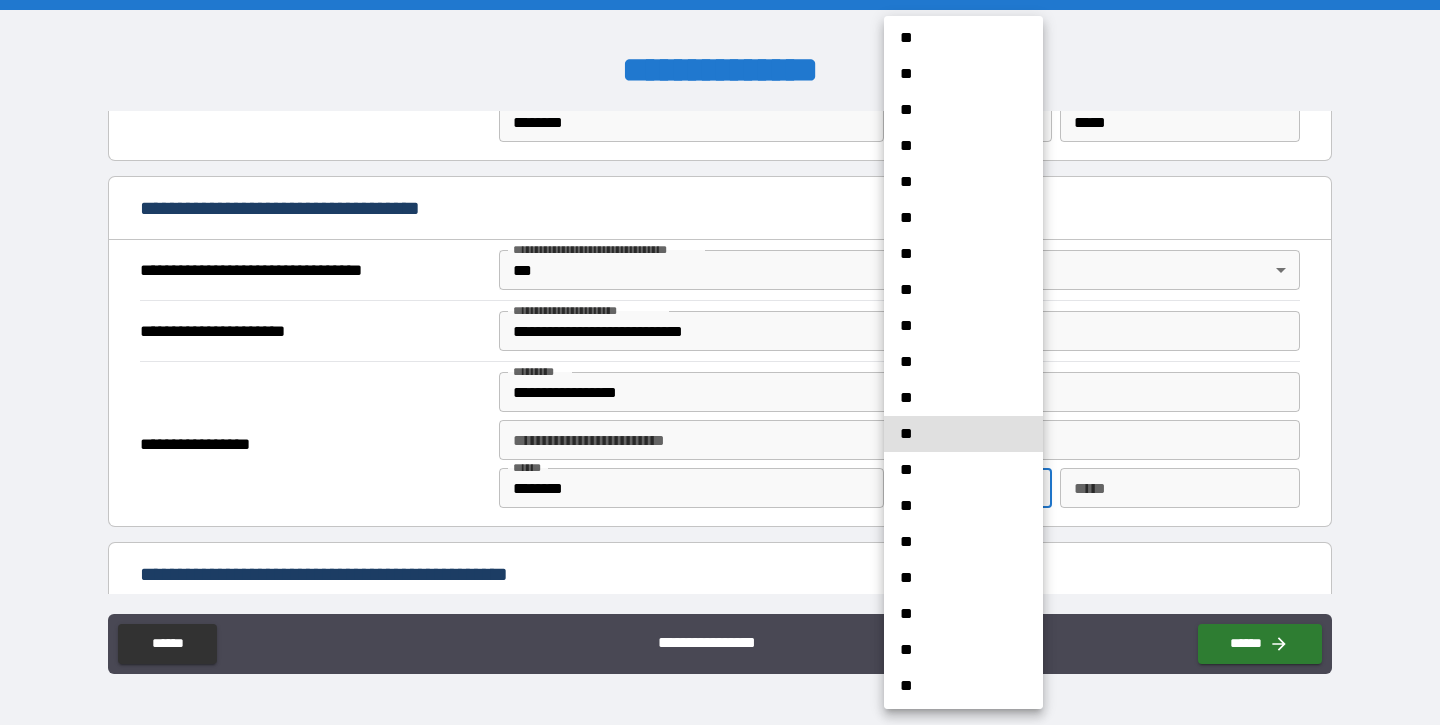 type 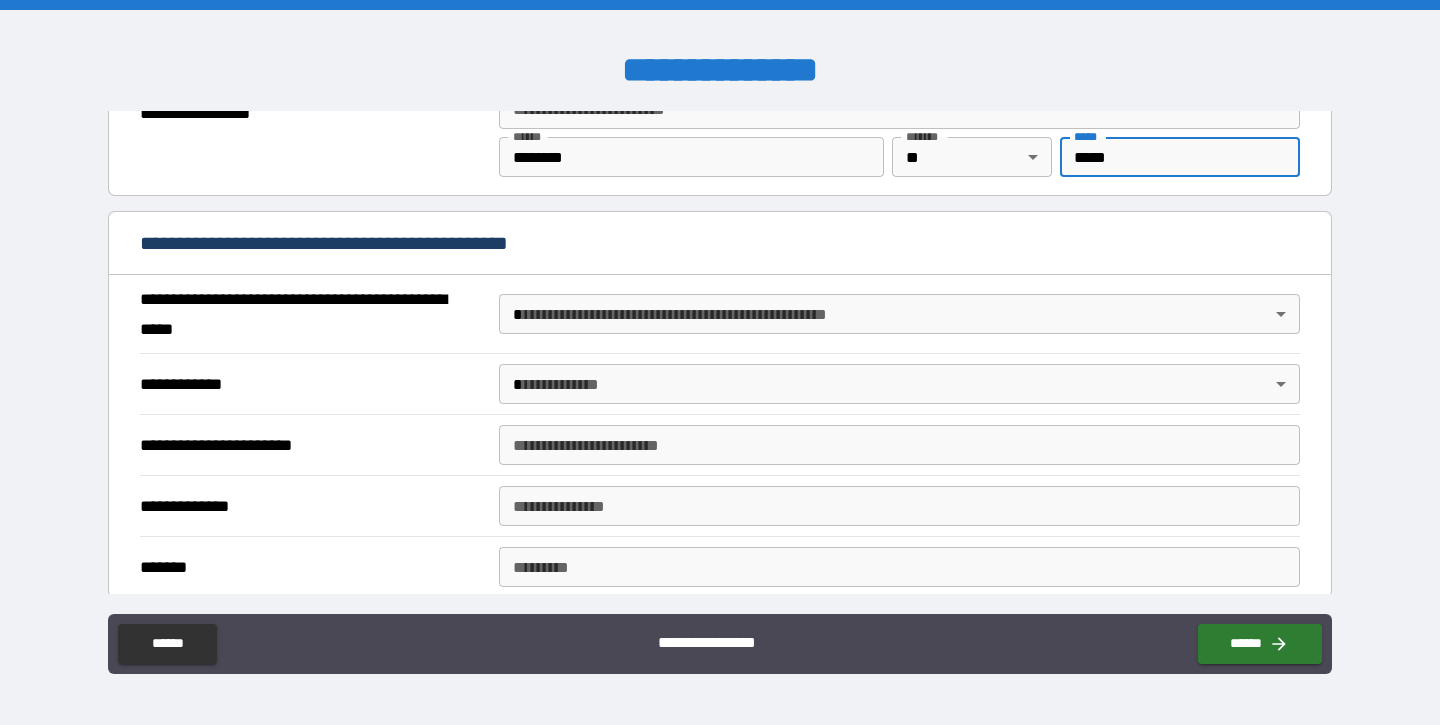 scroll, scrollTop: 1412, scrollLeft: 0, axis: vertical 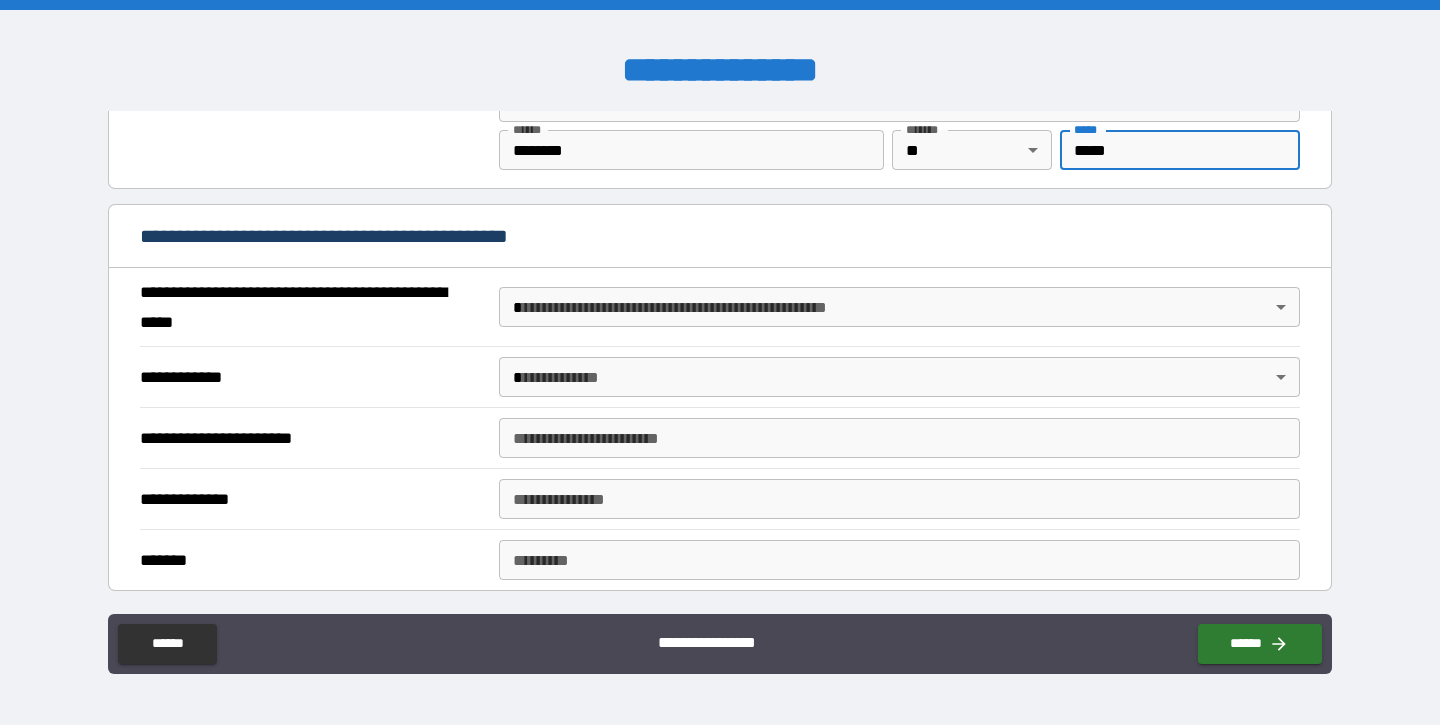 type on "*****" 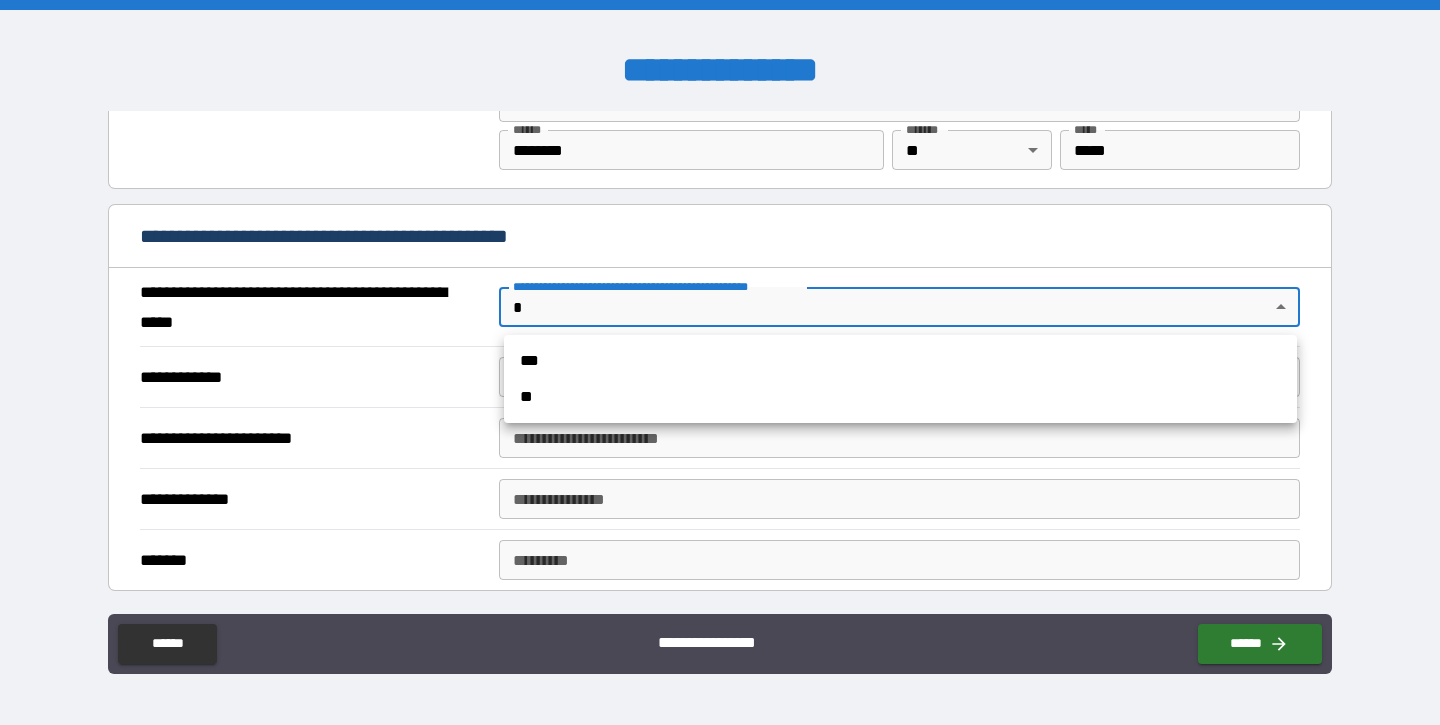 click on "**" at bounding box center [900, 397] 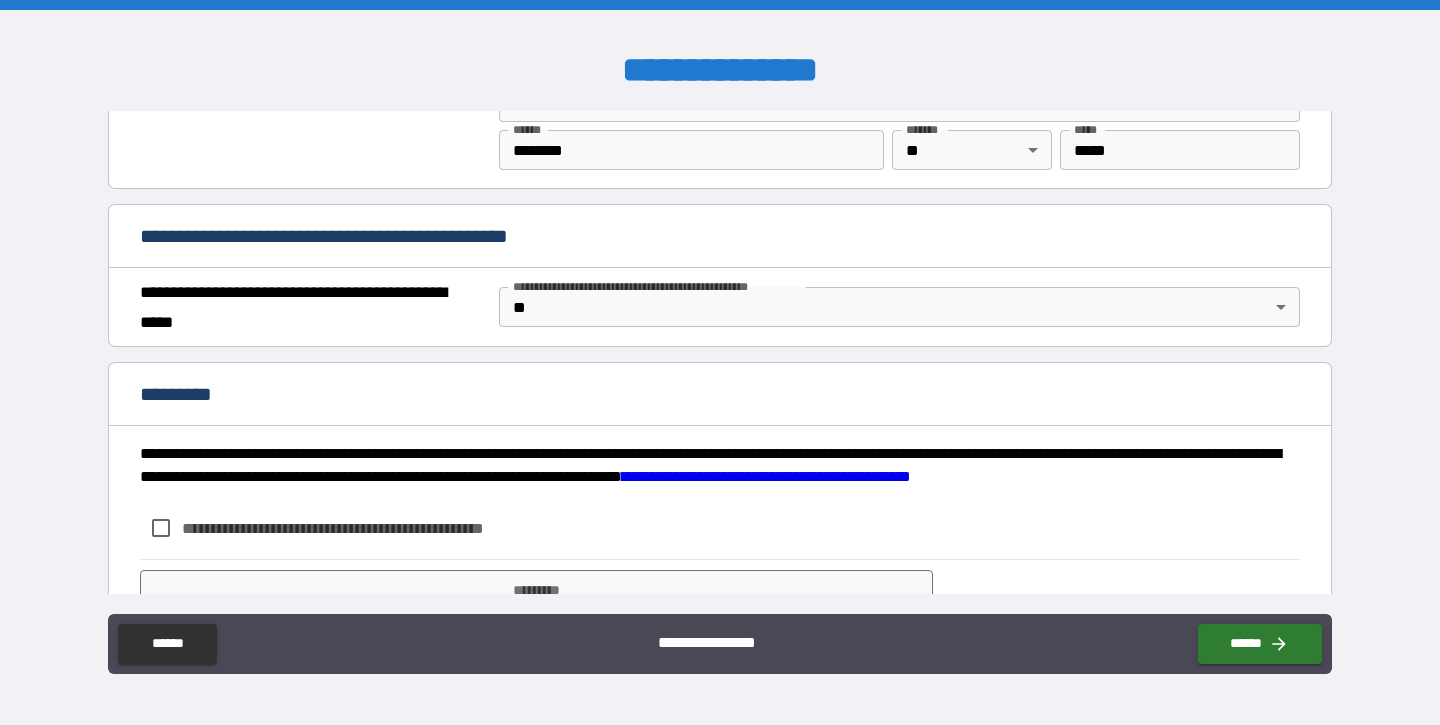 click on "**********" at bounding box center (366, 528) 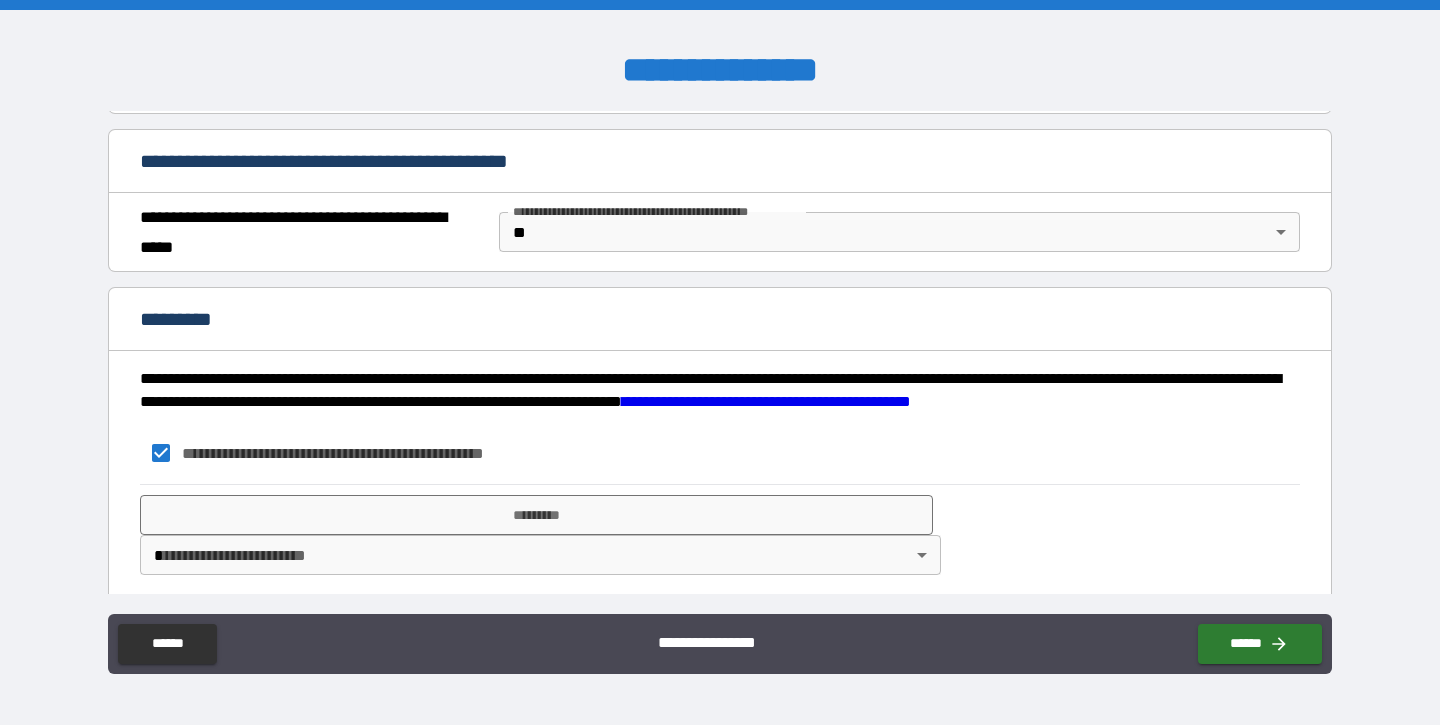 scroll, scrollTop: 1499, scrollLeft: 0, axis: vertical 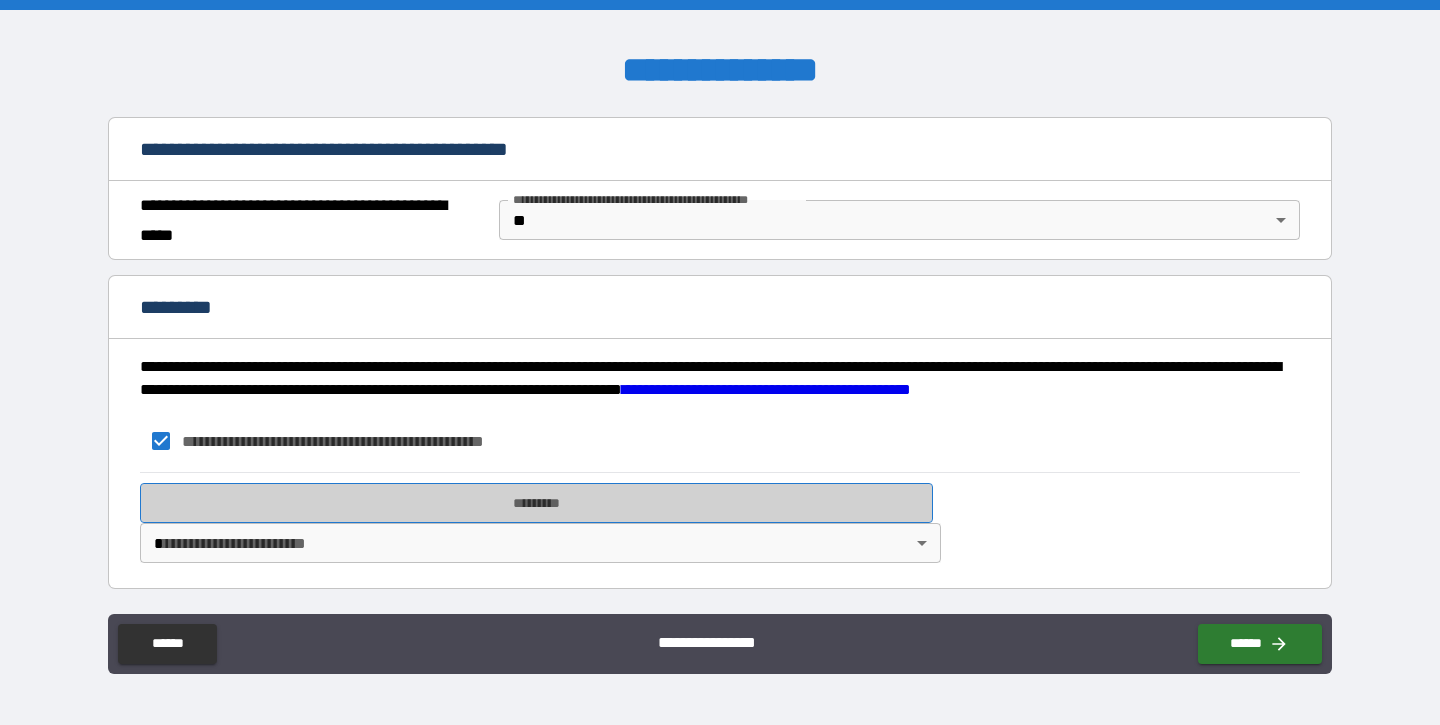 click on "*********" at bounding box center (536, 503) 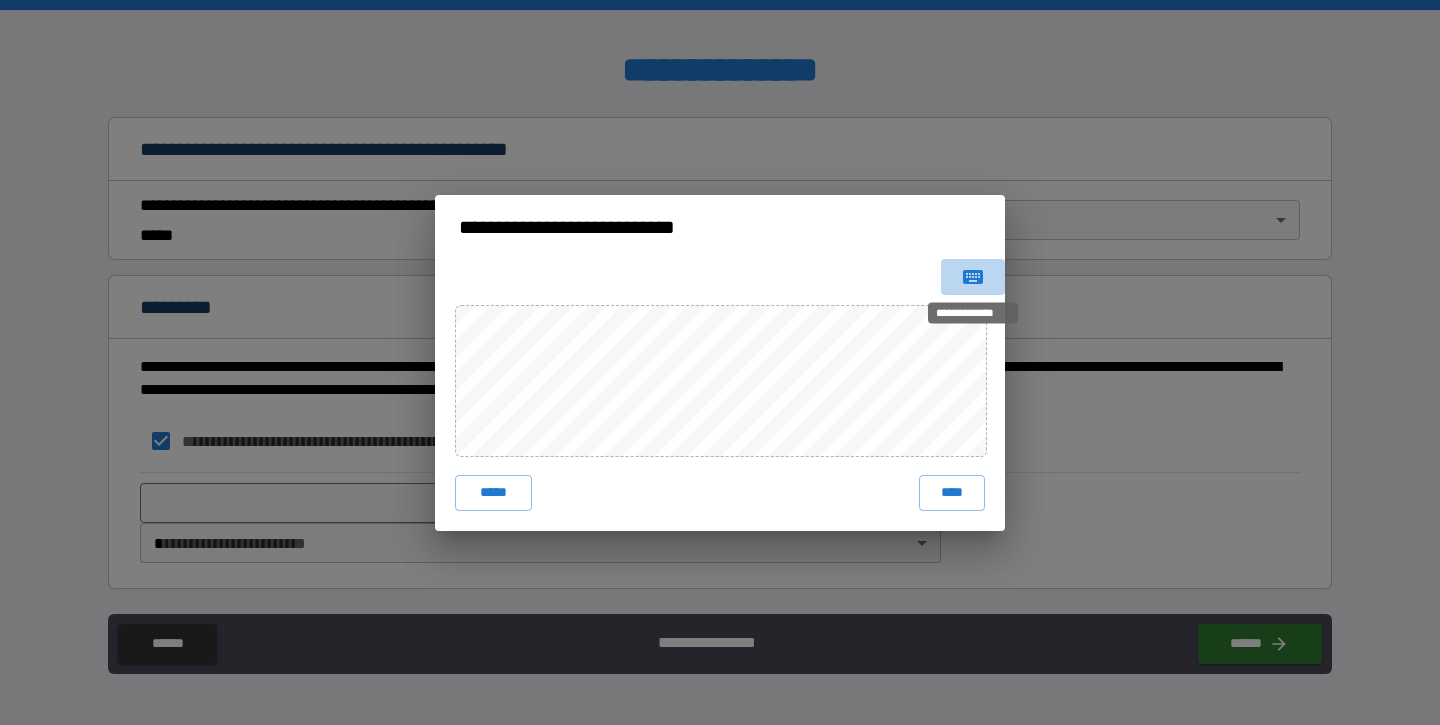 click 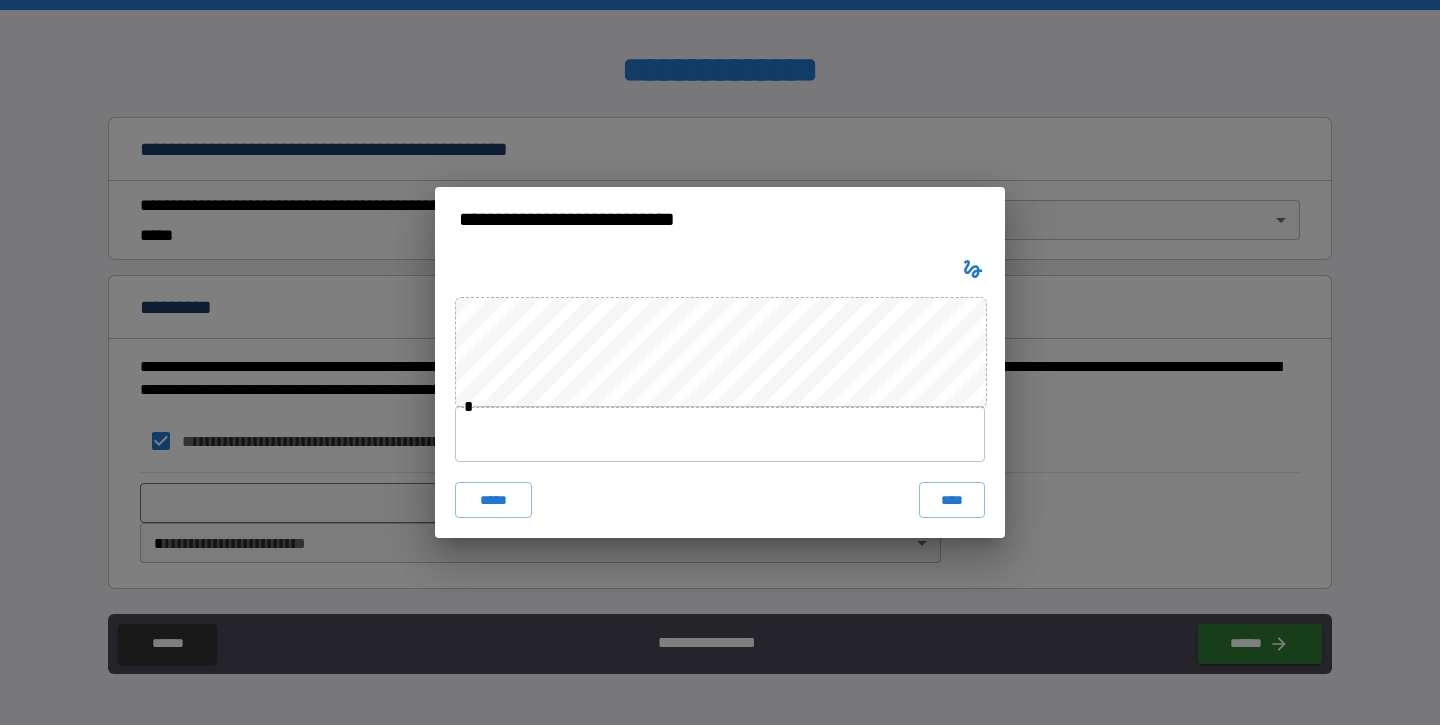 click at bounding box center [720, 434] 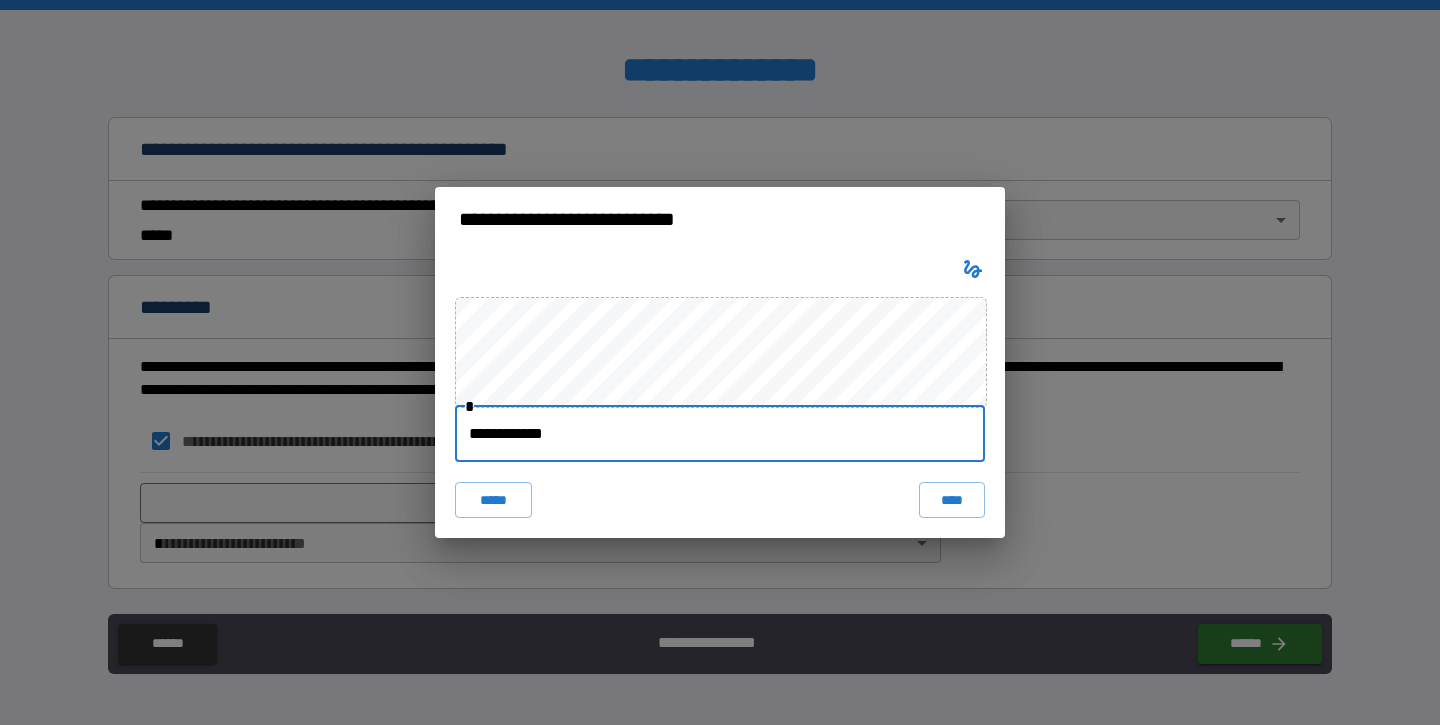 type on "**********" 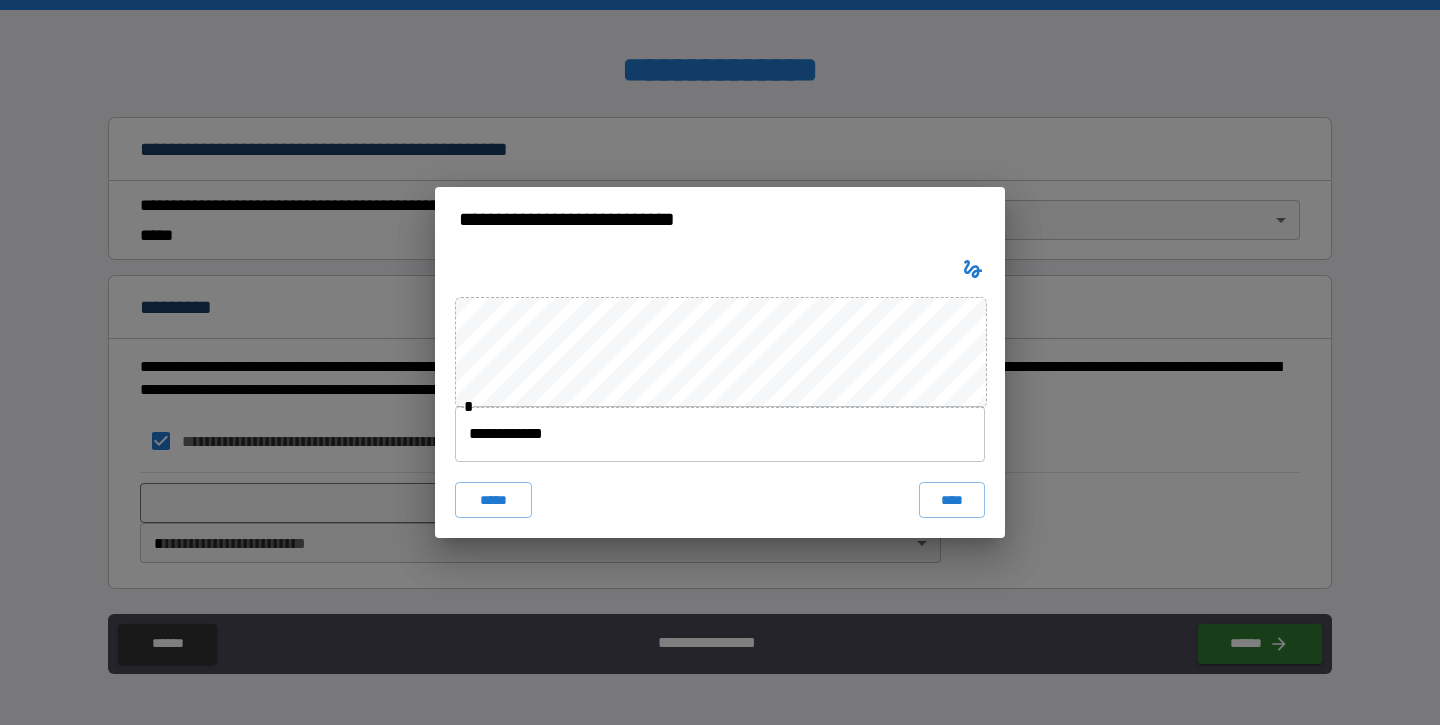 click on "**********" at bounding box center (720, 394) 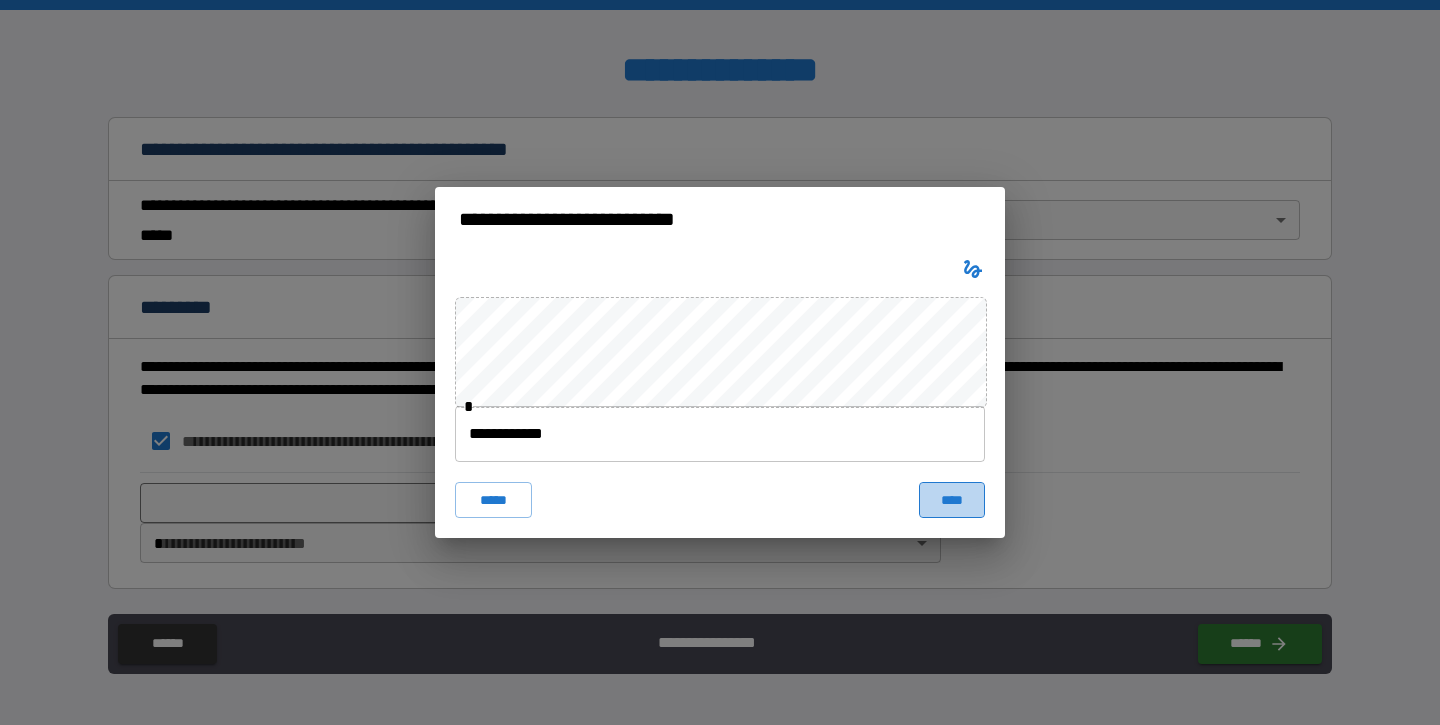click on "****" at bounding box center (952, 500) 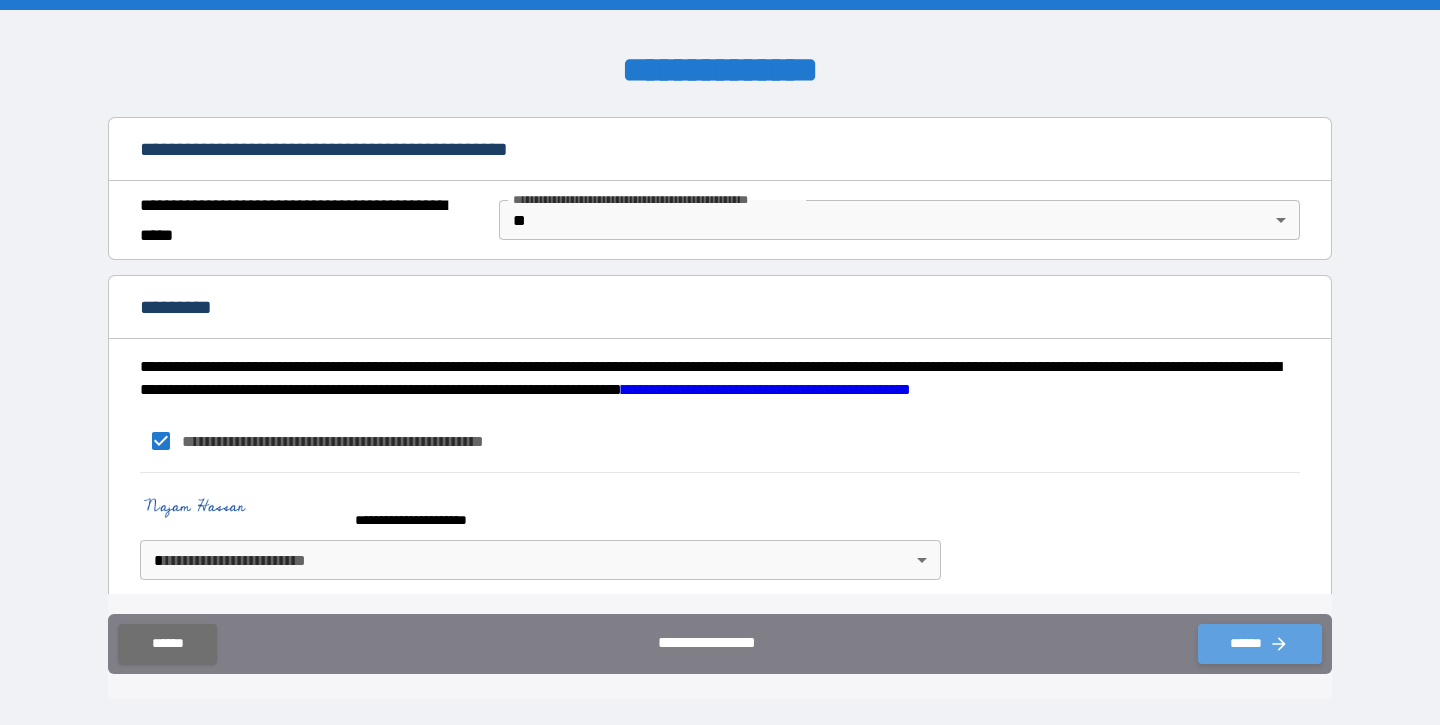 click on "******" at bounding box center [1260, 644] 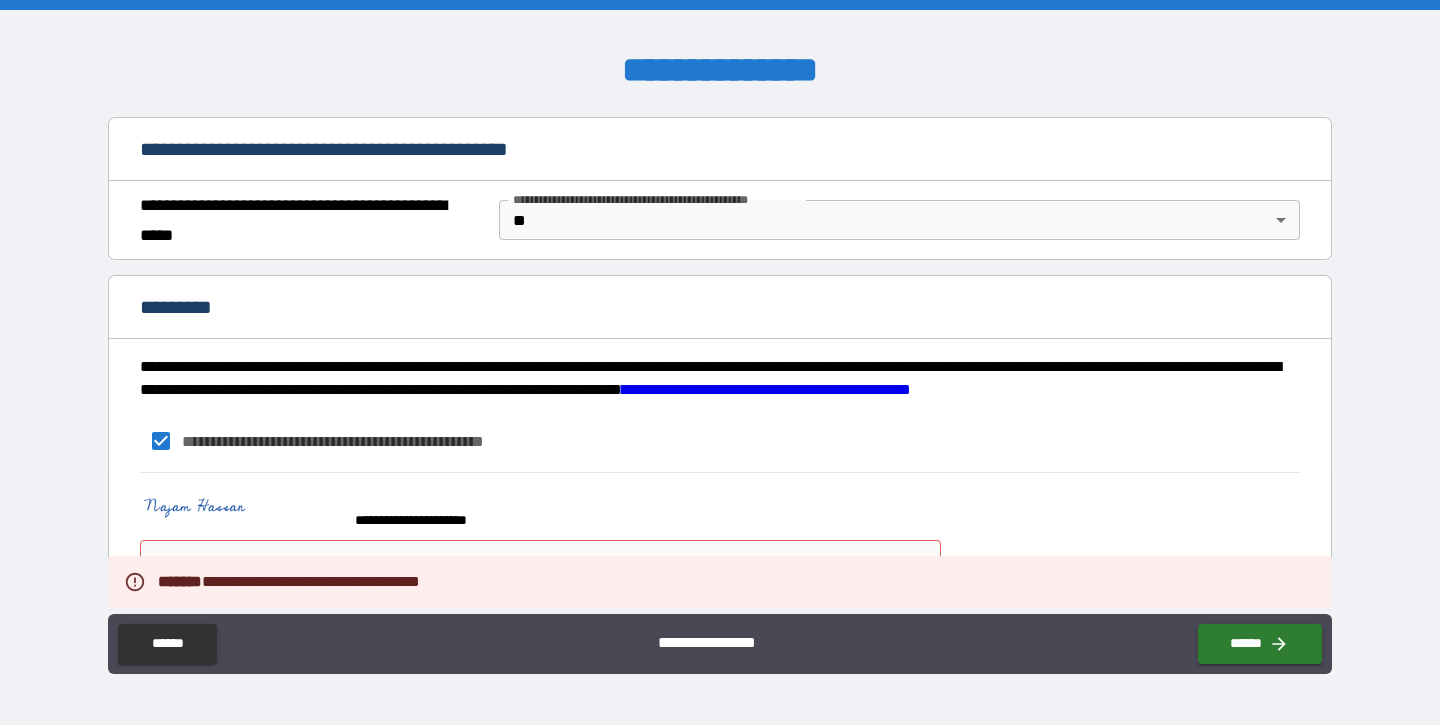 scroll, scrollTop: 1516, scrollLeft: 0, axis: vertical 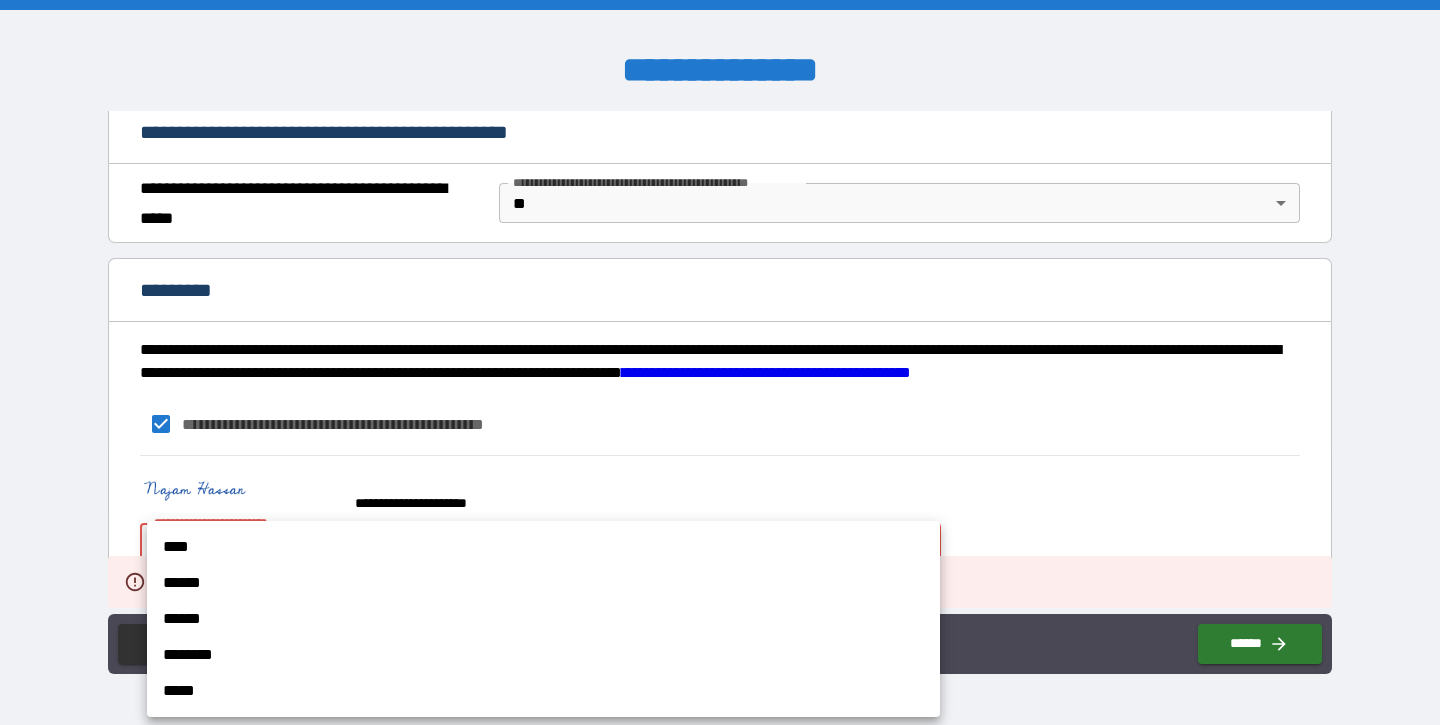 click on "**********" at bounding box center [720, 362] 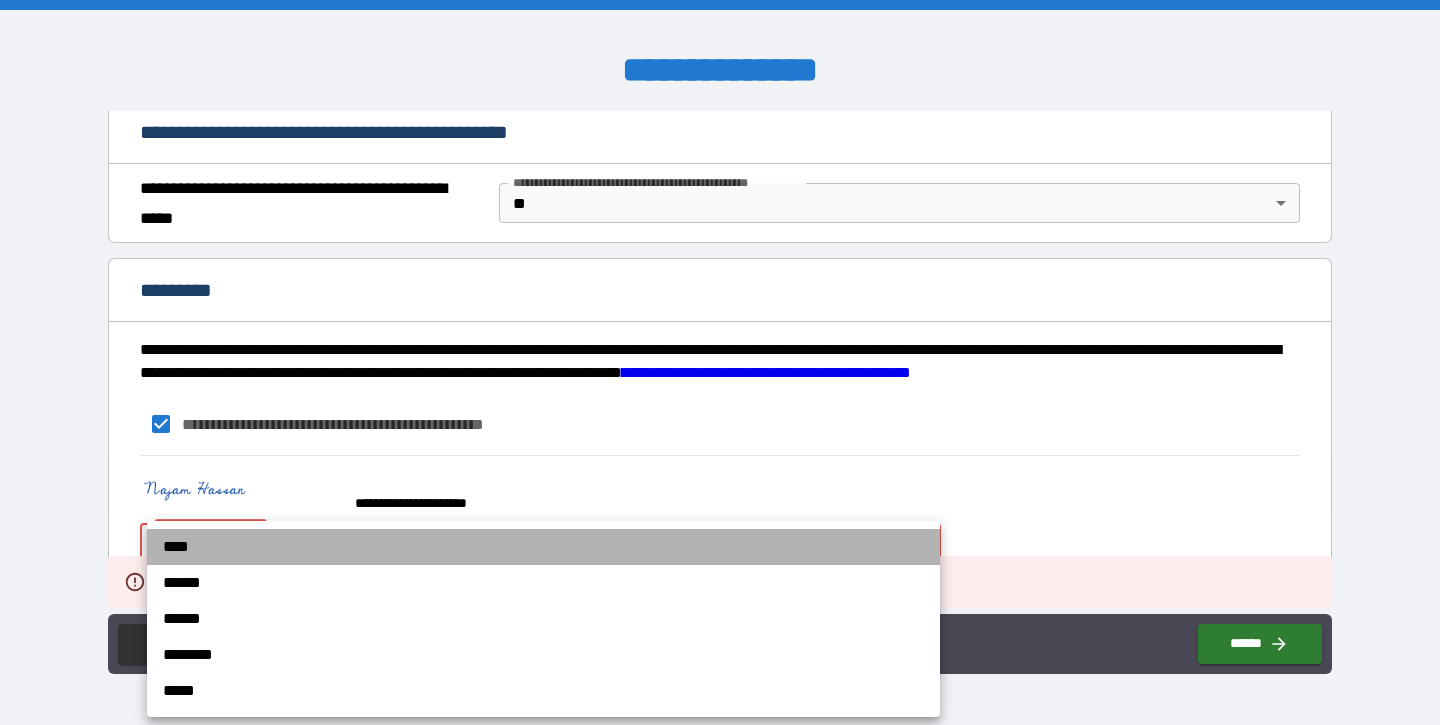 click on "****" at bounding box center (543, 547) 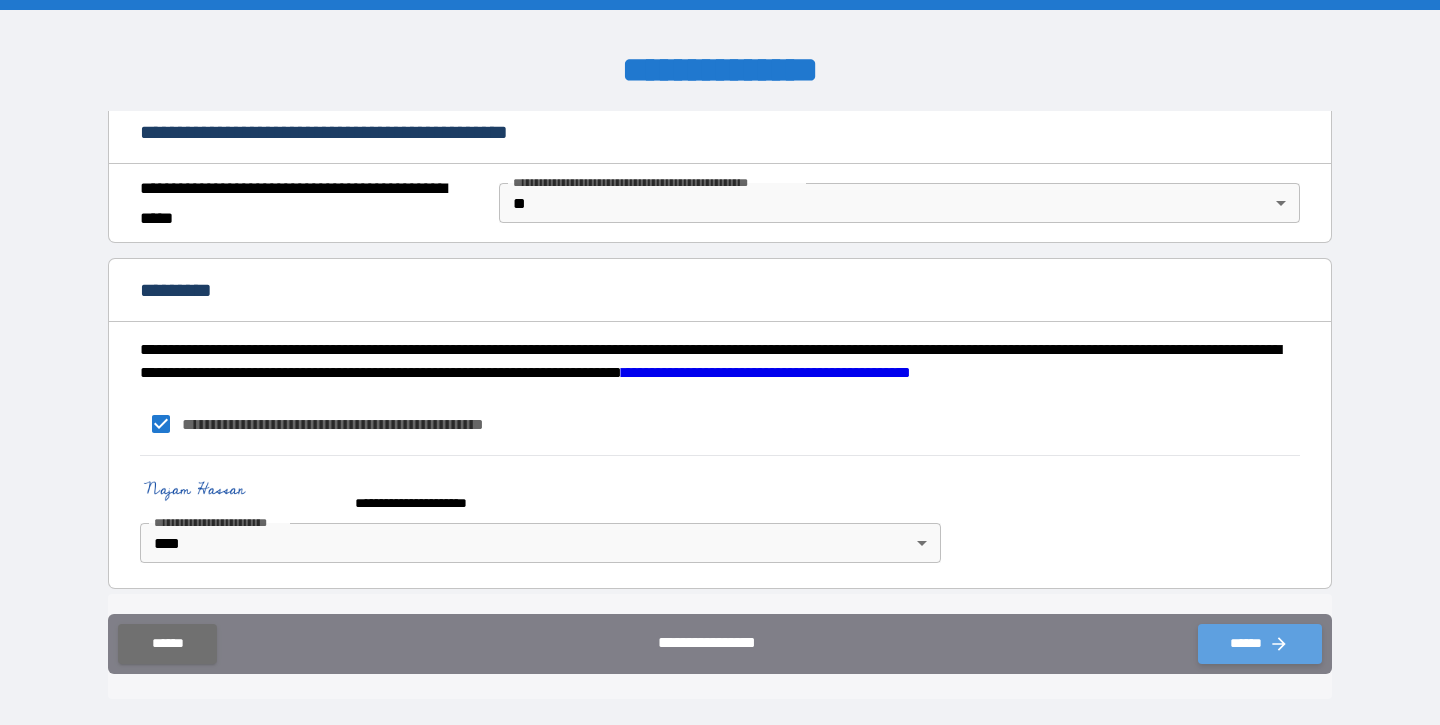 click on "******" at bounding box center (1260, 644) 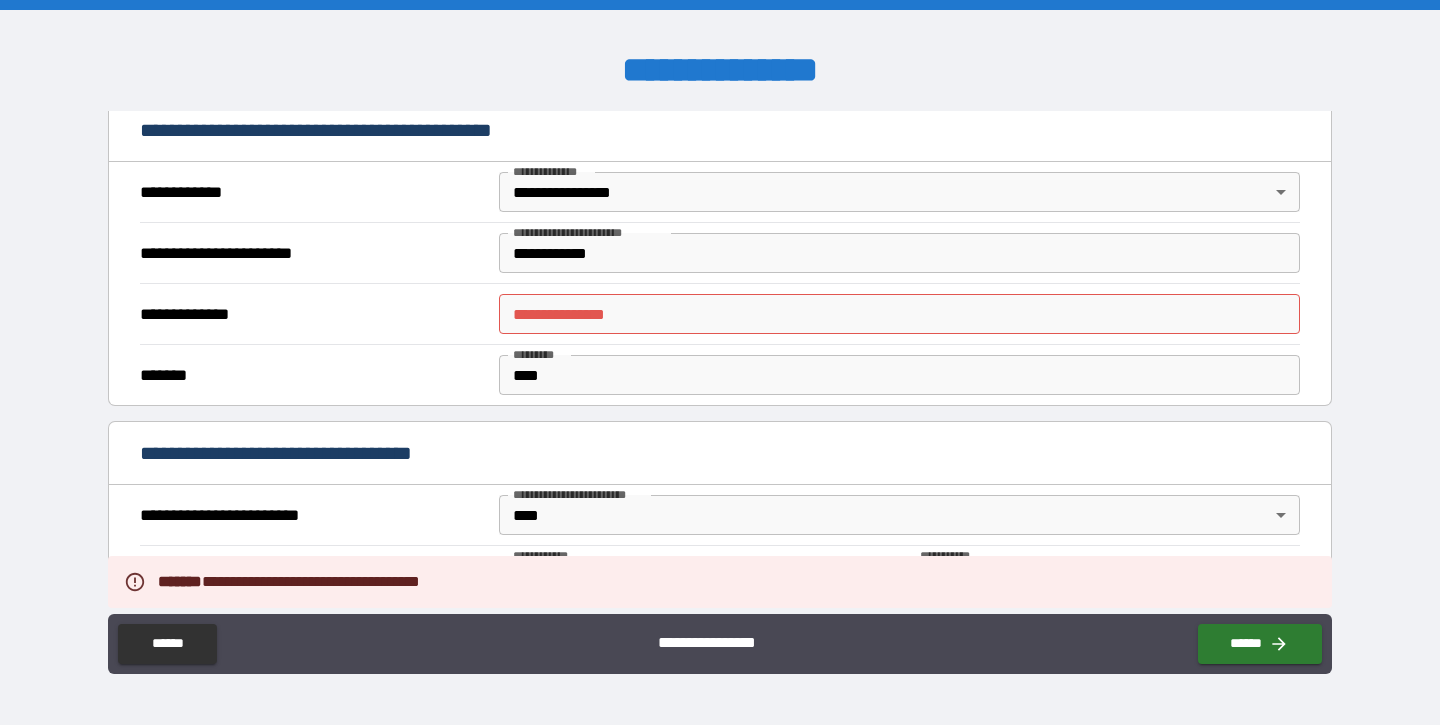 scroll, scrollTop: 402, scrollLeft: 0, axis: vertical 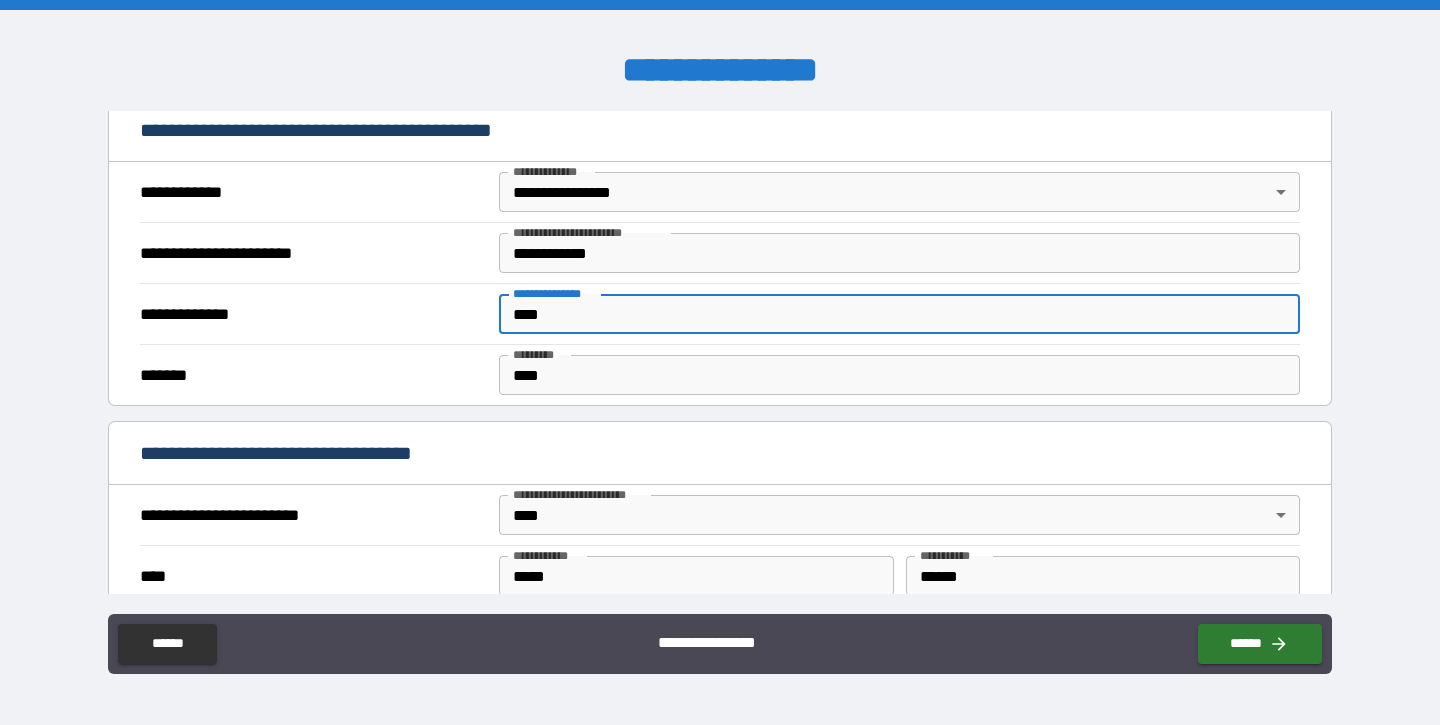 type on "****" 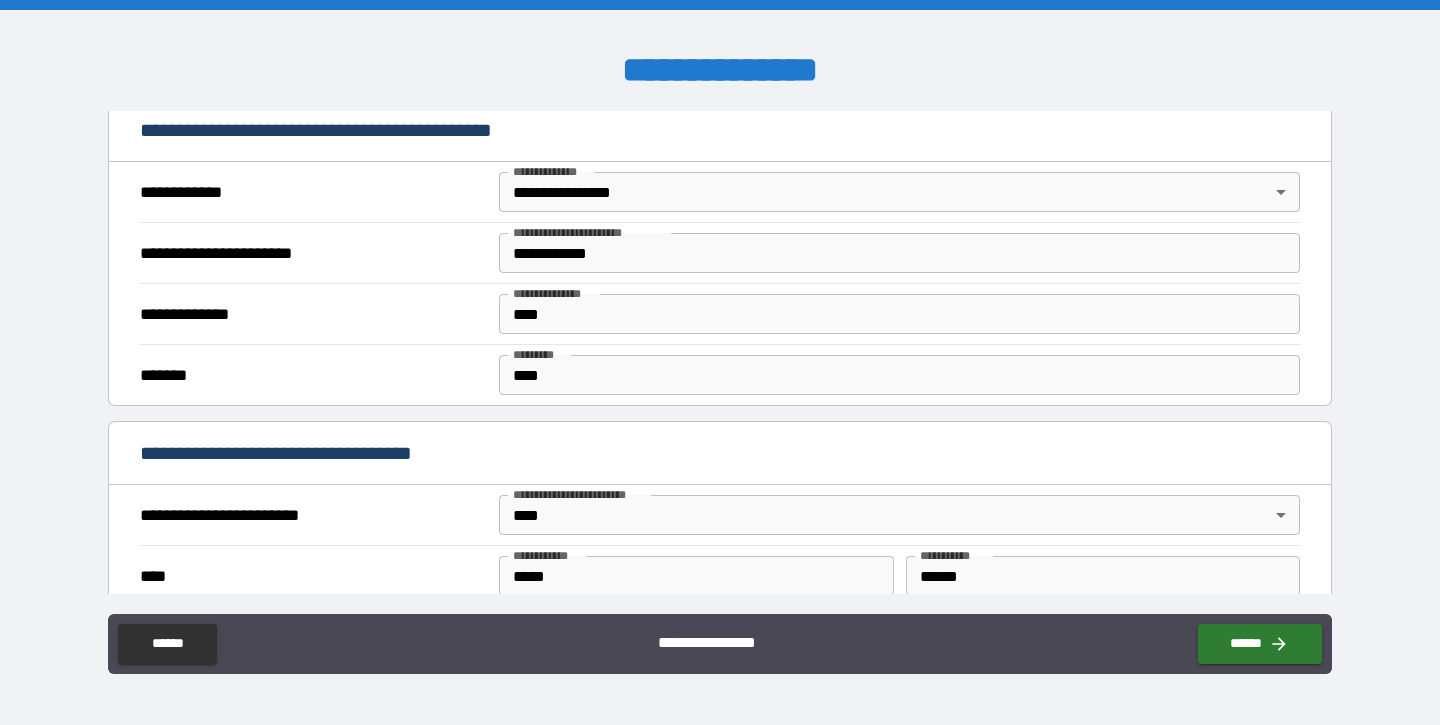 click on "**********" at bounding box center (720, 365) 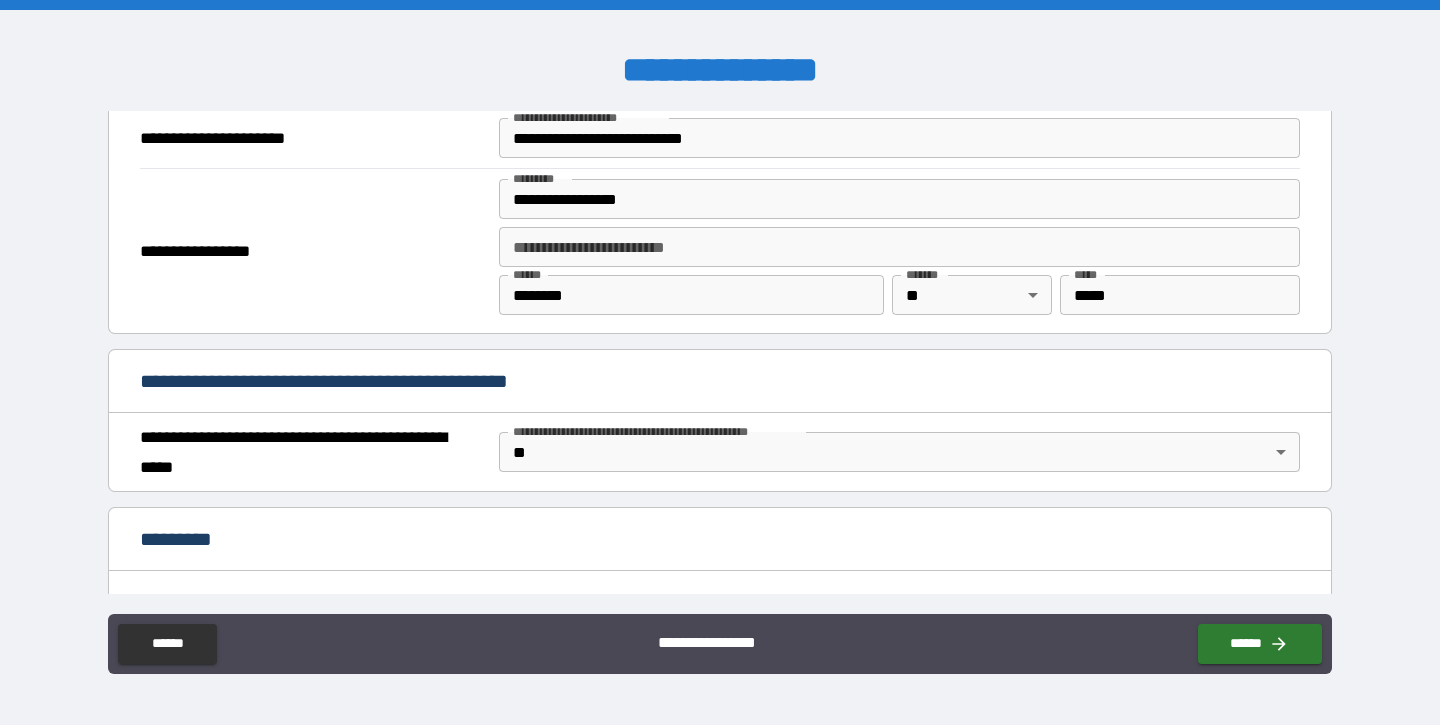 scroll, scrollTop: 1516, scrollLeft: 0, axis: vertical 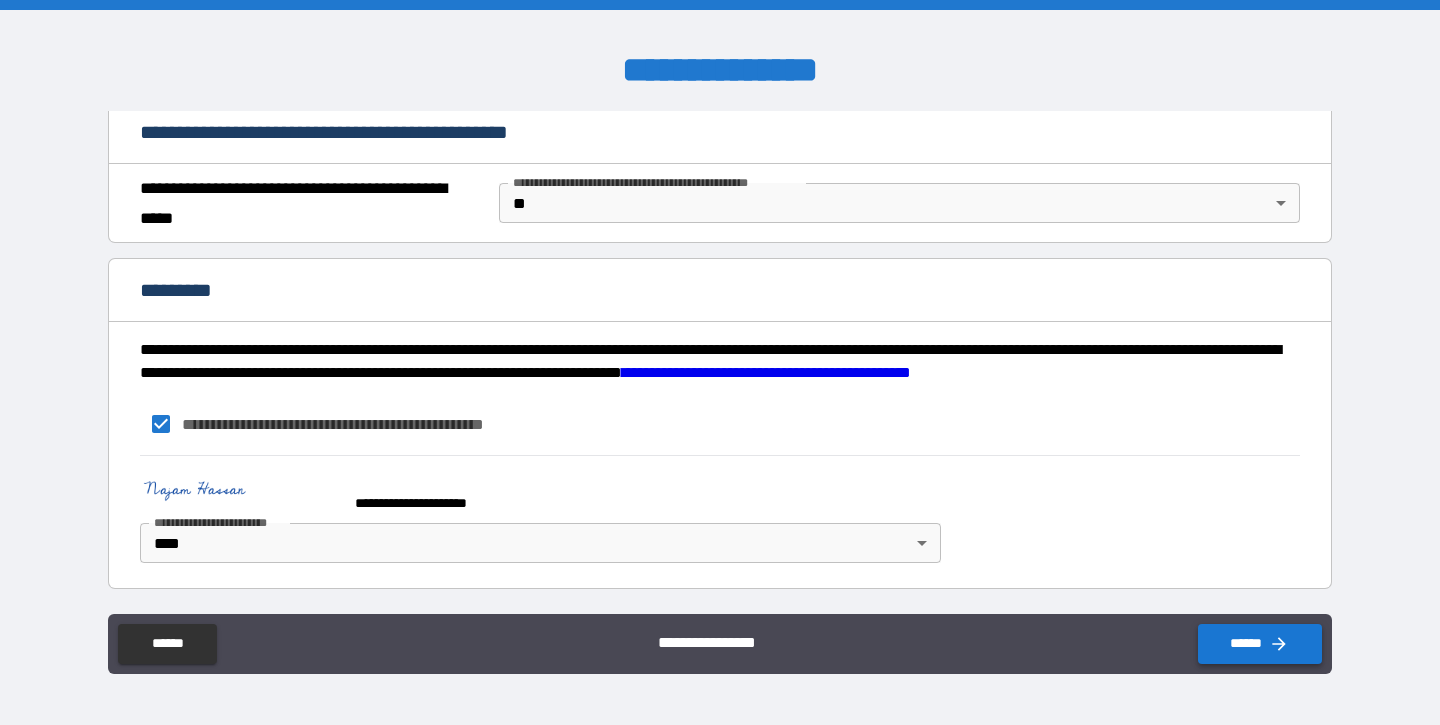 click on "******" at bounding box center [1260, 644] 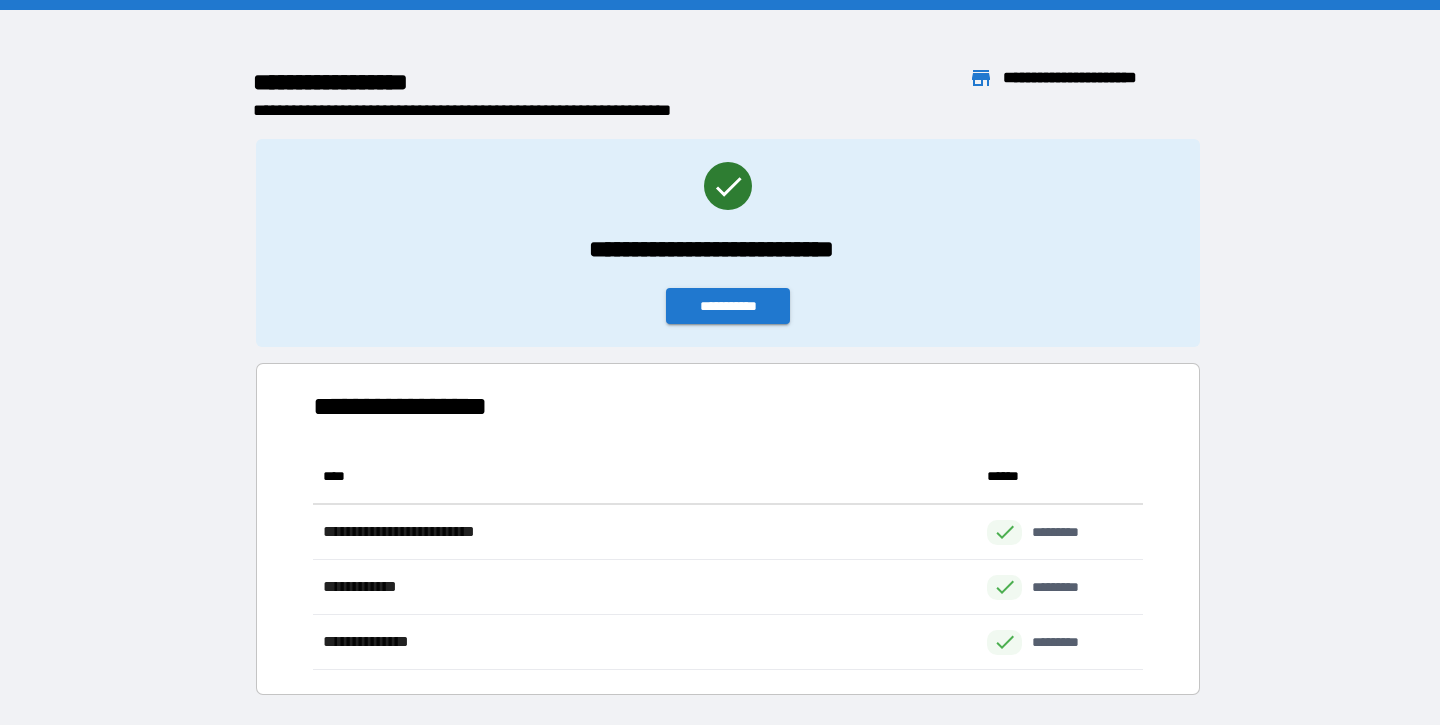 scroll, scrollTop: 1, scrollLeft: 1, axis: both 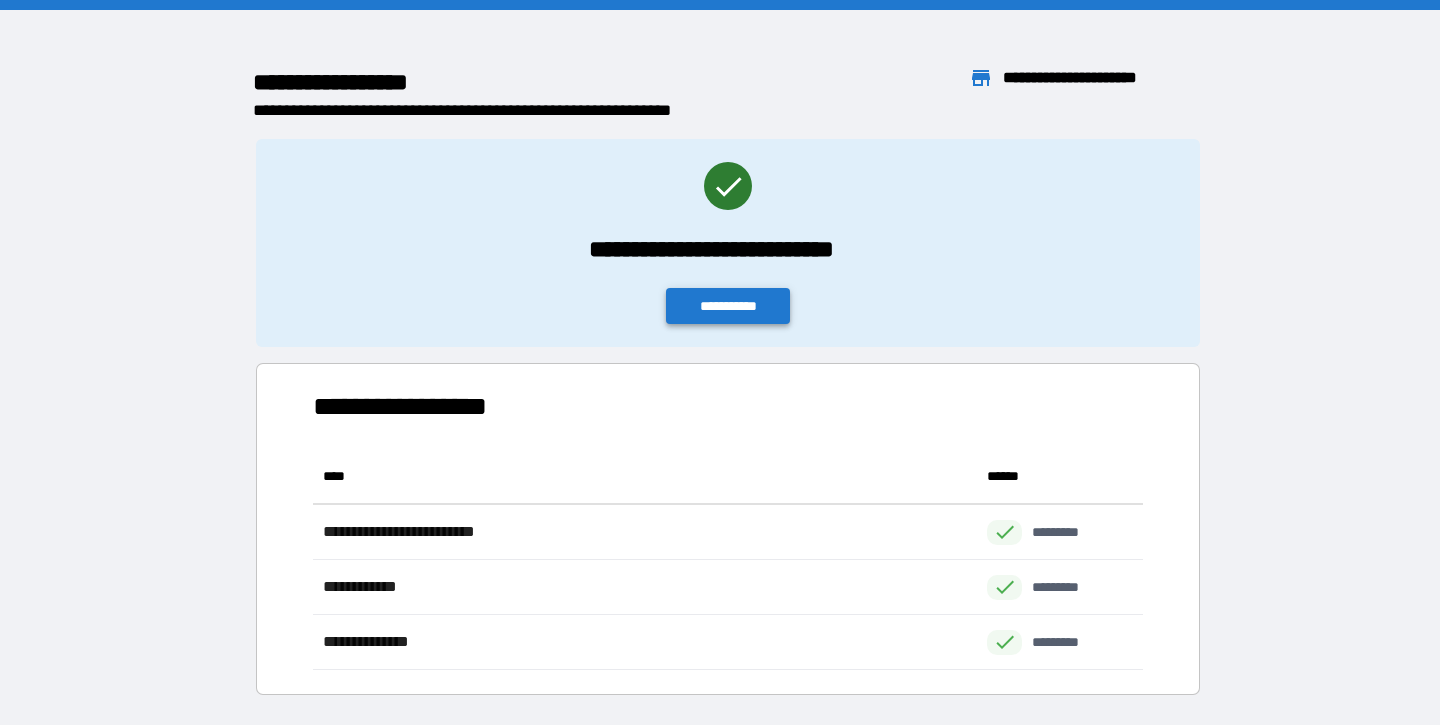 click on "**********" at bounding box center (728, 306) 